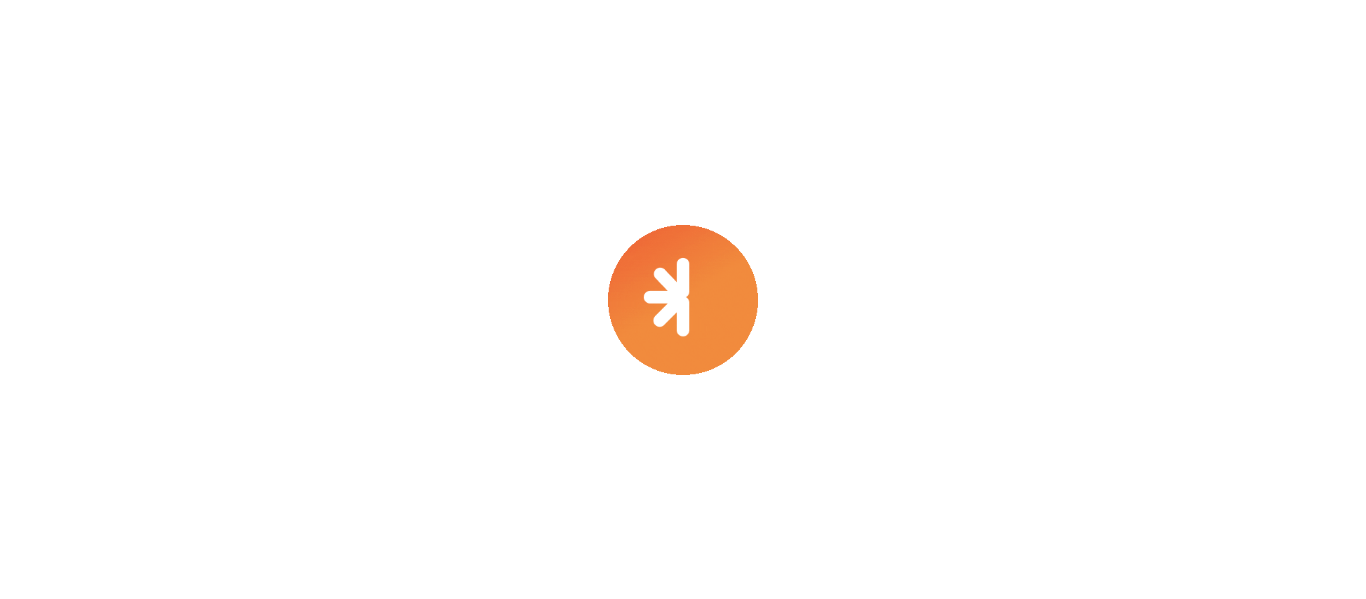 scroll, scrollTop: 0, scrollLeft: 0, axis: both 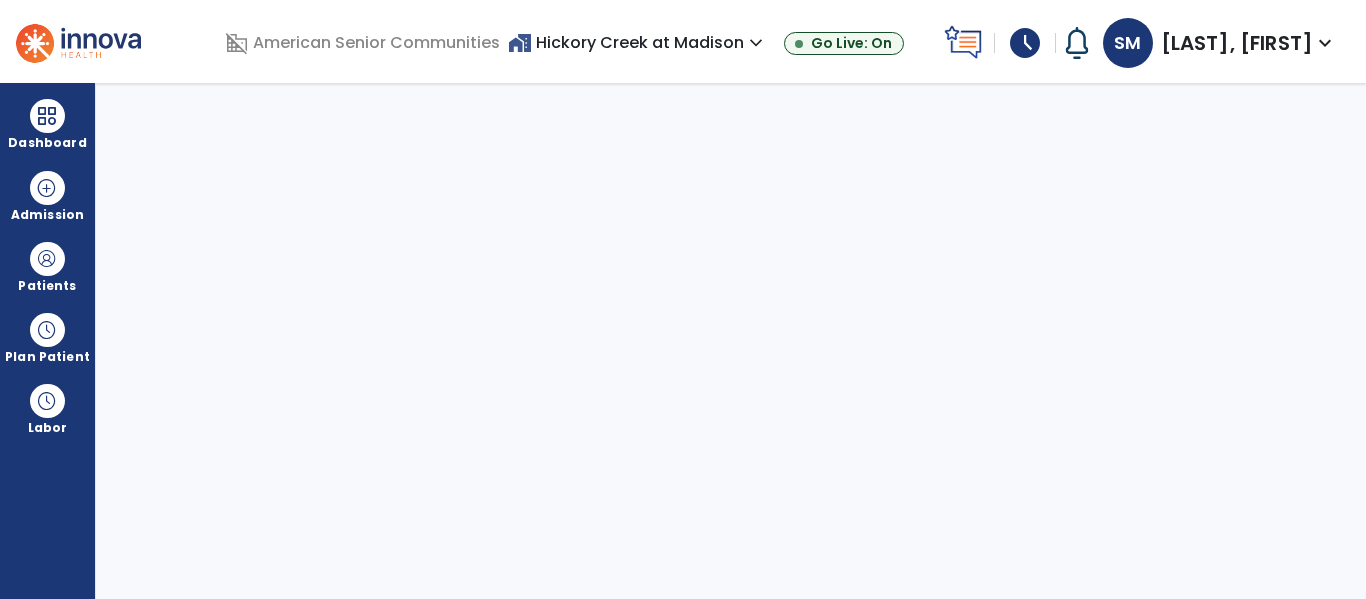 select on "****" 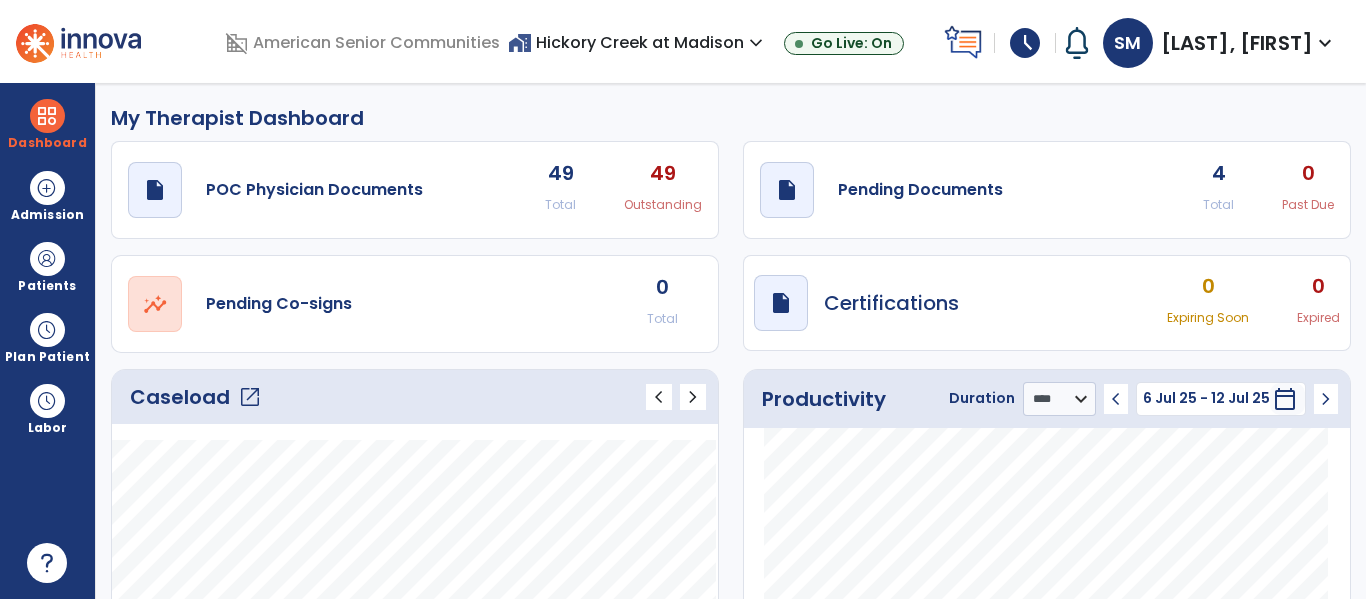 click on "Caseload   open_in_new" 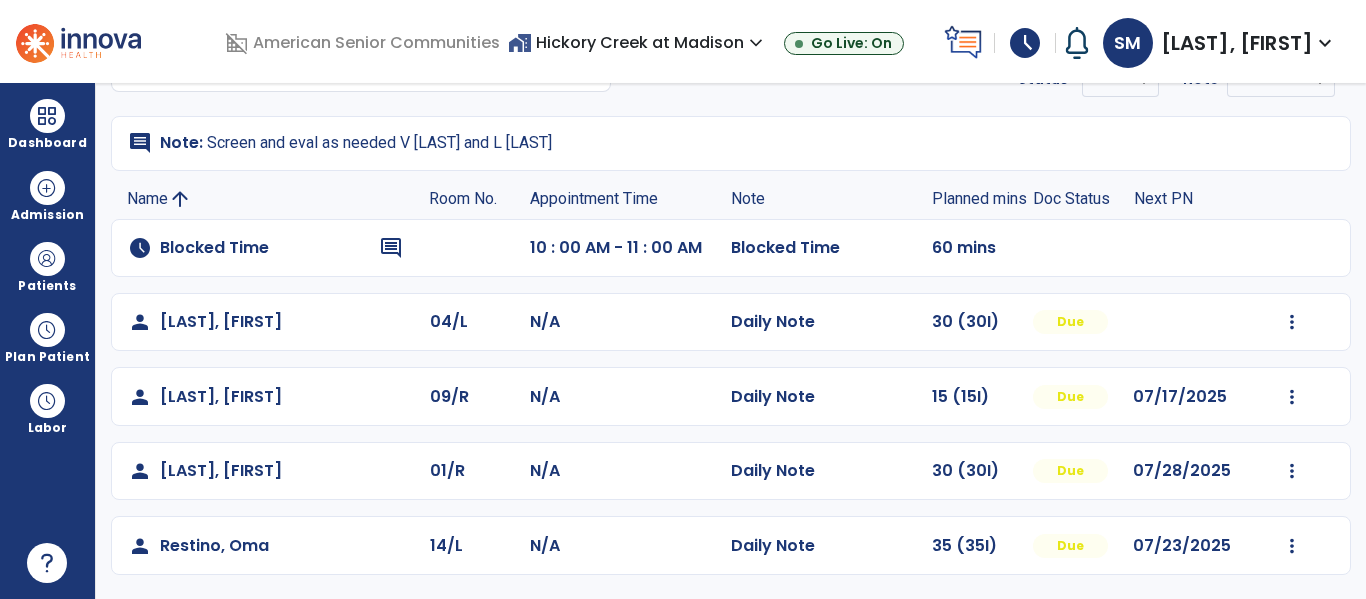 scroll, scrollTop: 0, scrollLeft: 0, axis: both 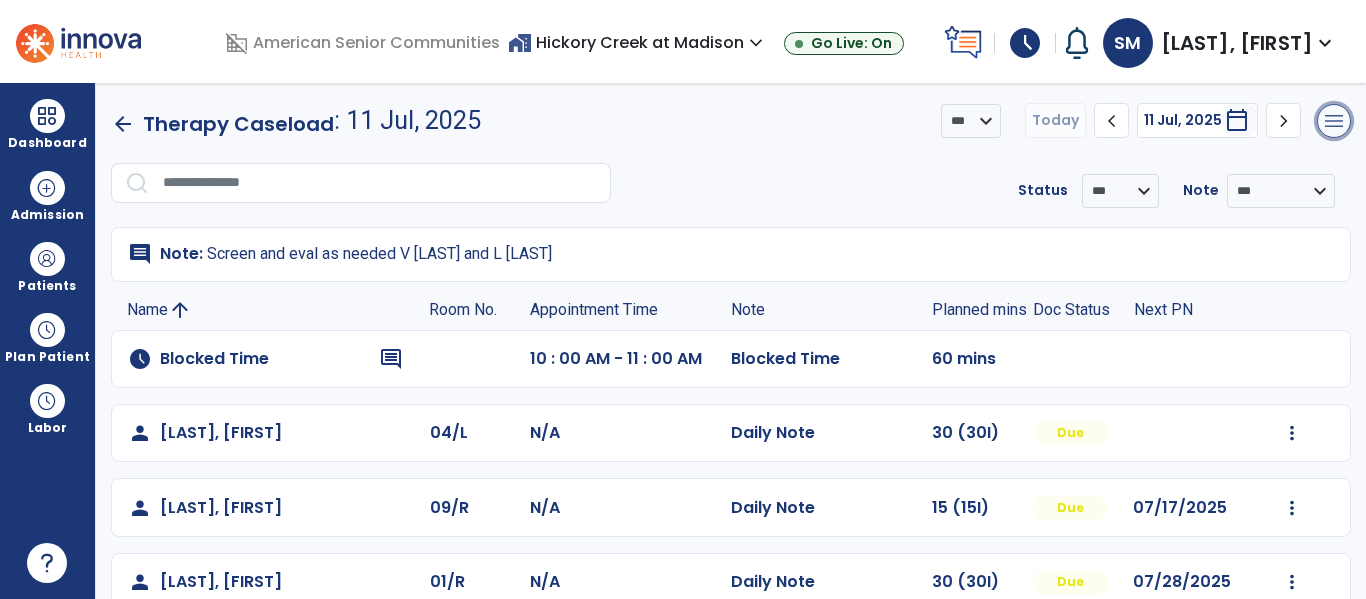 click on "menu" at bounding box center (1334, 121) 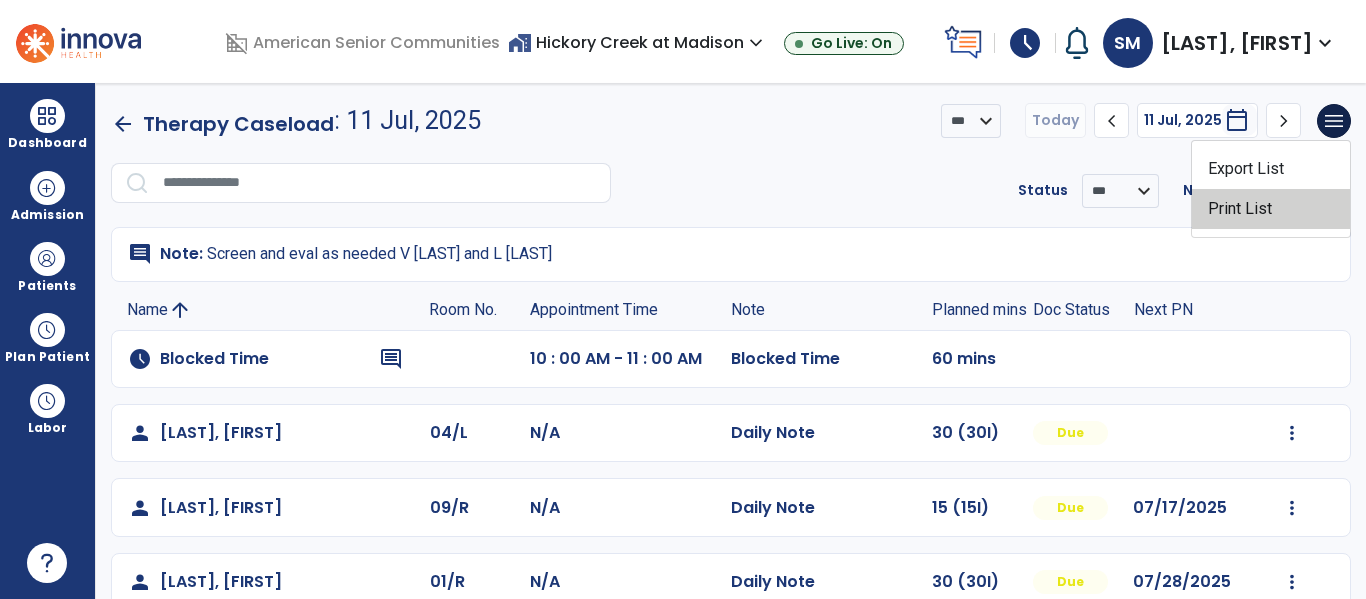 click on "Print List" 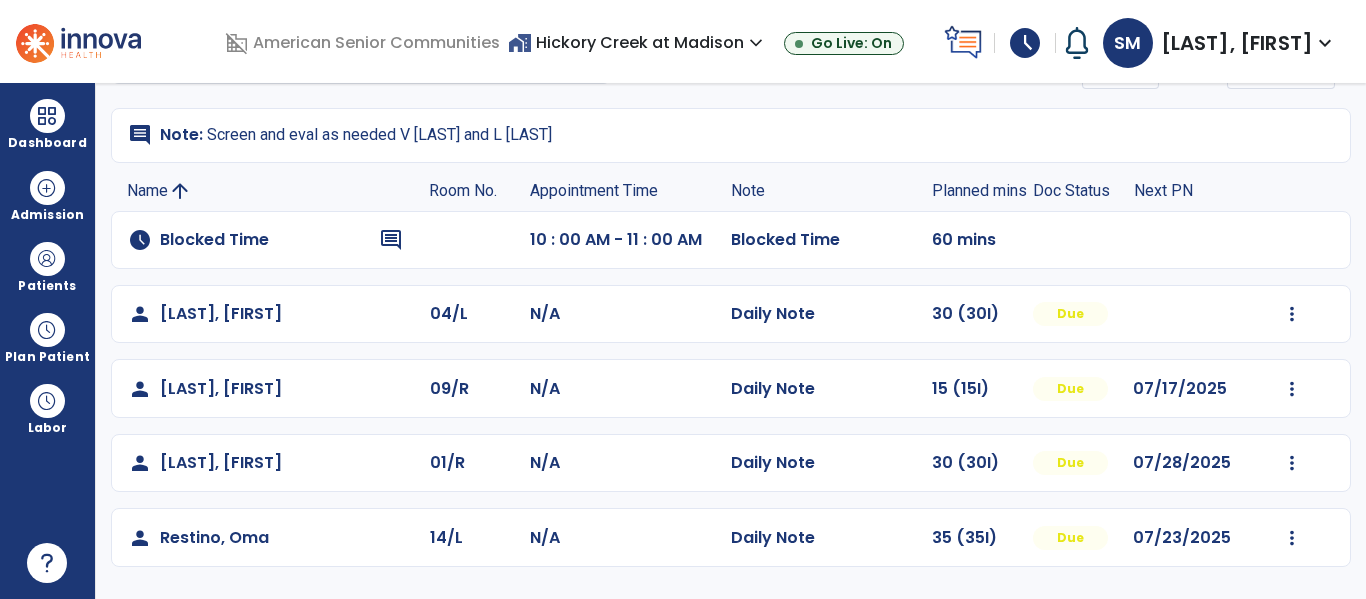 scroll, scrollTop: 161, scrollLeft: 0, axis: vertical 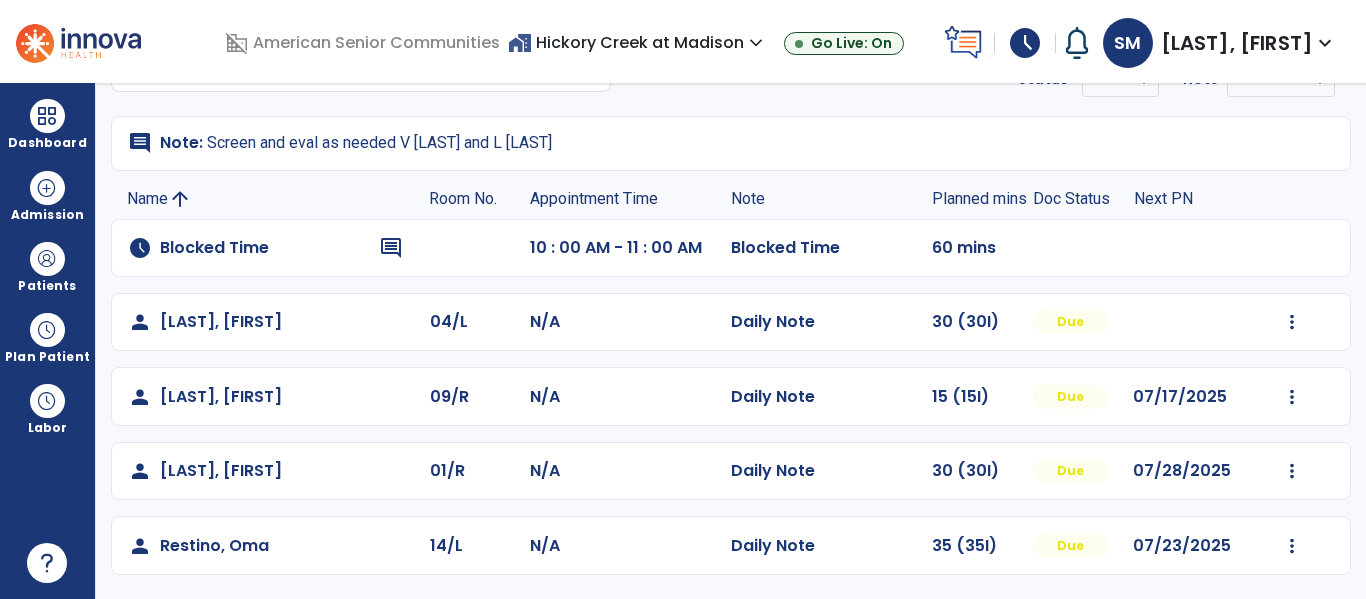 click on "01/R" 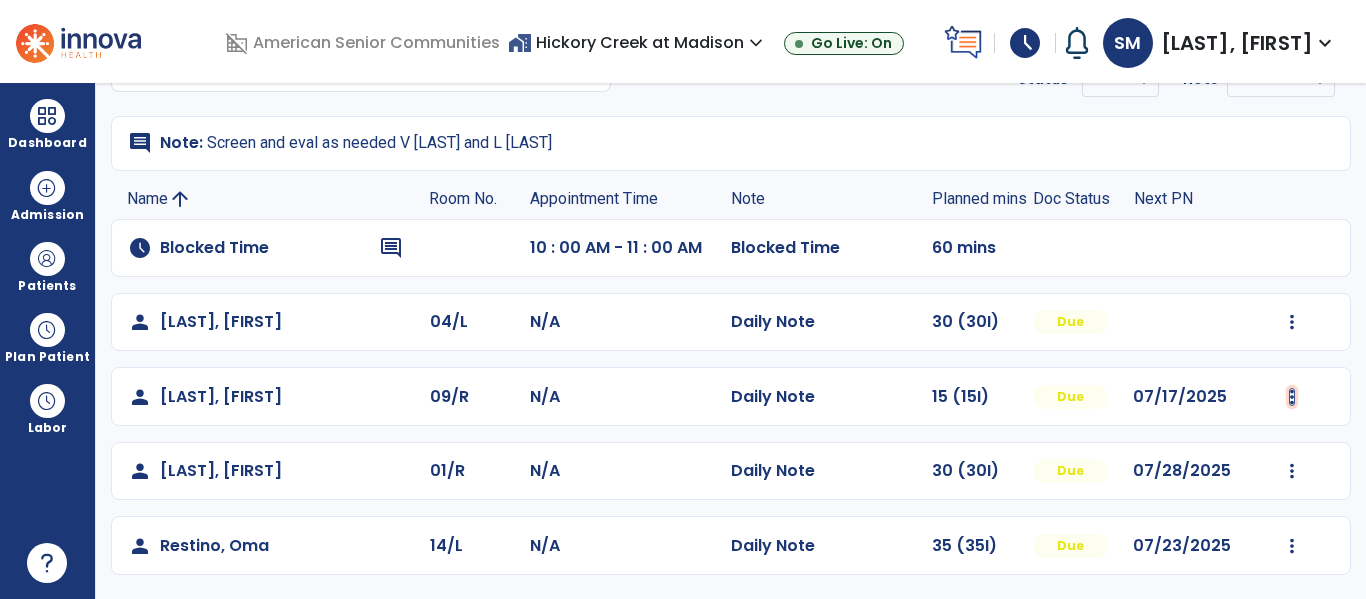 click at bounding box center [1292, 322] 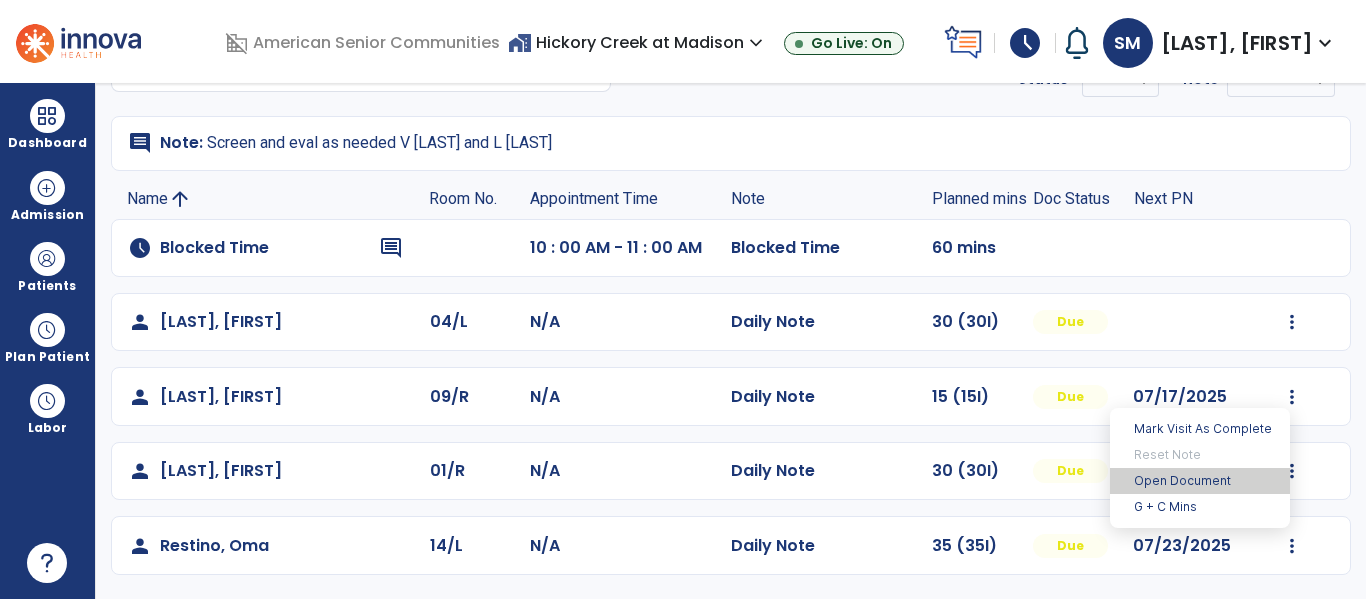 click on "Open Document" at bounding box center [1200, 481] 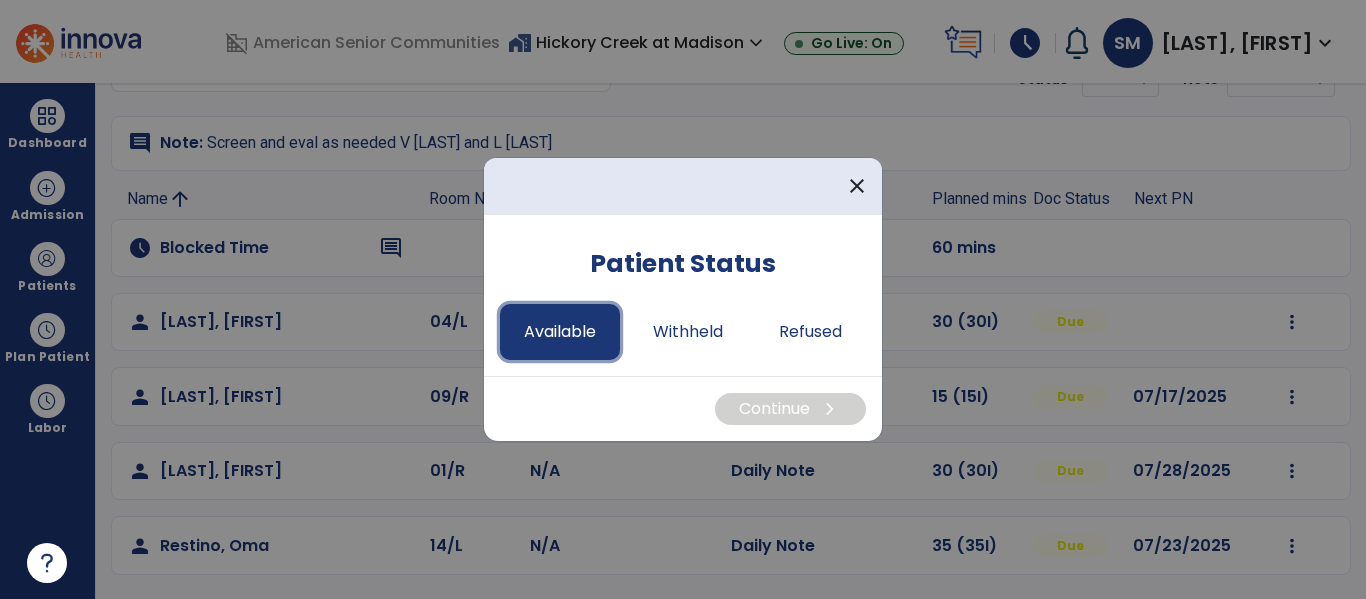 click on "Available" at bounding box center (560, 332) 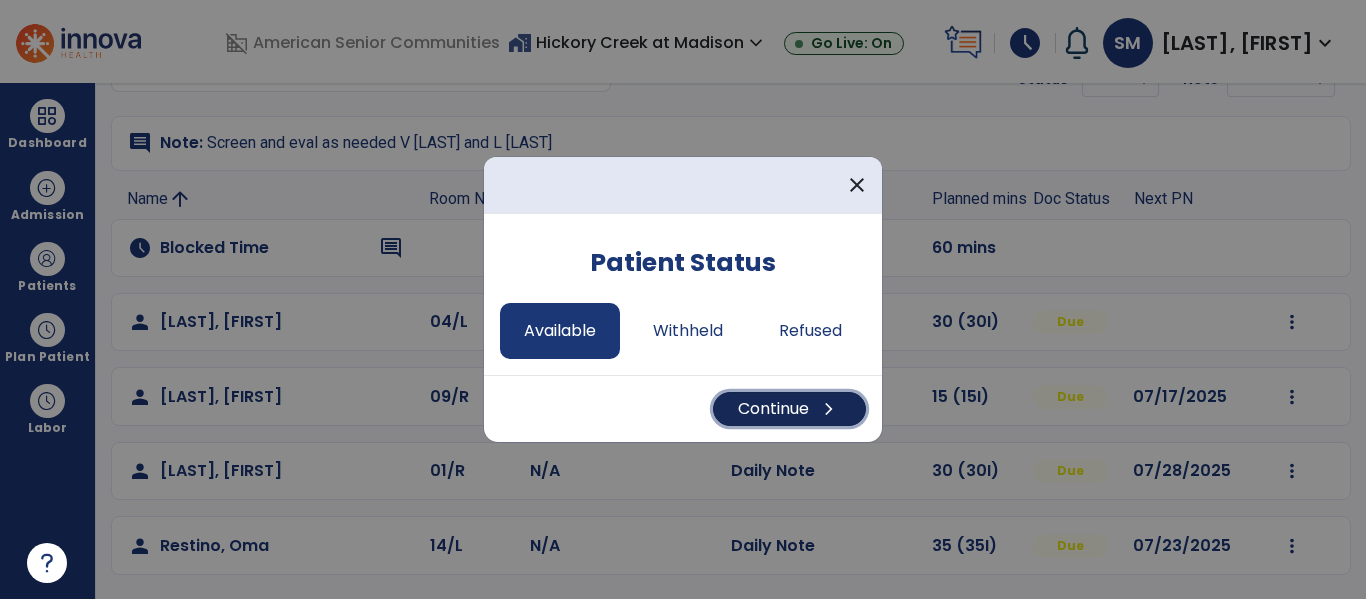 click on "Continue   chevron_right" at bounding box center (789, 409) 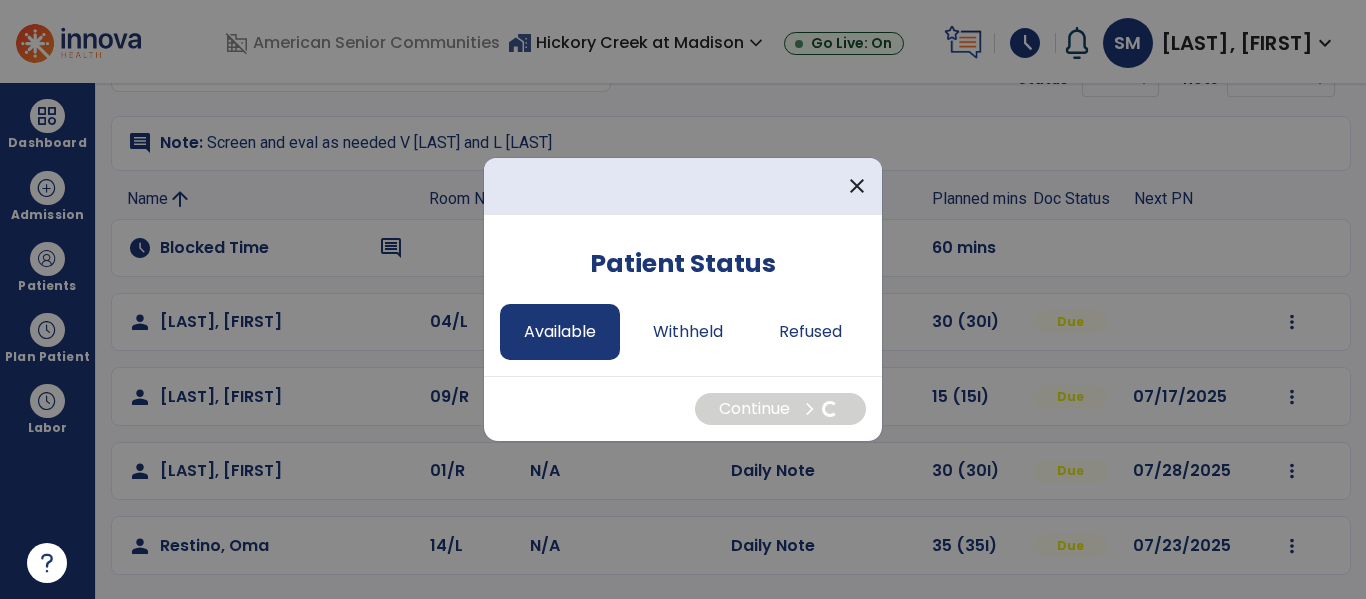 select on "*" 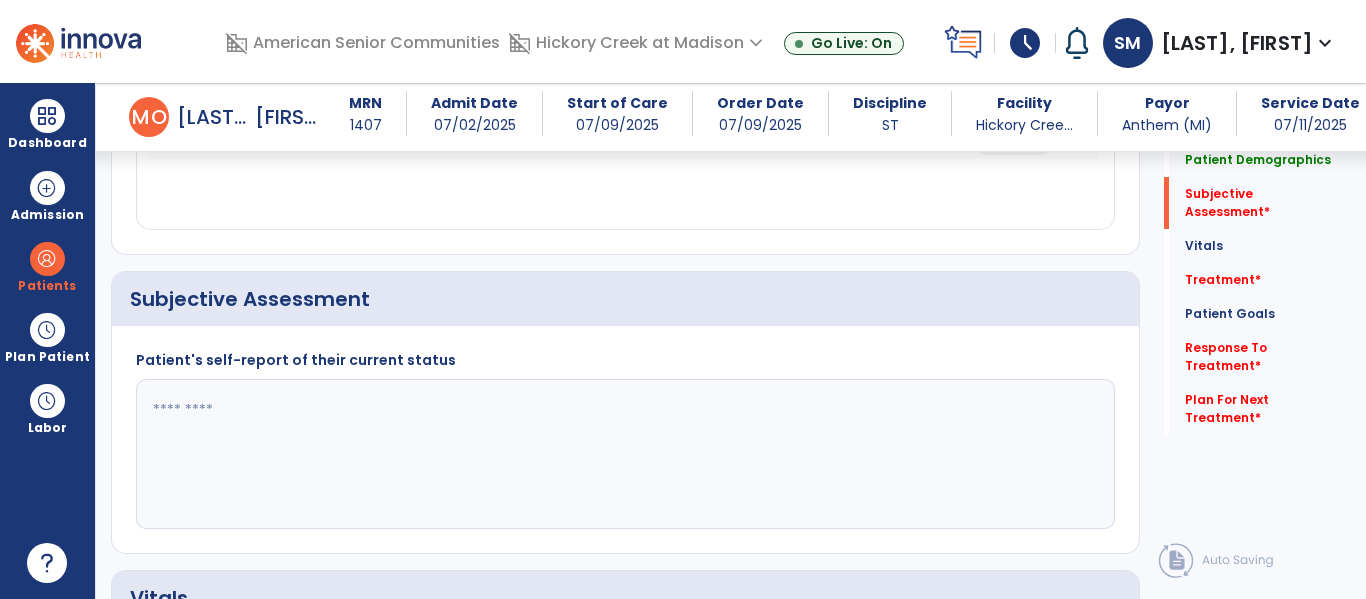 scroll, scrollTop: 373, scrollLeft: 0, axis: vertical 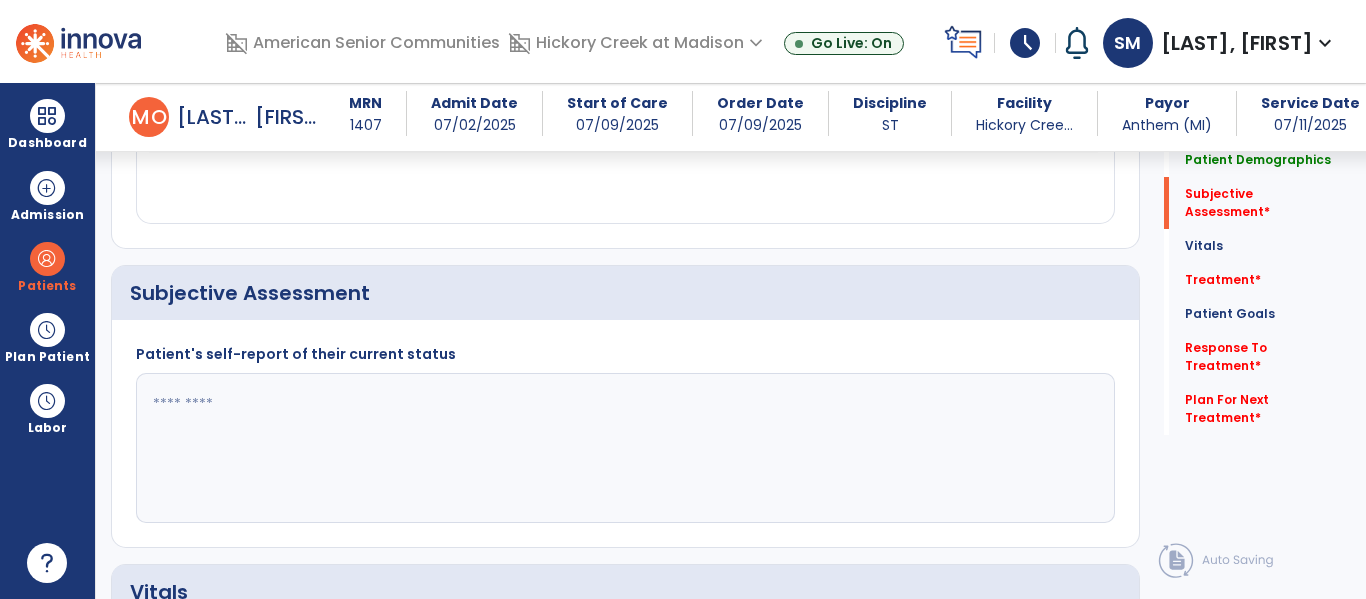 click 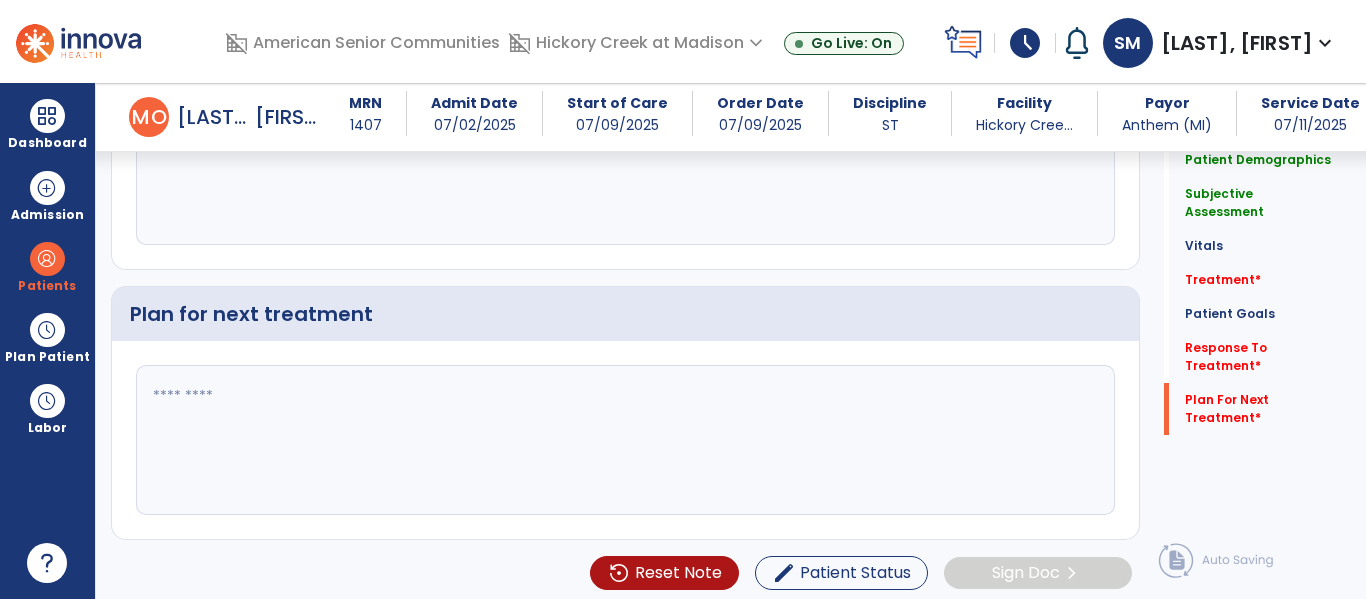 scroll, scrollTop: 2314, scrollLeft: 0, axis: vertical 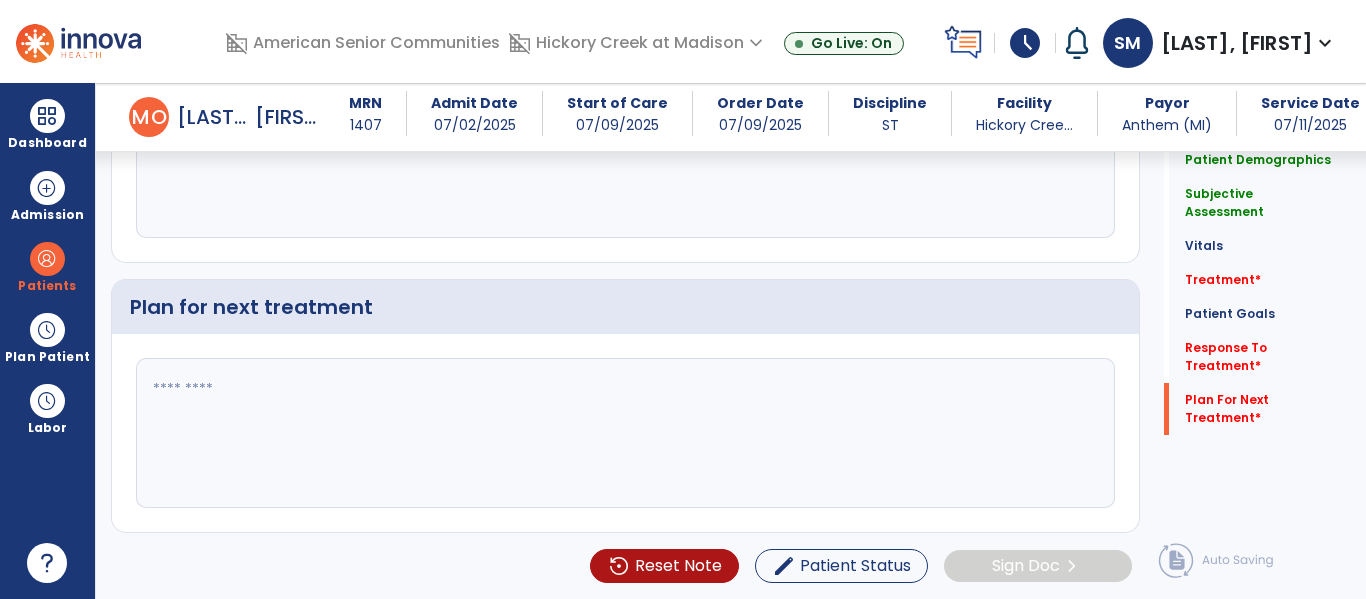 type on "**********" 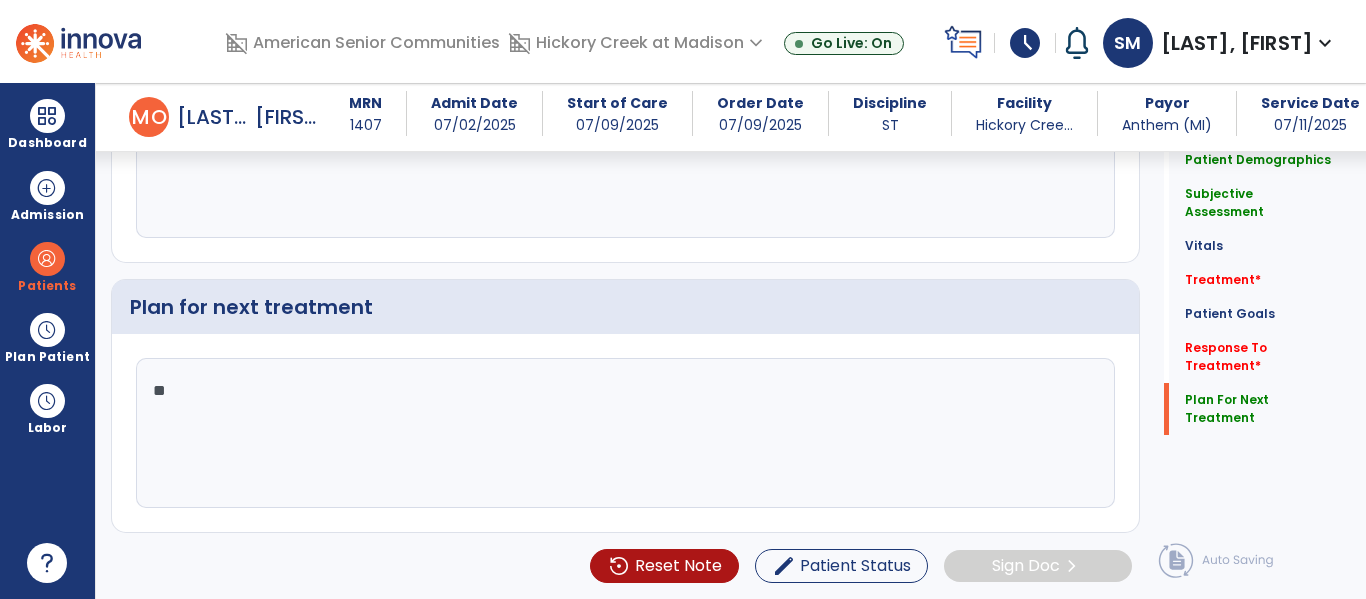 type on "*" 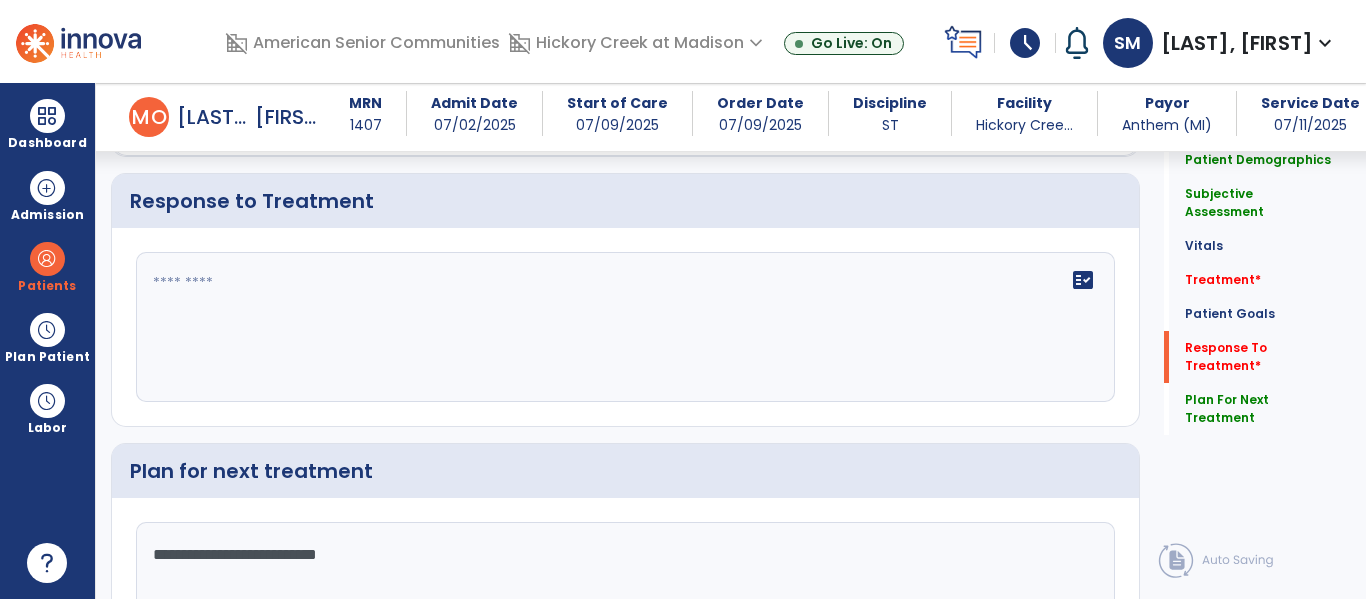 scroll, scrollTop: 2147, scrollLeft: 0, axis: vertical 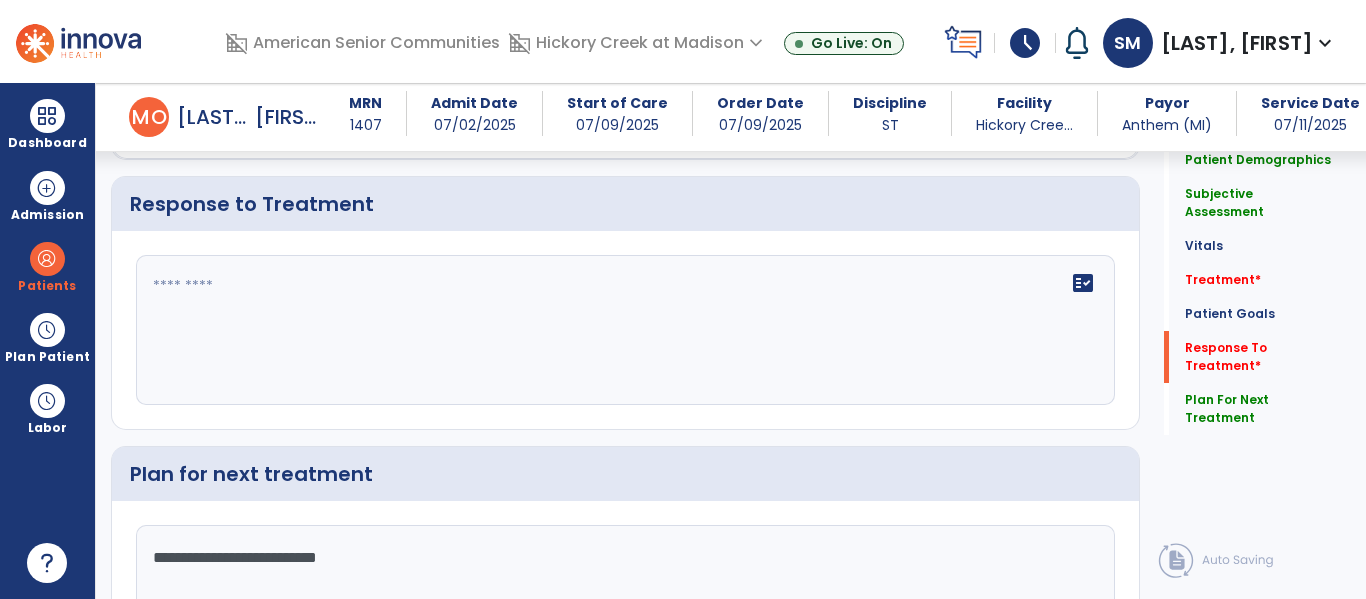type on "**********" 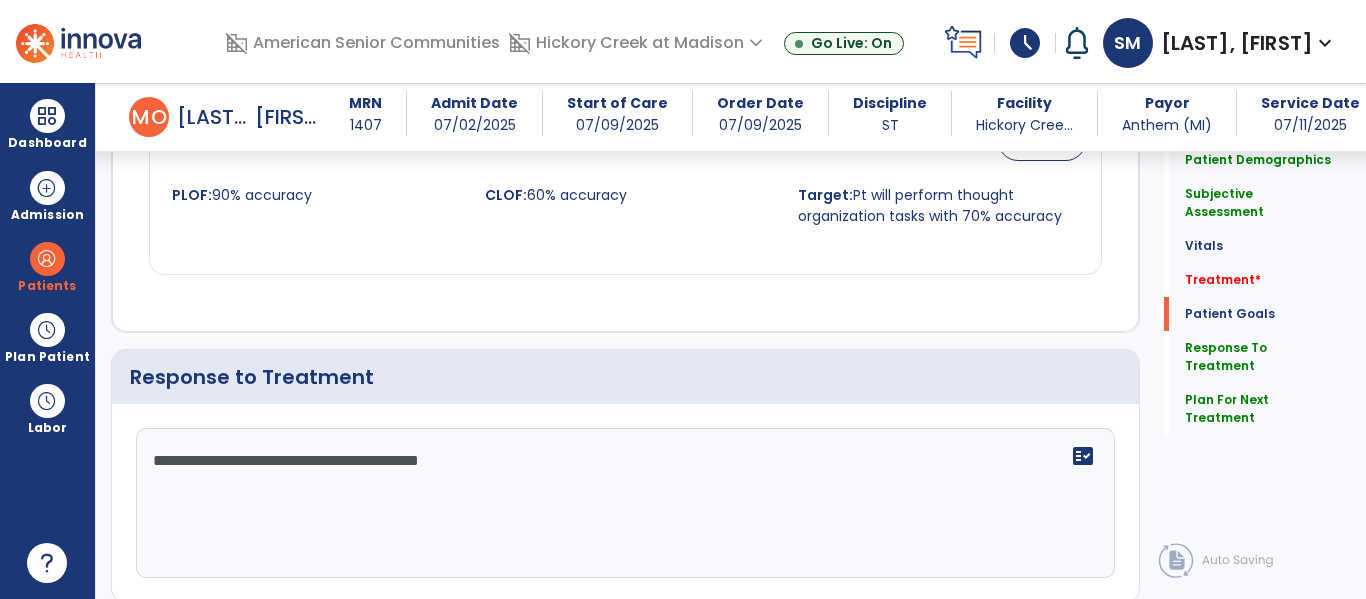 scroll, scrollTop: 1976, scrollLeft: 0, axis: vertical 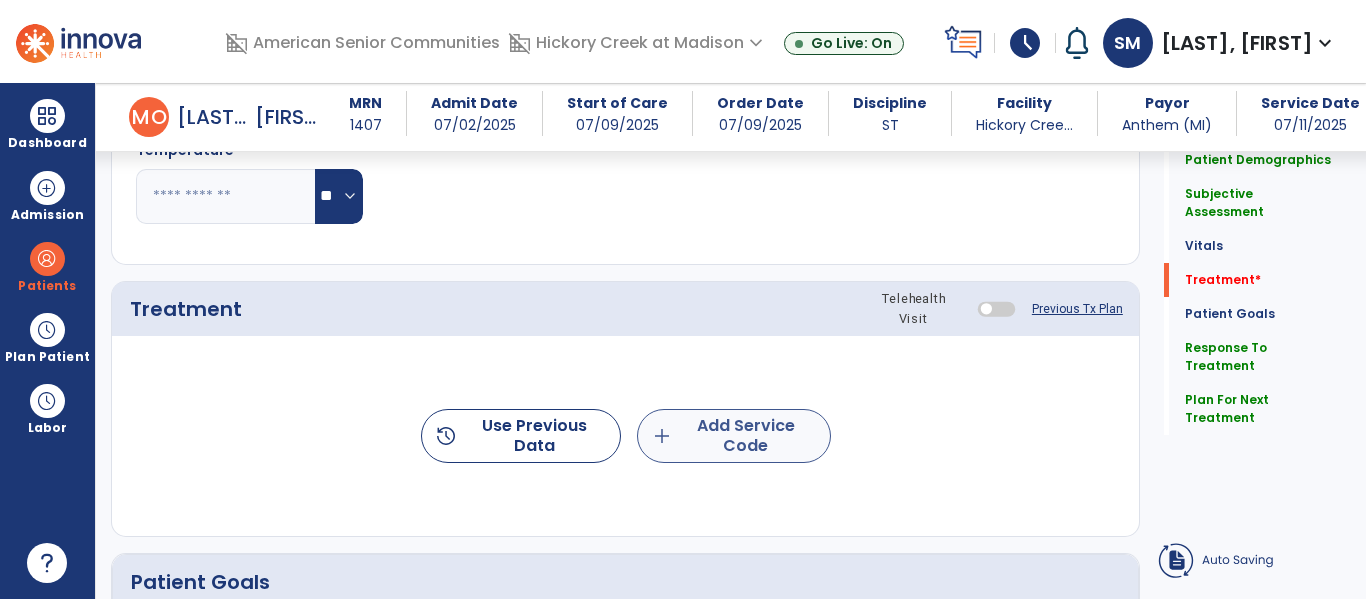 type on "**********" 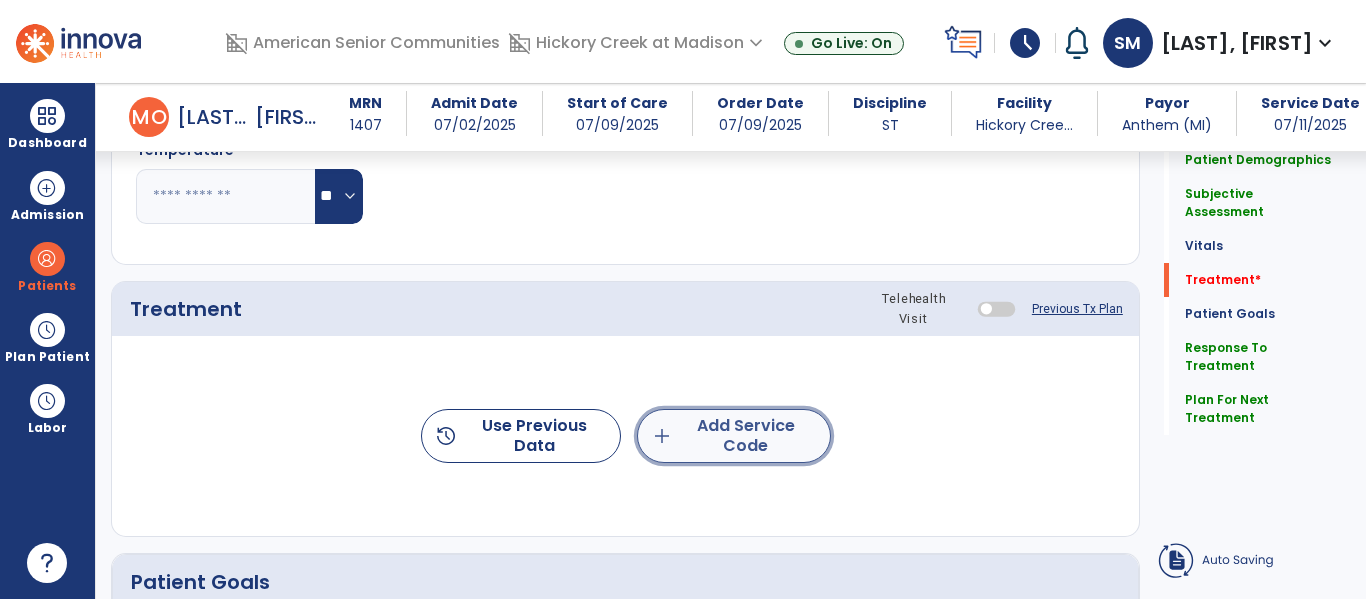 click on "add  Add Service Code" 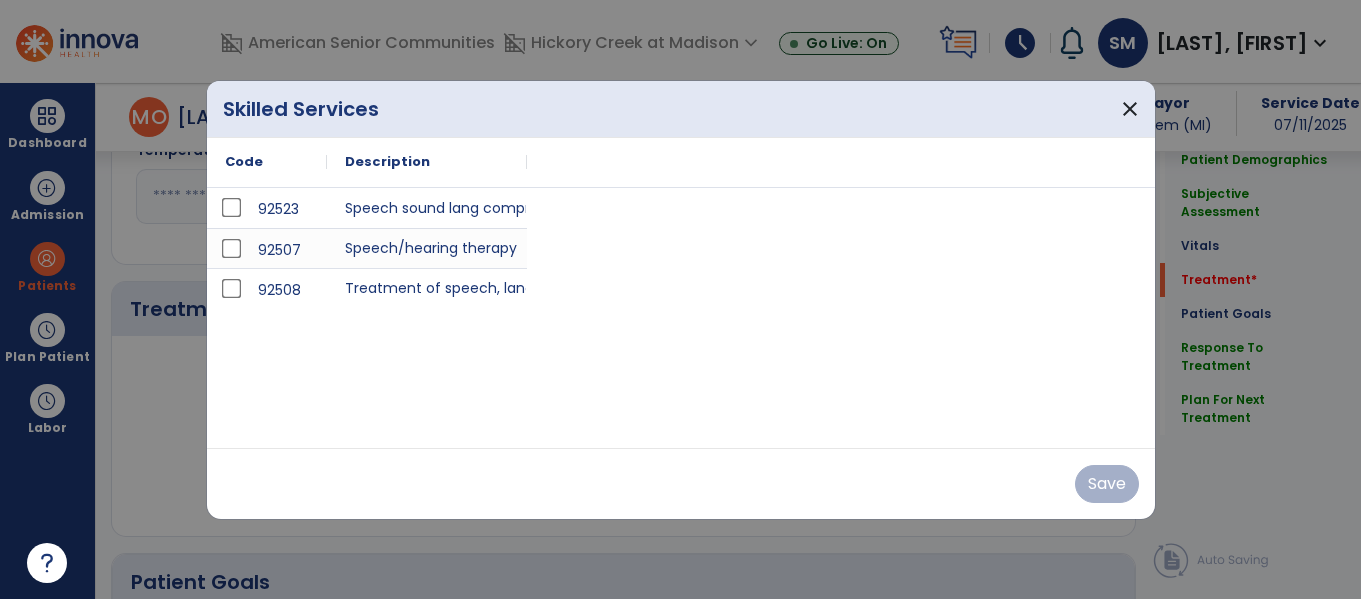 scroll, scrollTop: 1078, scrollLeft: 0, axis: vertical 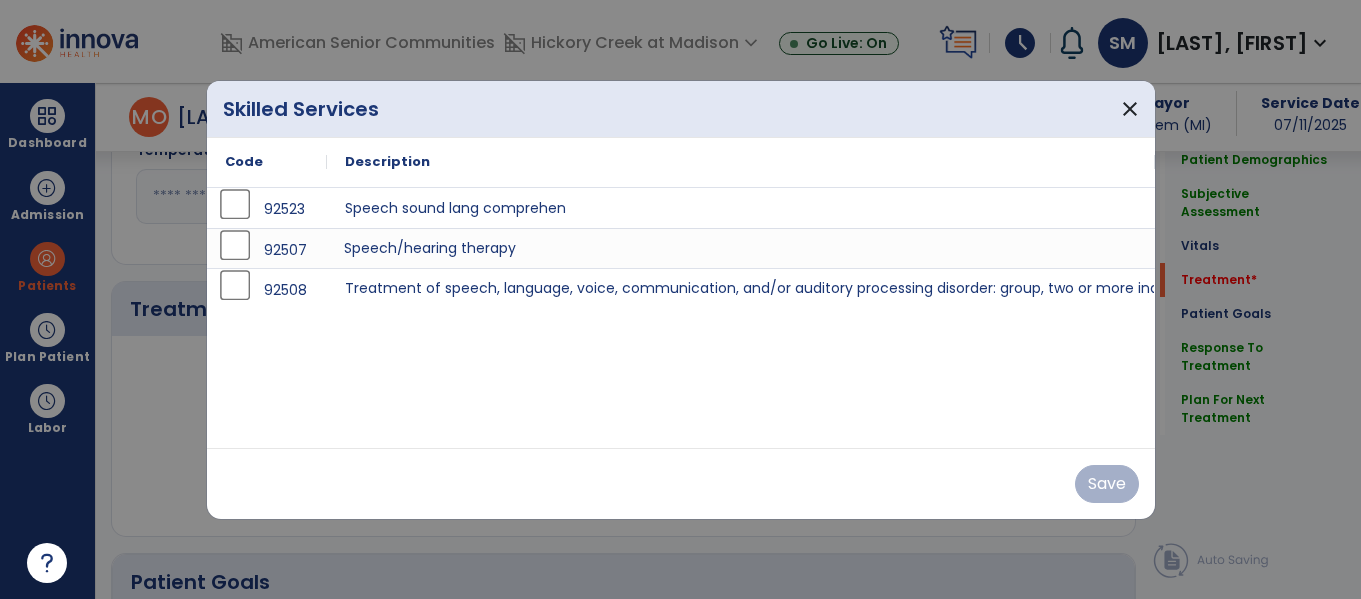 click on "Speech/hearing therapy" at bounding box center (741, 248) 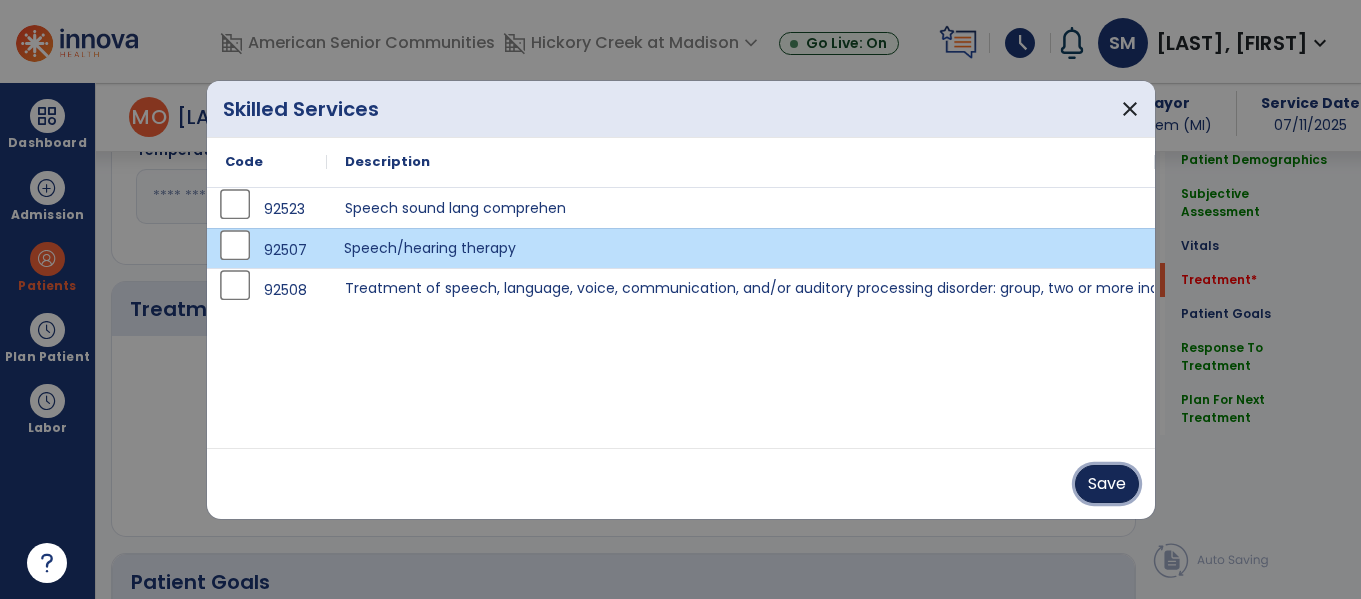 click on "Save" at bounding box center (1107, 484) 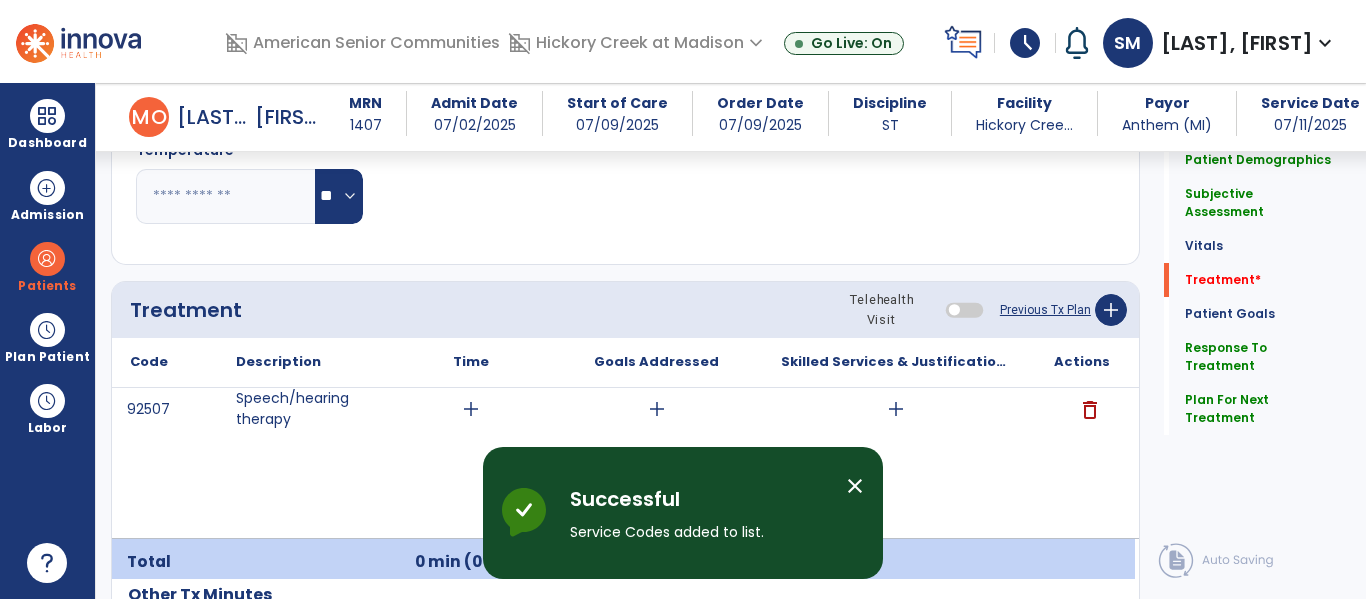 click on "add" at bounding box center (896, 409) 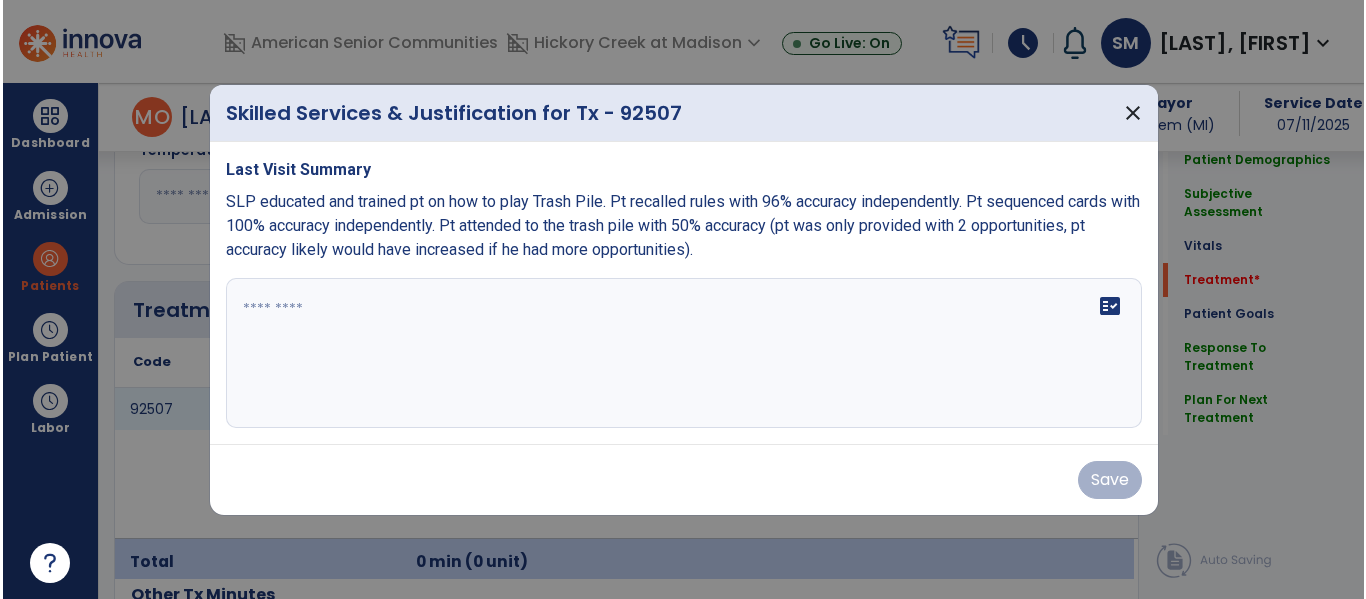 scroll, scrollTop: 1078, scrollLeft: 0, axis: vertical 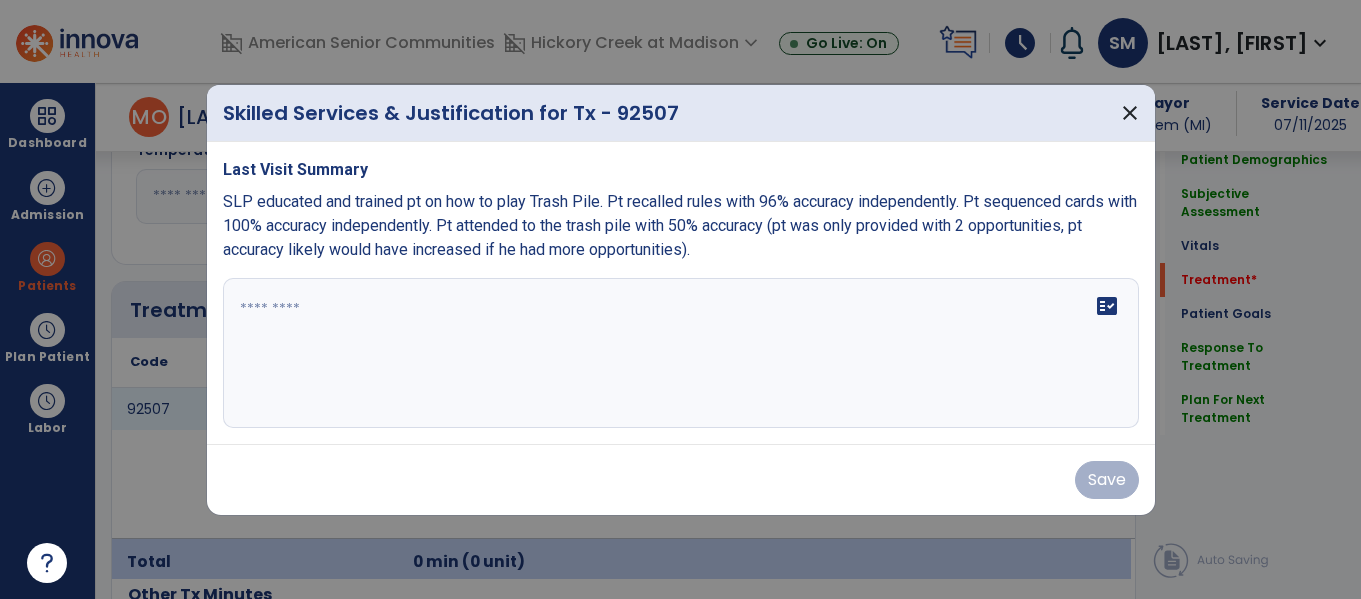 click on "fact_check" at bounding box center (681, 353) 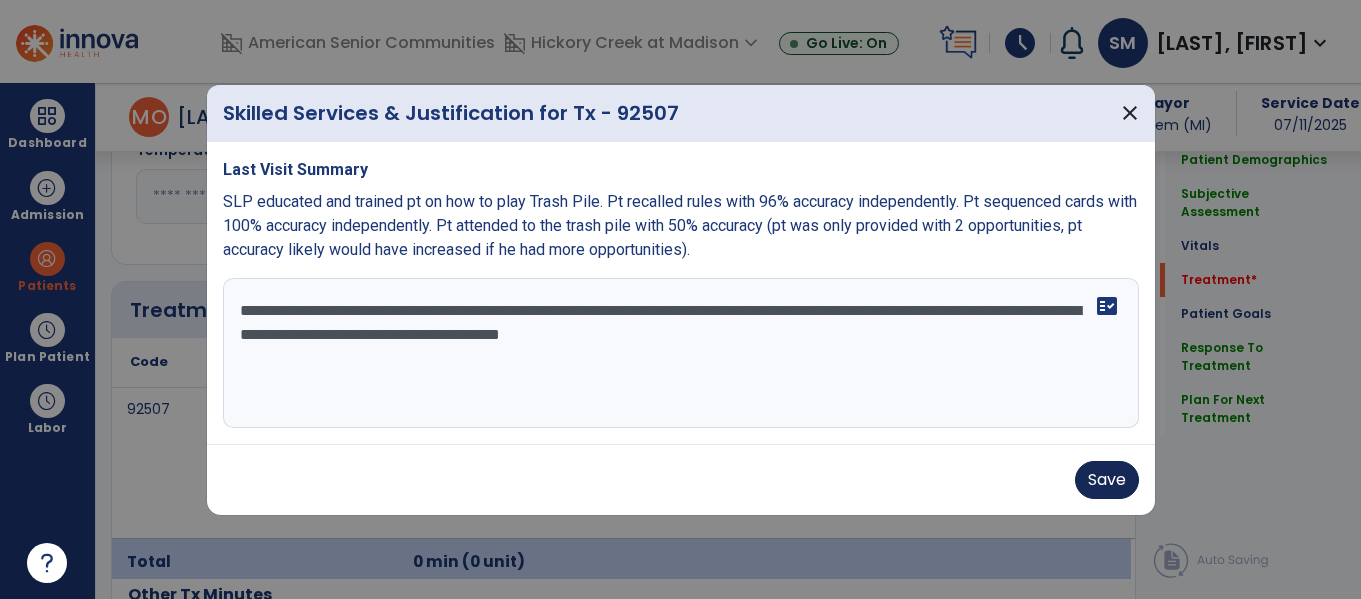 type on "**********" 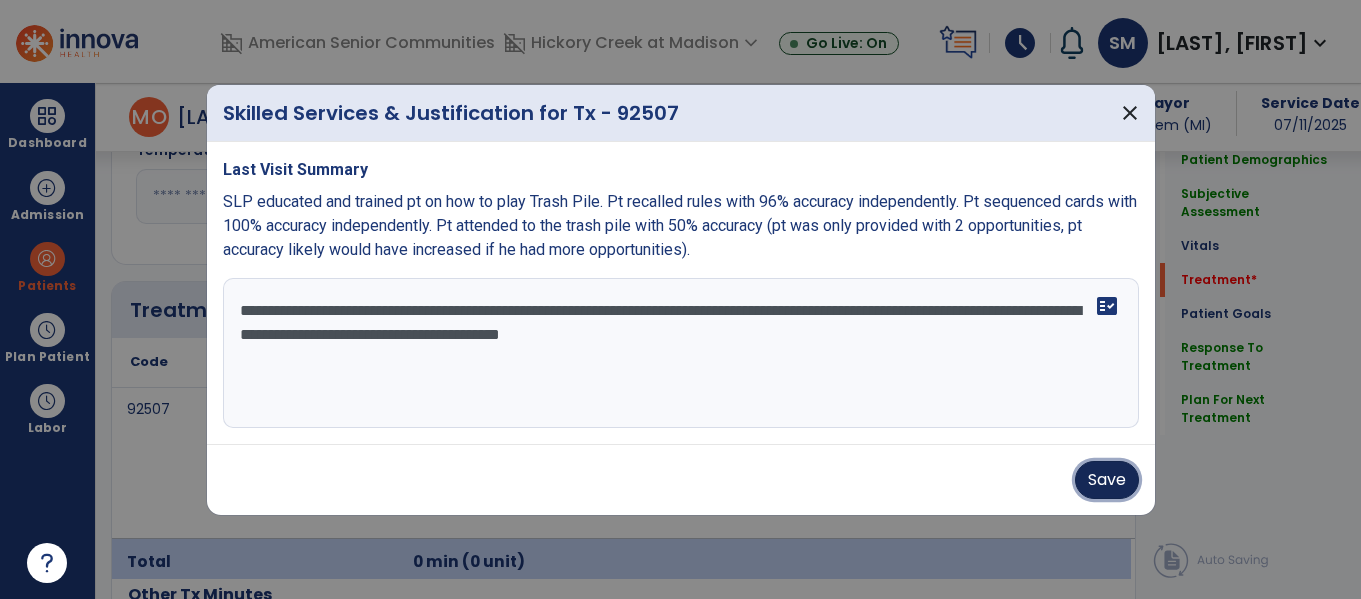 click on "Save" at bounding box center [1107, 480] 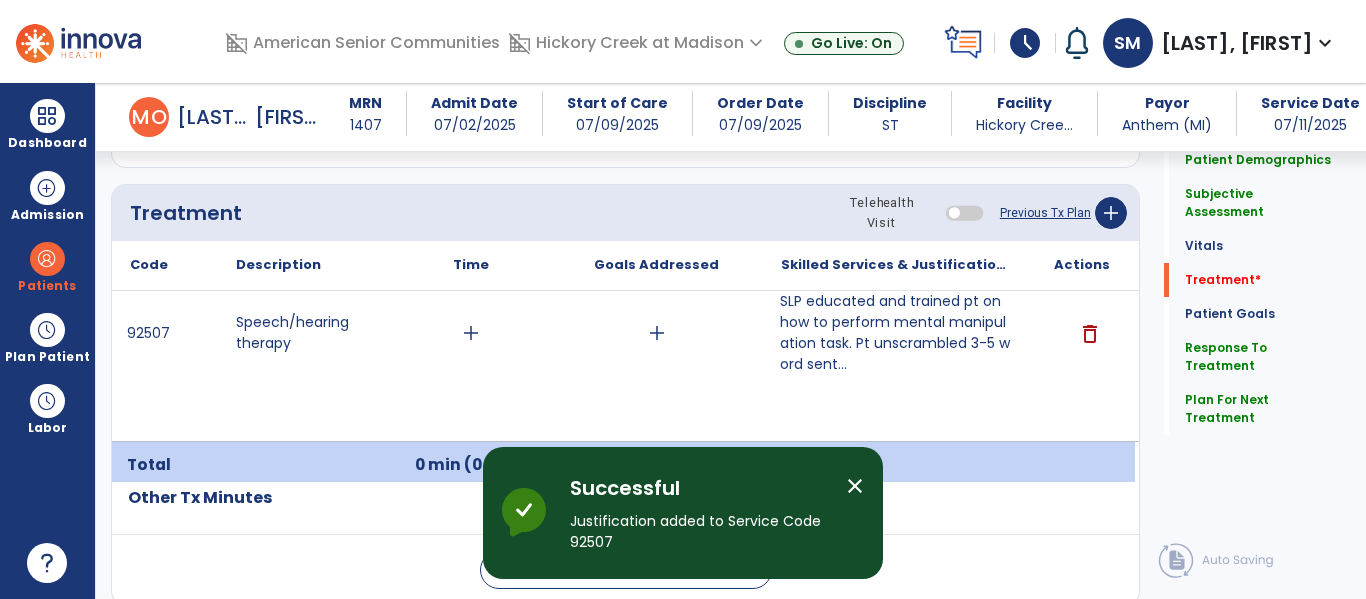 click on "add" at bounding box center [657, 333] 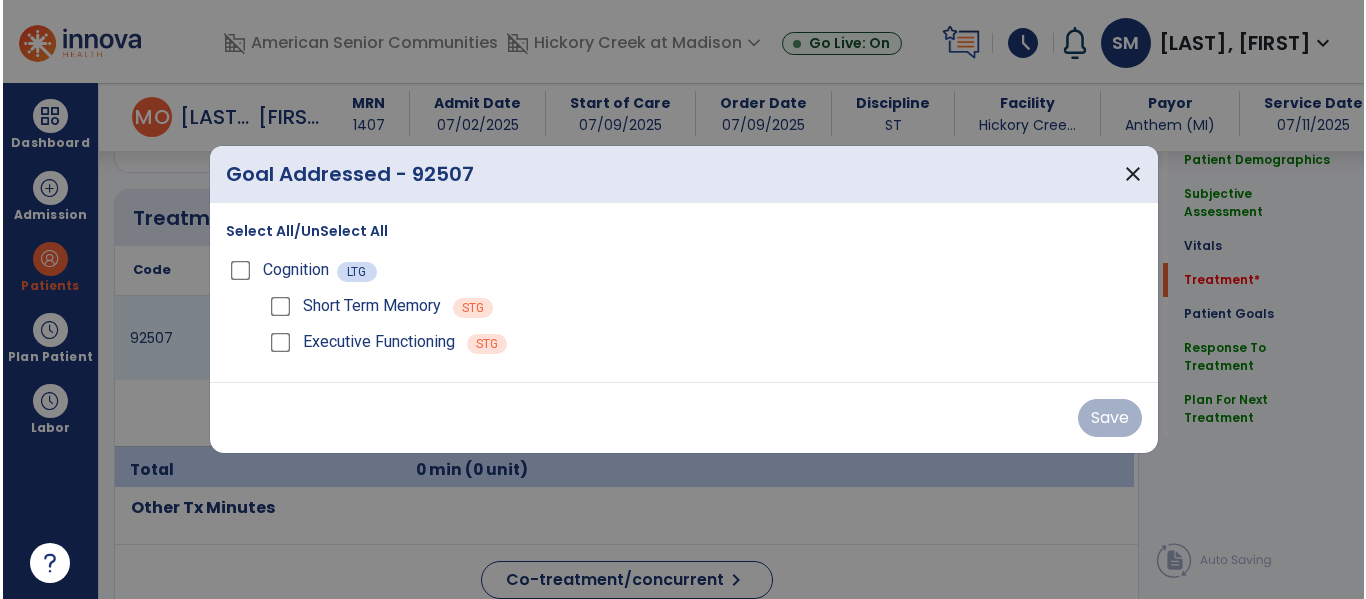 scroll, scrollTop: 1175, scrollLeft: 0, axis: vertical 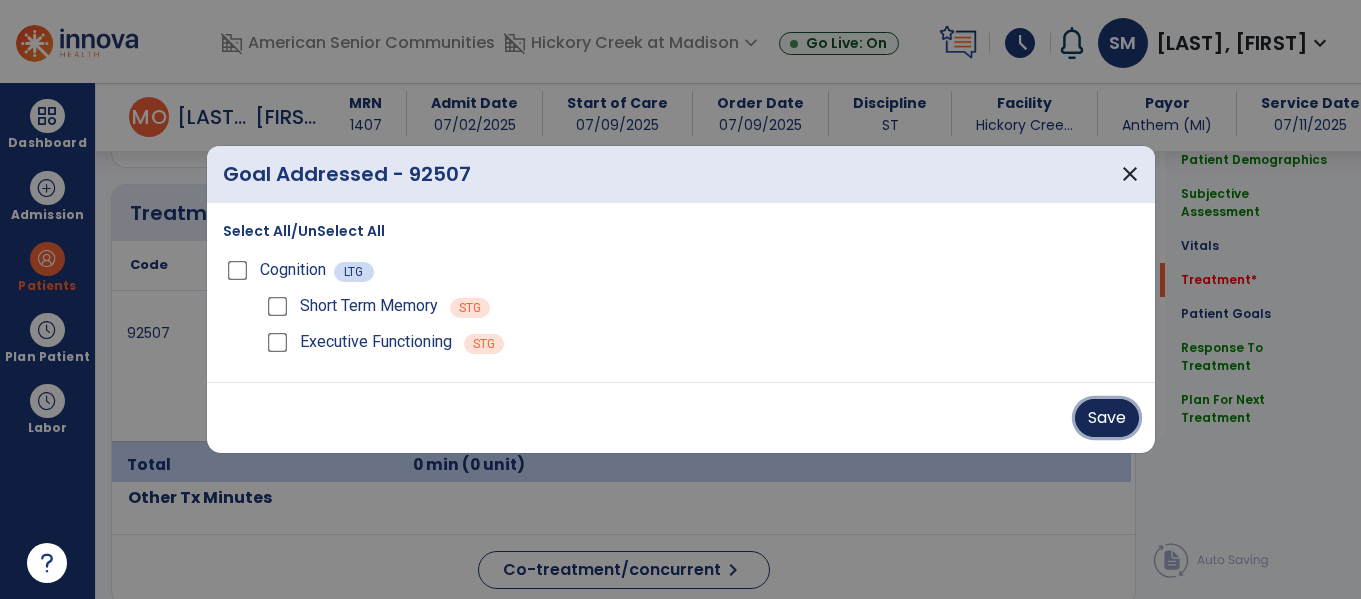 click on "Save" at bounding box center (1107, 418) 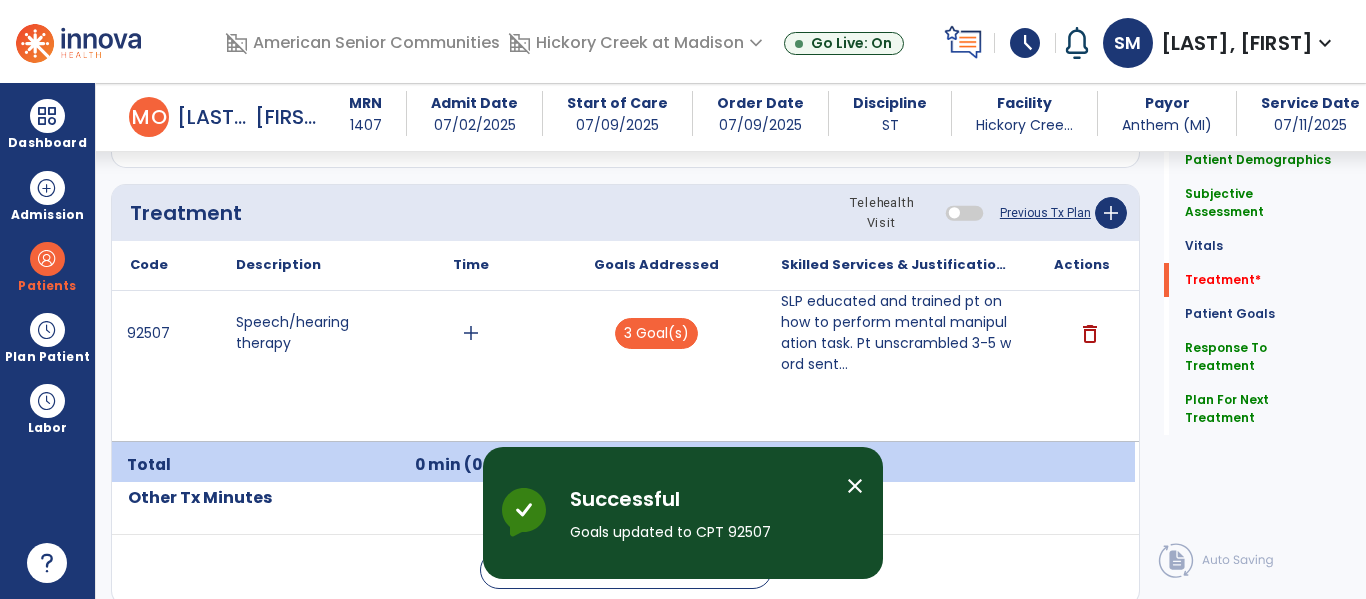 click on "add" at bounding box center (471, 333) 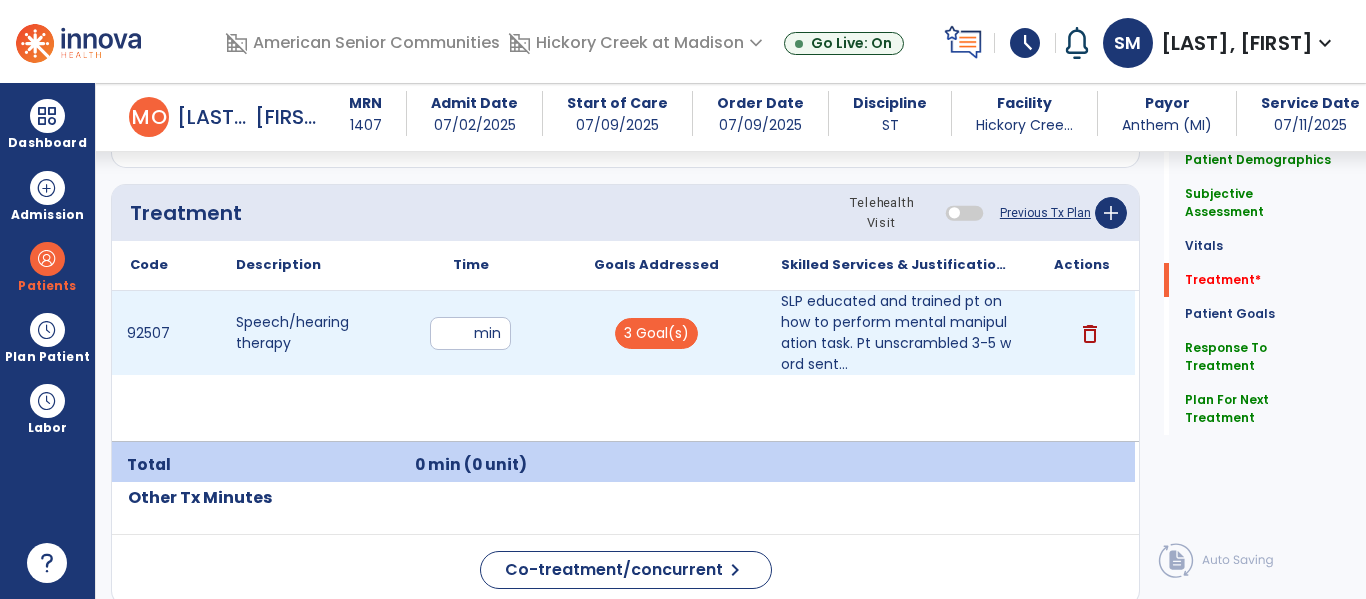 type on "**" 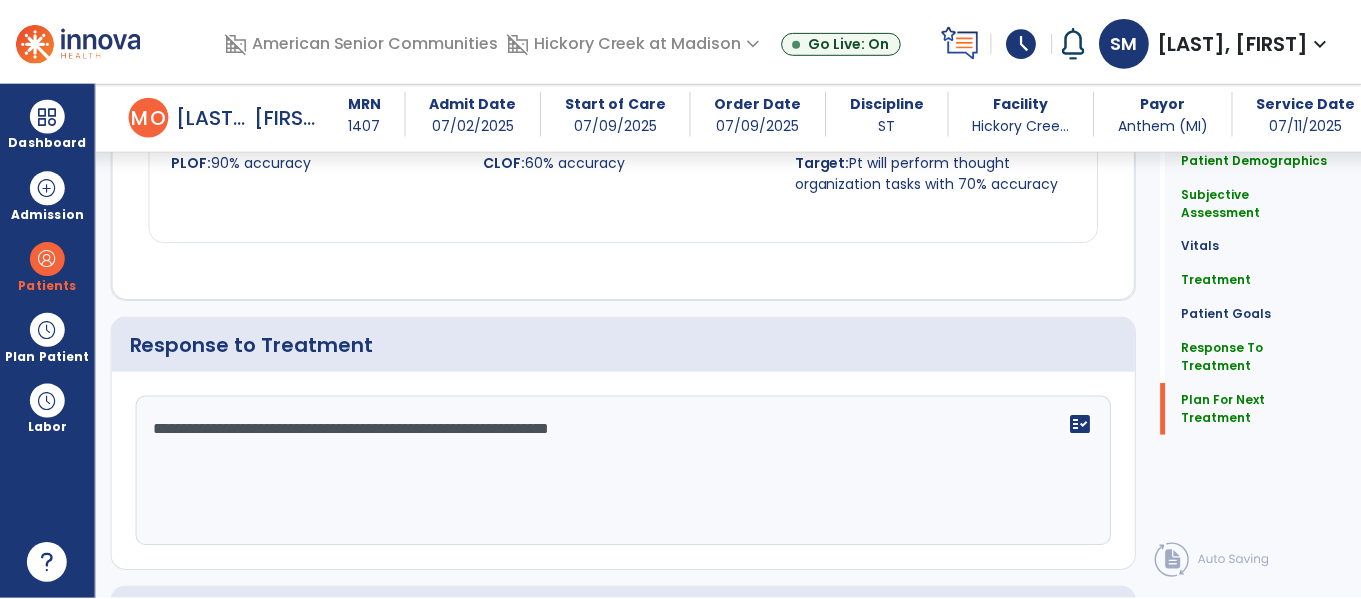 scroll, scrollTop: 2480, scrollLeft: 0, axis: vertical 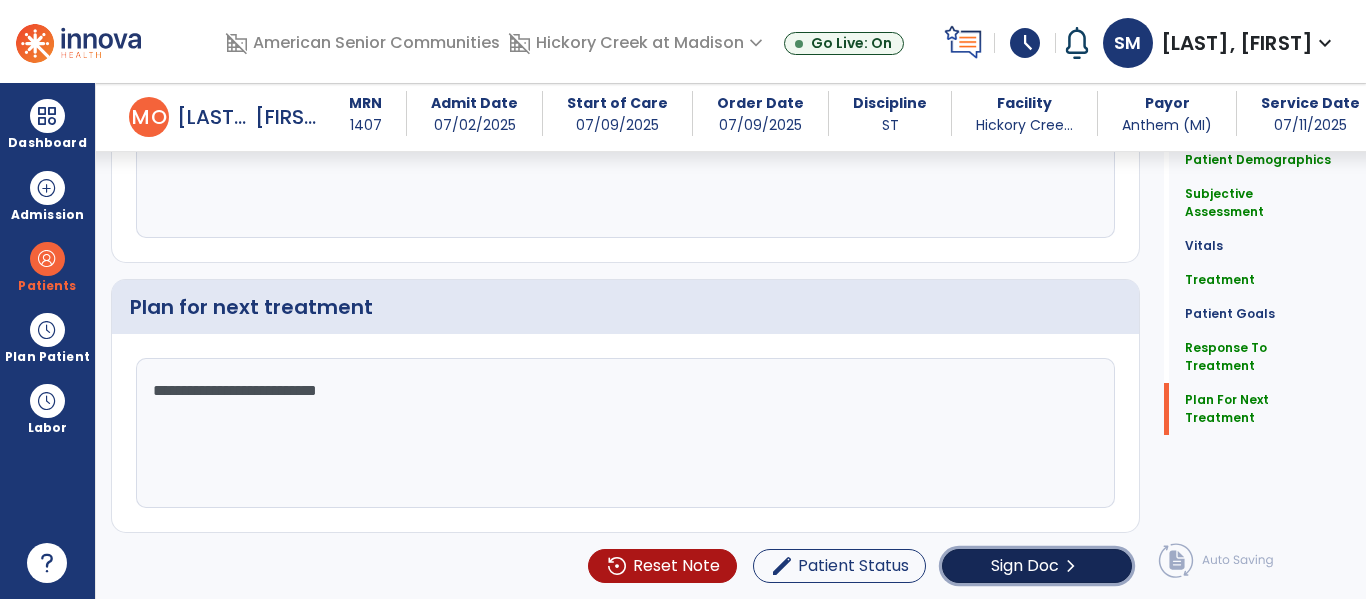 click on "chevron_right" 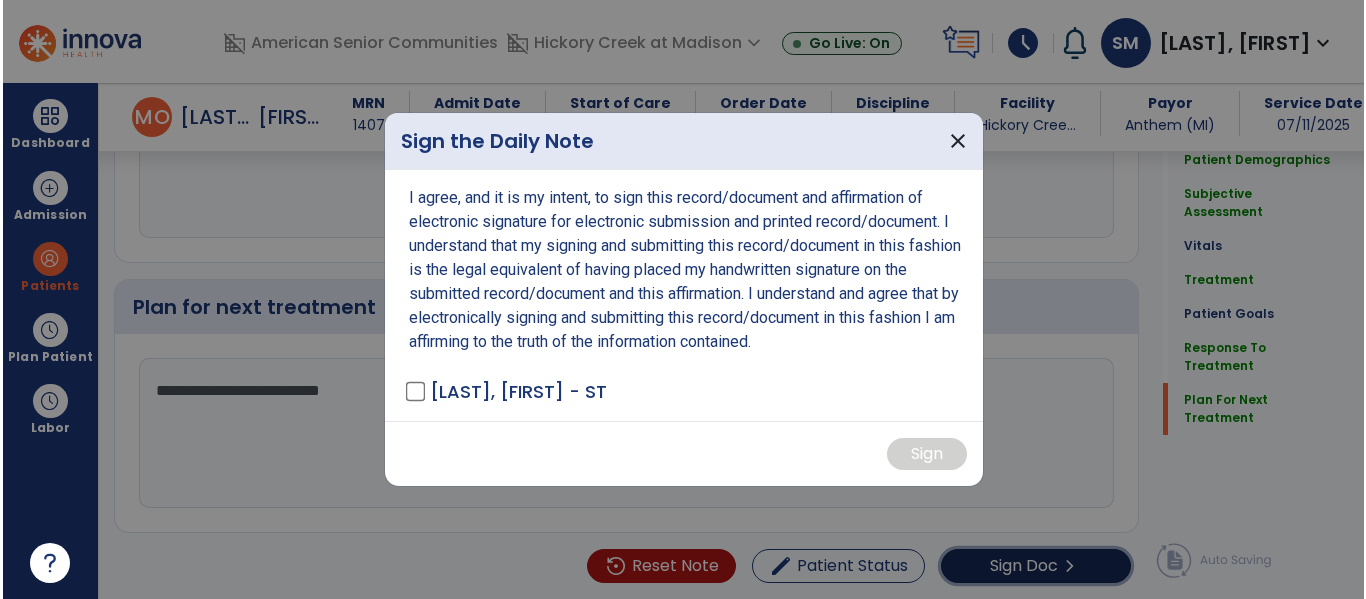 scroll, scrollTop: 2480, scrollLeft: 0, axis: vertical 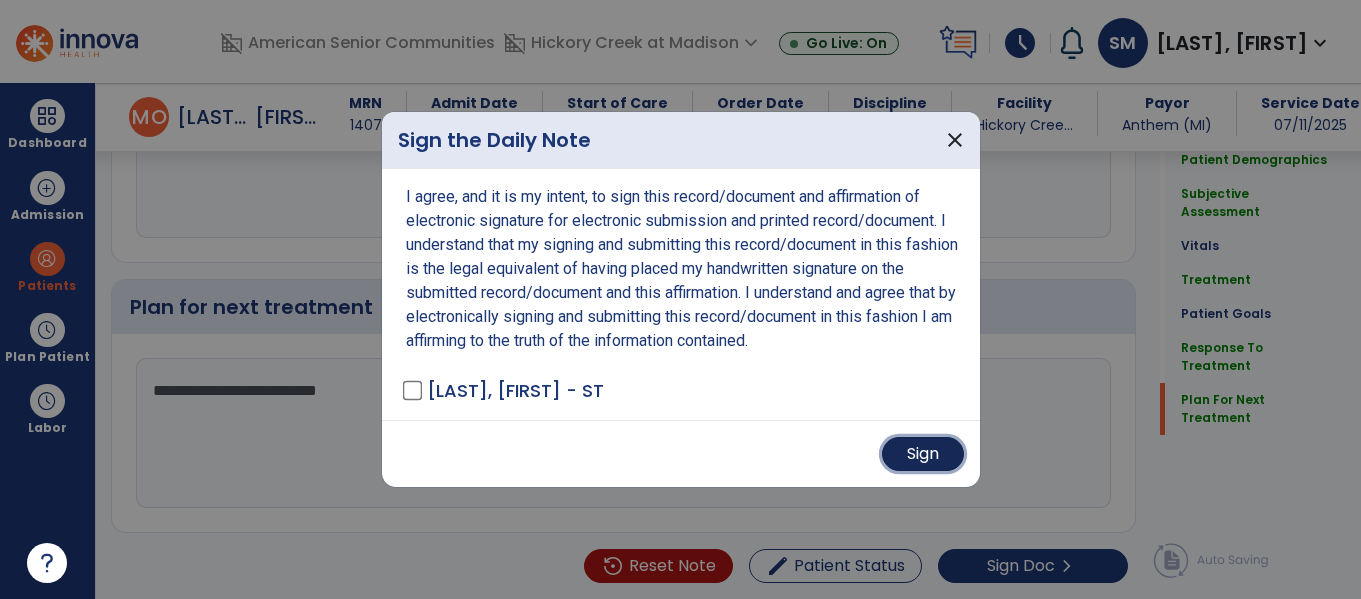 click on "Sign" at bounding box center (923, 454) 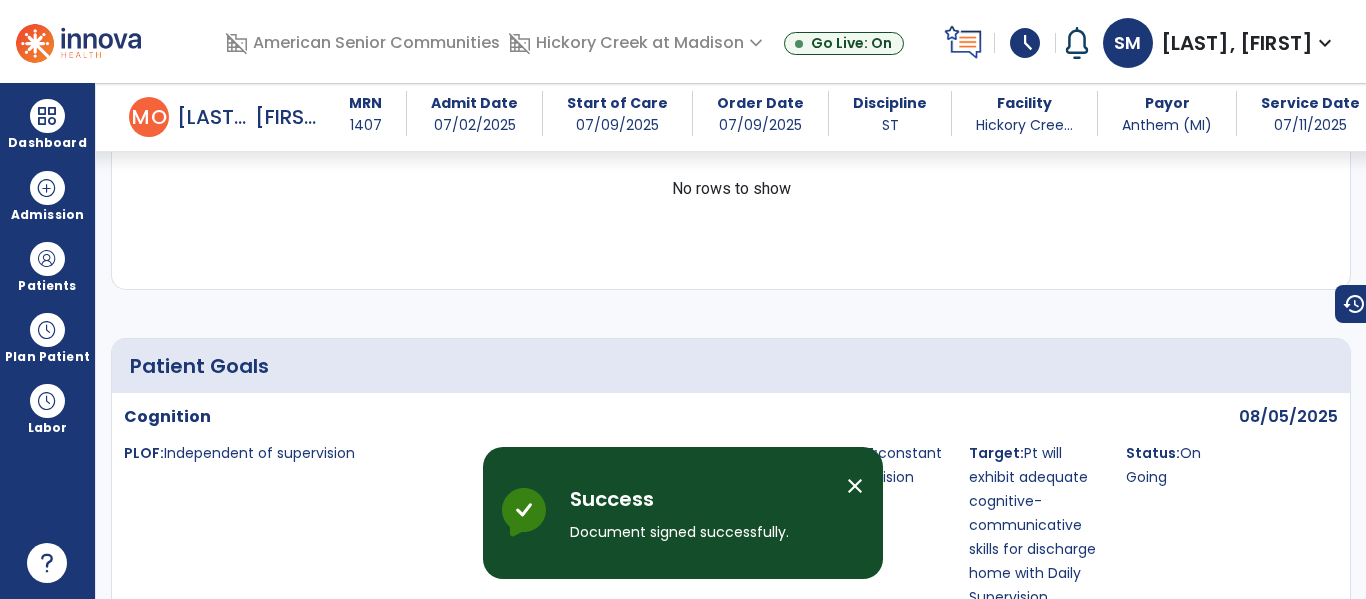 scroll, scrollTop: 0, scrollLeft: 0, axis: both 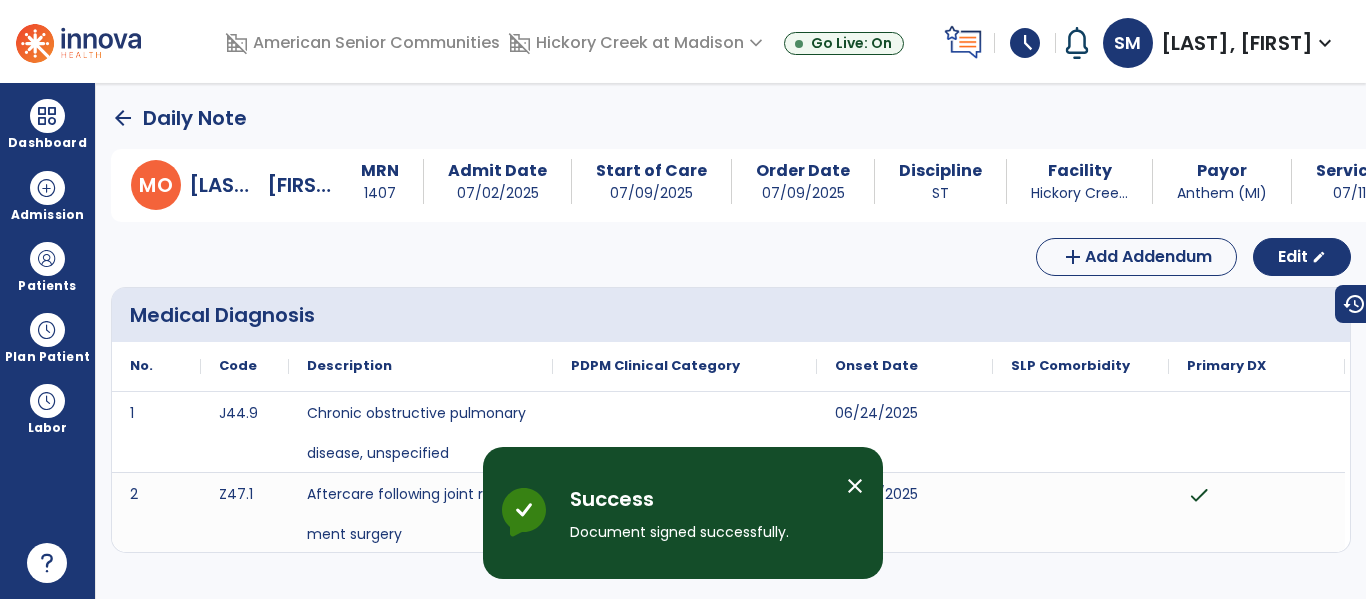 click on "arrow_back" 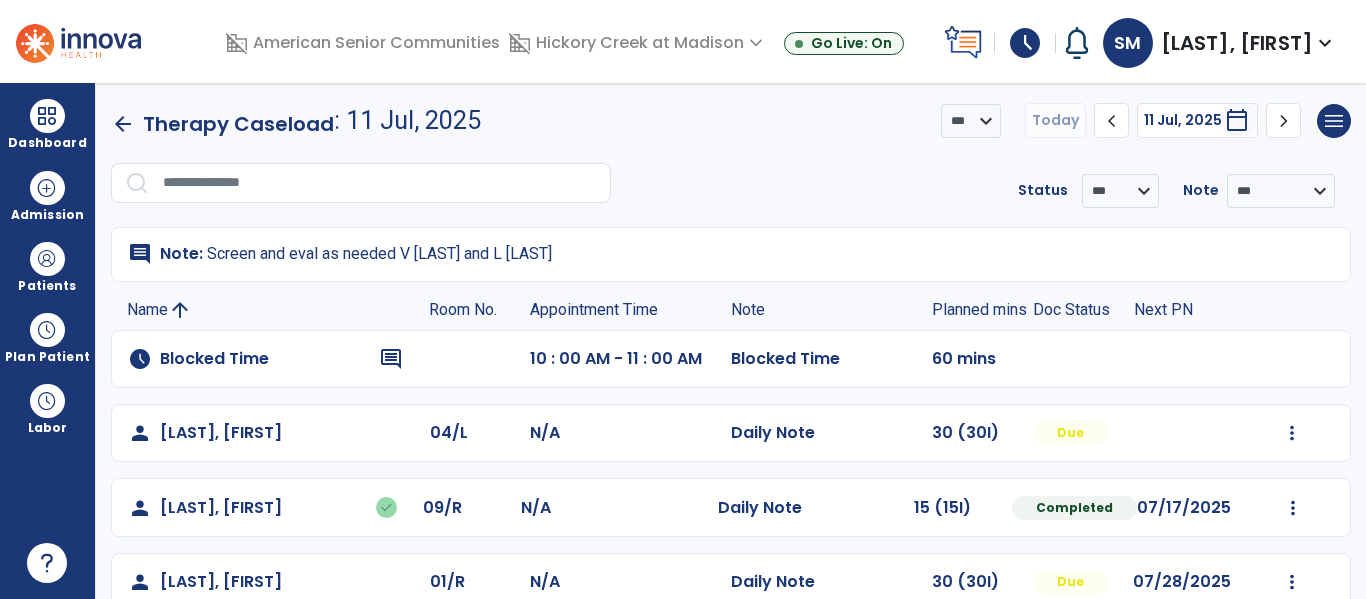scroll, scrollTop: 111, scrollLeft: 0, axis: vertical 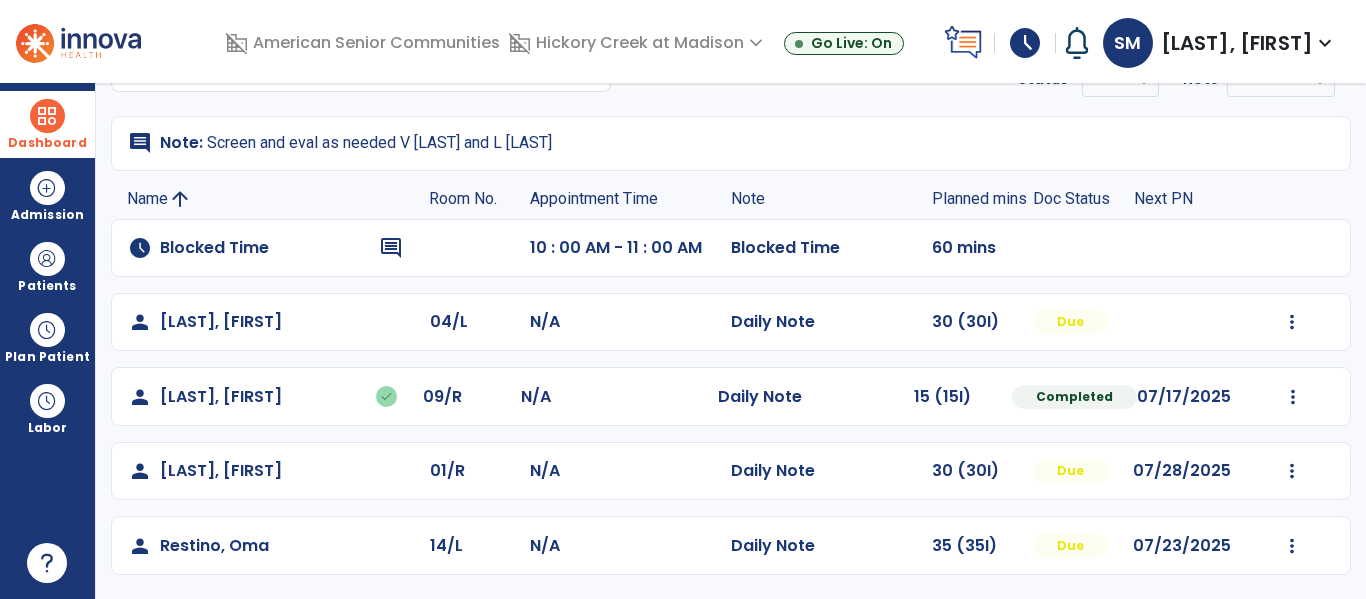 click at bounding box center [47, 116] 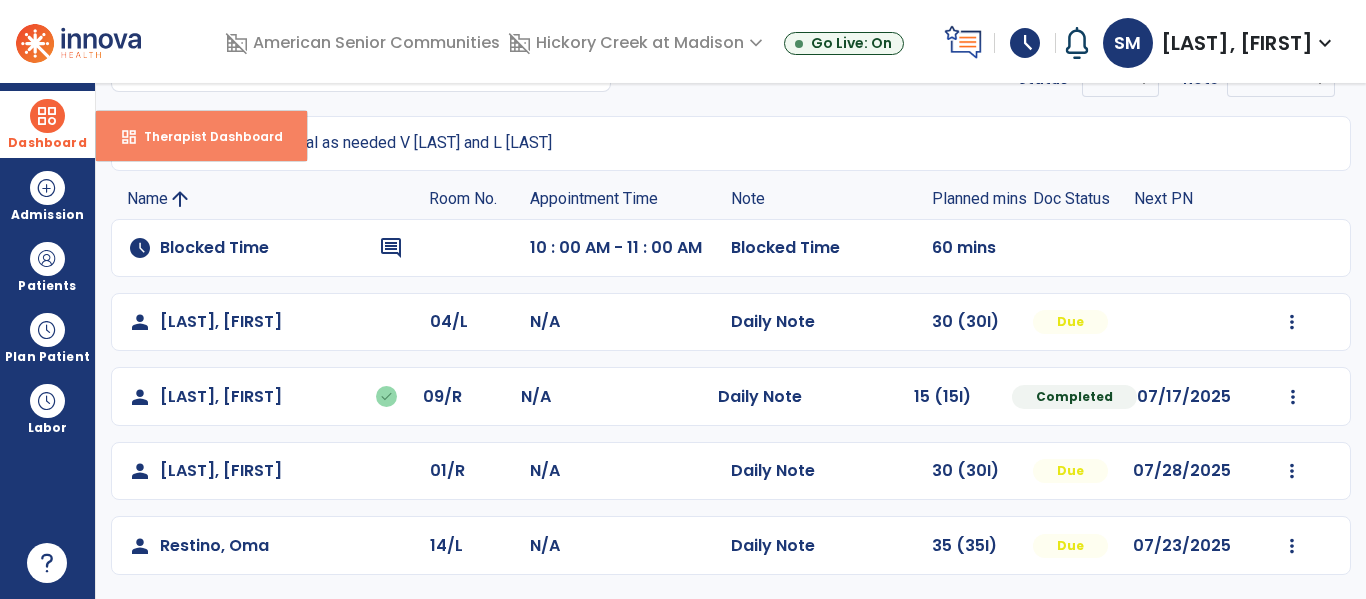 click on "dashboard  Therapist Dashboard" at bounding box center (201, 136) 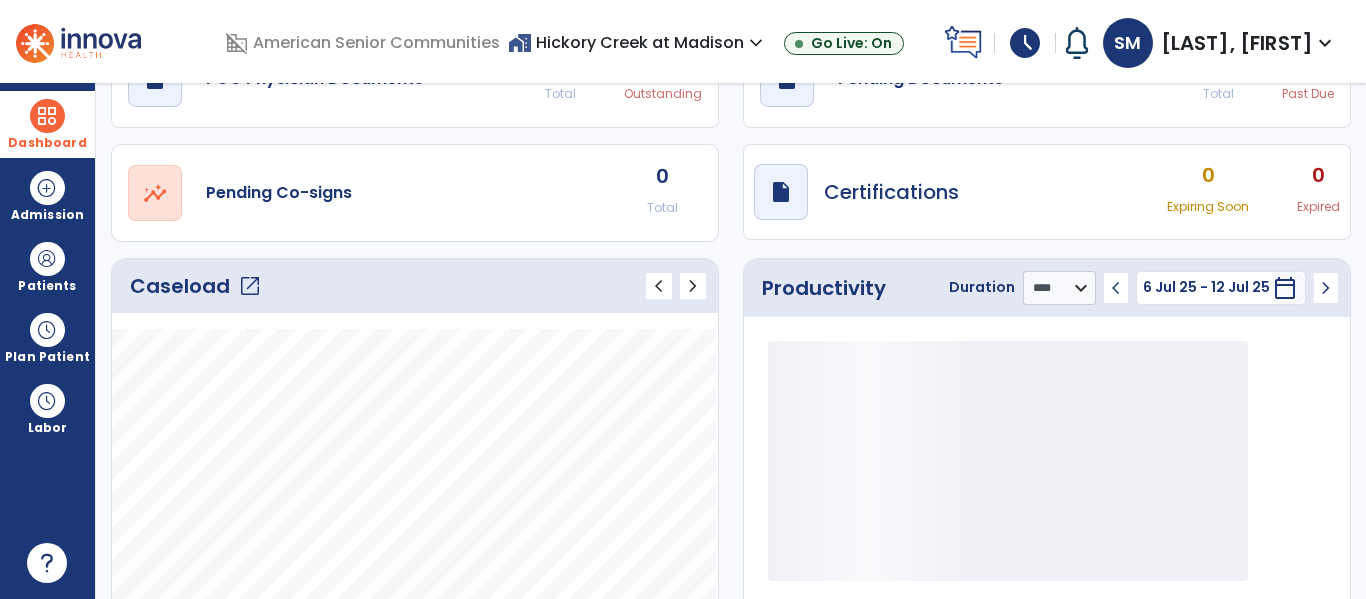 scroll, scrollTop: 0, scrollLeft: 0, axis: both 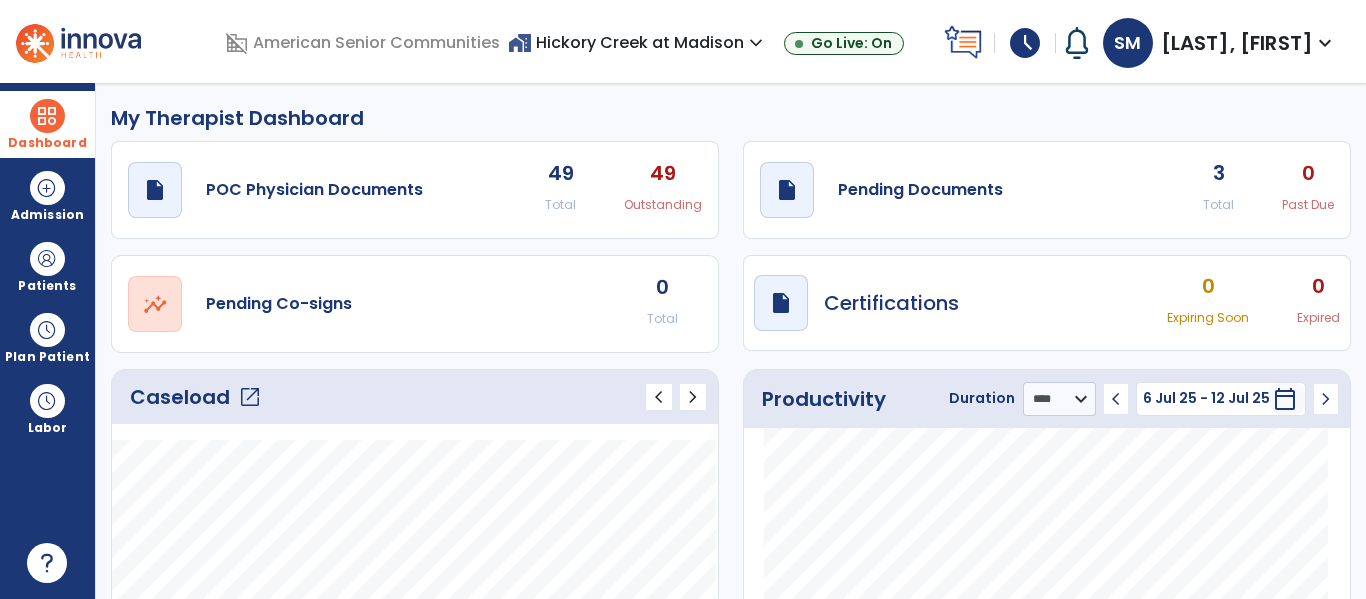 click on "home_work   Hickory Creek at Madison   expand_more" at bounding box center (638, 42) 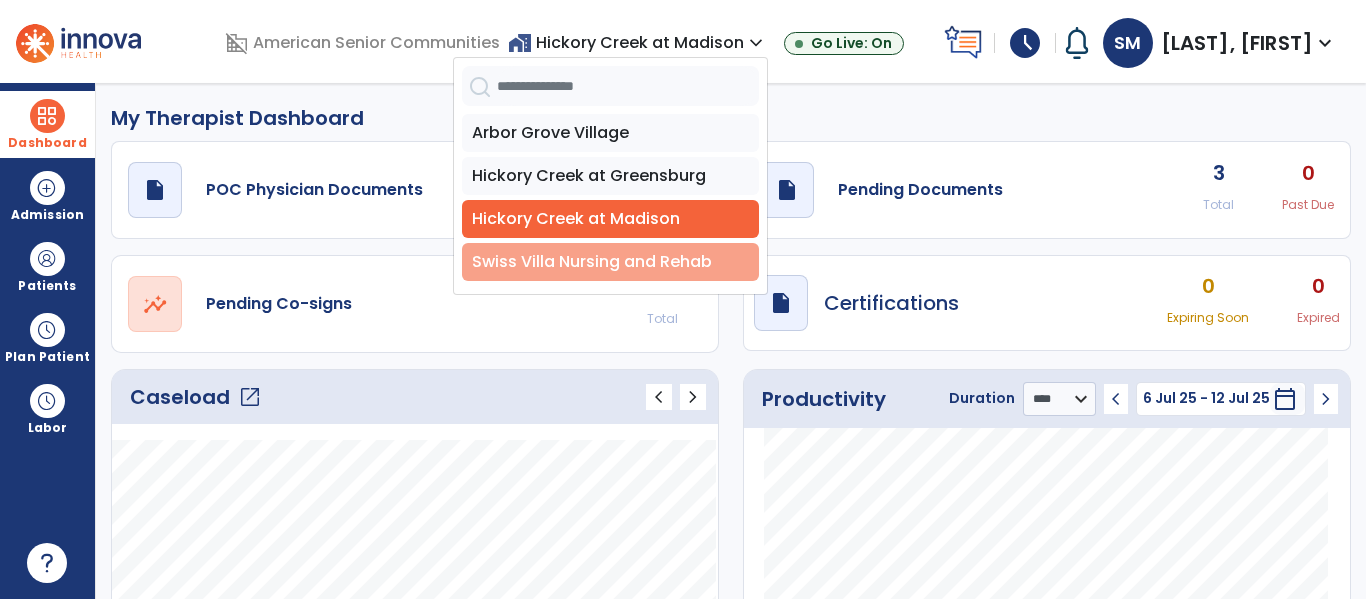 click on "Swiss Villa Nursing and Rehab" at bounding box center [610, 262] 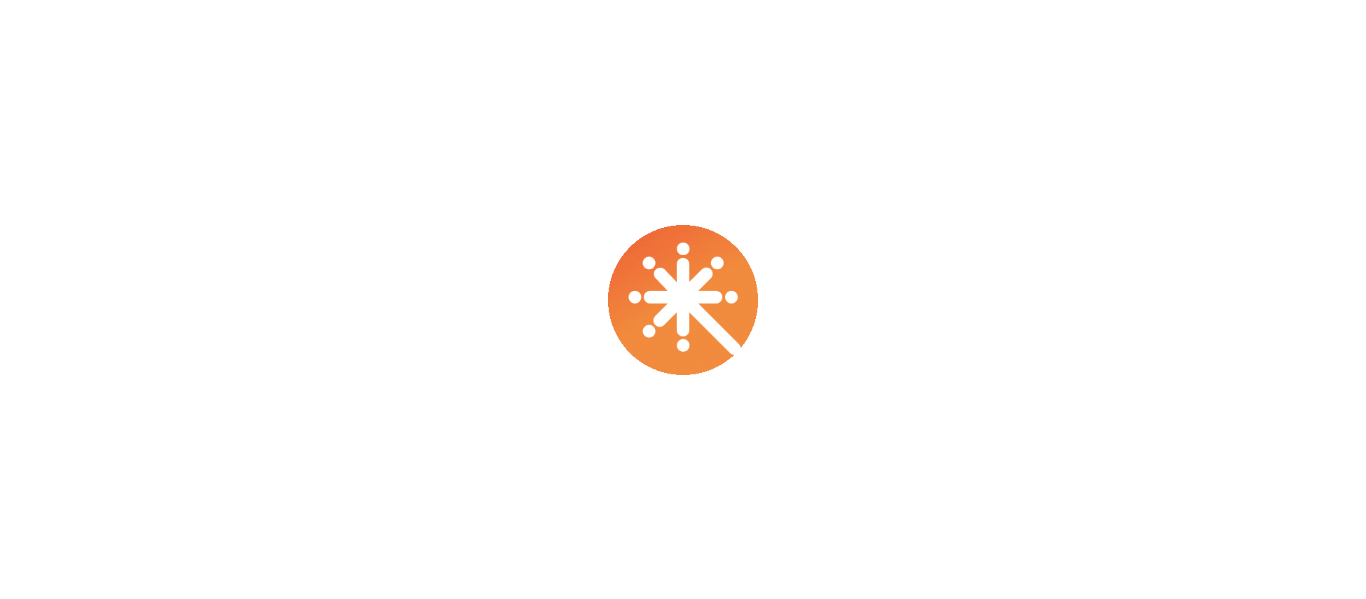 scroll, scrollTop: 0, scrollLeft: 0, axis: both 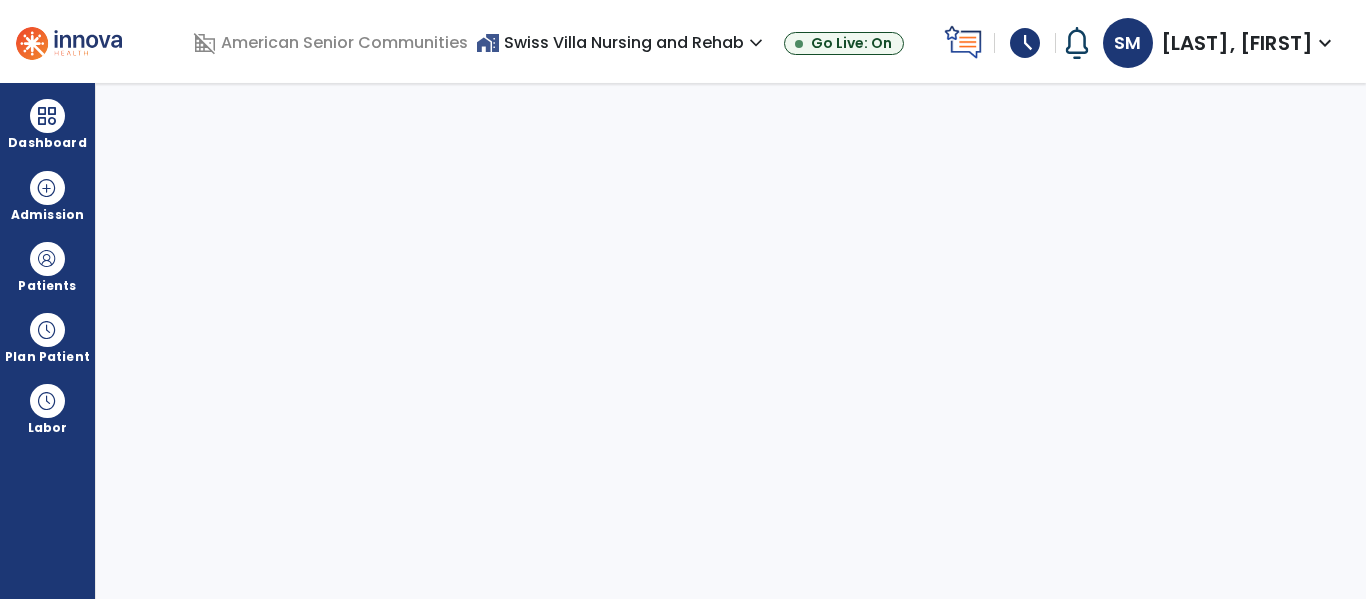 select on "****" 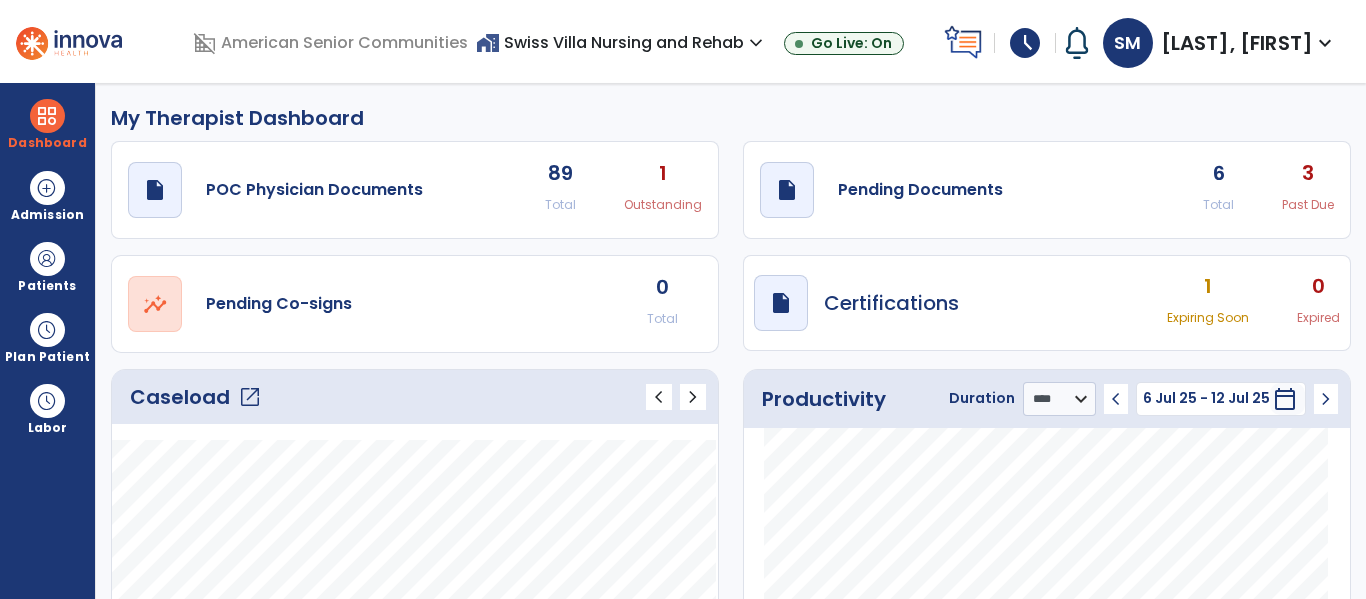 click on "Caseload   open_in_new" 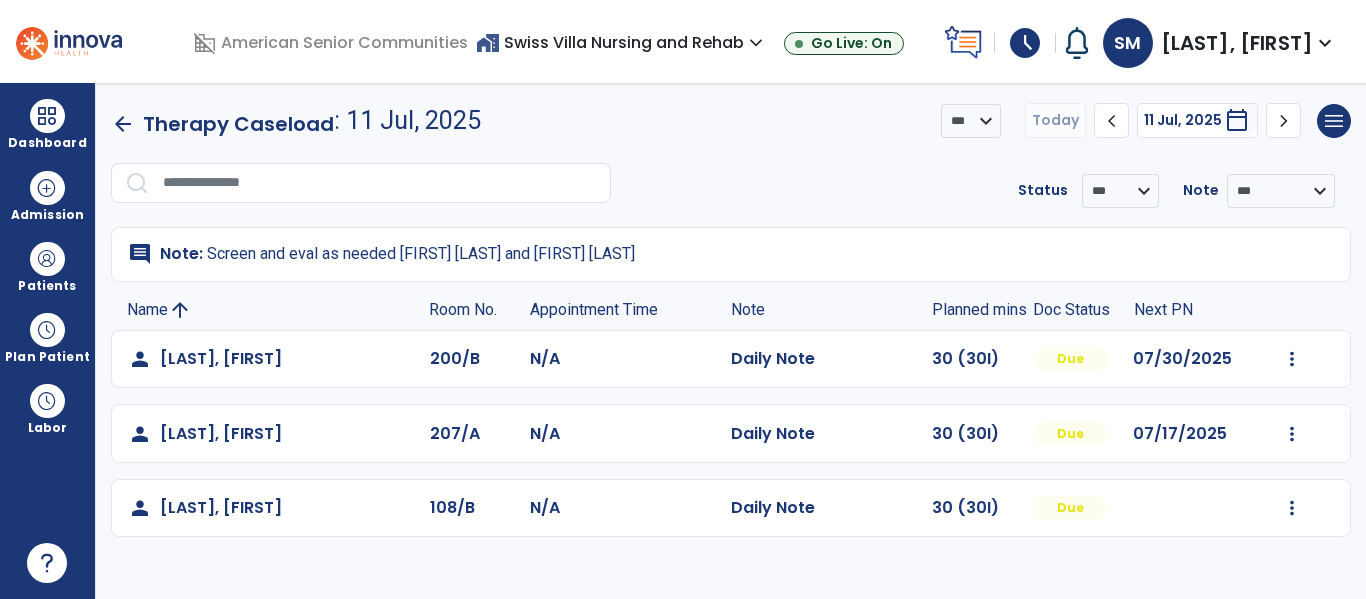 click on "arrow_back" 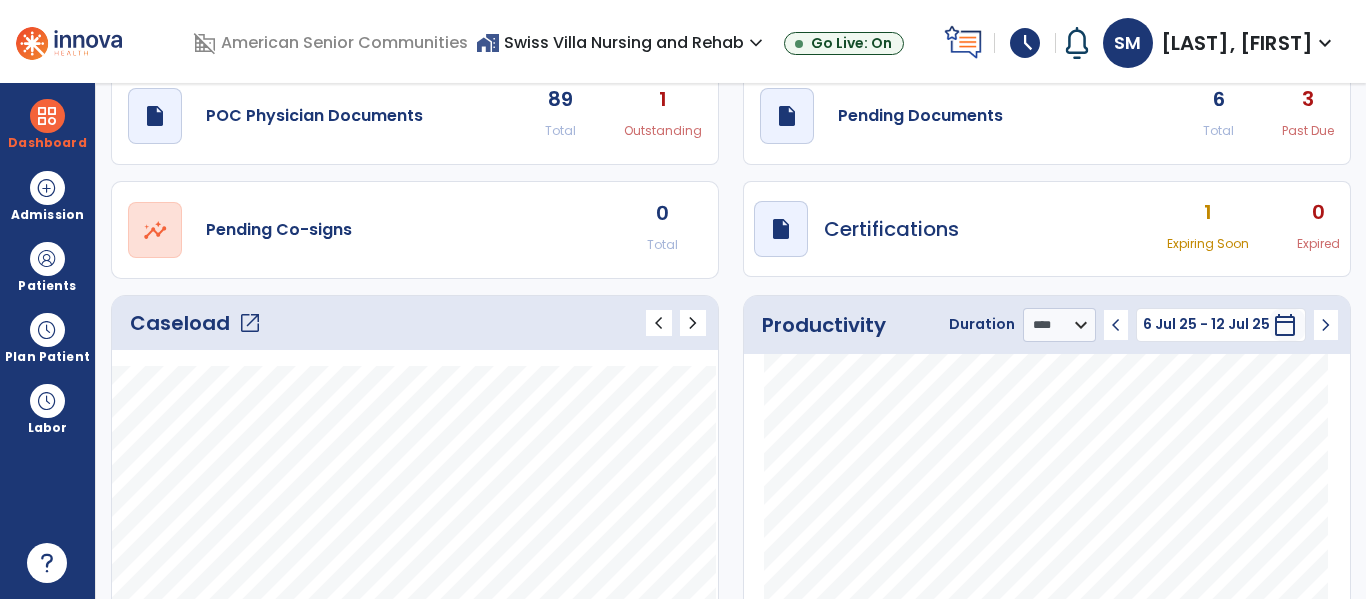 scroll, scrollTop: 0, scrollLeft: 0, axis: both 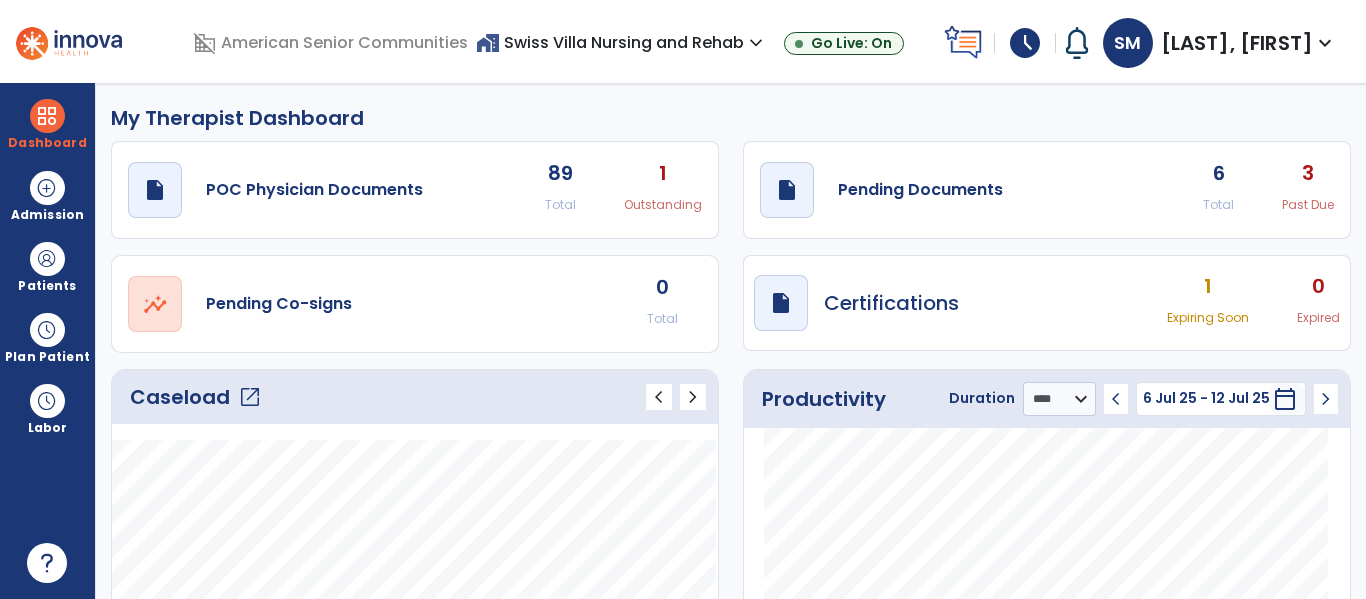 click on "home_work   Swiss Villa Nursing and Rehab   expand_more" at bounding box center [622, 42] 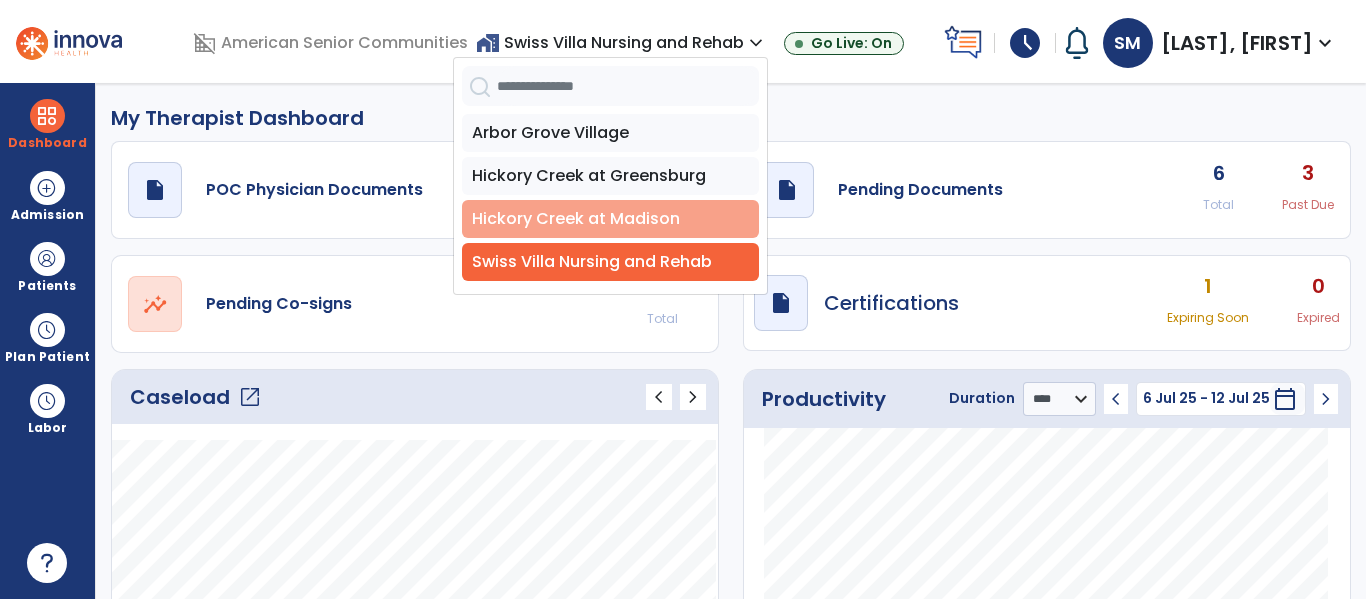 click on "Hickory Creek at Madison" at bounding box center [610, 219] 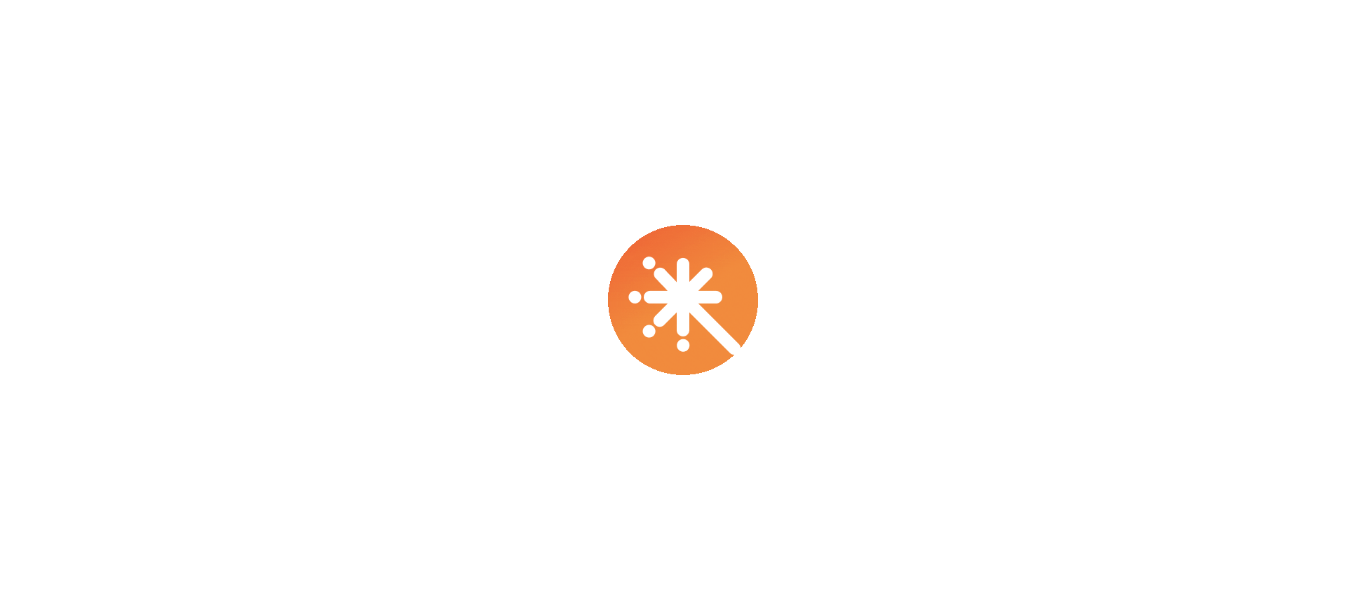scroll, scrollTop: 0, scrollLeft: 0, axis: both 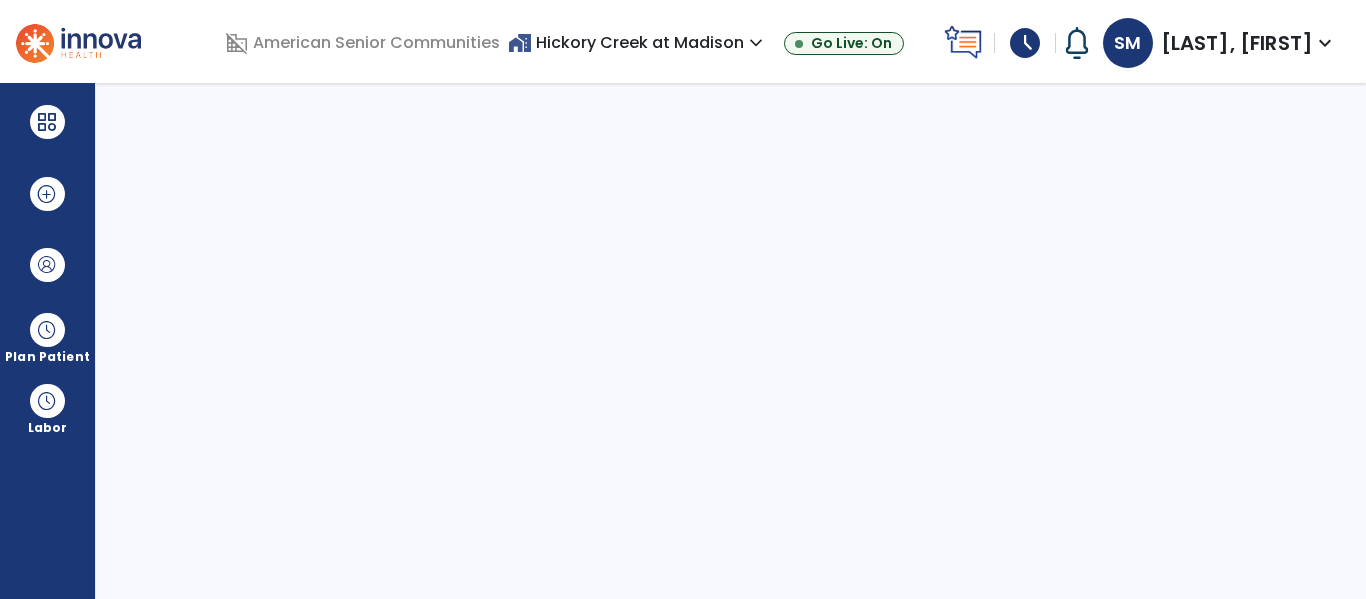 select on "****" 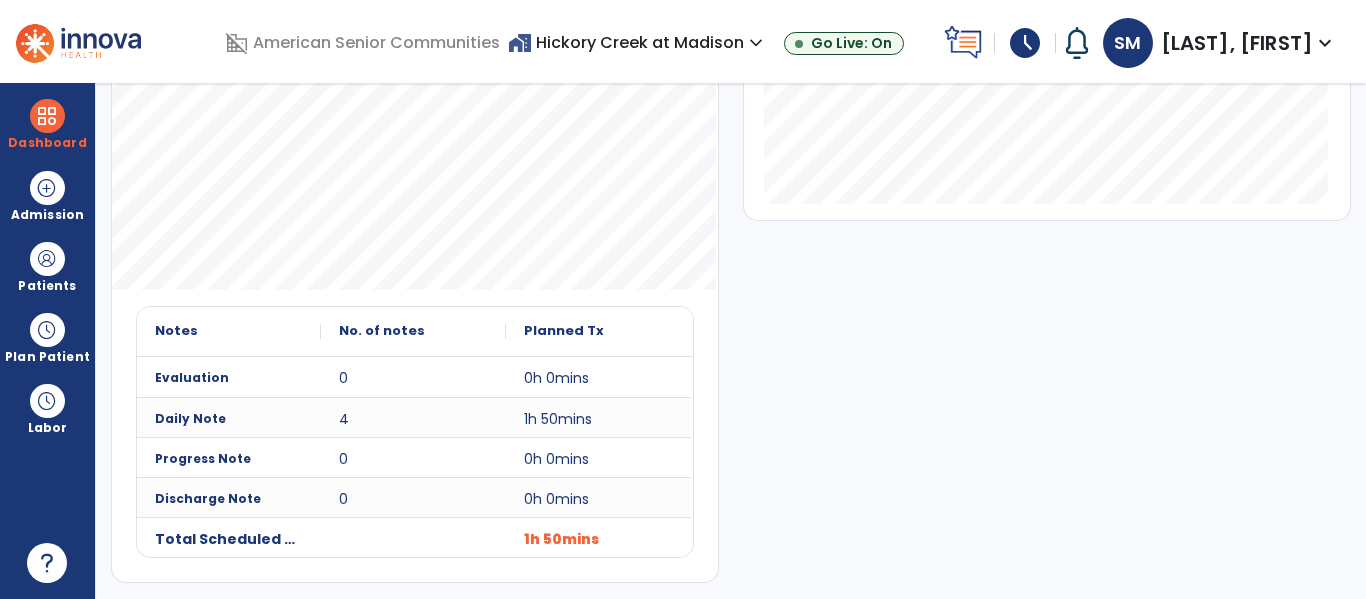 scroll, scrollTop: 0, scrollLeft: 0, axis: both 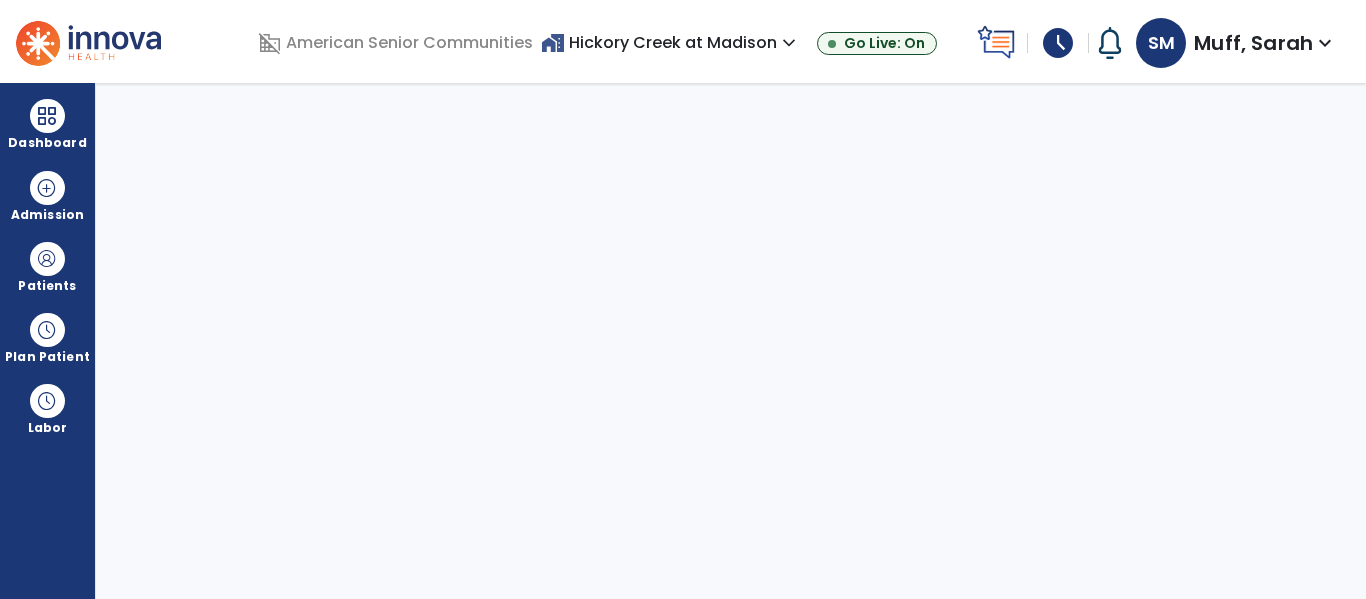 select on "****" 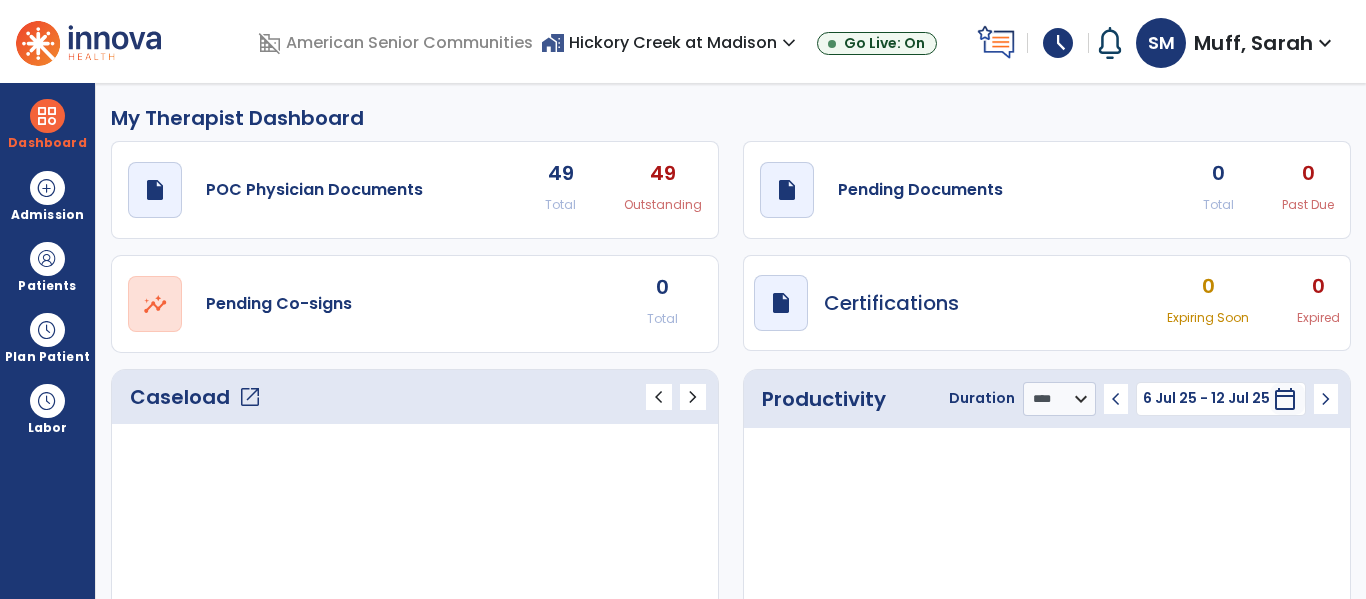 click on "Caseload   open_in_new" 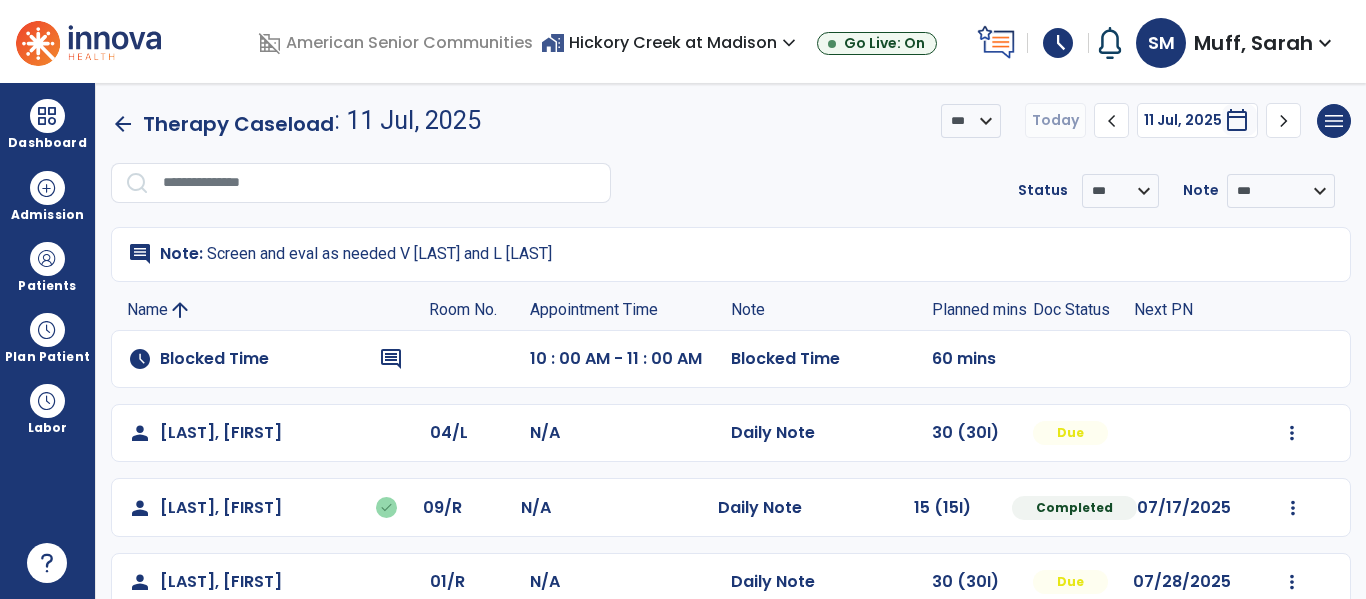 scroll, scrollTop: 111, scrollLeft: 0, axis: vertical 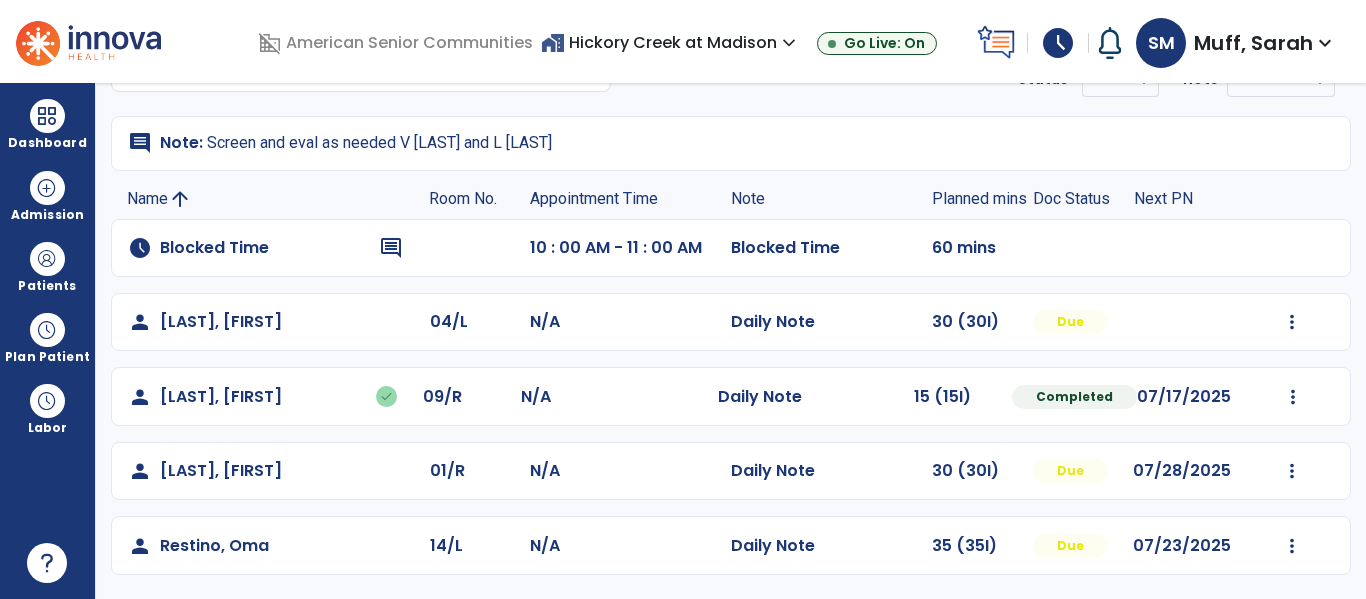 click on "Mark Visit As Complete   Reset Note   Open Document   G + C Mins" 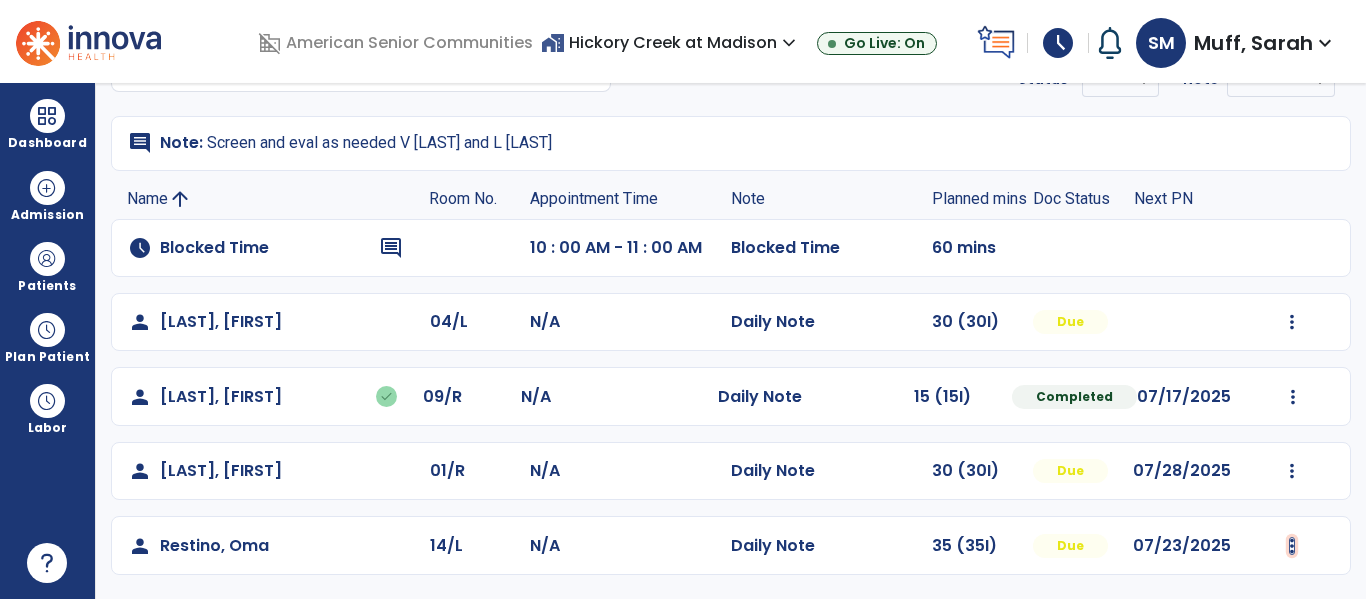click at bounding box center (1292, 322) 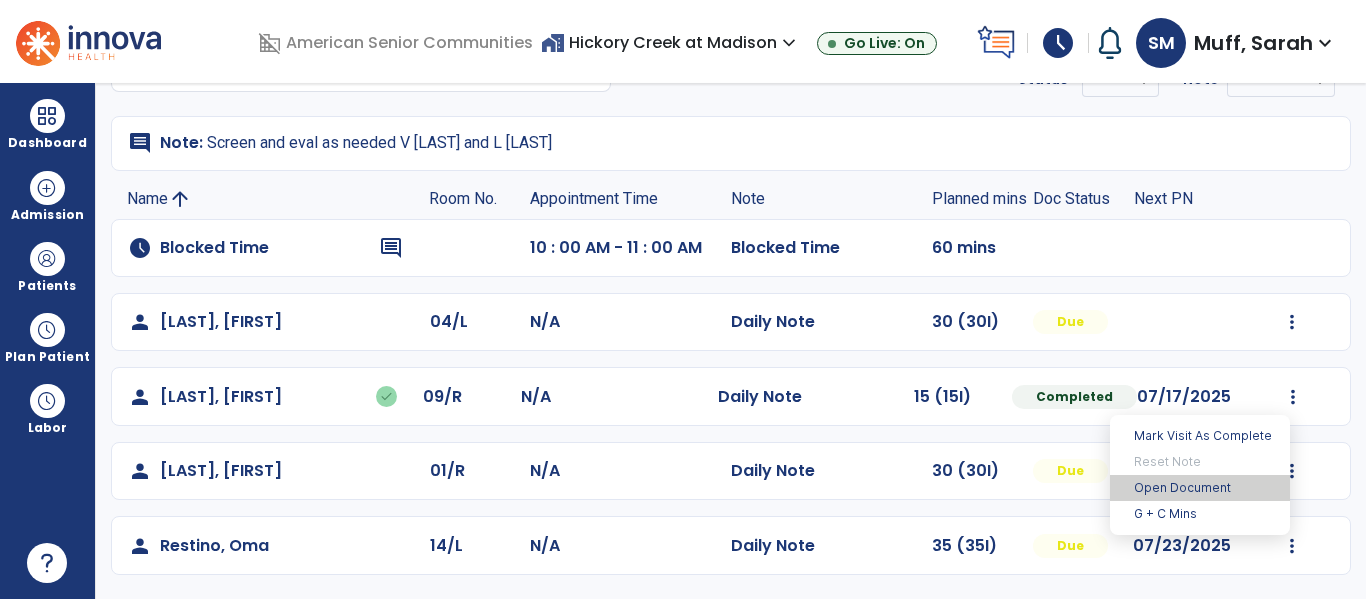 click on "Open Document" at bounding box center (1200, 488) 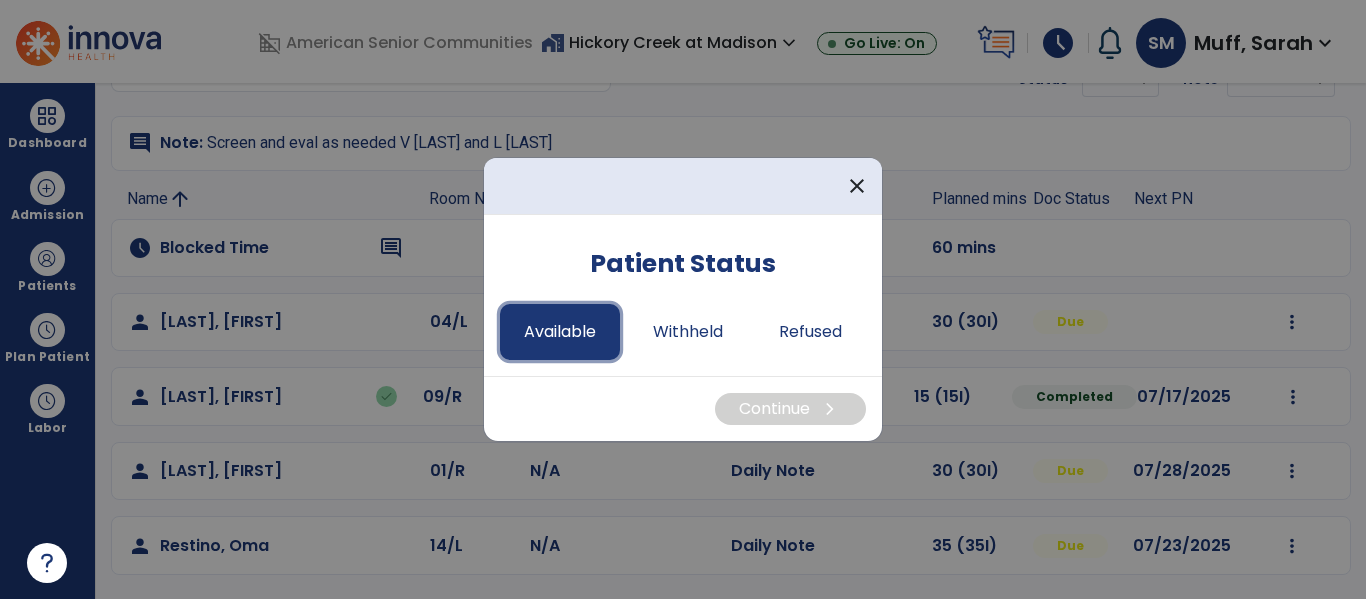 click on "Available" at bounding box center [560, 332] 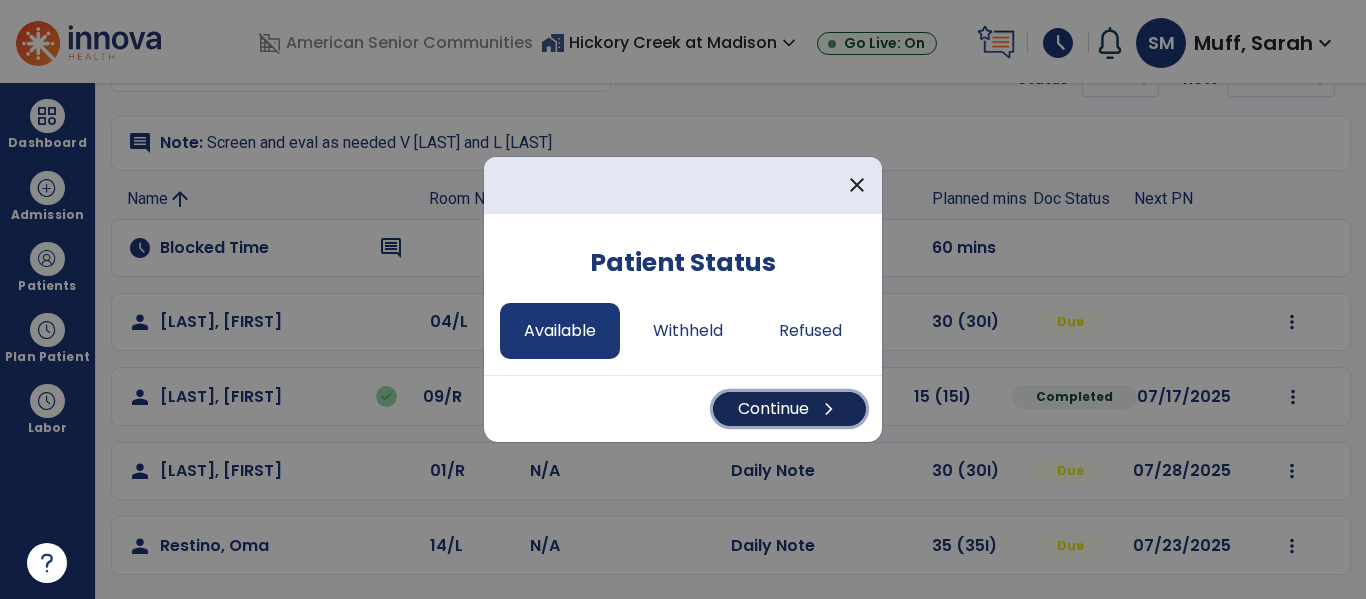 click on "Continue   chevron_right" at bounding box center (789, 409) 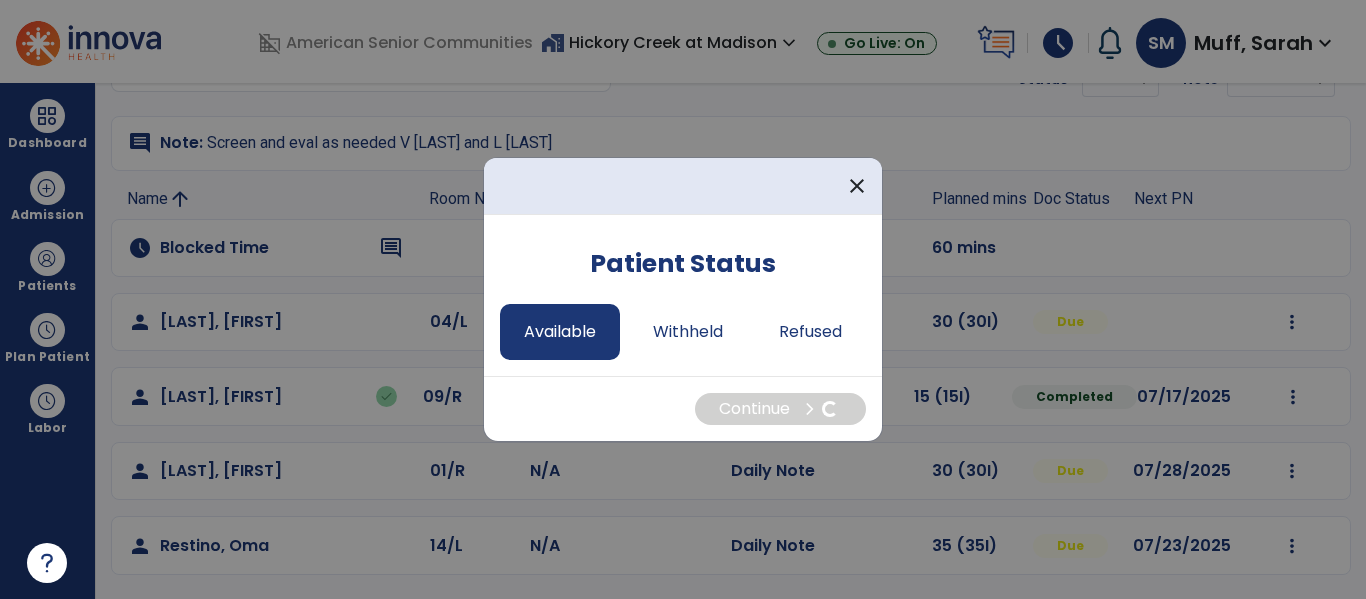 select on "*" 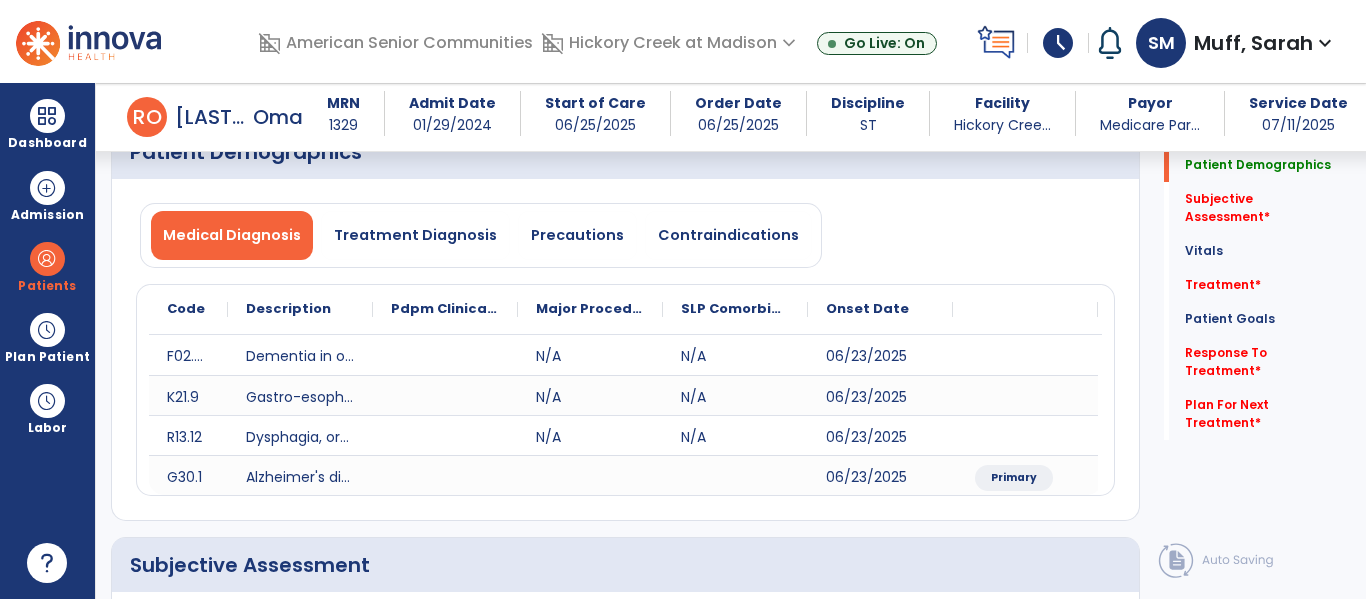 scroll, scrollTop: 310, scrollLeft: 0, axis: vertical 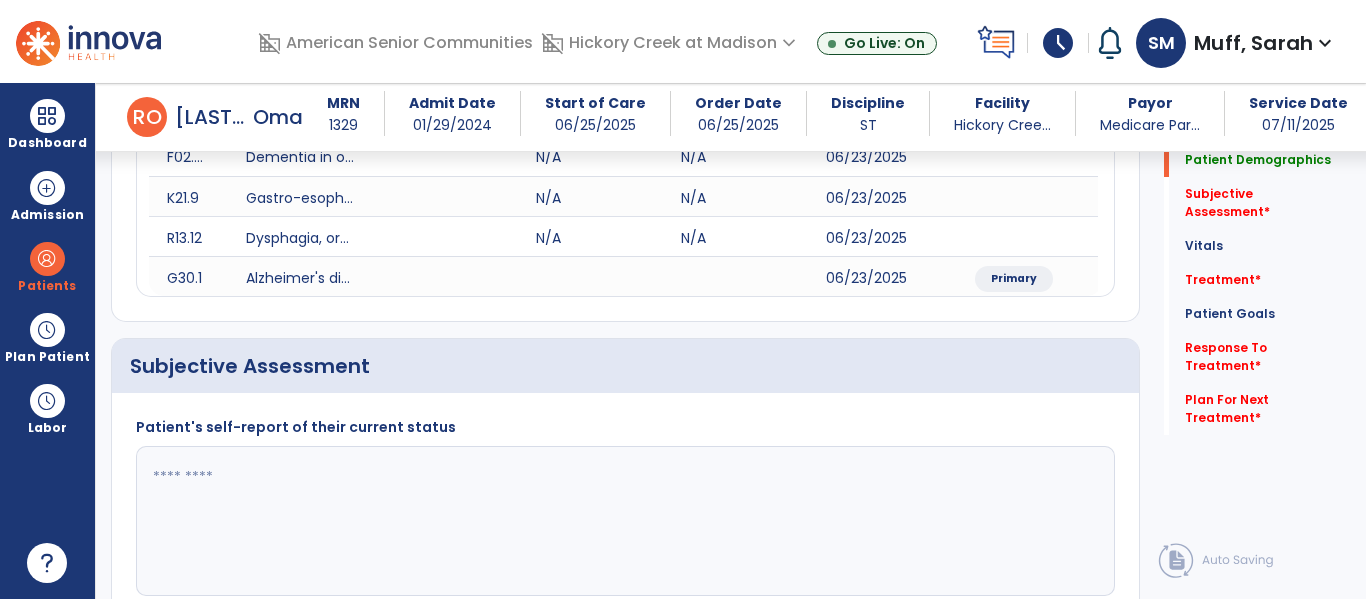 click 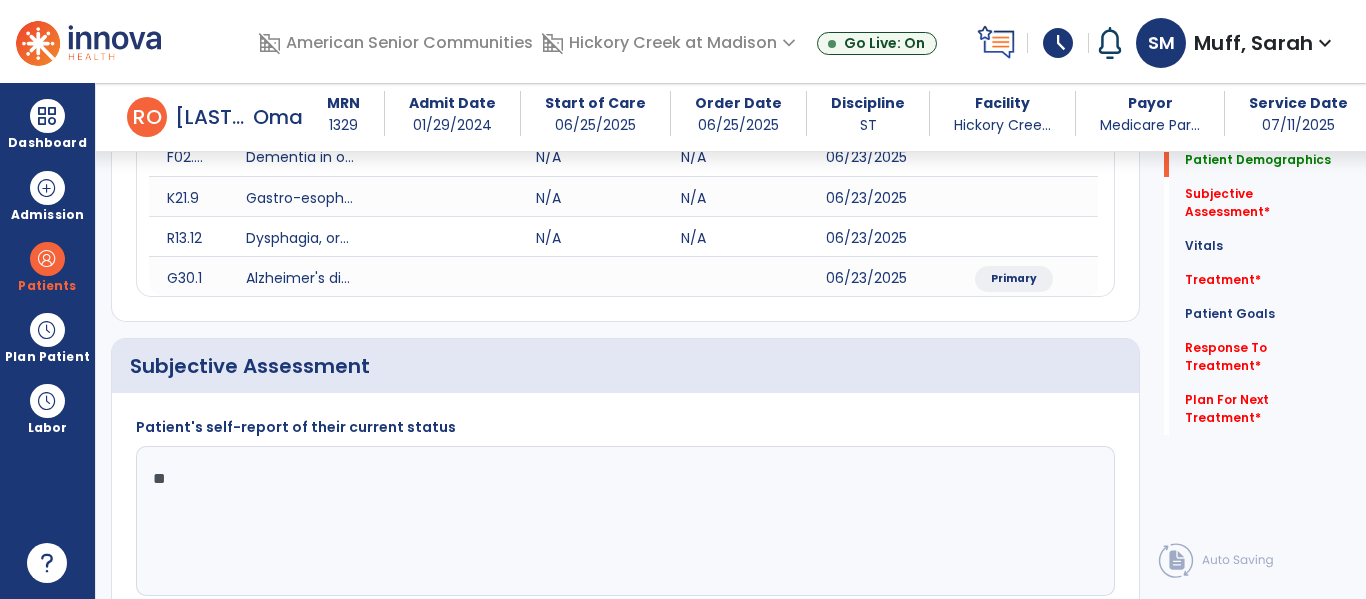 type on "*" 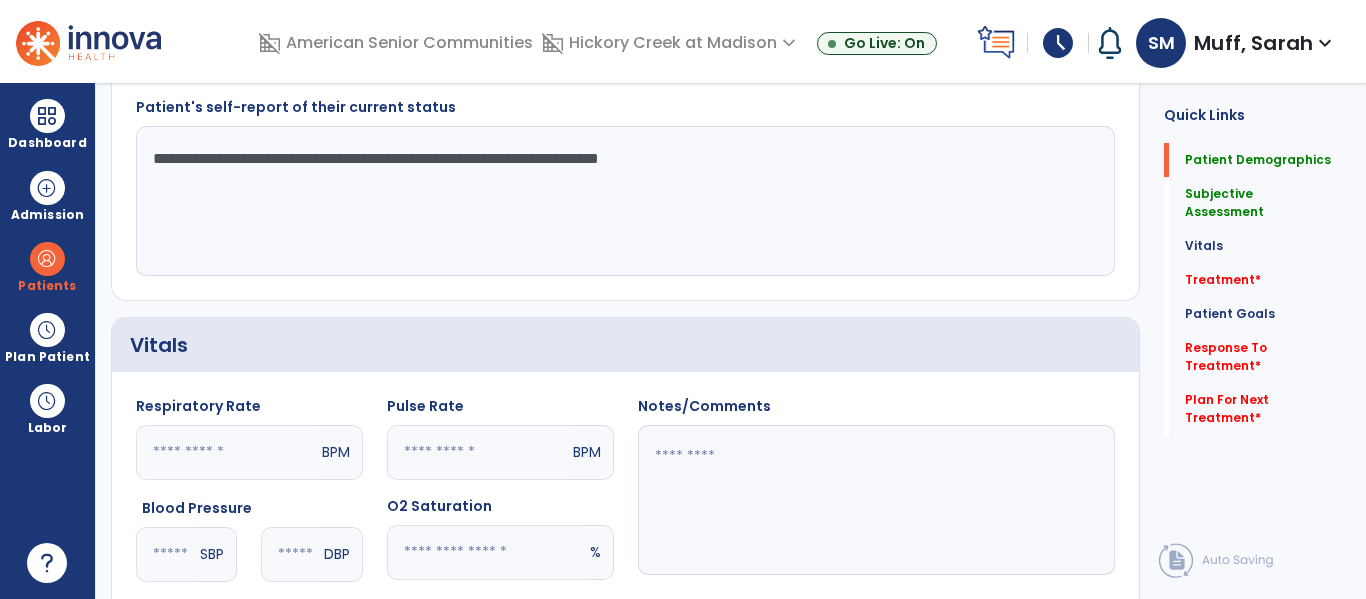 scroll, scrollTop: 0, scrollLeft: 0, axis: both 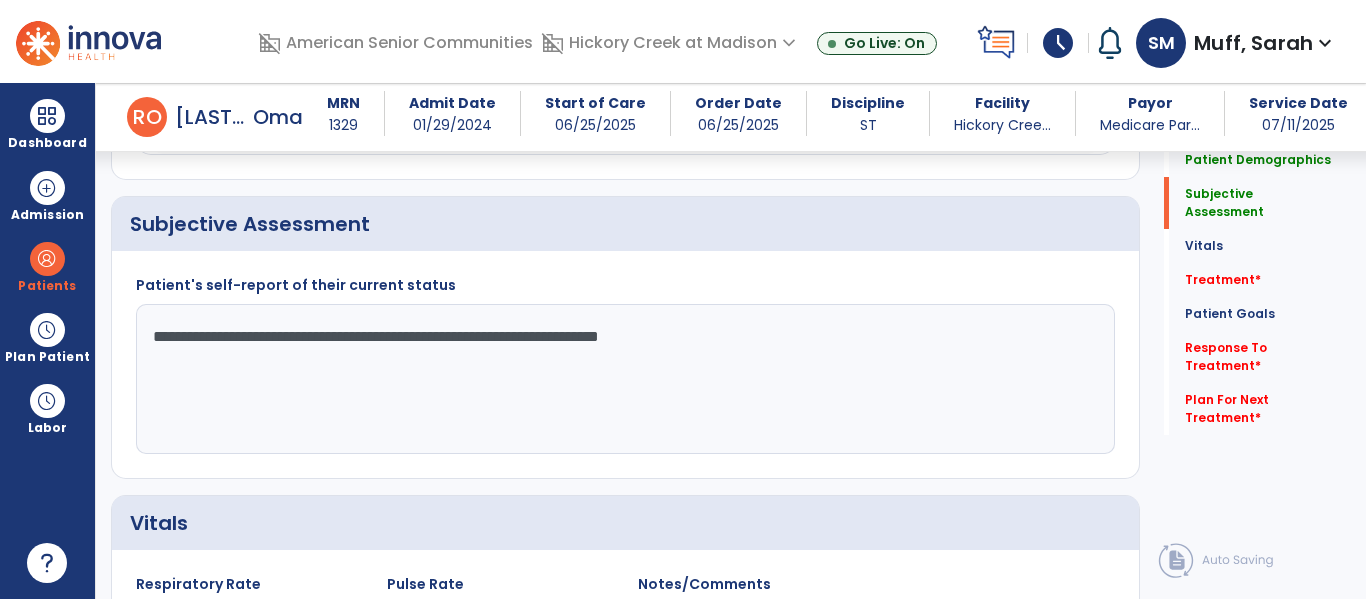 click on "**********" 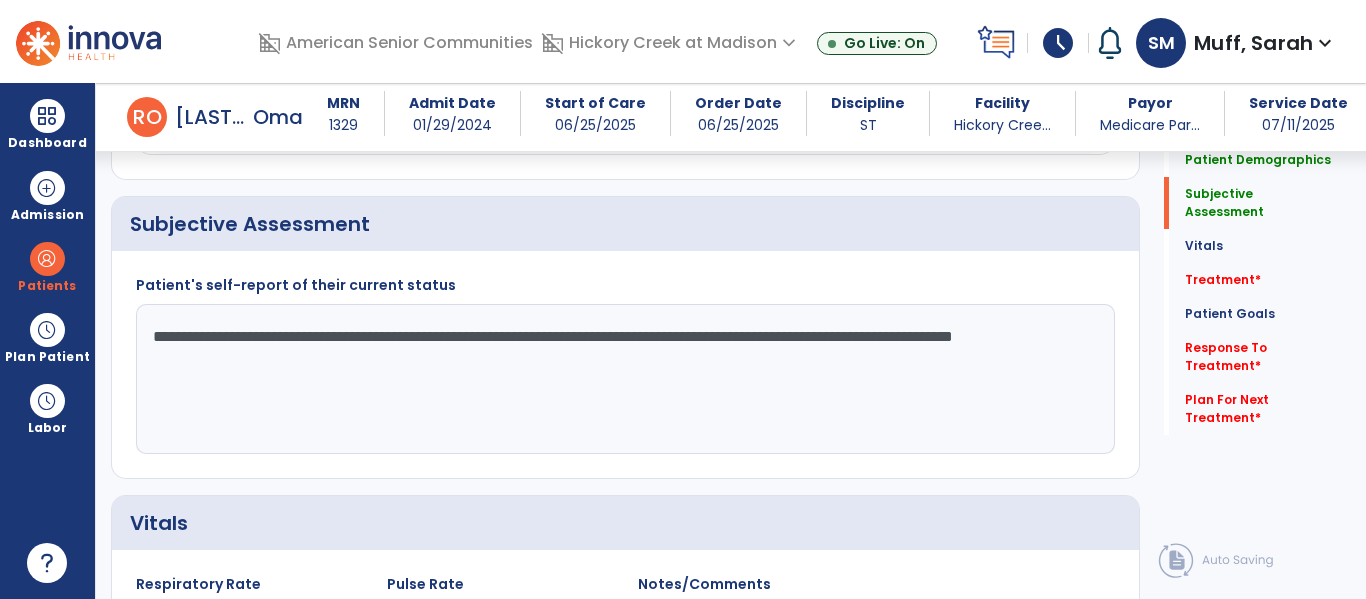 click on "**********" 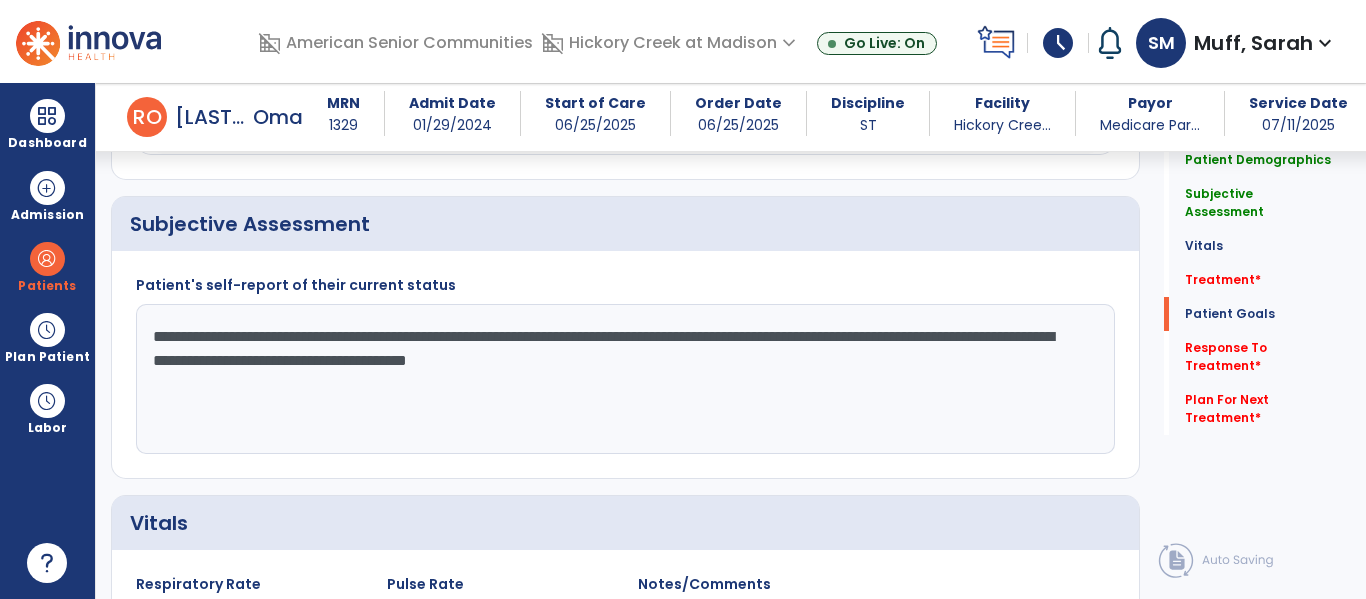 scroll, scrollTop: 2472, scrollLeft: 0, axis: vertical 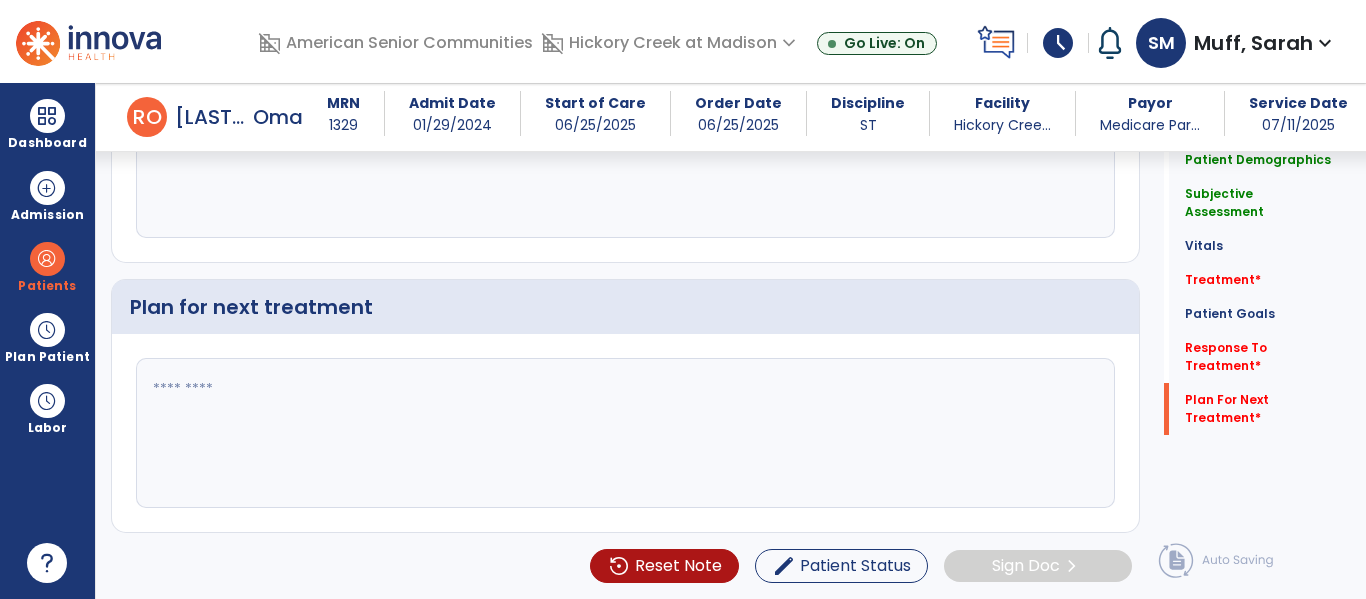 type on "**********" 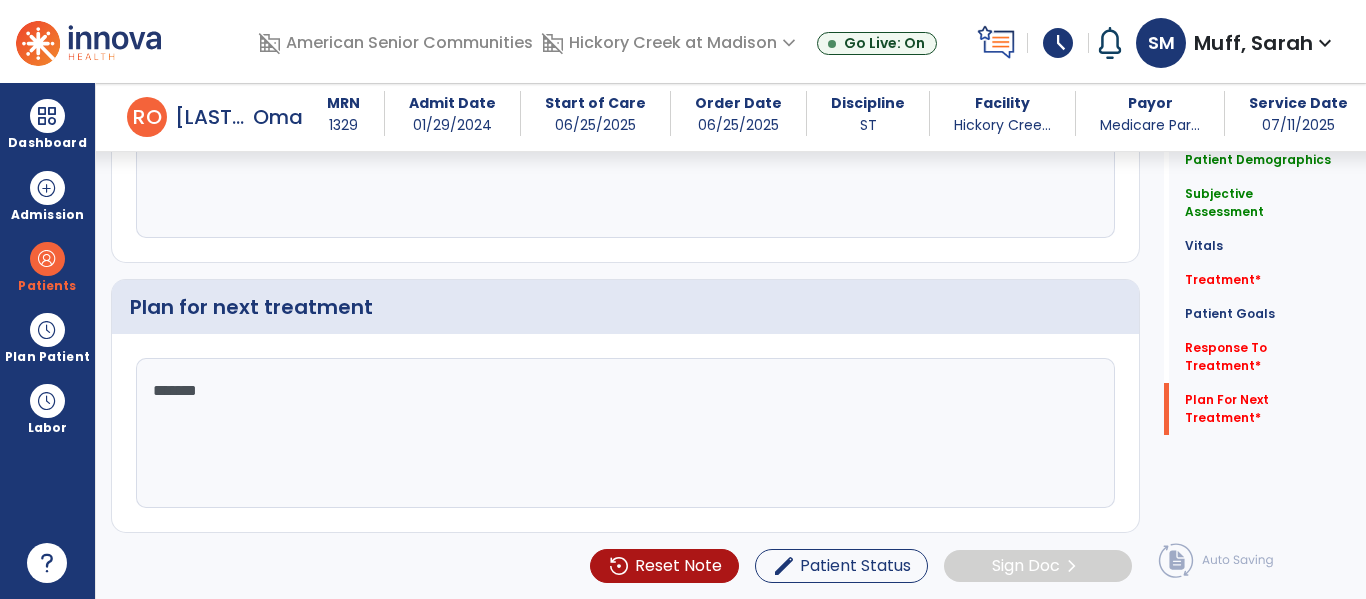 type on "********" 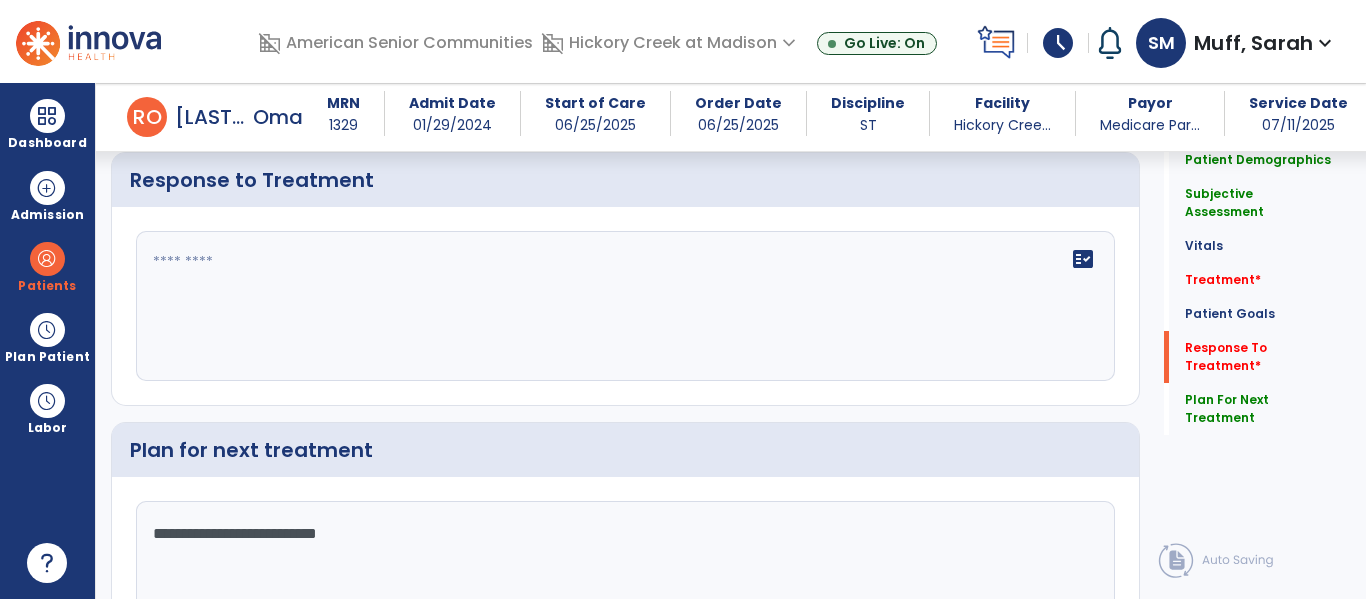 scroll, scrollTop: 2310, scrollLeft: 0, axis: vertical 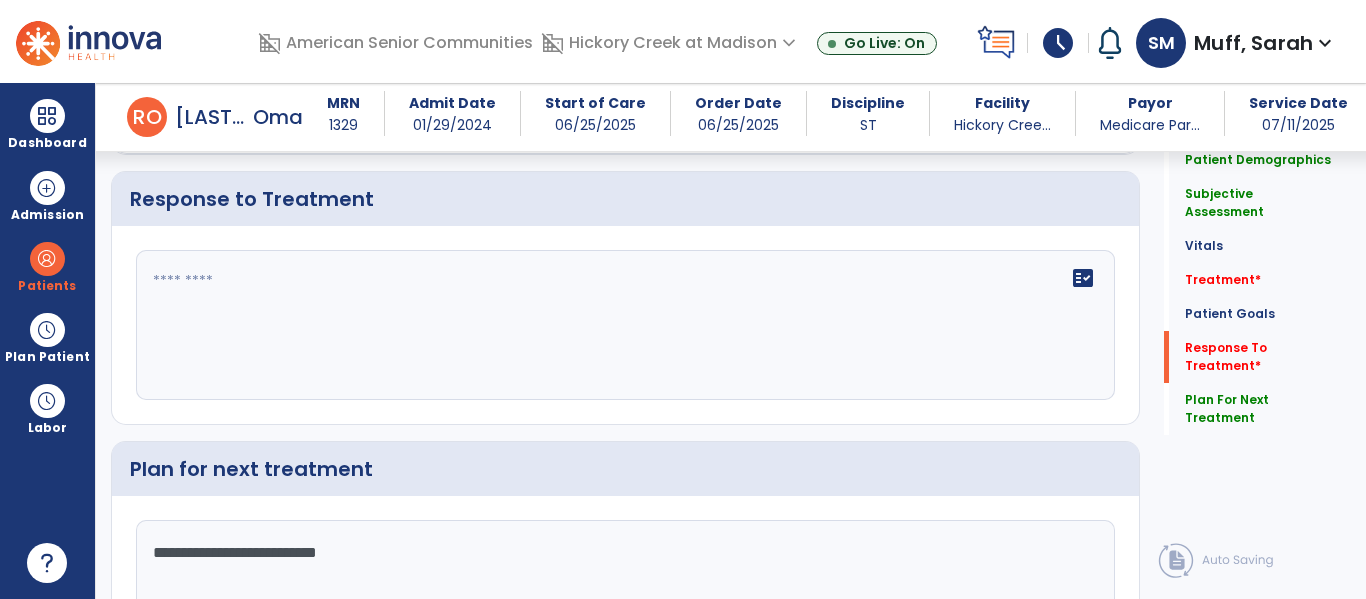 type on "**********" 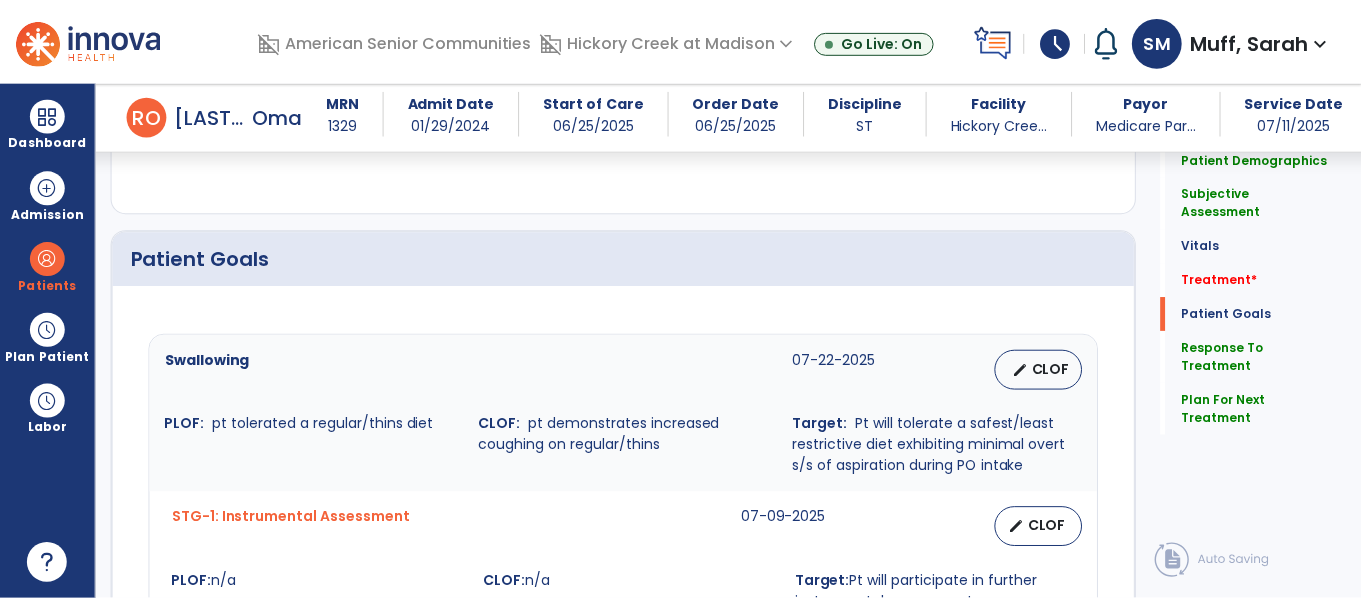 scroll, scrollTop: 1068, scrollLeft: 0, axis: vertical 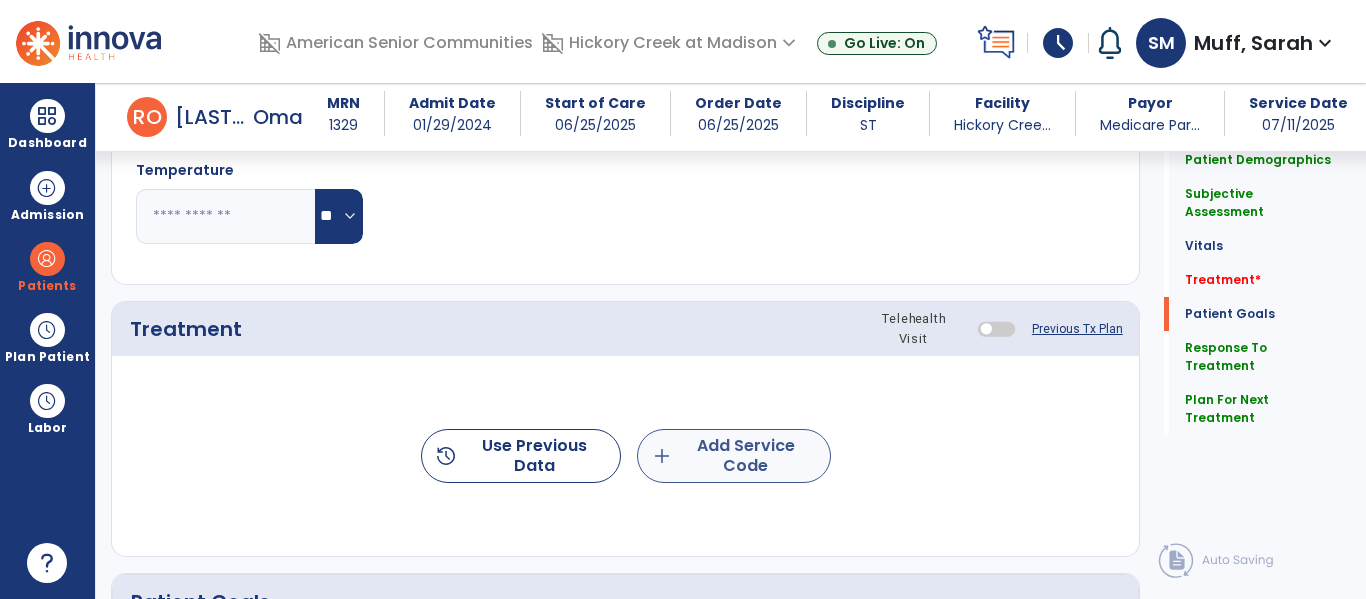 type on "**********" 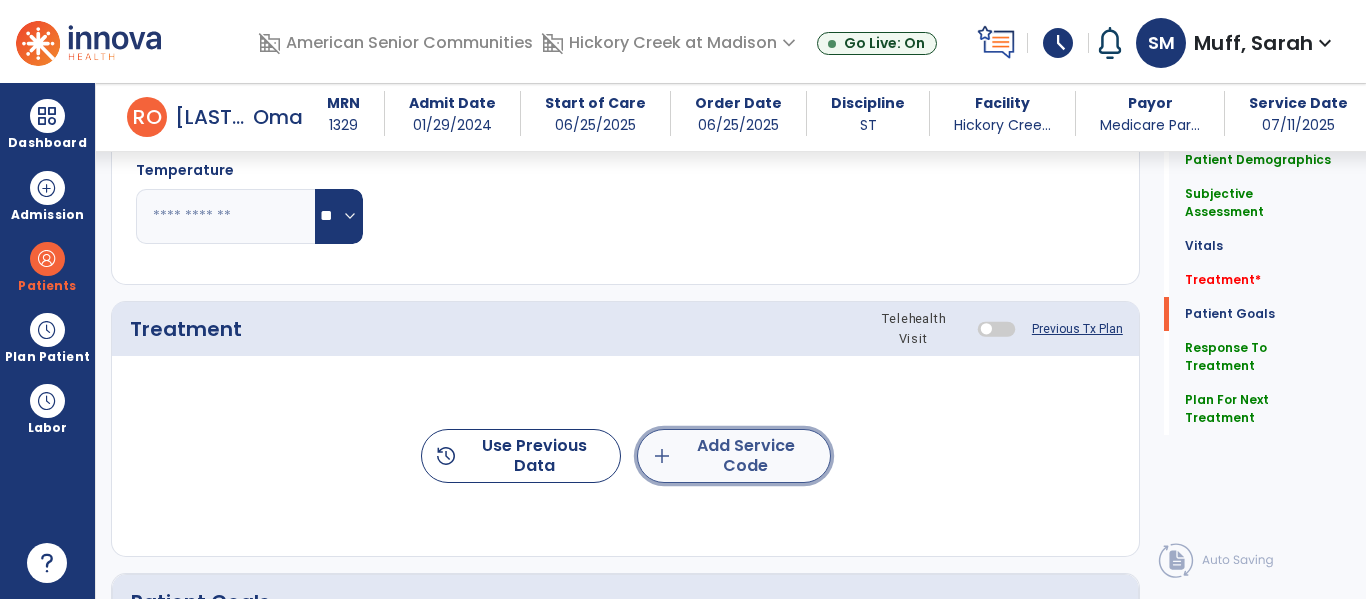 click on "add  Add Service Code" 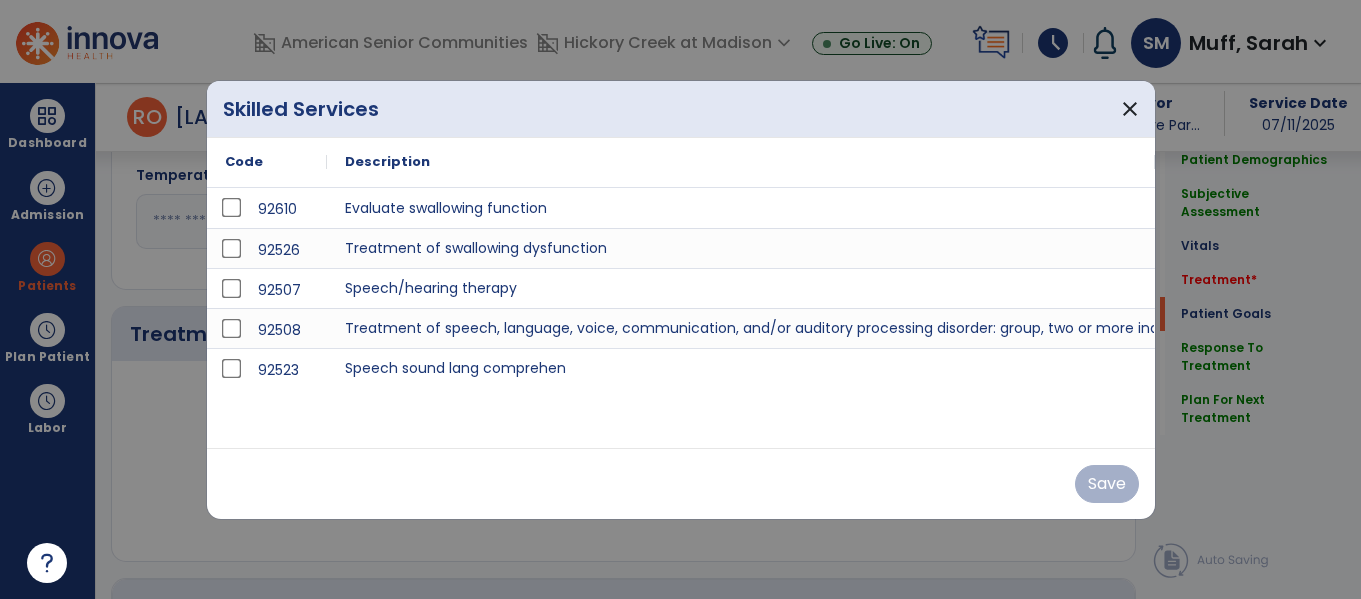 scroll, scrollTop: 1068, scrollLeft: 0, axis: vertical 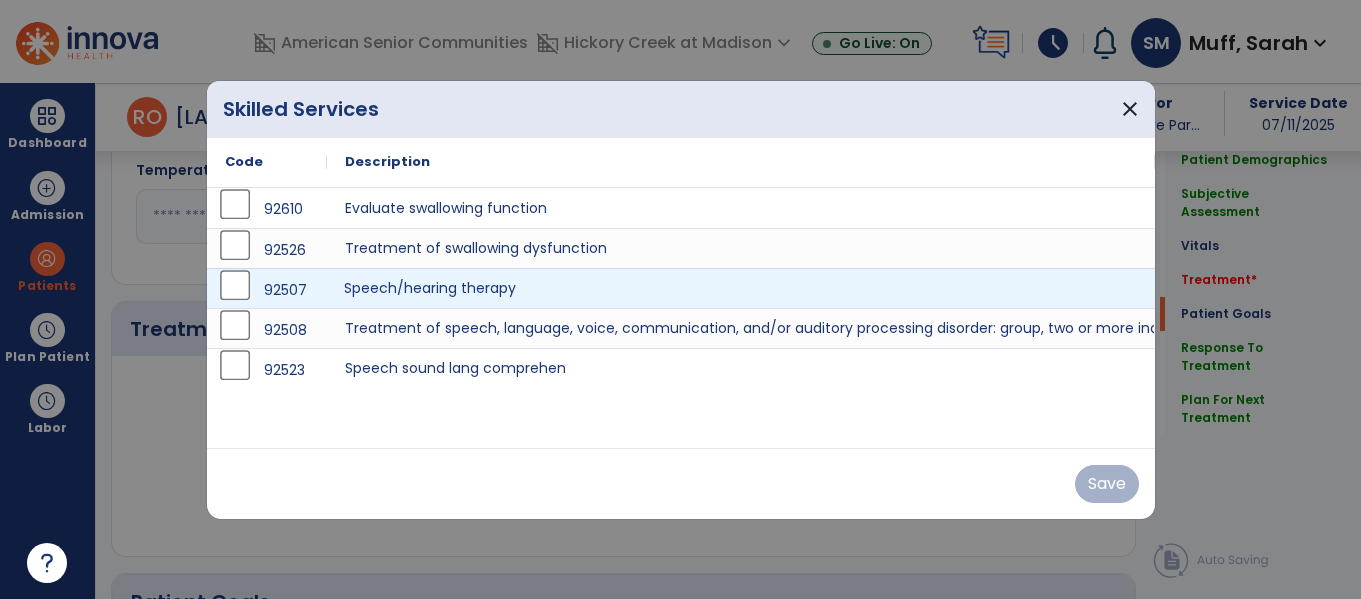 click on "Speech/hearing therapy" at bounding box center [741, 288] 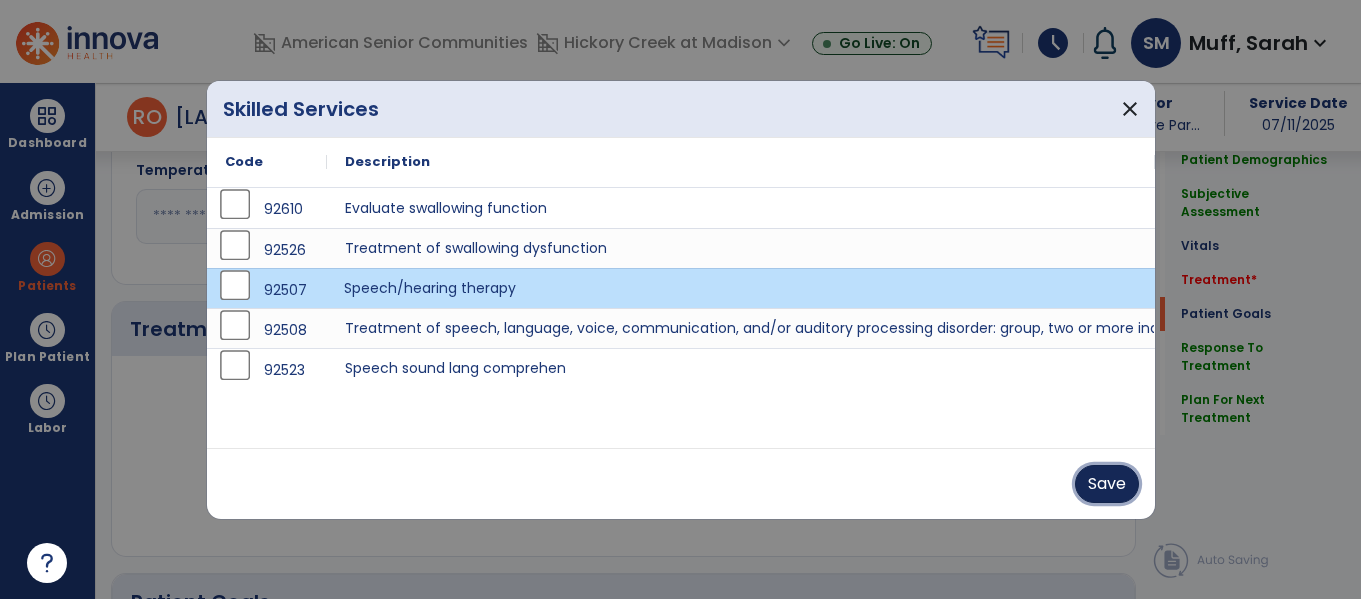 click on "Save" at bounding box center [1107, 484] 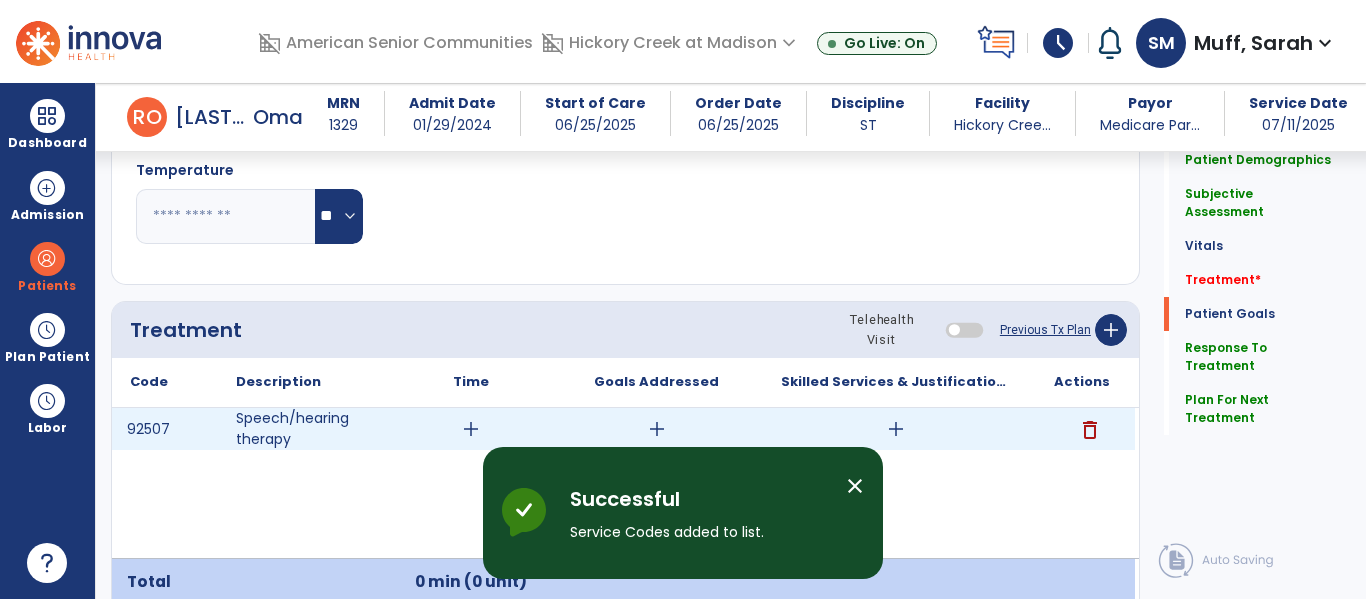 click on "add" at bounding box center (896, 429) 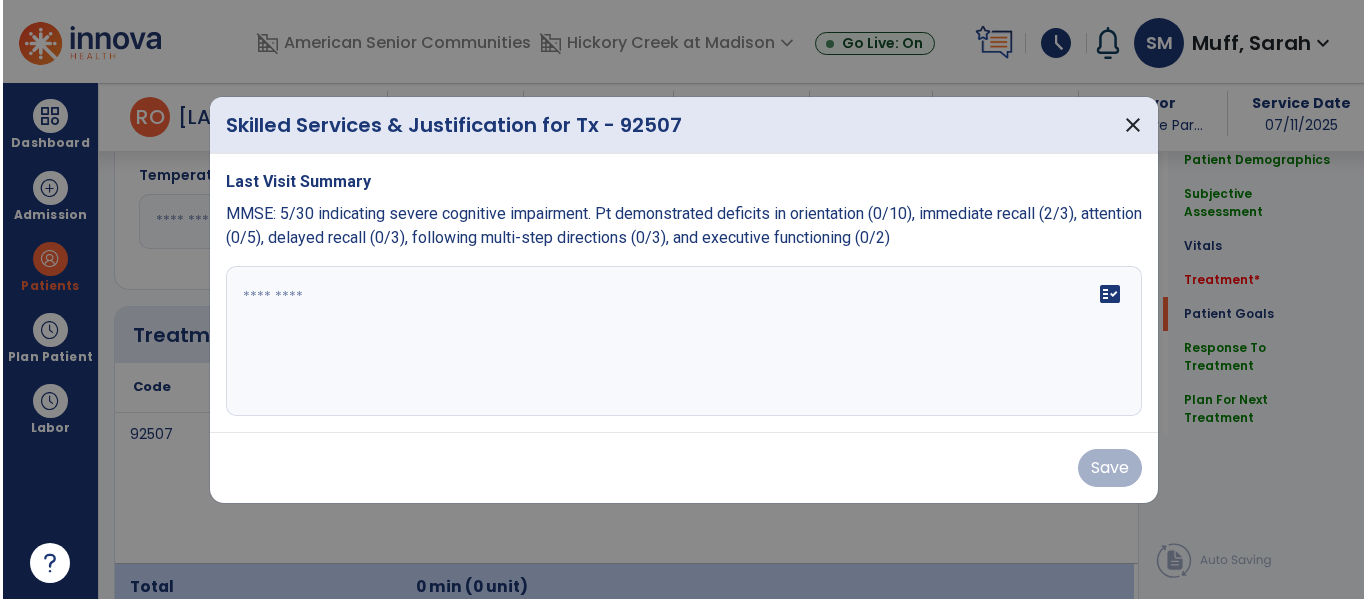scroll, scrollTop: 1068, scrollLeft: 0, axis: vertical 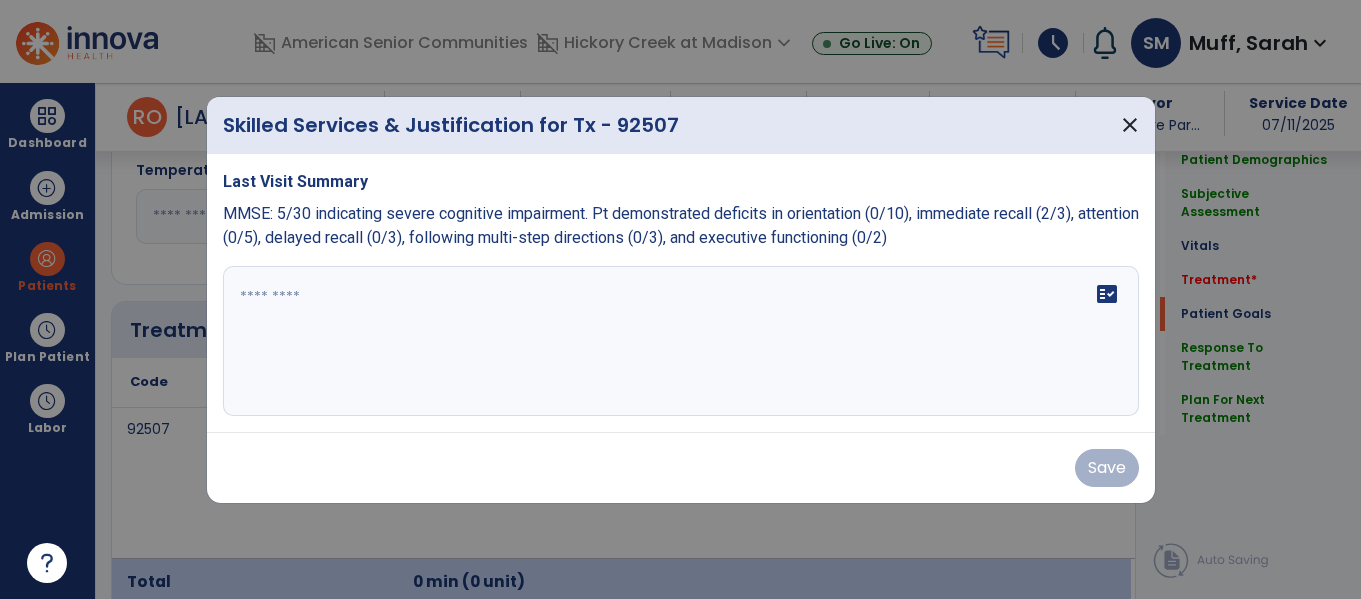 click on "fact_check" at bounding box center [681, 341] 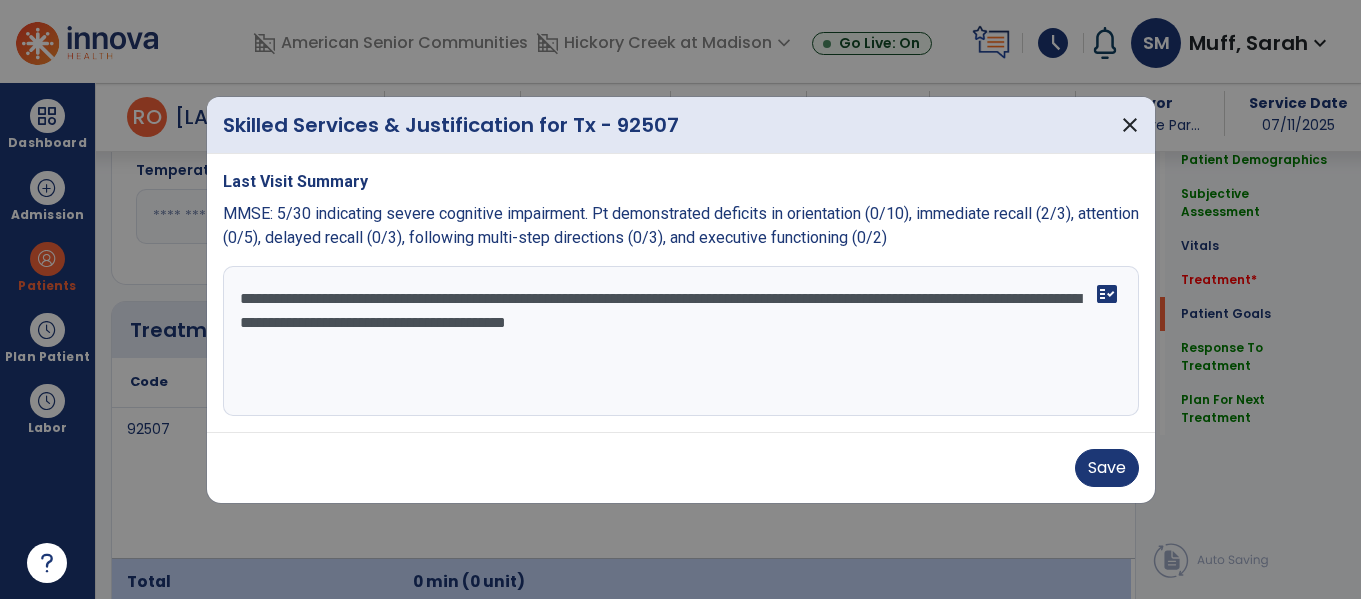 type on "**********" 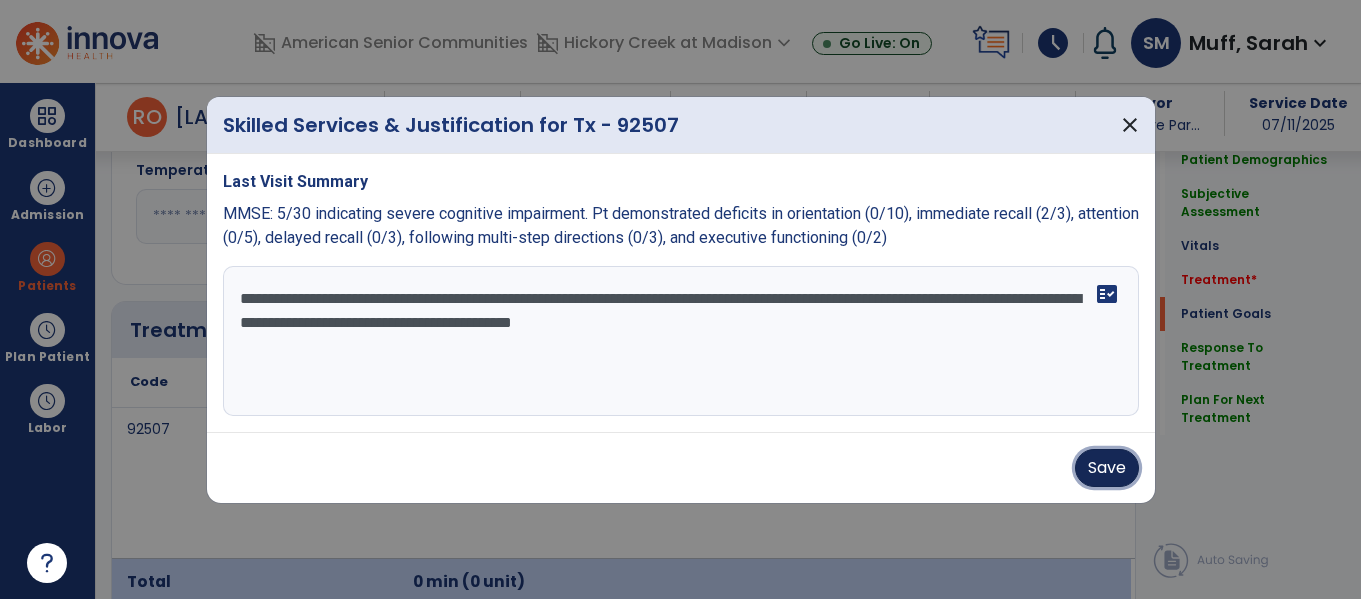 click on "Save" at bounding box center [1107, 468] 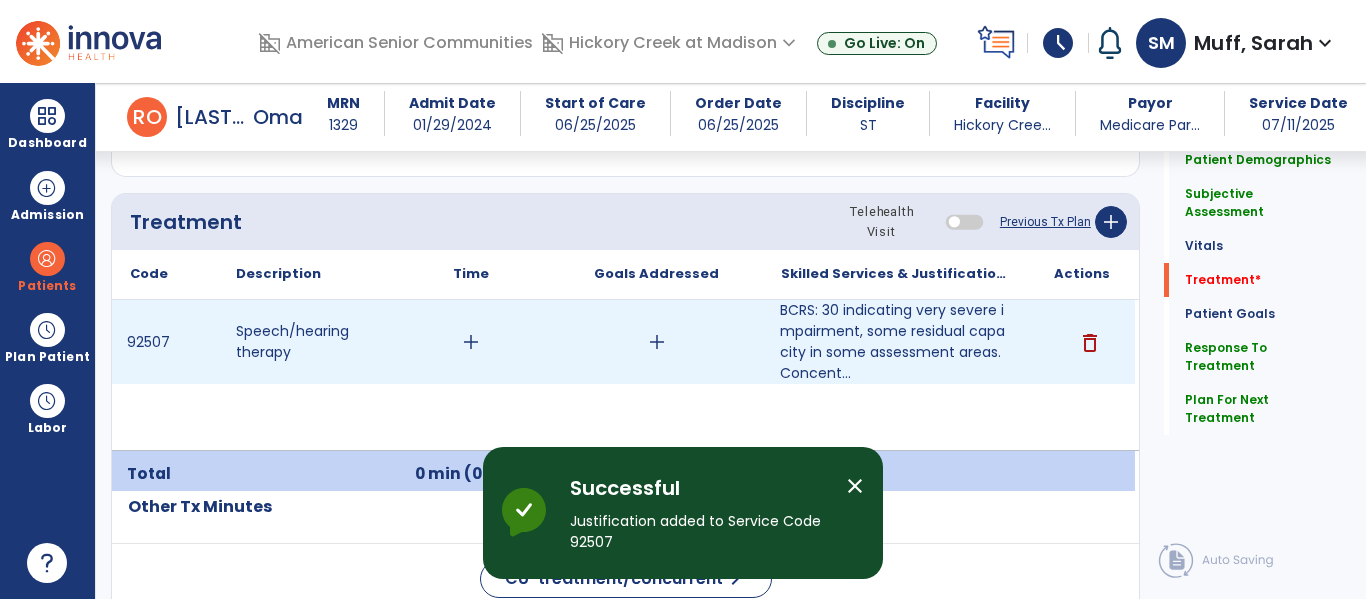 click on "add" at bounding box center [657, 342] 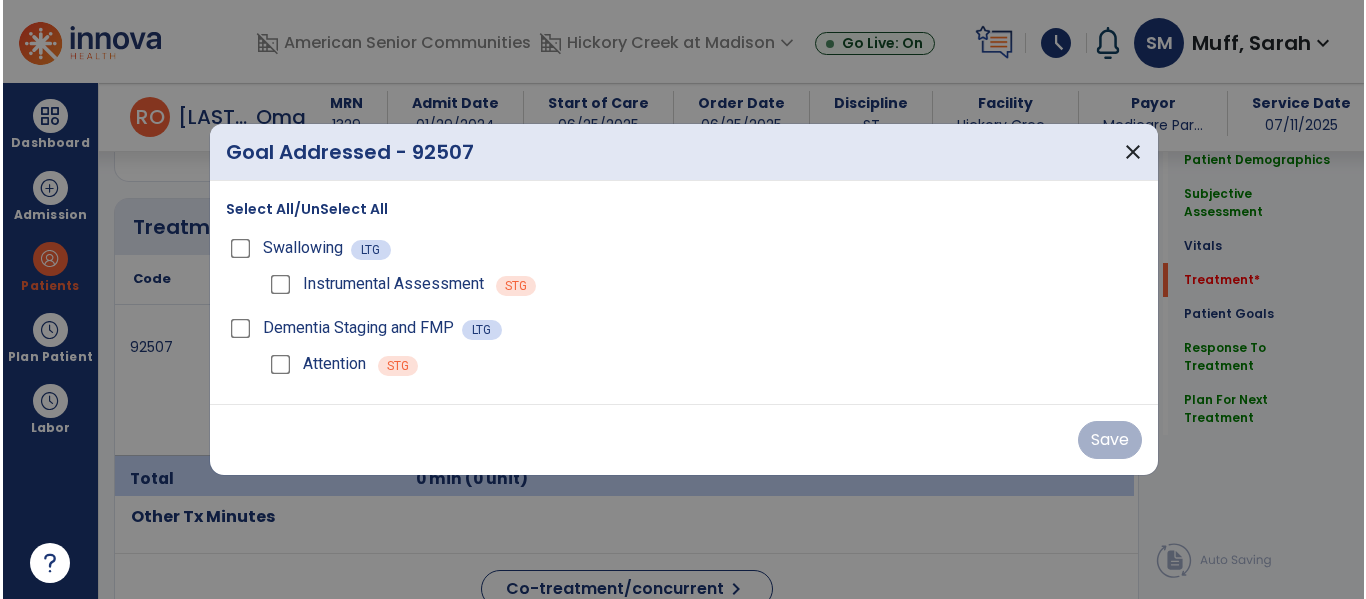 scroll, scrollTop: 1176, scrollLeft: 0, axis: vertical 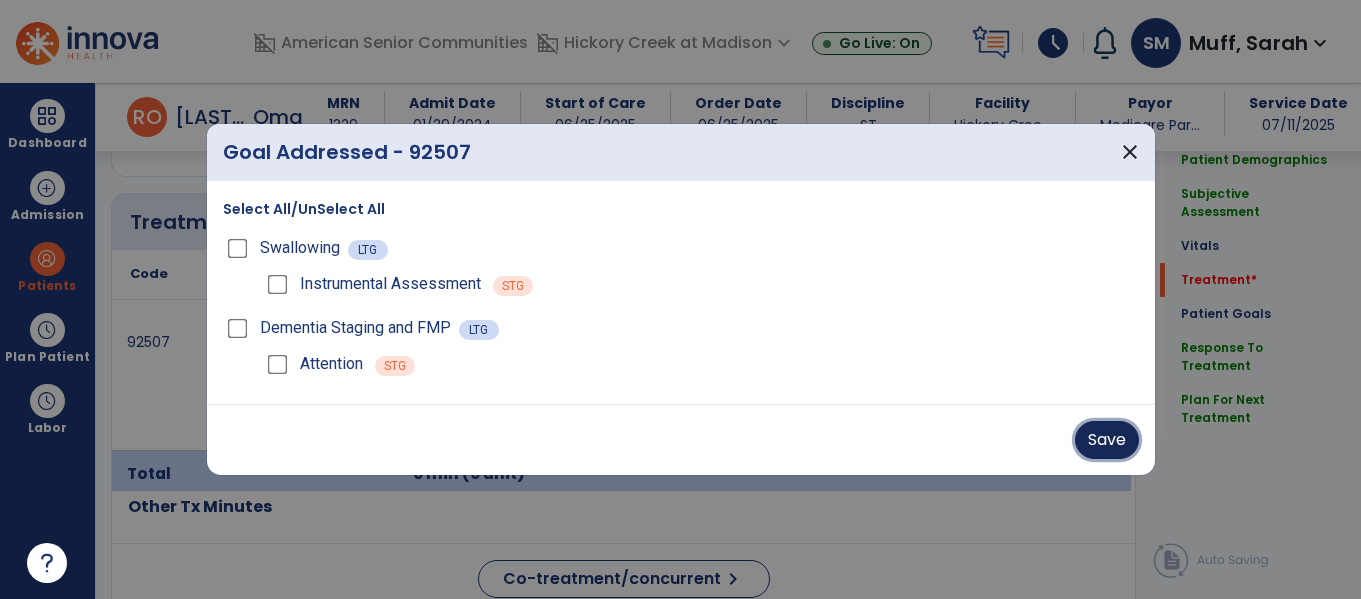 click on "Save" at bounding box center (1107, 440) 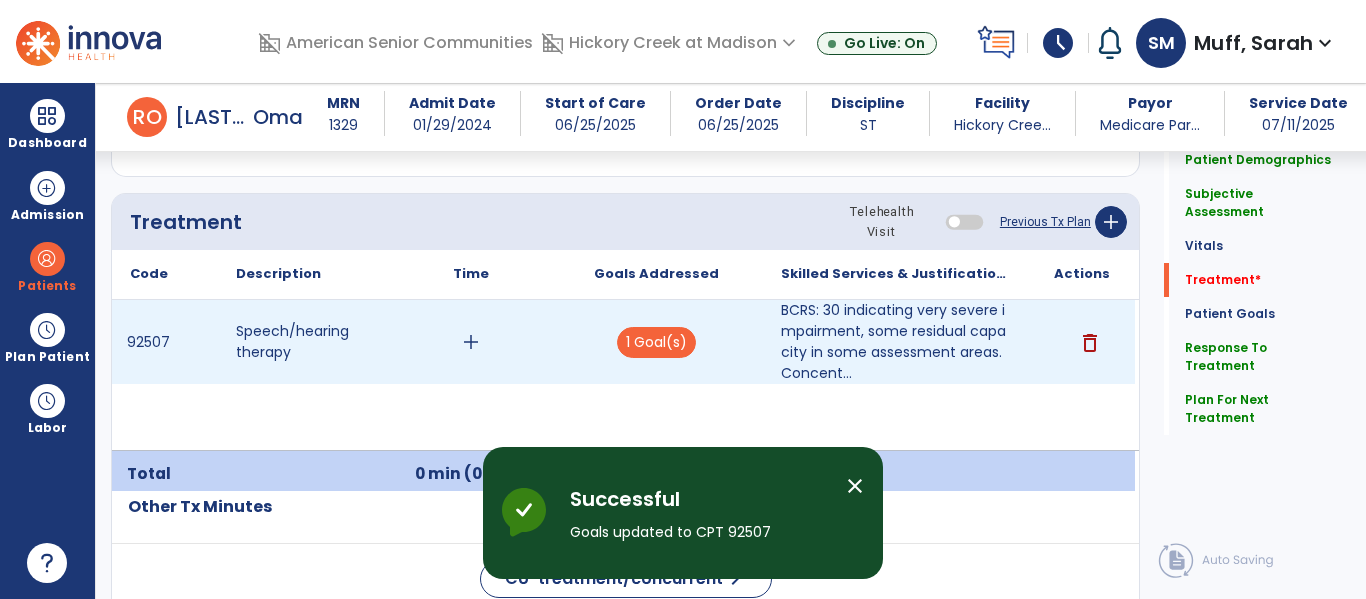 click on "add" at bounding box center [470, 342] 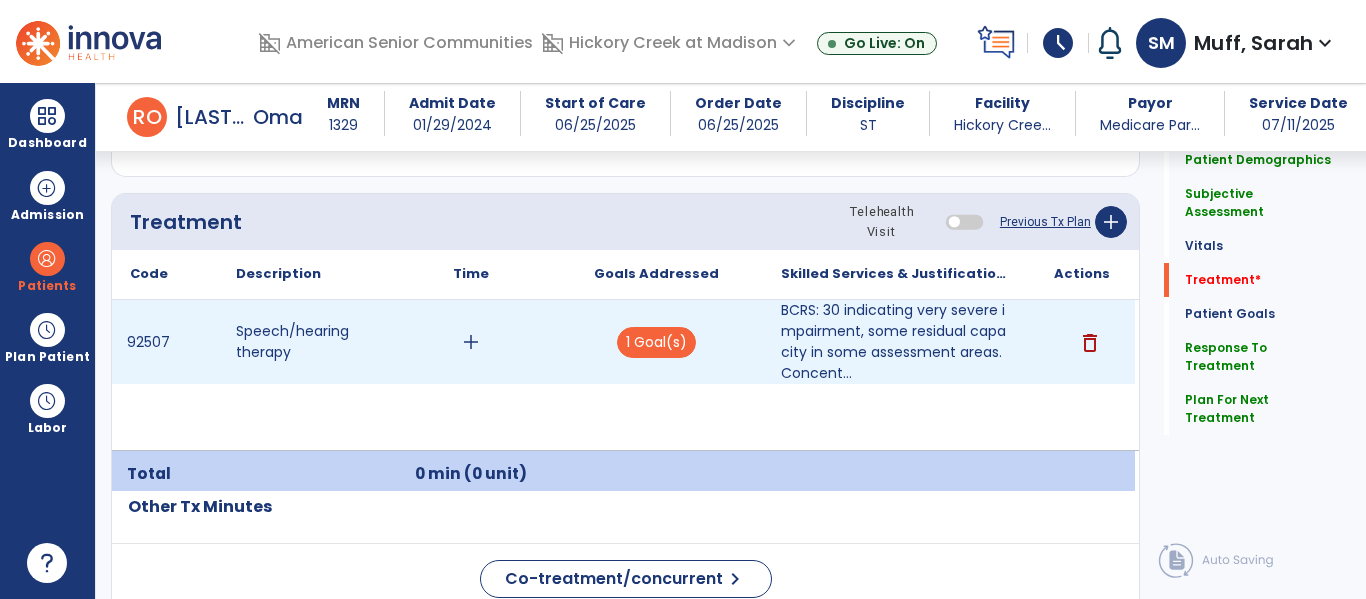 click on "add" at bounding box center (471, 342) 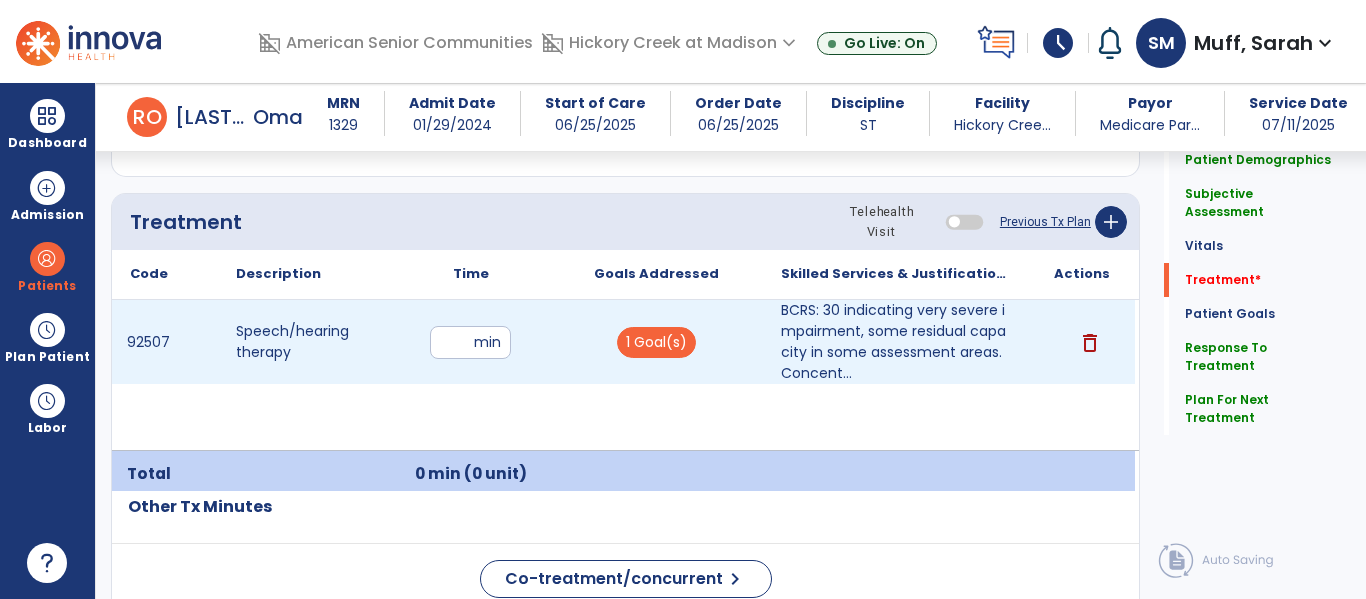 type on "**" 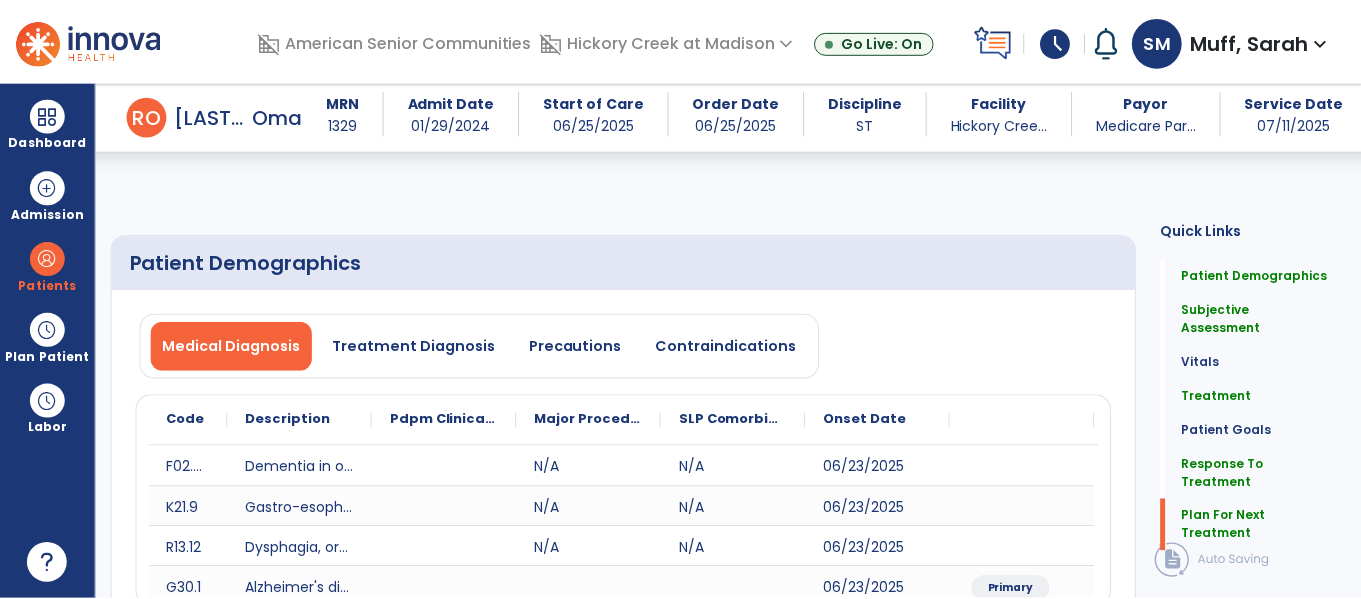 scroll, scrollTop: 2638, scrollLeft: 0, axis: vertical 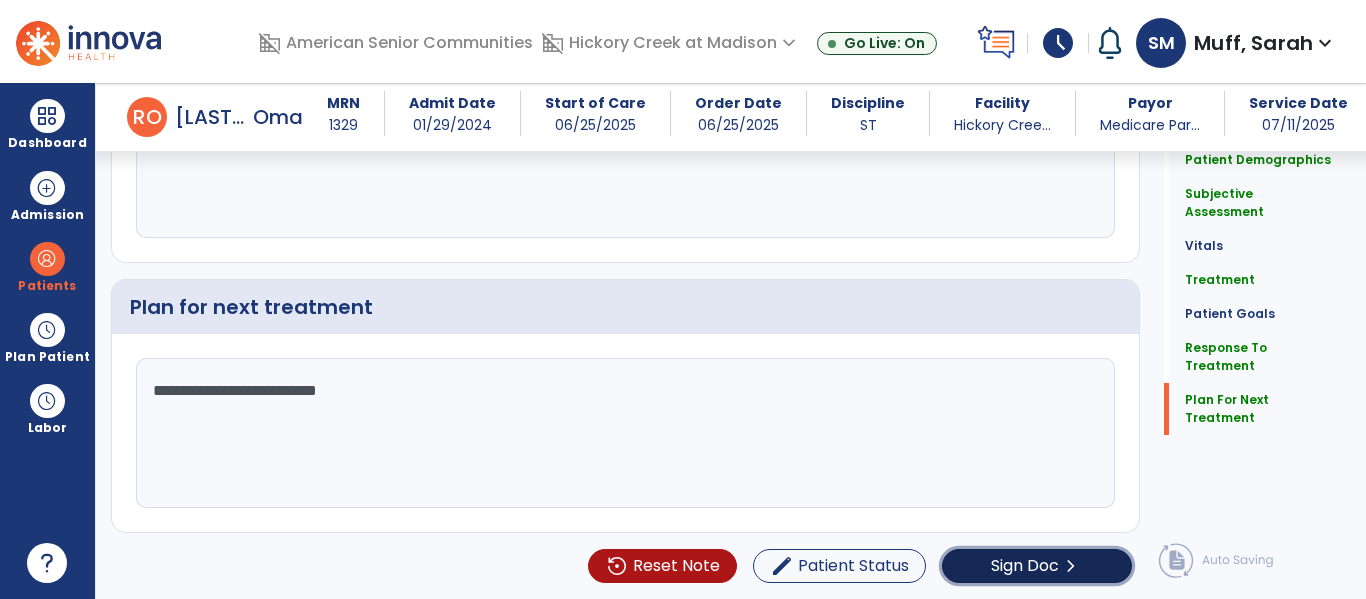 click on "chevron_right" 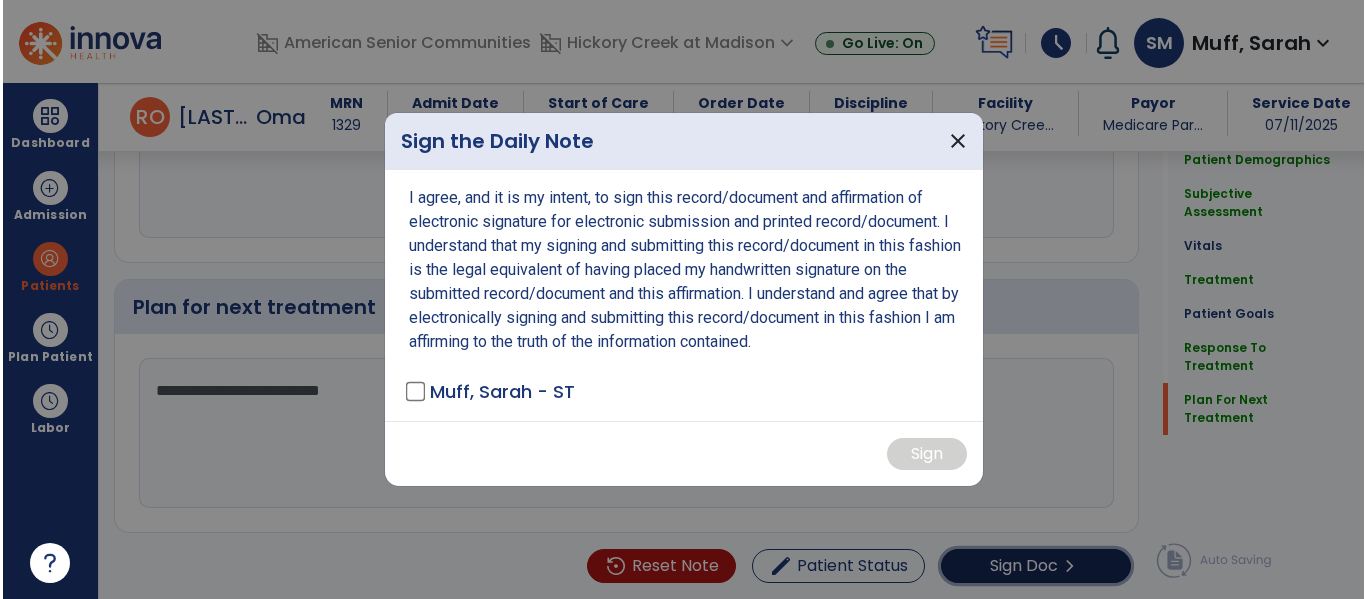 scroll, scrollTop: 2638, scrollLeft: 0, axis: vertical 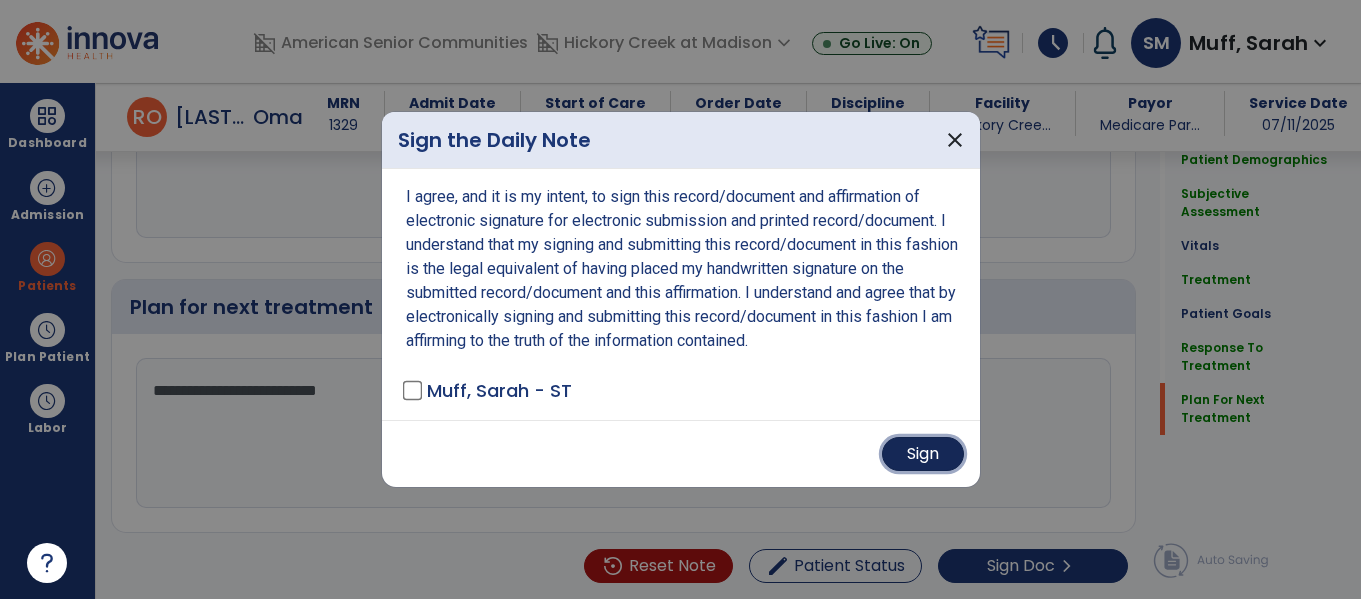 click on "Sign" at bounding box center (923, 454) 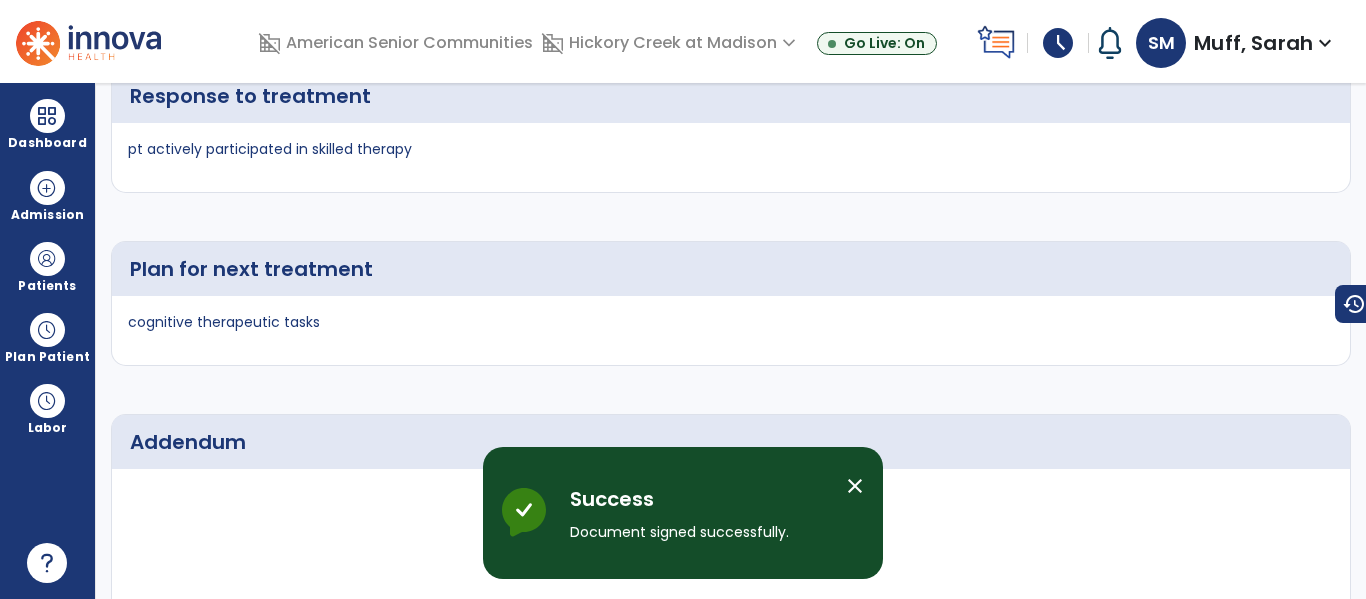 scroll, scrollTop: 0, scrollLeft: 0, axis: both 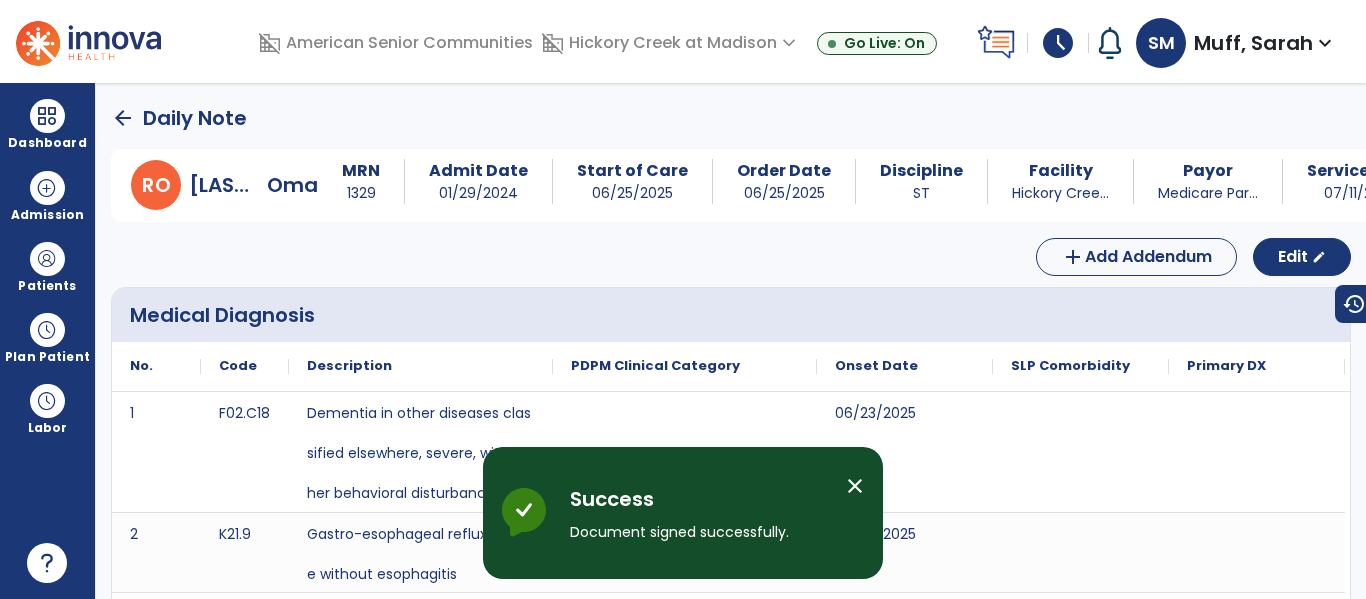 click on "arrow_back" 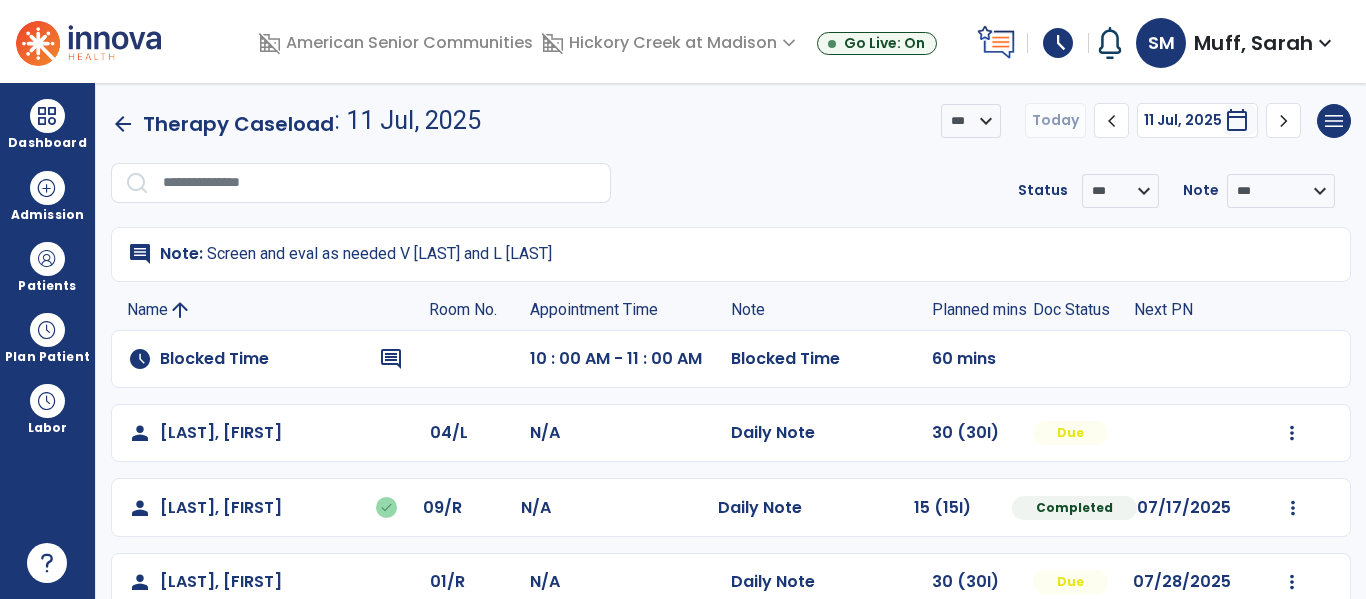 scroll, scrollTop: 111, scrollLeft: 0, axis: vertical 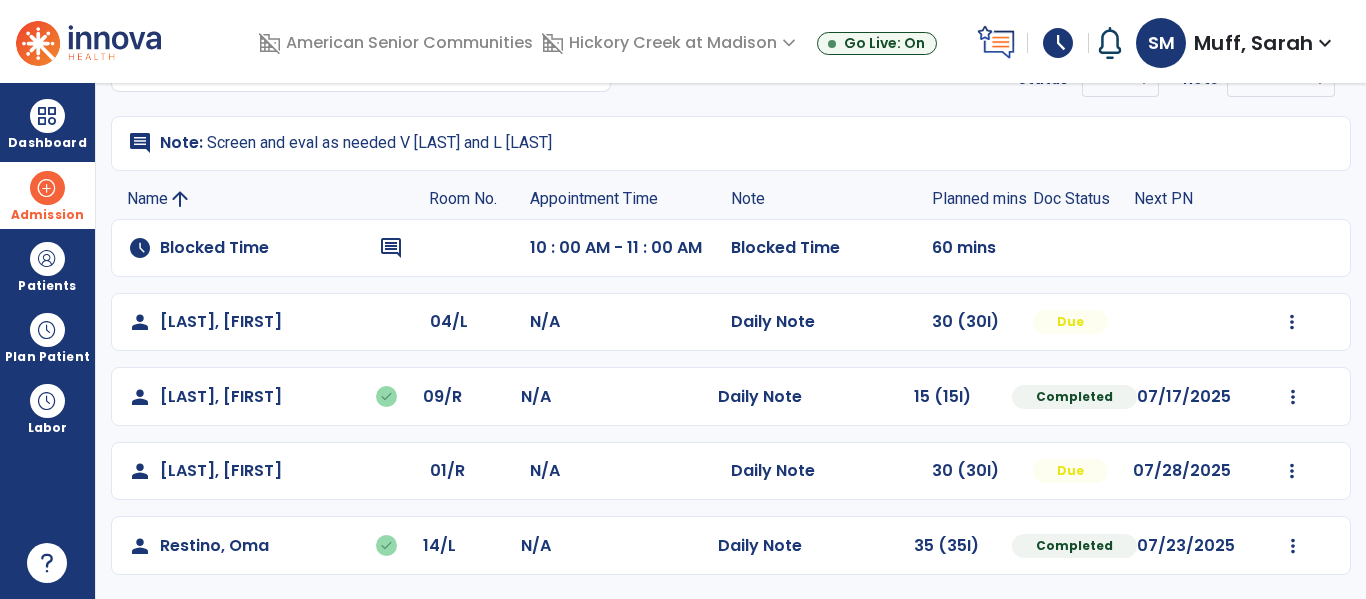 click at bounding box center (47, 188) 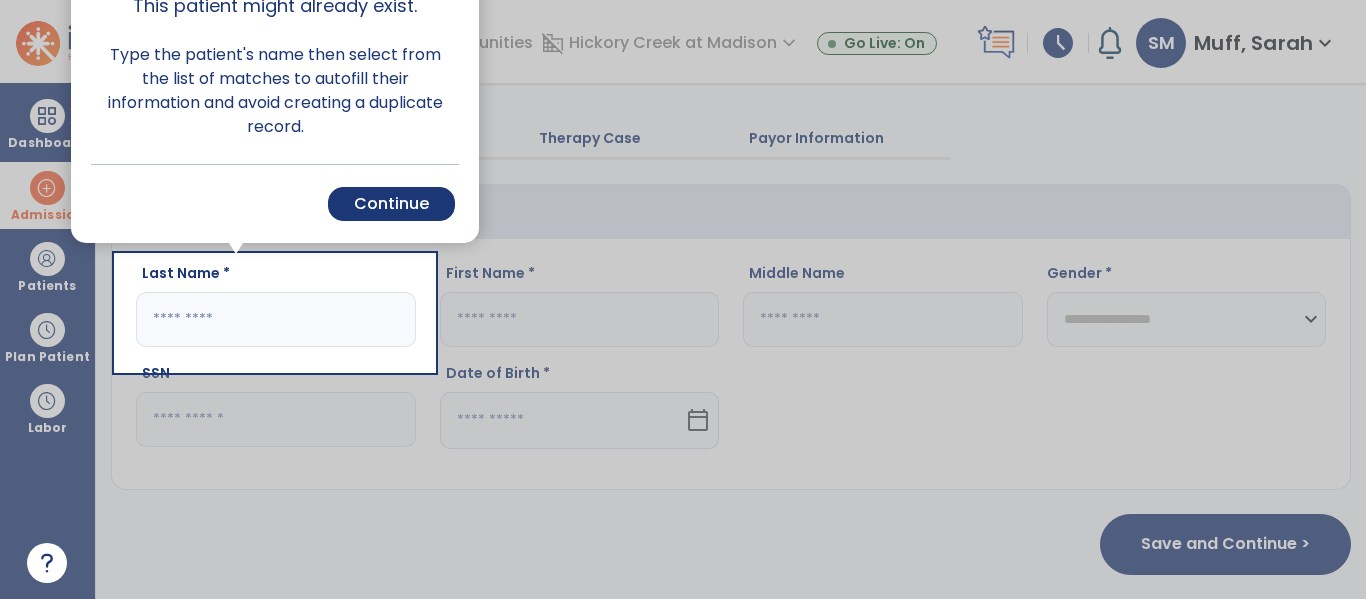 scroll, scrollTop: 29, scrollLeft: 0, axis: vertical 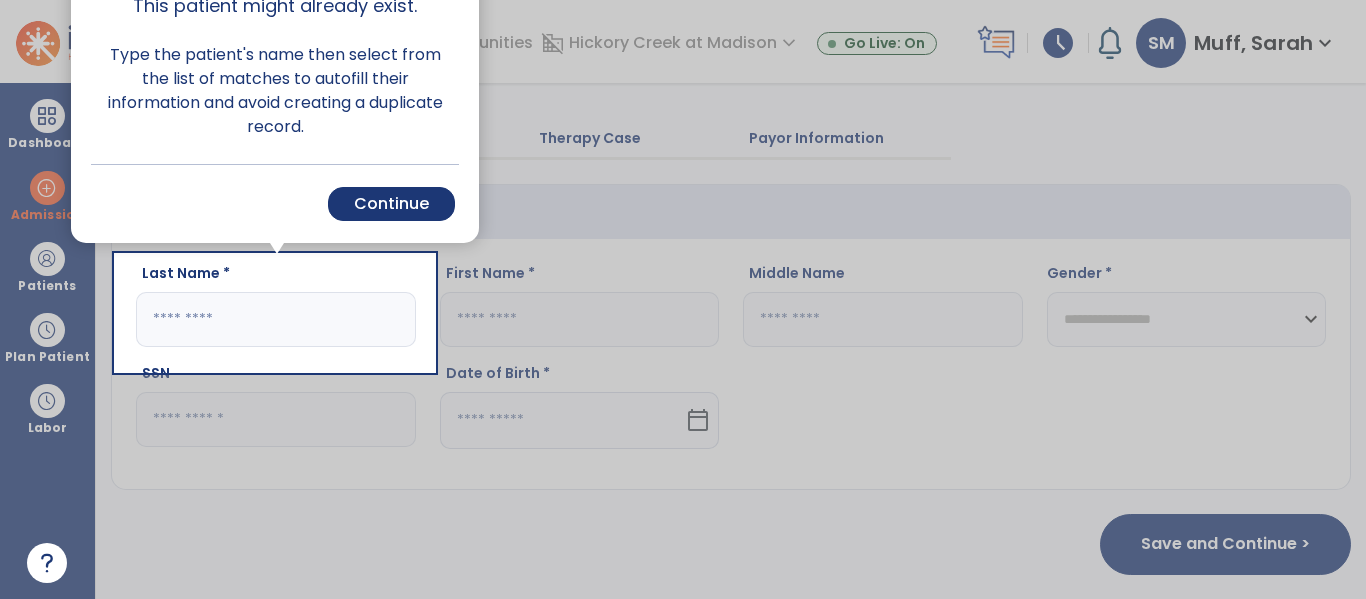 click at bounding box center (900, 299) 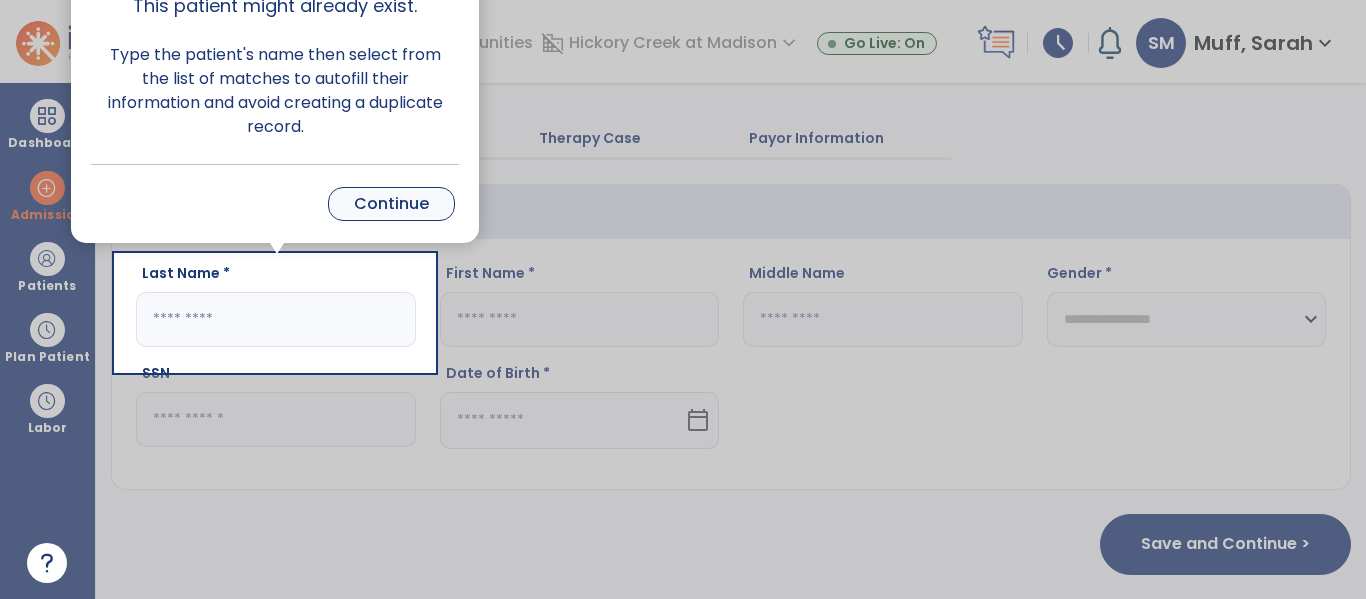 click on "Continue" at bounding box center [391, 204] 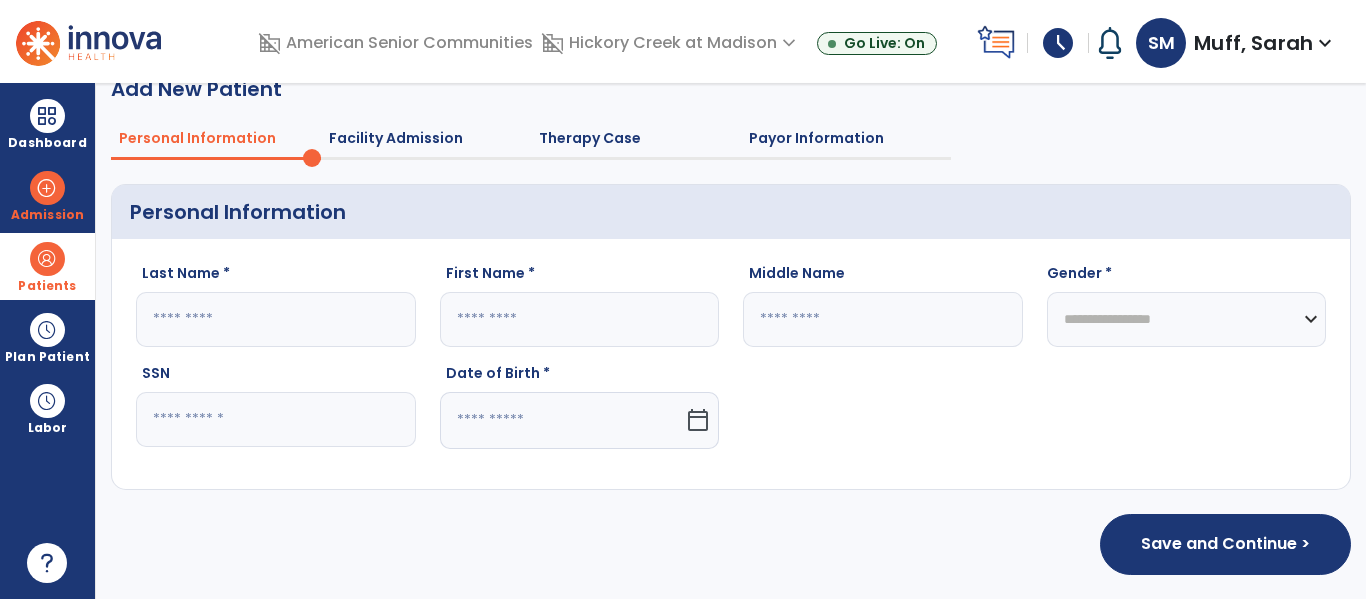 click on "Patients" at bounding box center [47, 266] 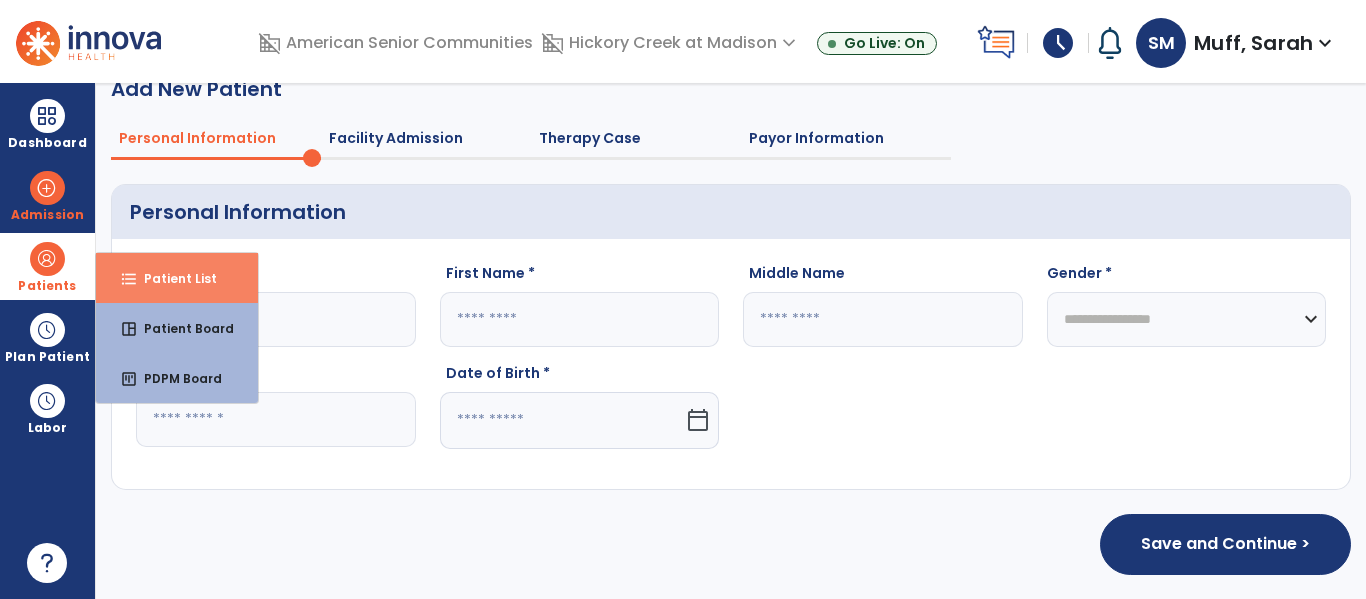click on "format_list_bulleted" at bounding box center [129, 279] 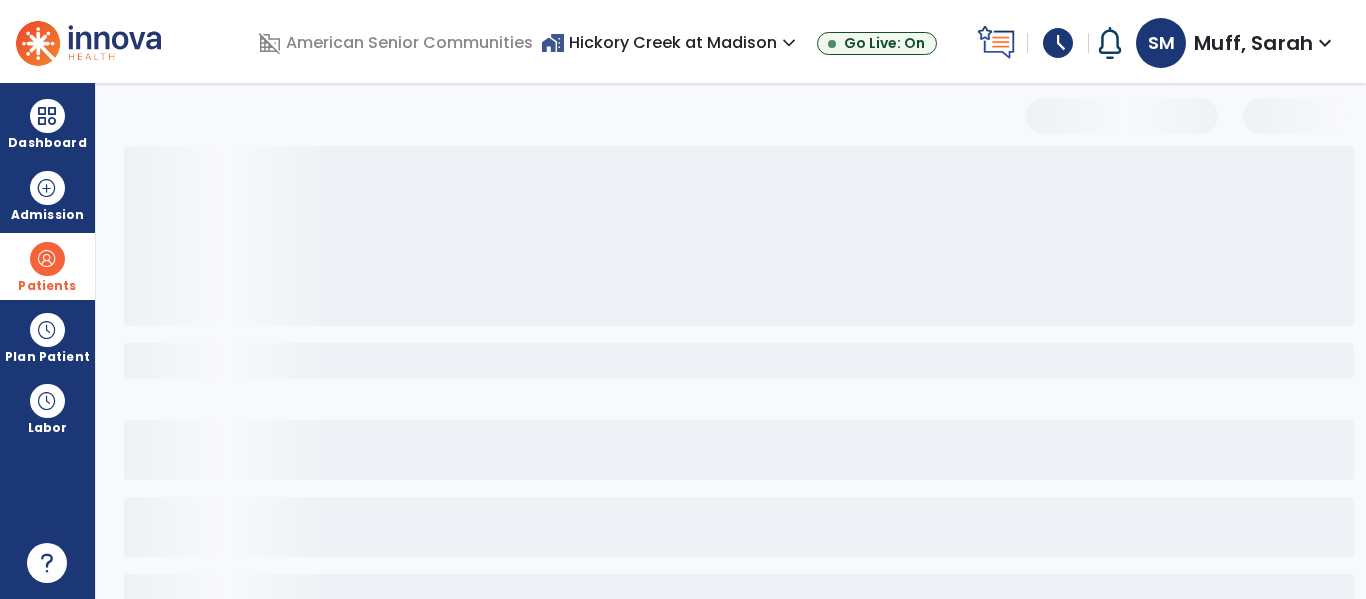 scroll, scrollTop: 0, scrollLeft: 0, axis: both 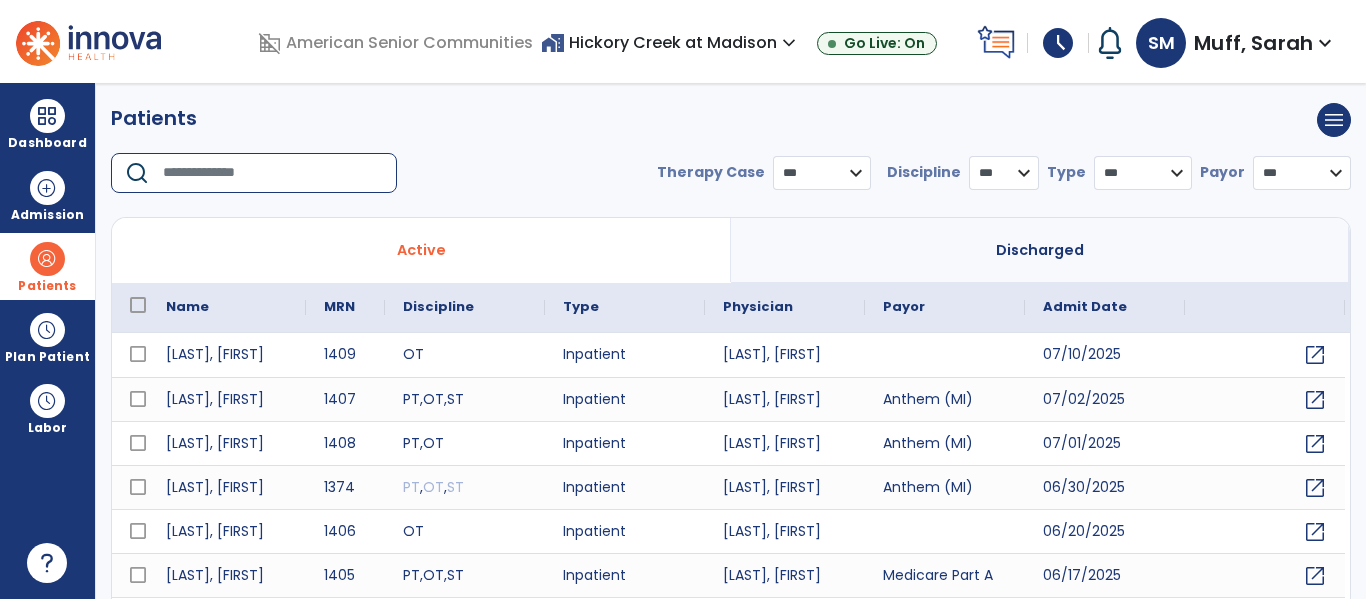 click at bounding box center [273, 173] 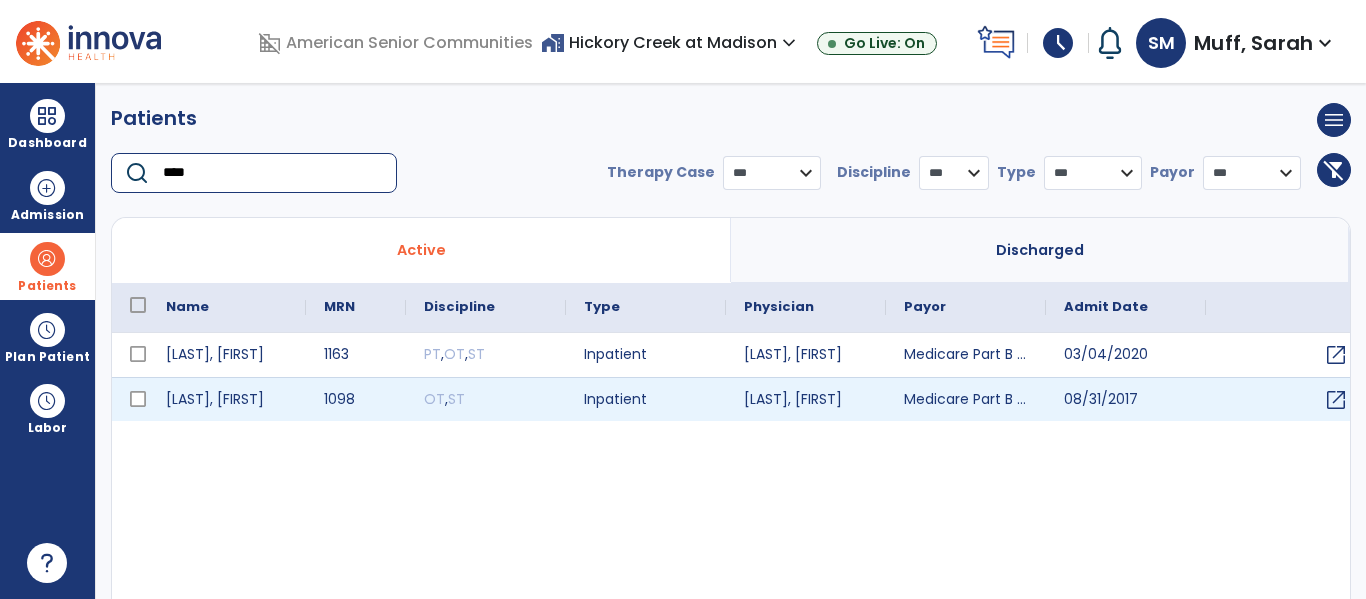 type on "****" 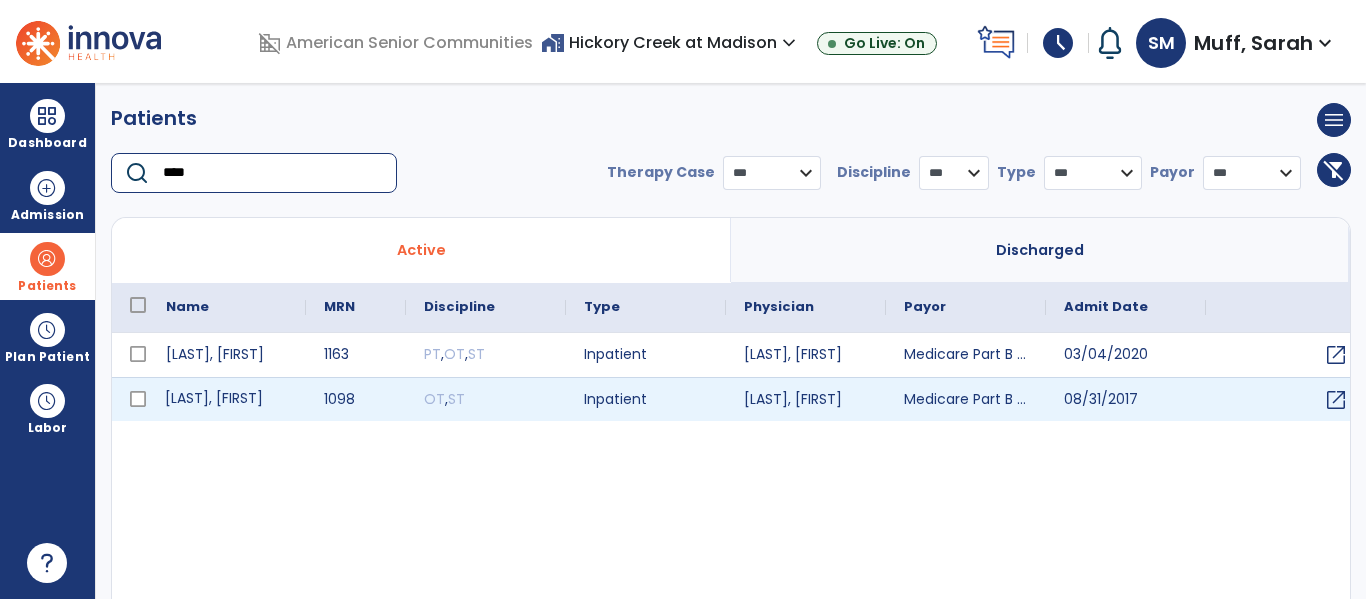 click on "[LAST], [FIRST]" at bounding box center [227, 399] 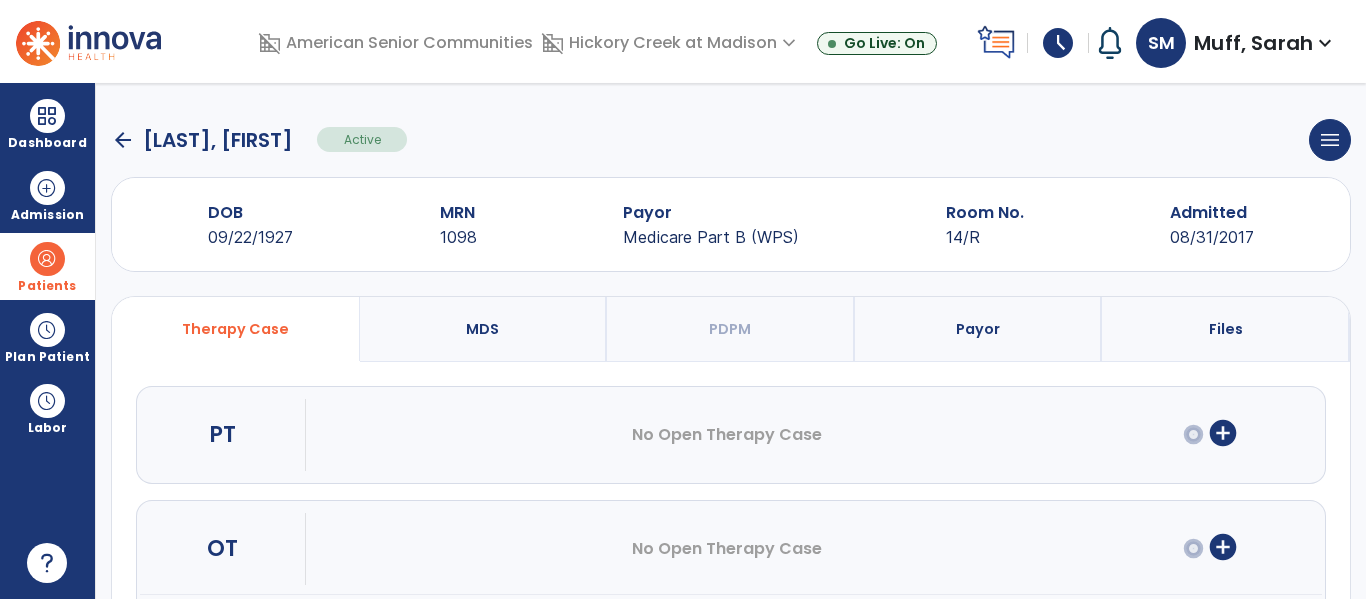 scroll, scrollTop: 252, scrollLeft: 0, axis: vertical 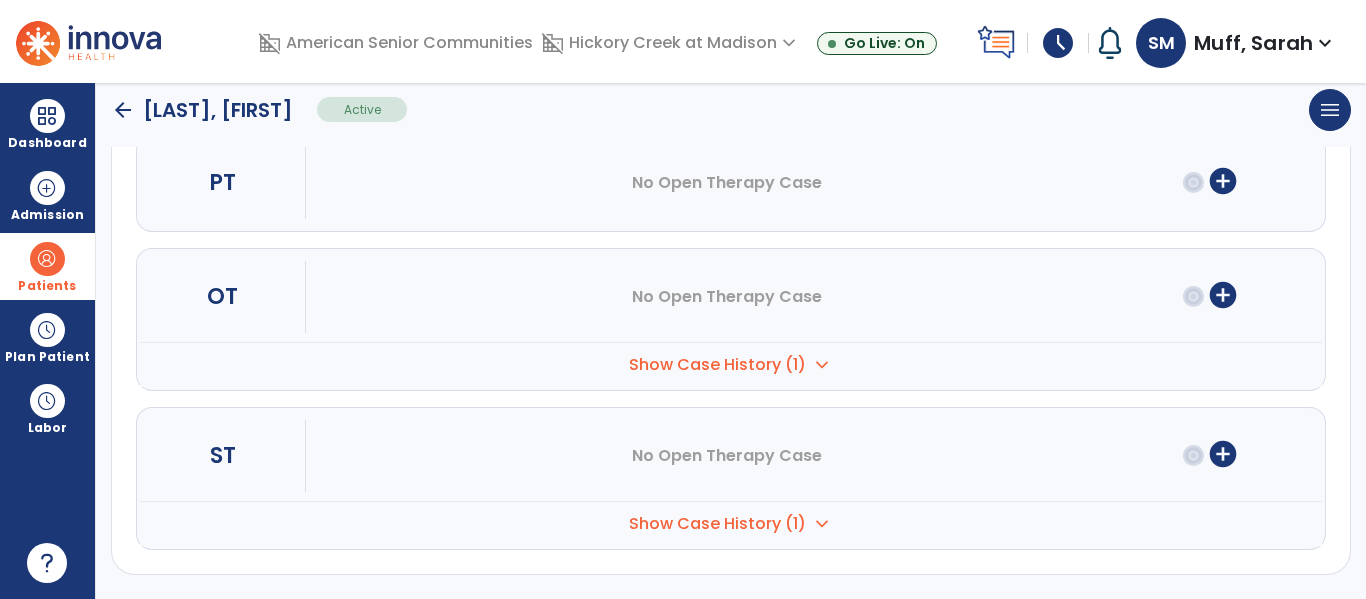 click on "add_circle" at bounding box center [1223, 454] 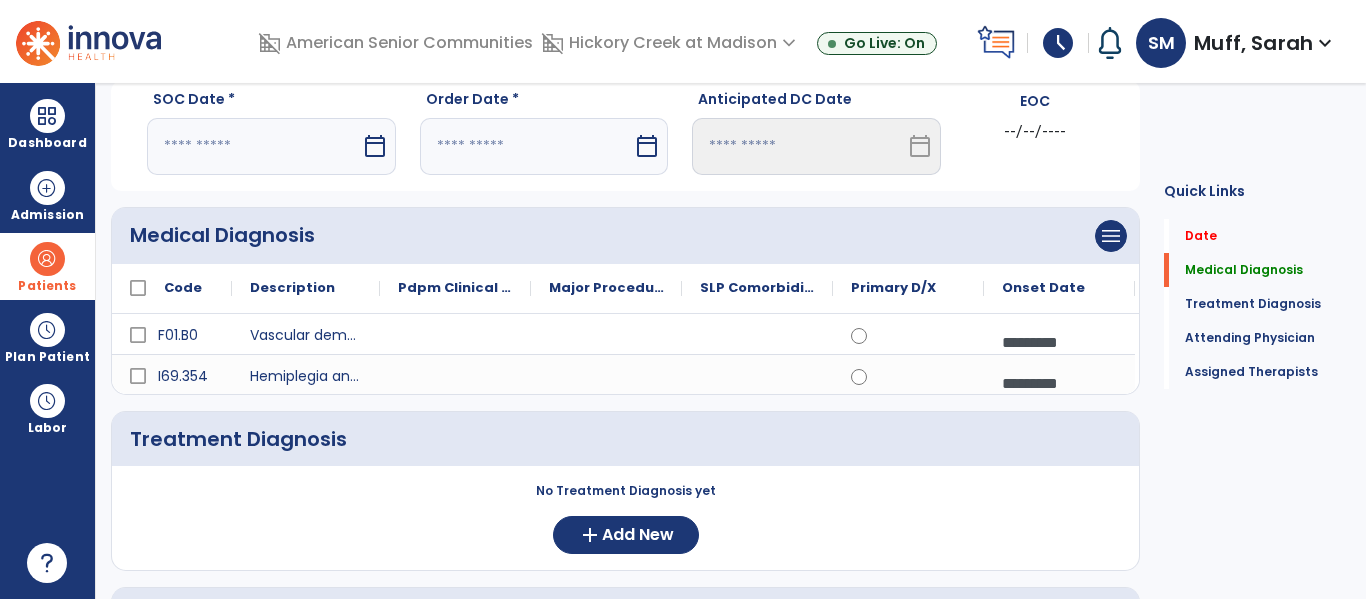 scroll, scrollTop: 0, scrollLeft: 0, axis: both 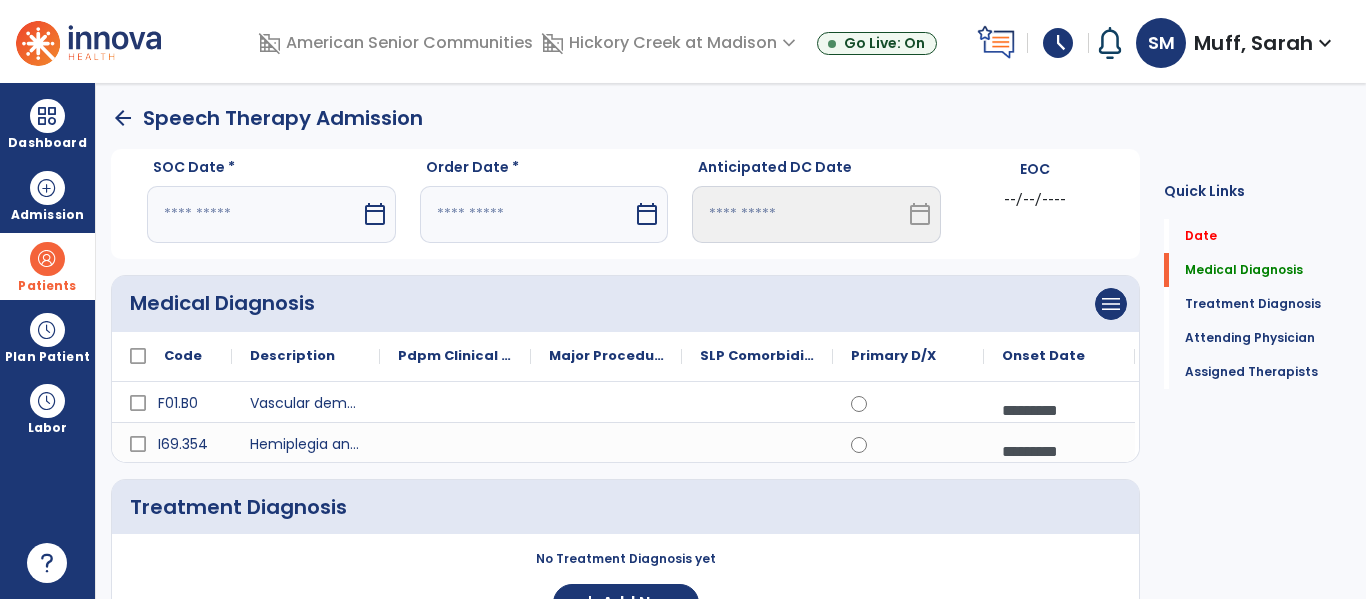 click at bounding box center (254, 214) 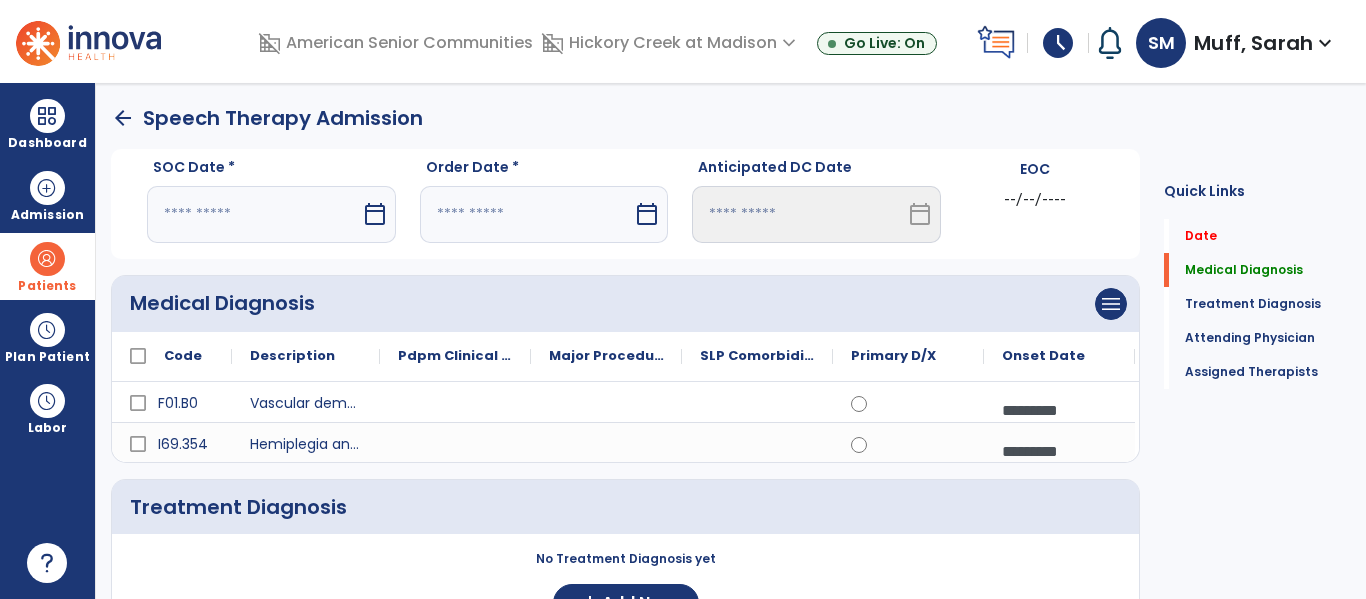select on "*" 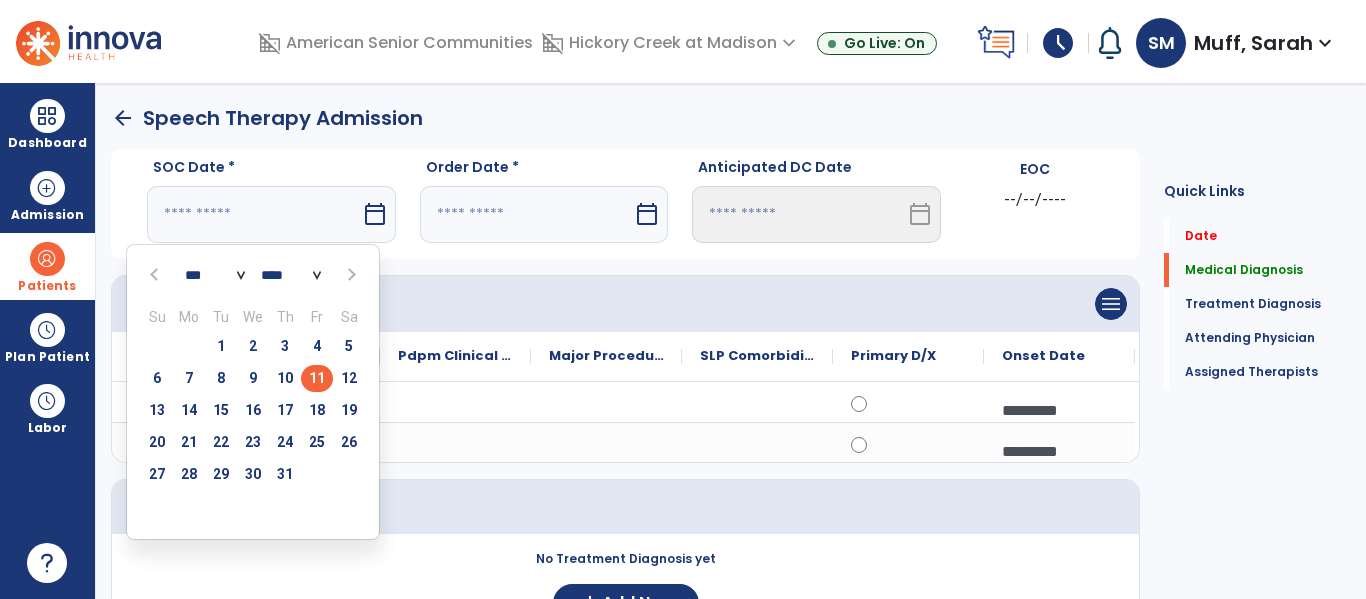 click on "11" at bounding box center (317, 378) 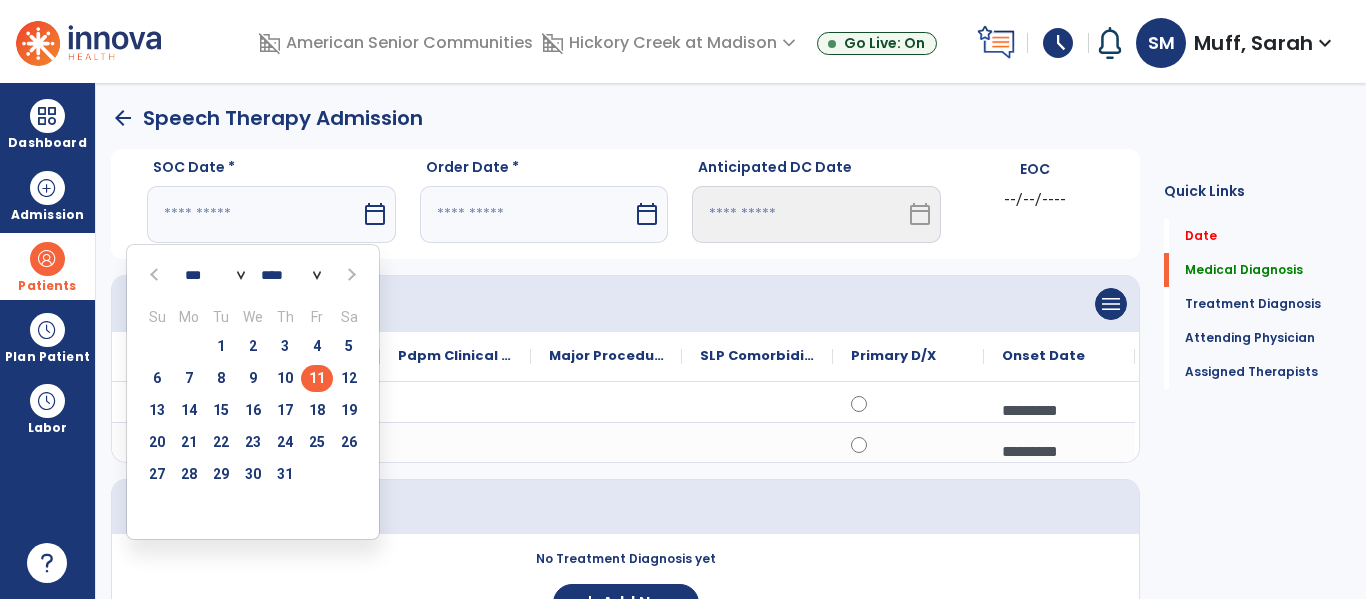 type on "*********" 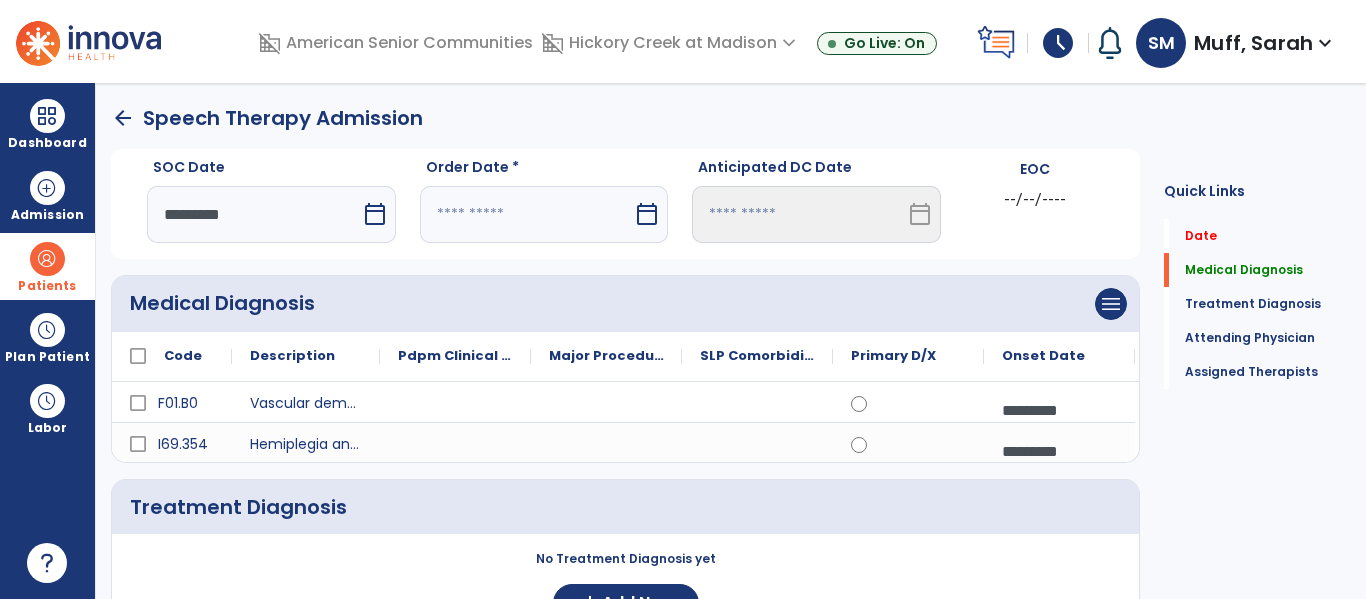 click at bounding box center (527, 214) 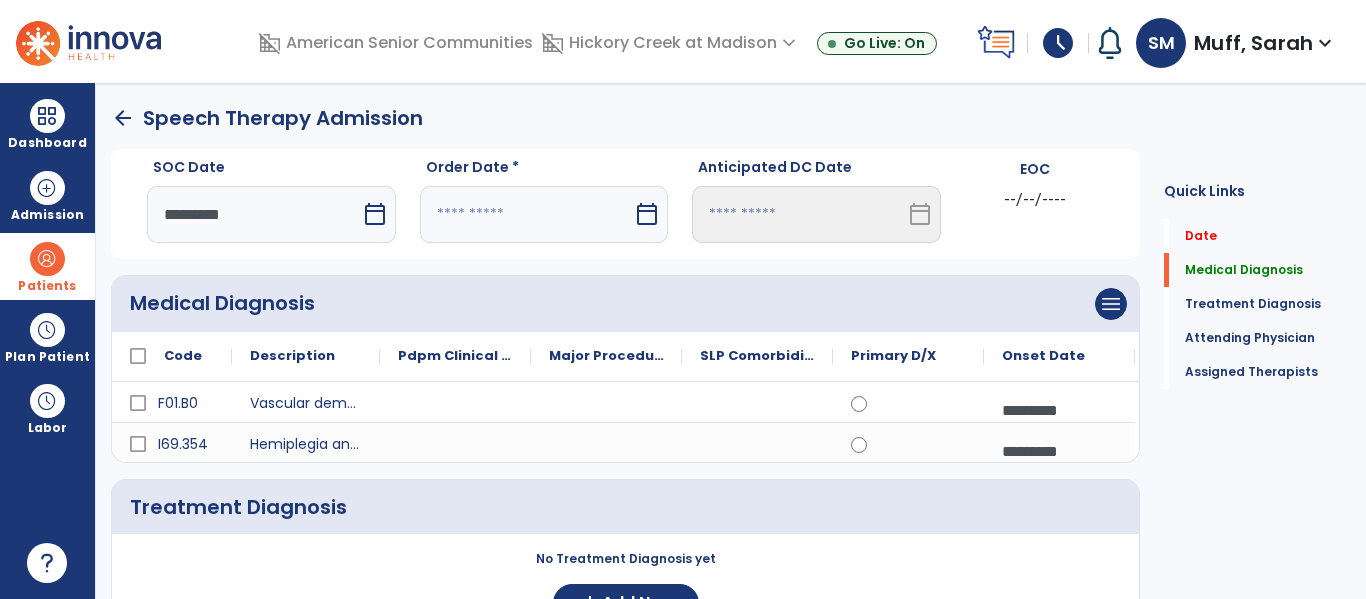 select on "*" 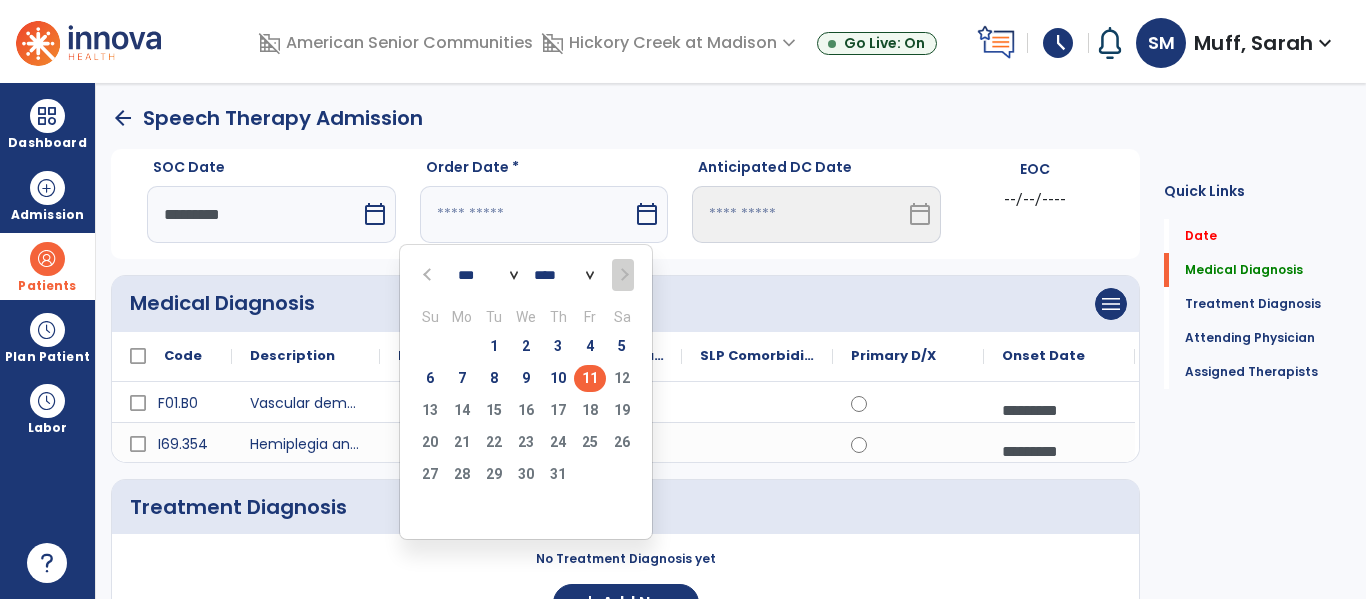 click on "11" at bounding box center [590, 378] 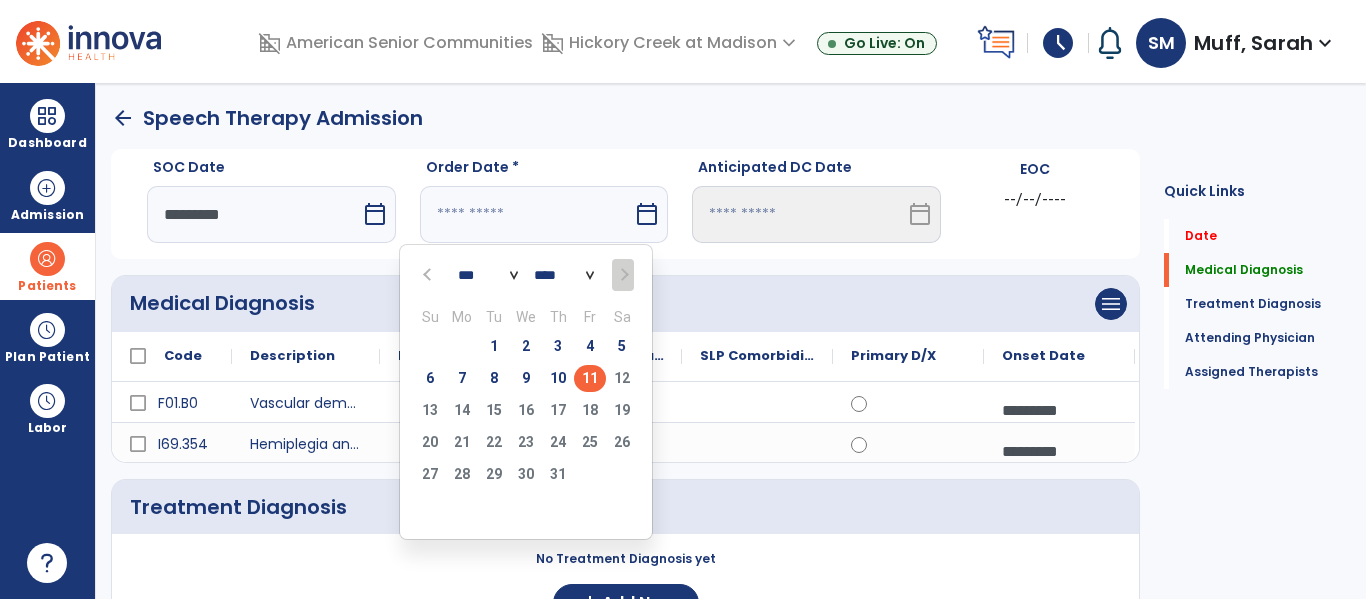 type on "*********" 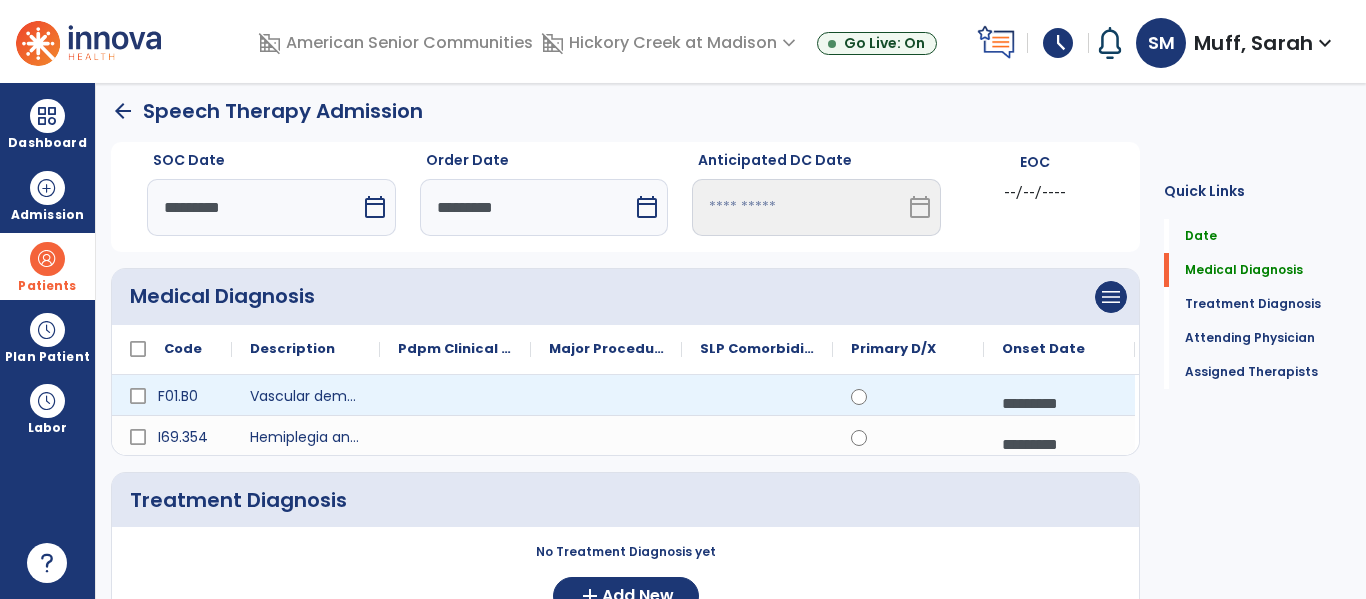 scroll, scrollTop: 6, scrollLeft: 0, axis: vertical 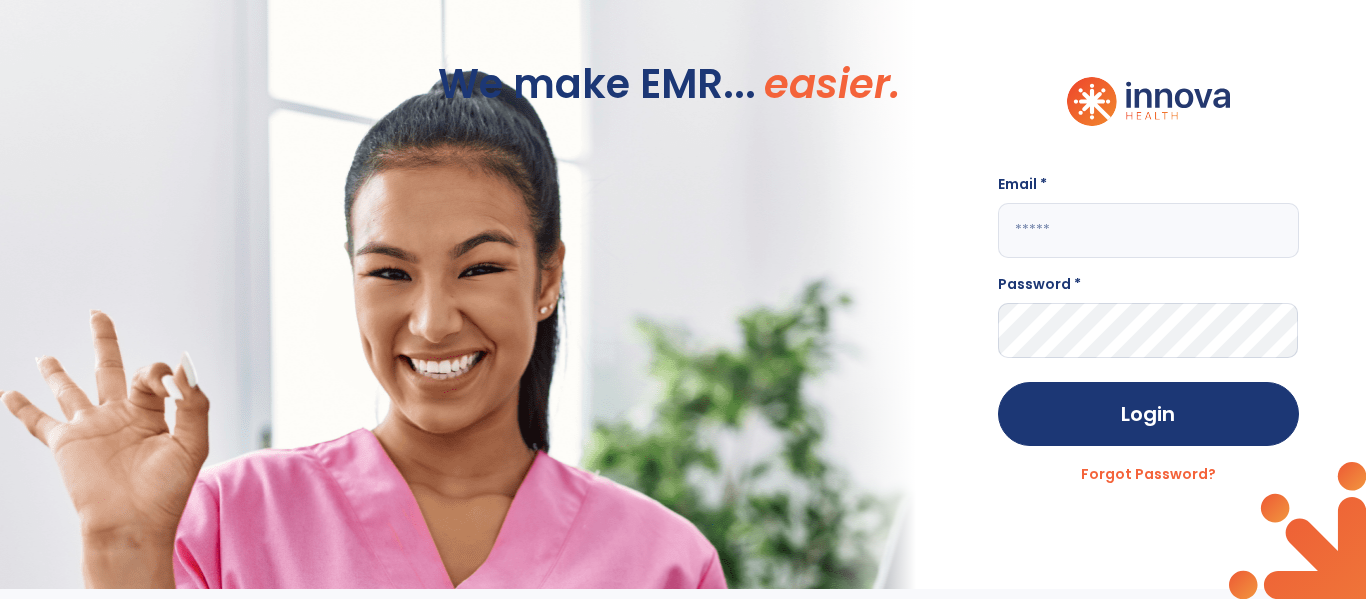 click 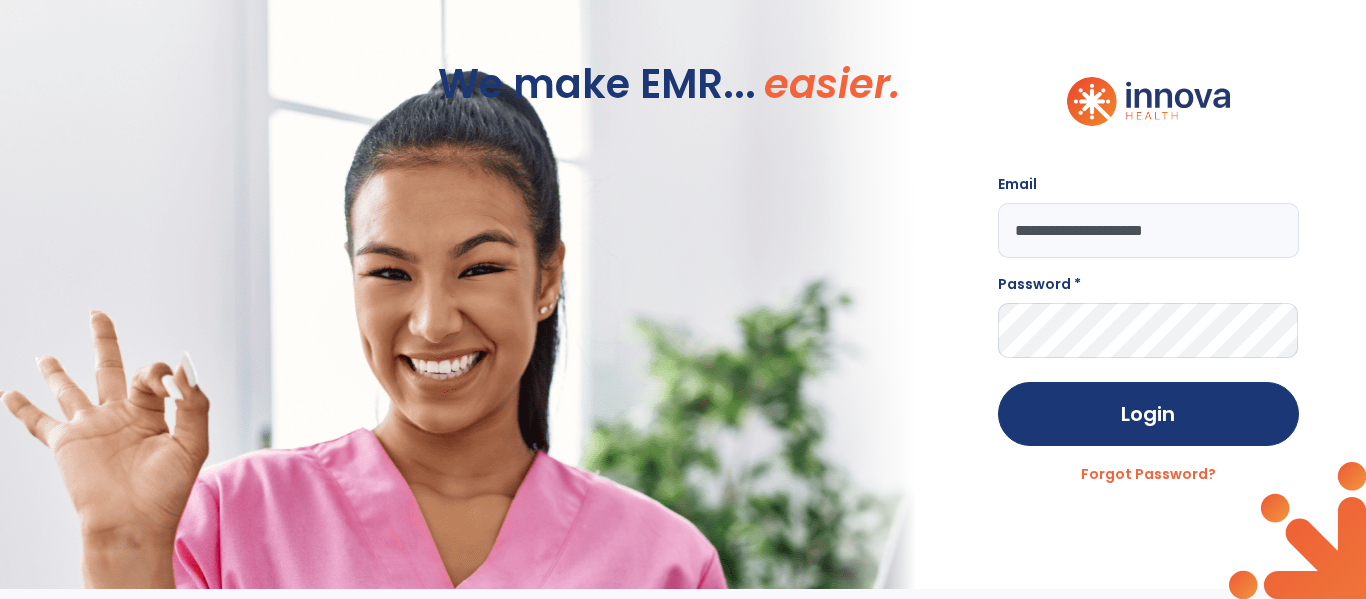 type on "**********" 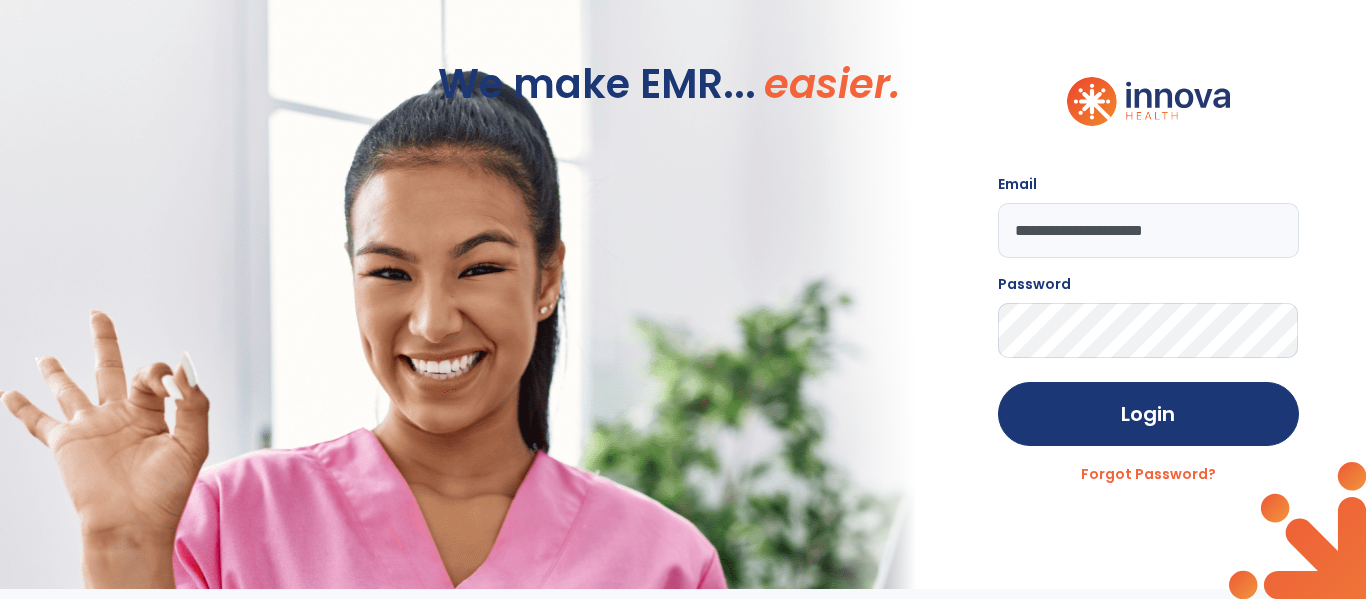 click on "Login" 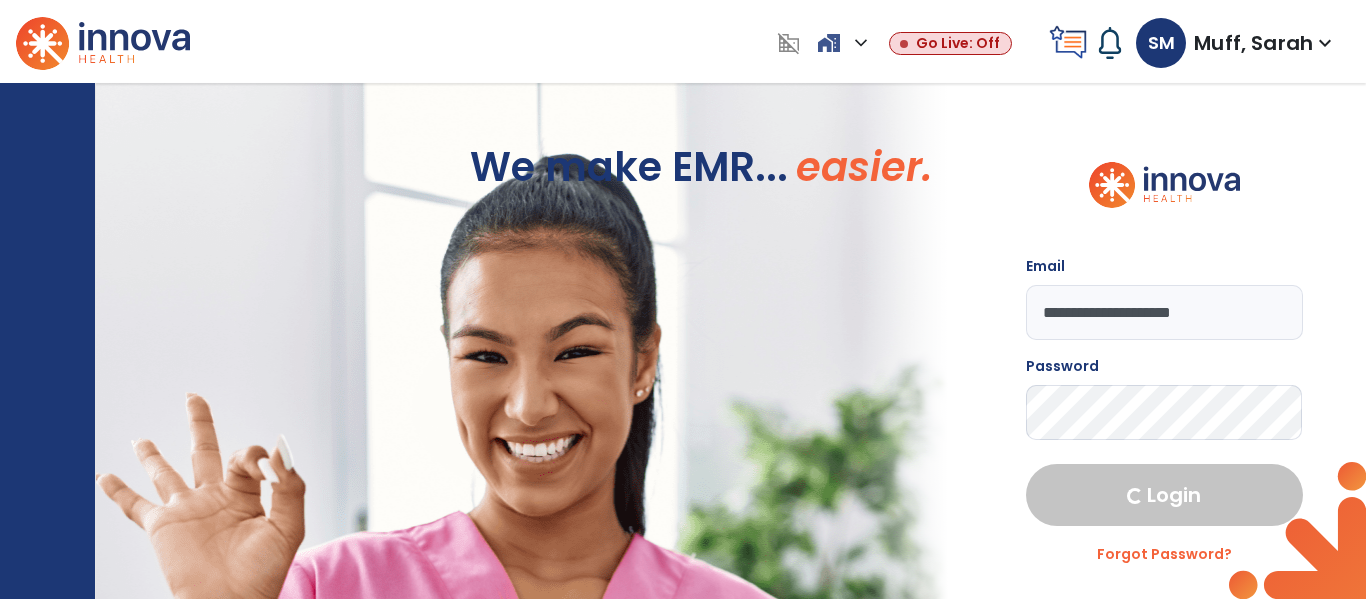 select on "****" 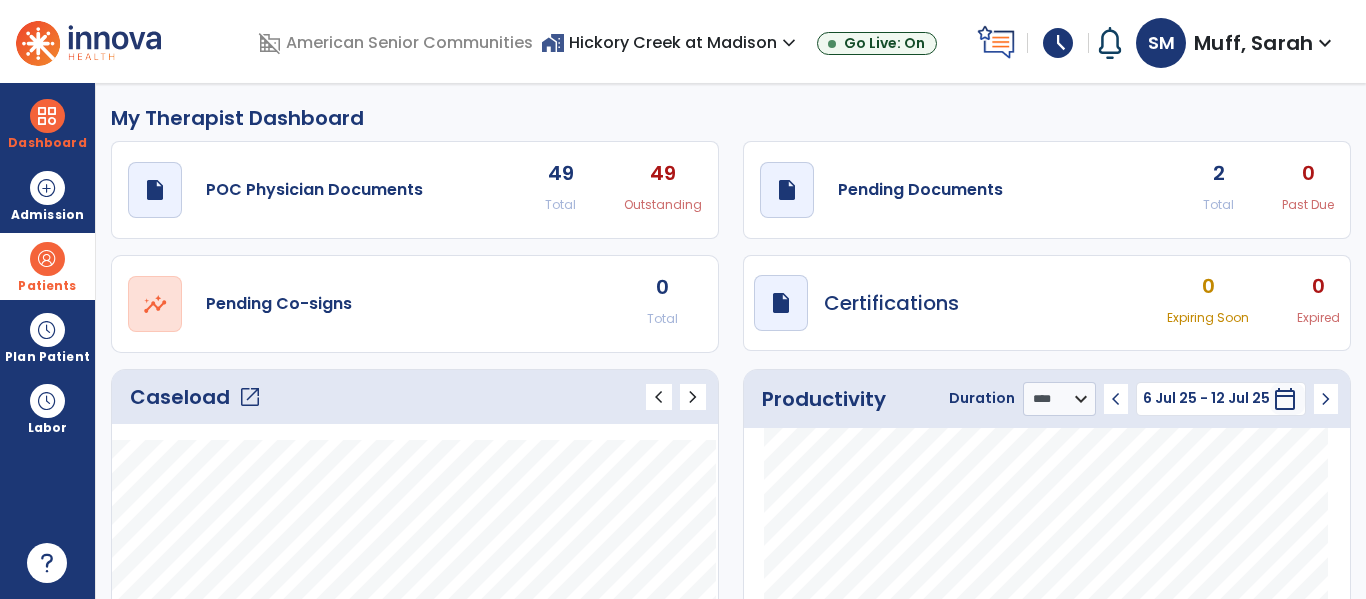 click at bounding box center (47, 259) 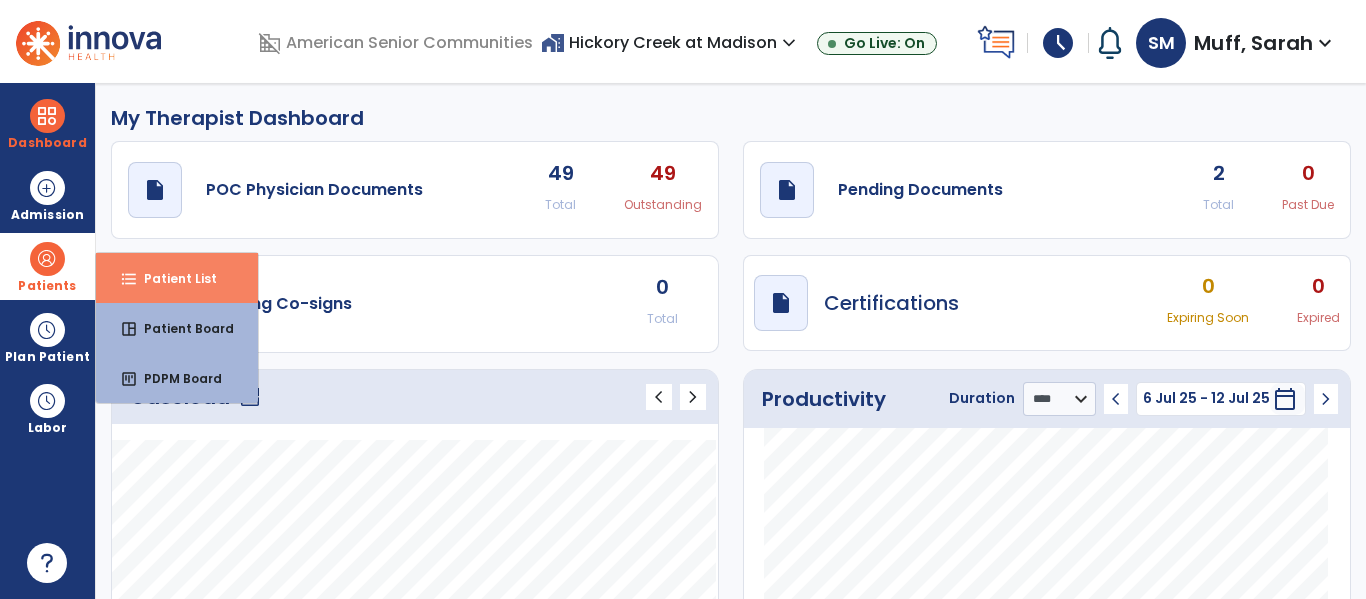 click on "format_list_bulleted  Patient List" at bounding box center [177, 278] 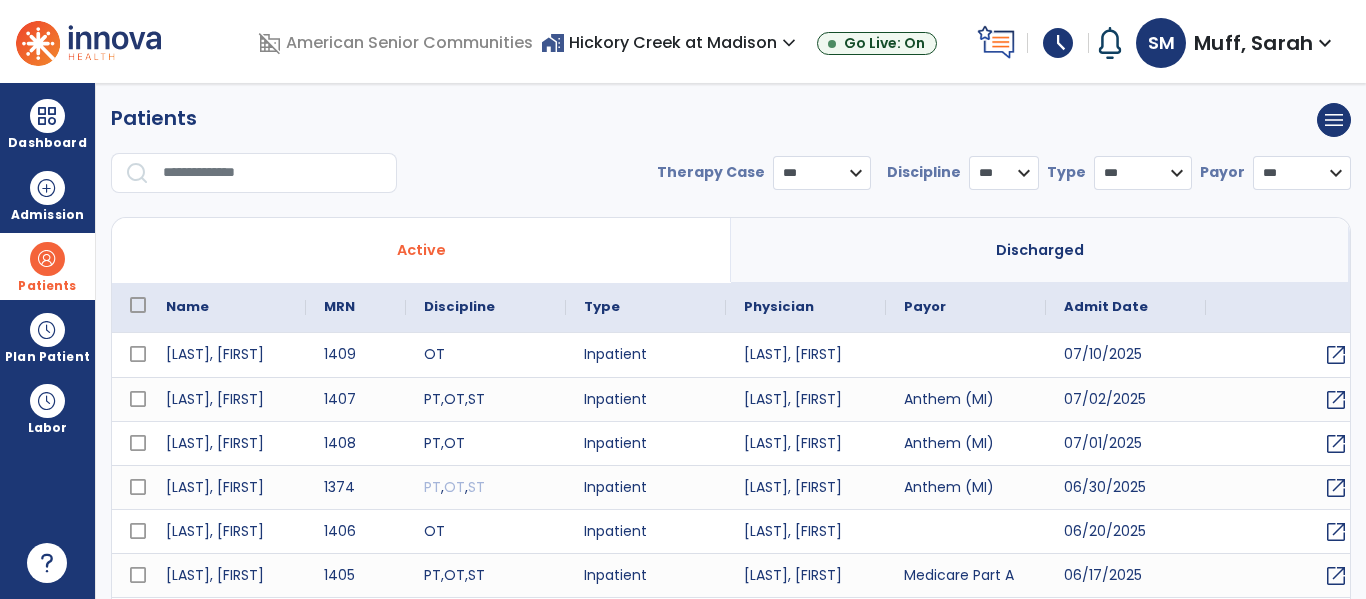 select on "***" 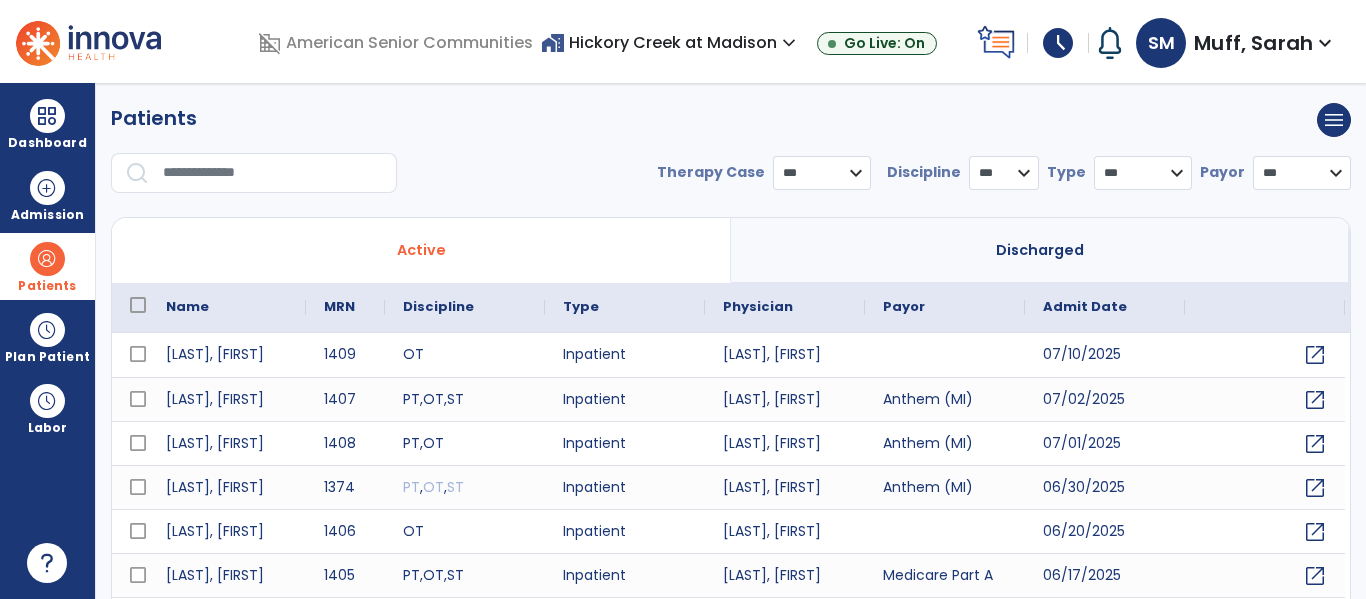 click at bounding box center [273, 173] 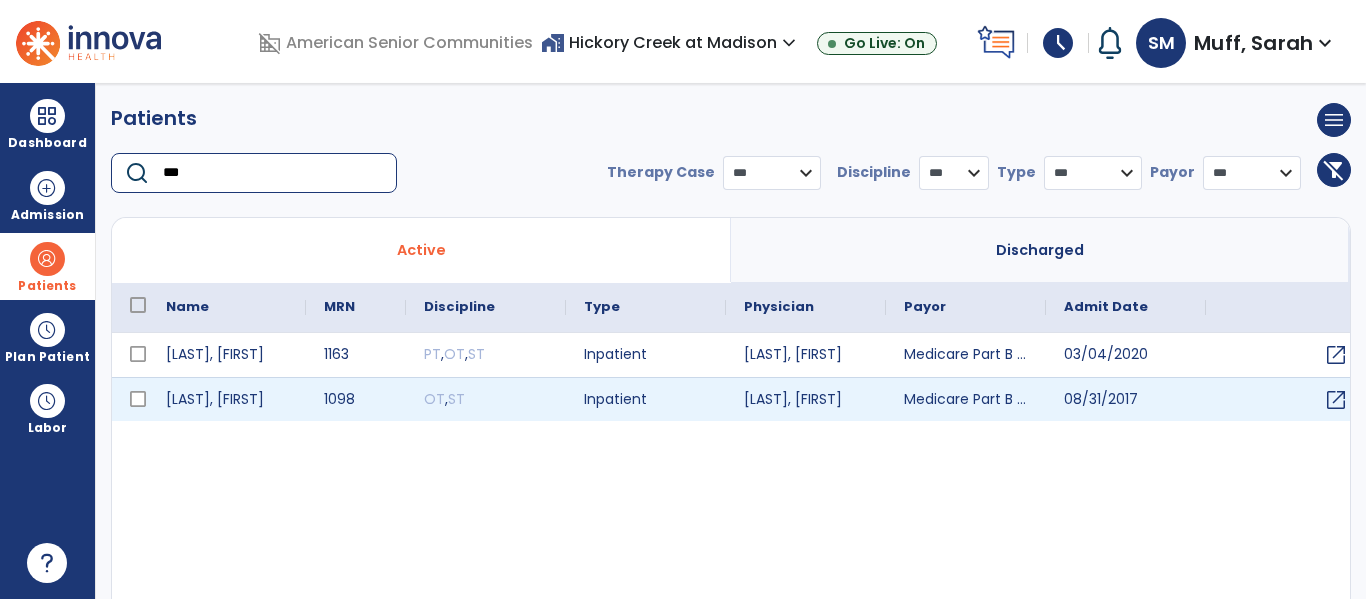 type on "***" 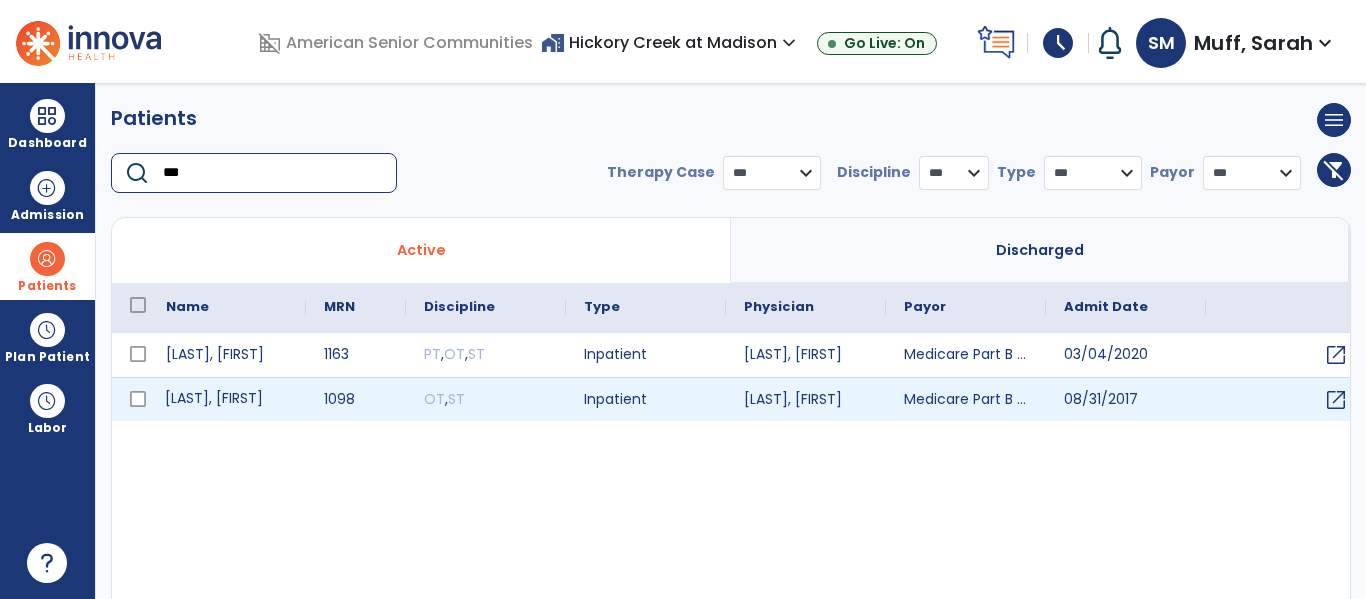 click on "[LAST], [FIRST]" at bounding box center [227, 399] 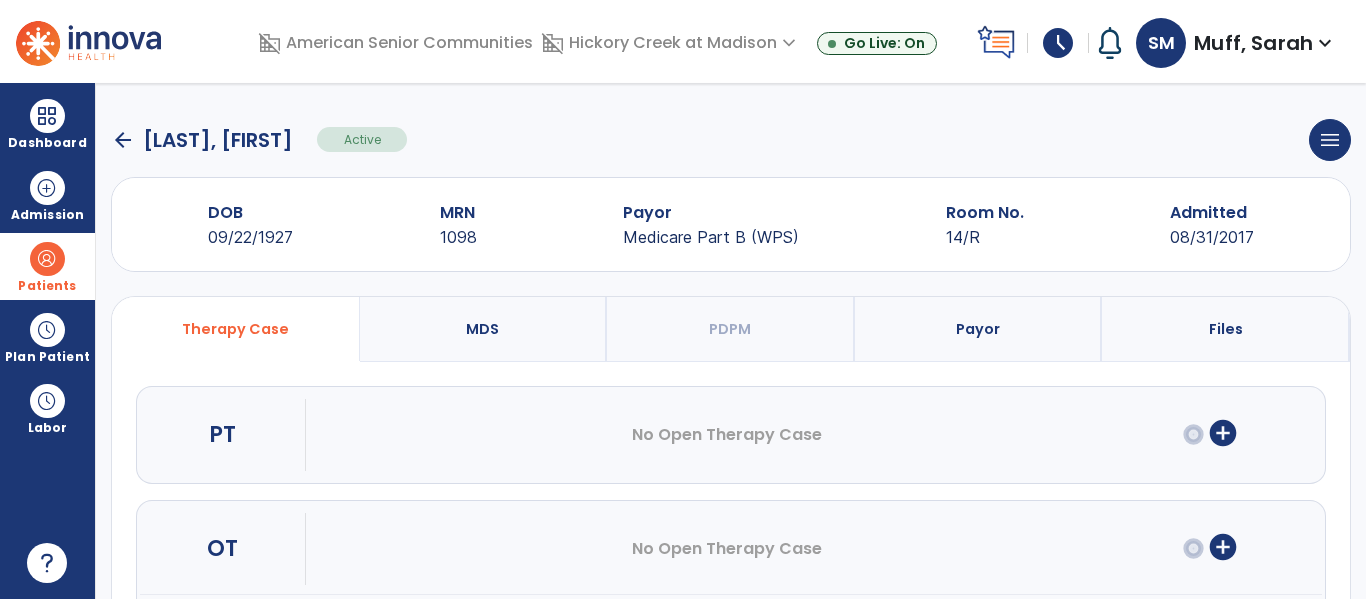 scroll, scrollTop: 252, scrollLeft: 0, axis: vertical 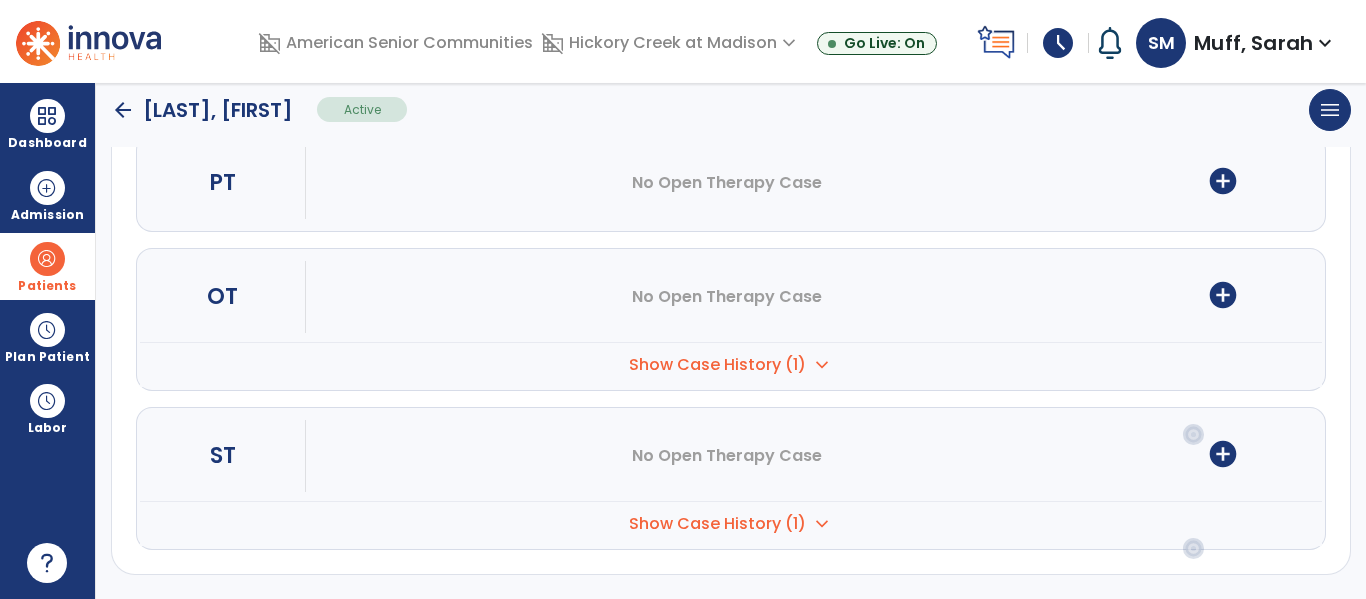 click on "add_circle" at bounding box center [1223, 454] 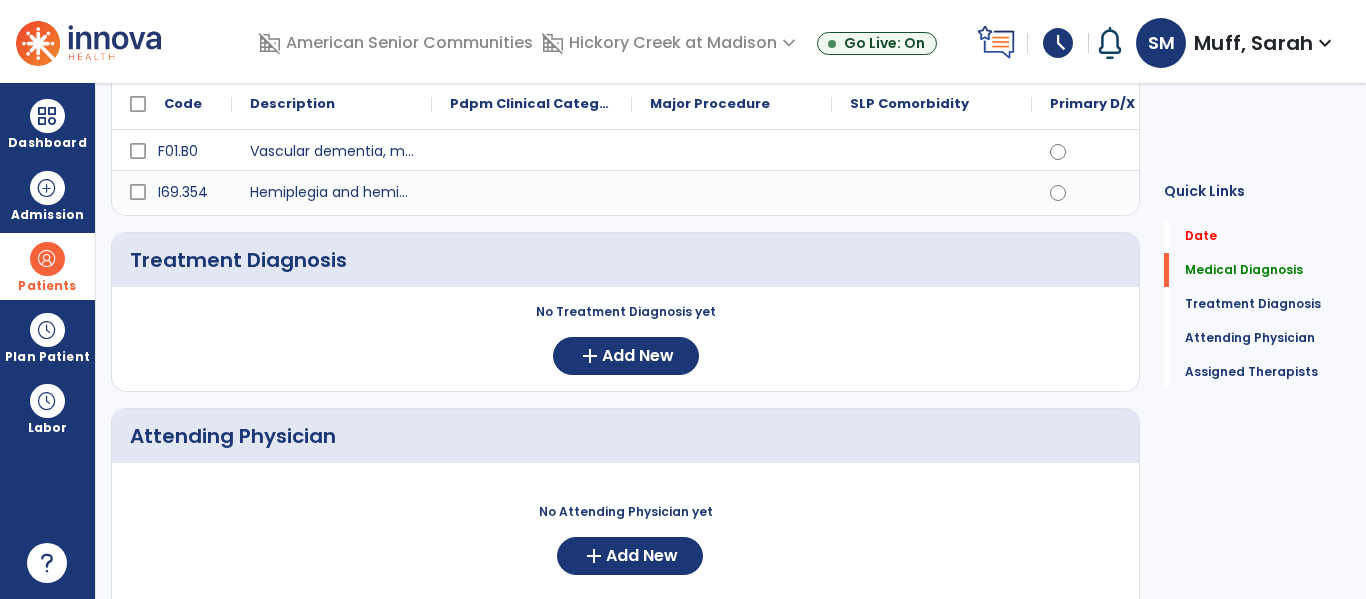 scroll, scrollTop: 0, scrollLeft: 0, axis: both 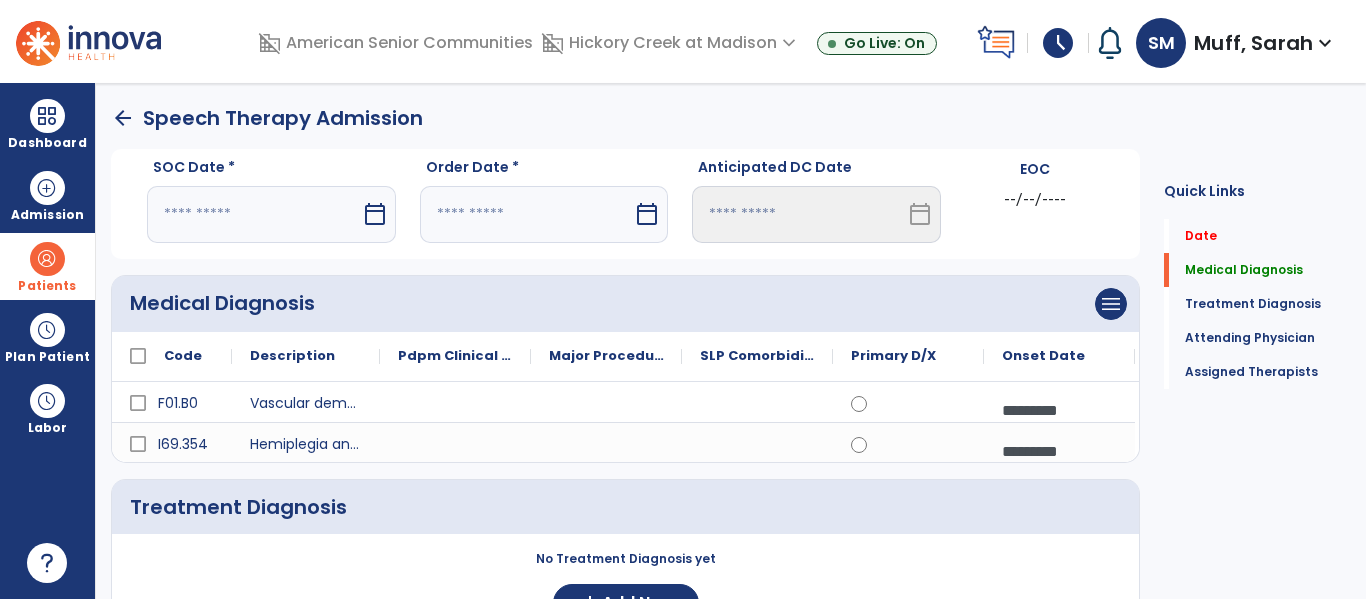 click at bounding box center [254, 214] 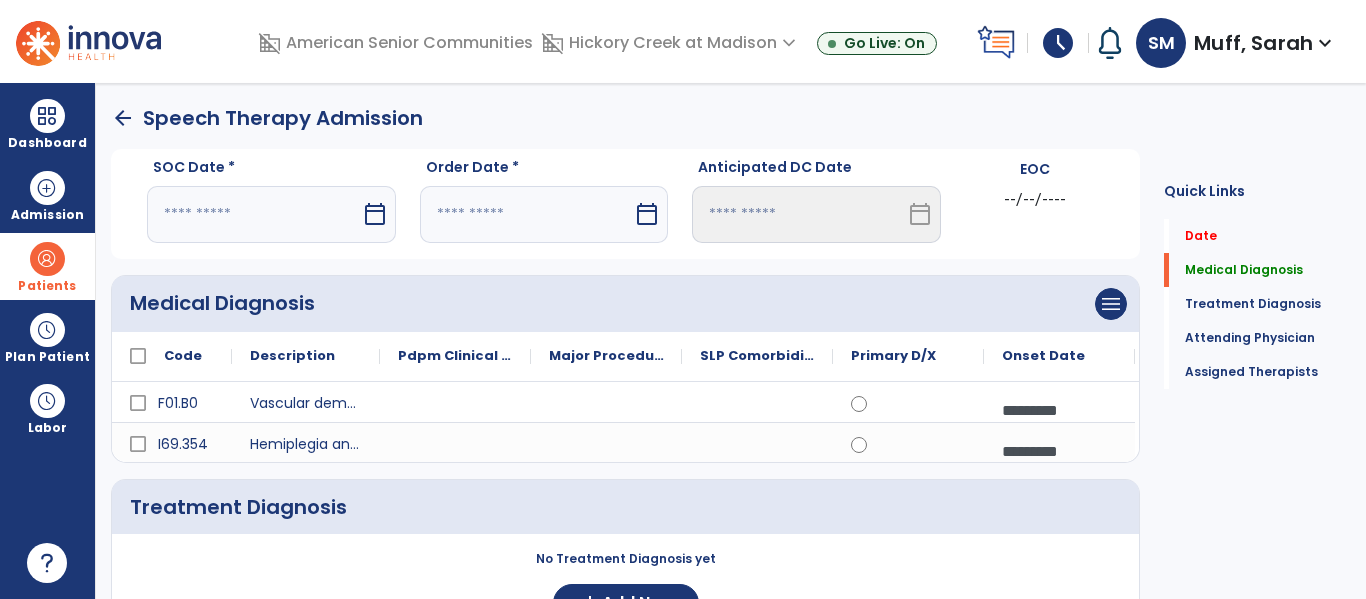 select on "*" 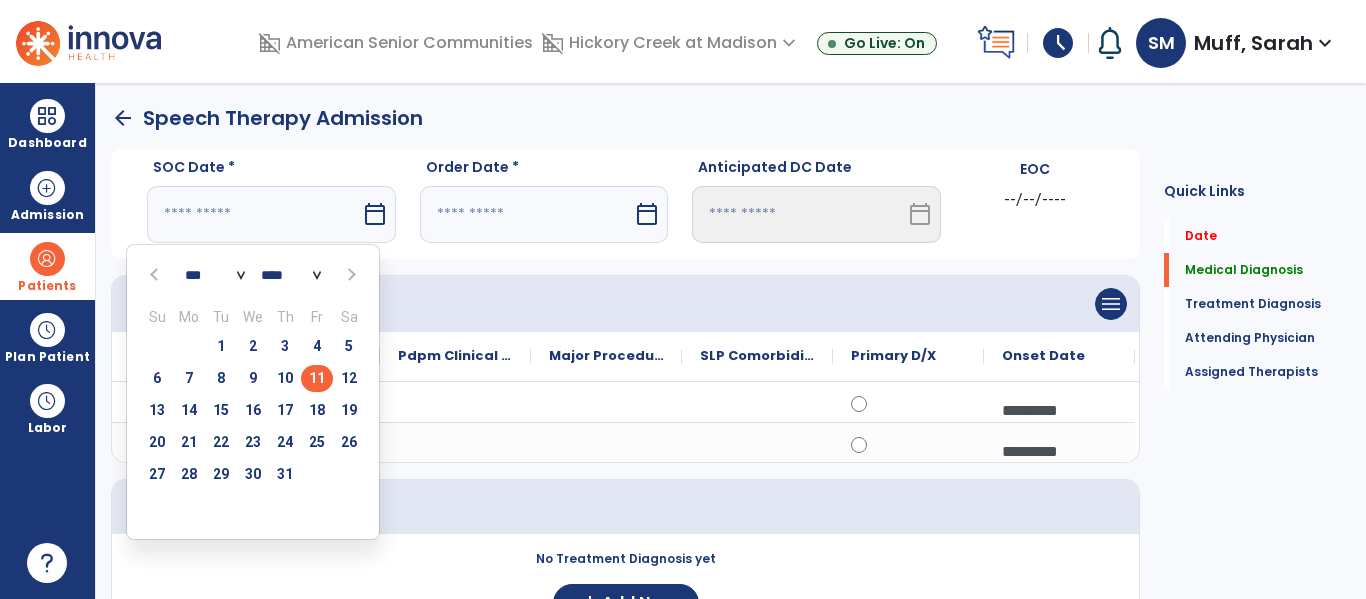 click on "11" at bounding box center (317, 378) 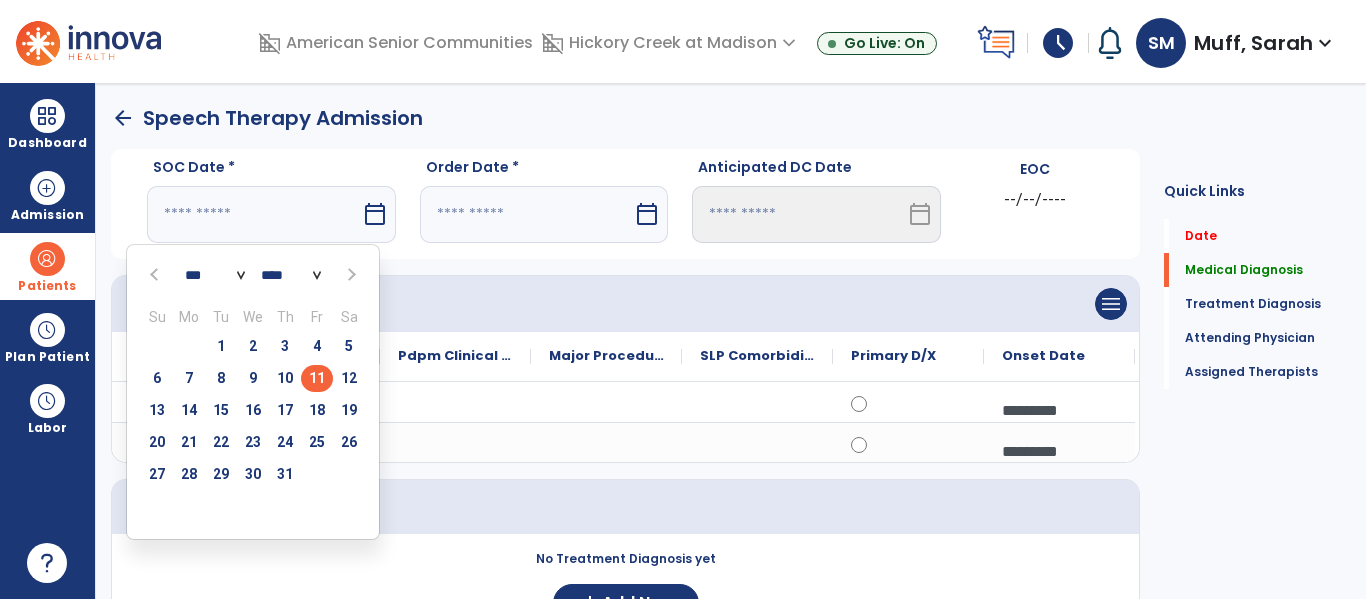type on "*********" 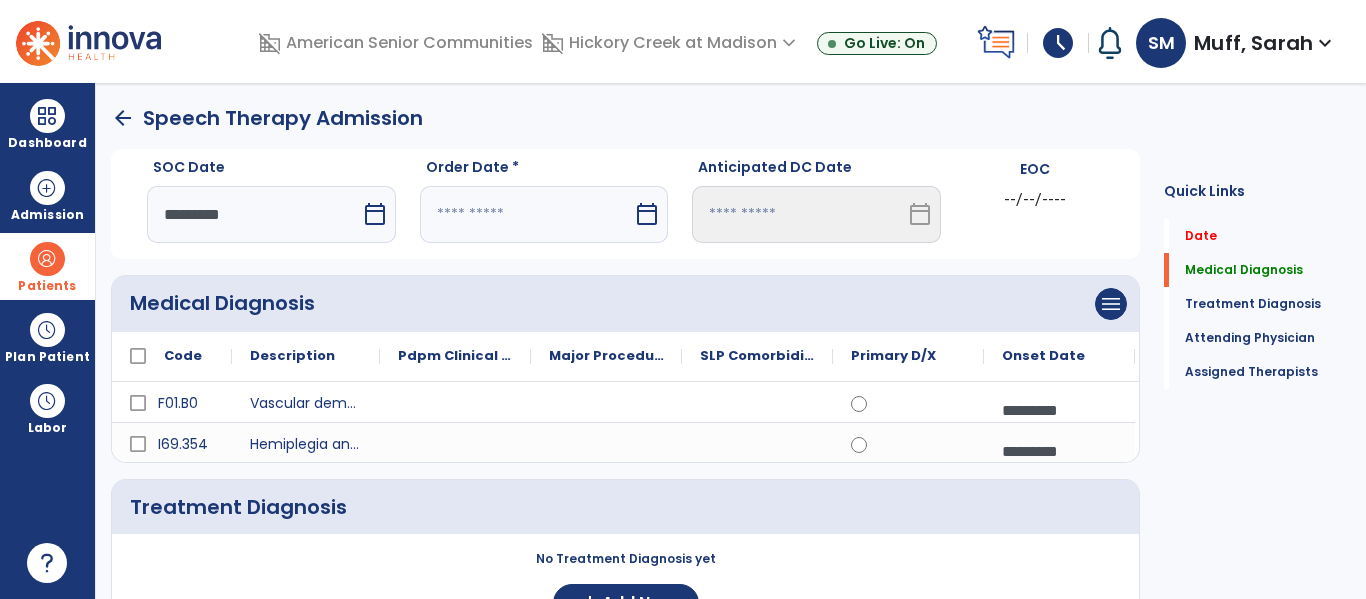 click at bounding box center [527, 214] 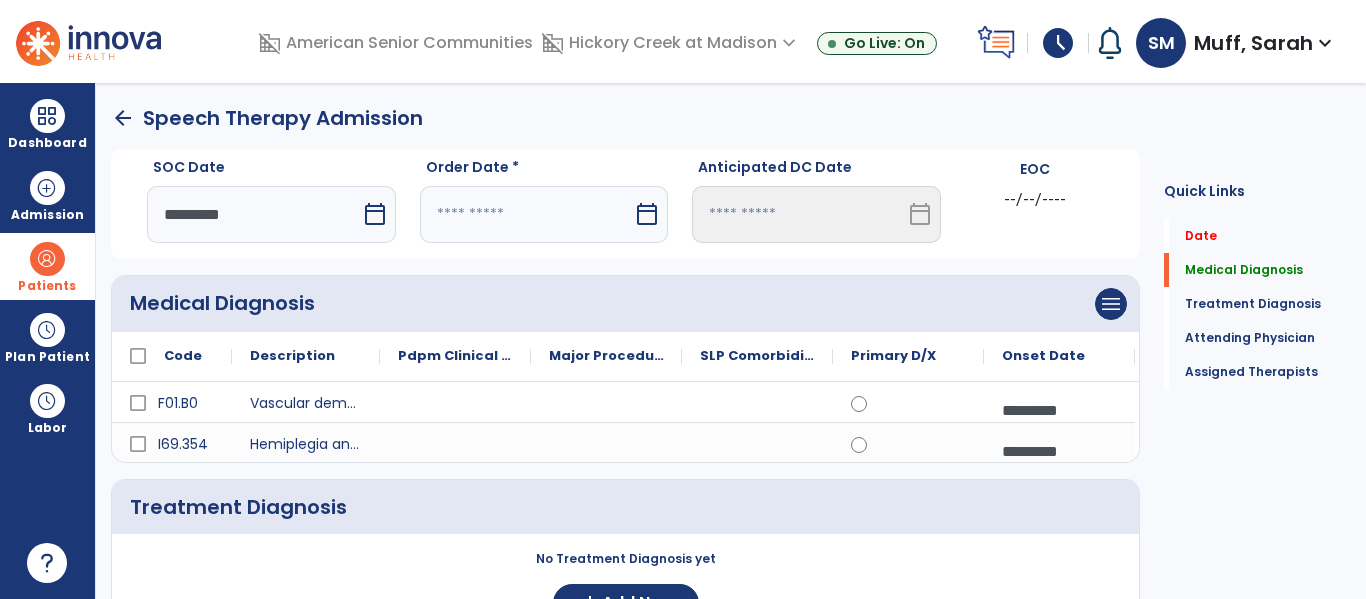select on "*" 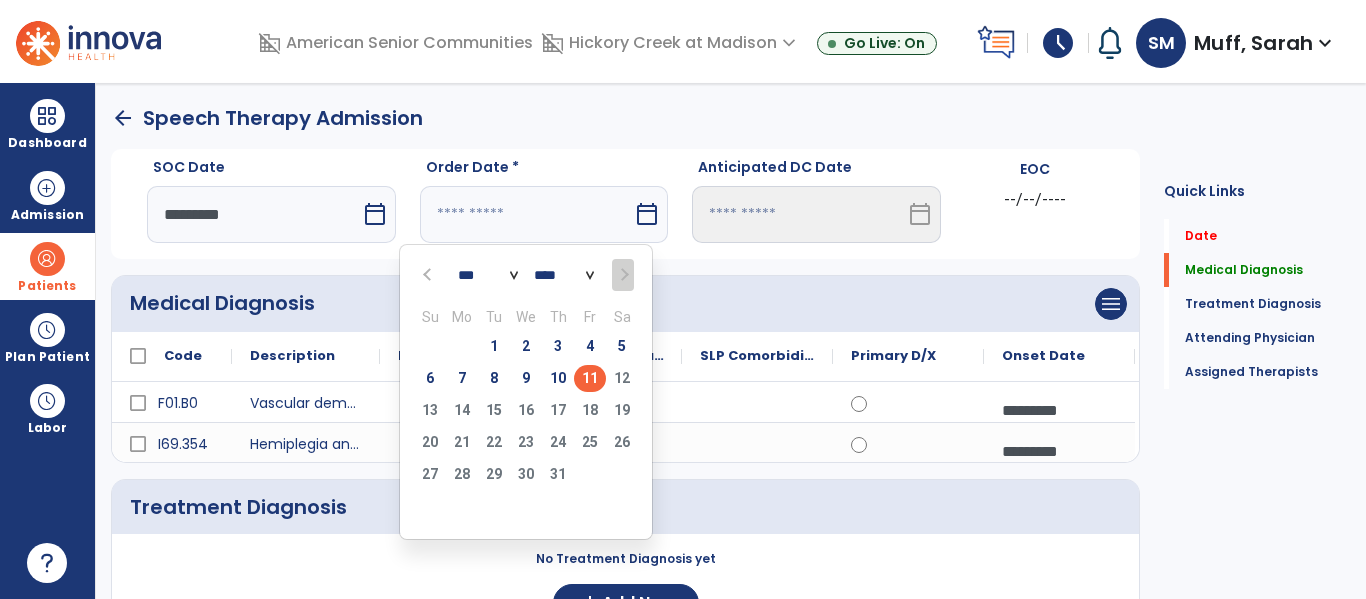 click on "11" at bounding box center [590, 378] 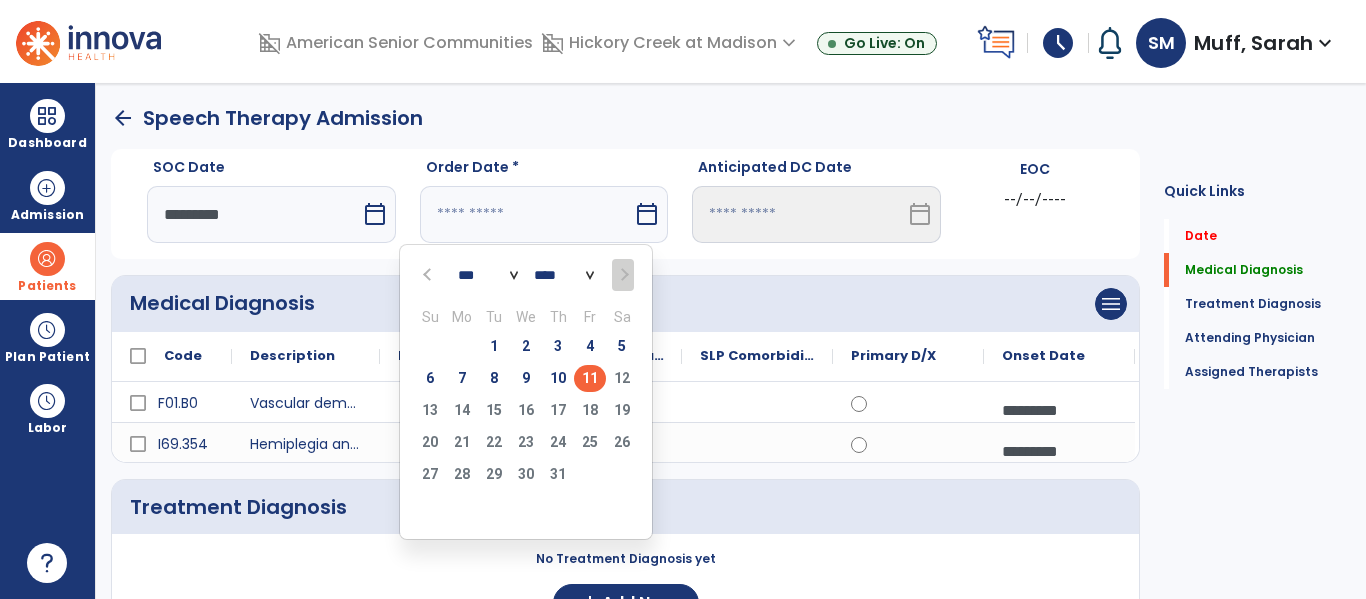 type on "*********" 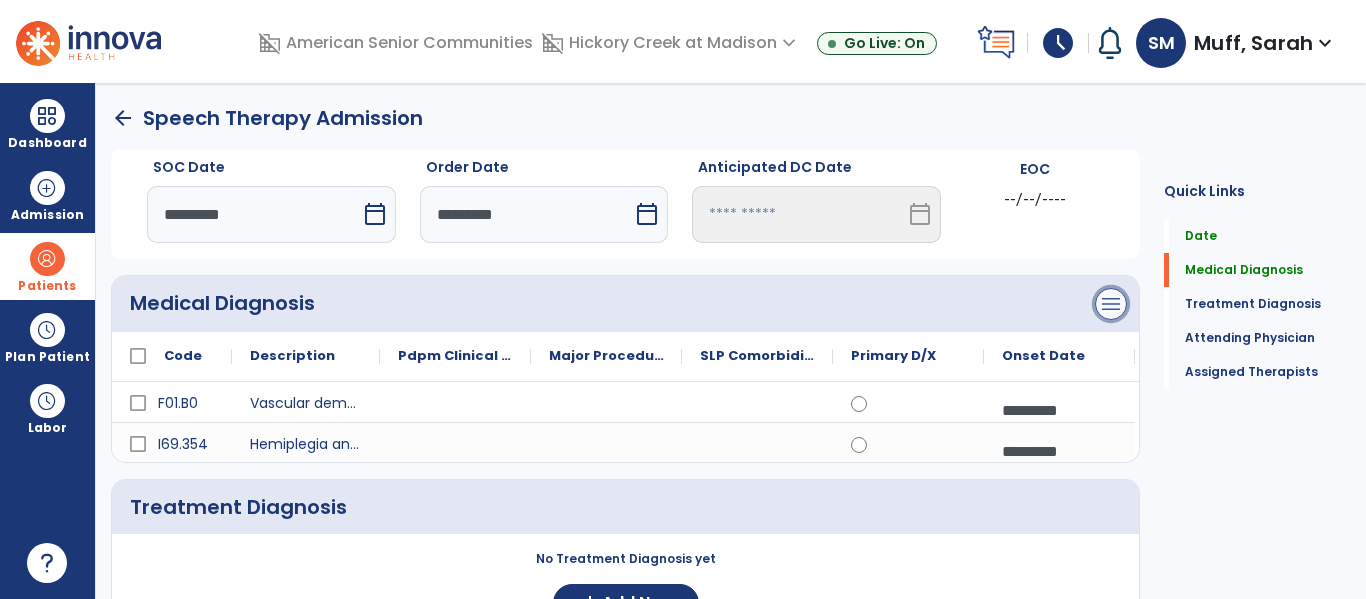 click on "menu" at bounding box center (1111, 304) 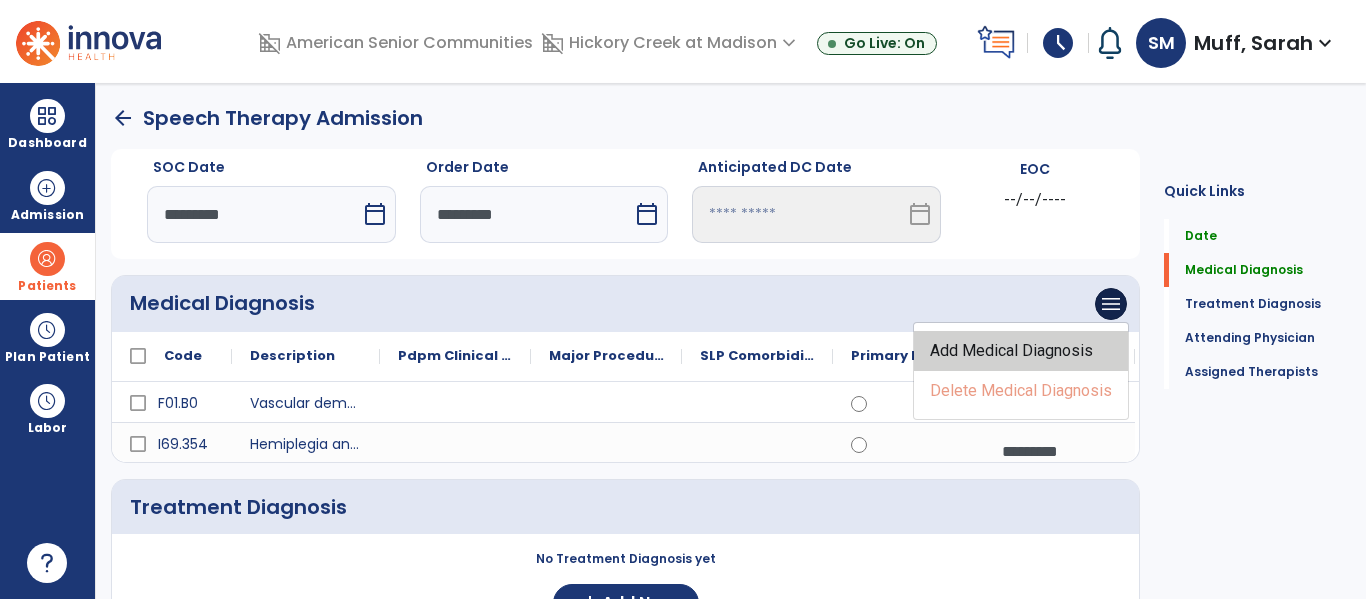 click on "Add Medical Diagnosis" 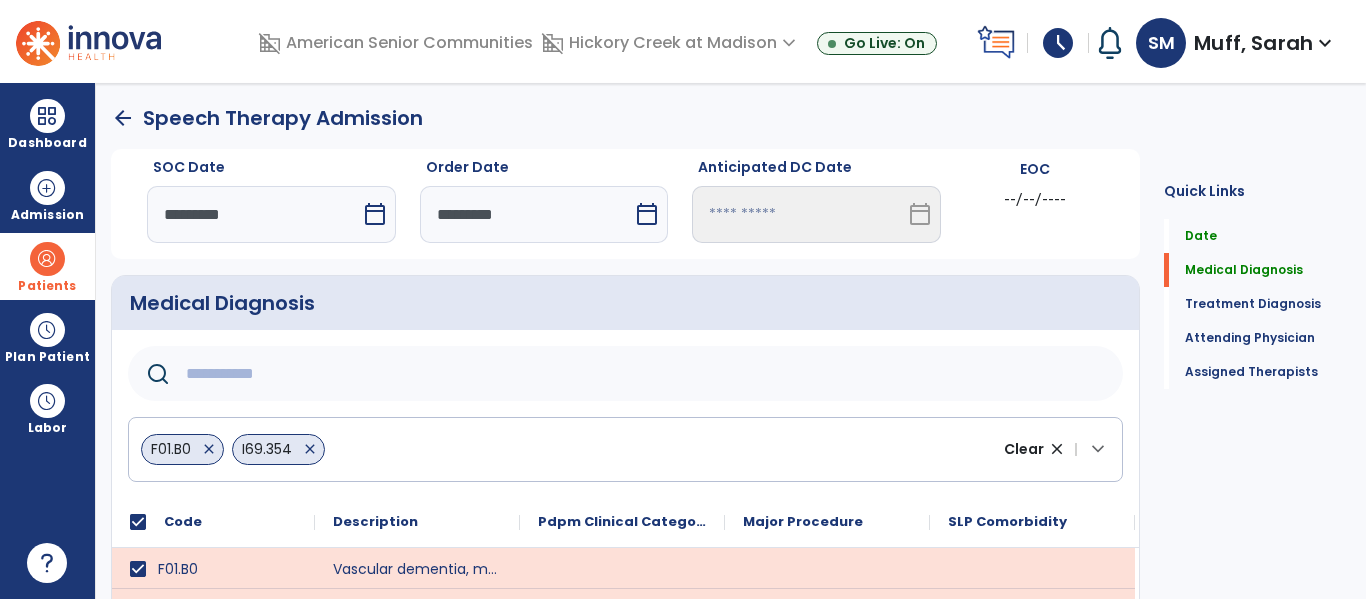 click 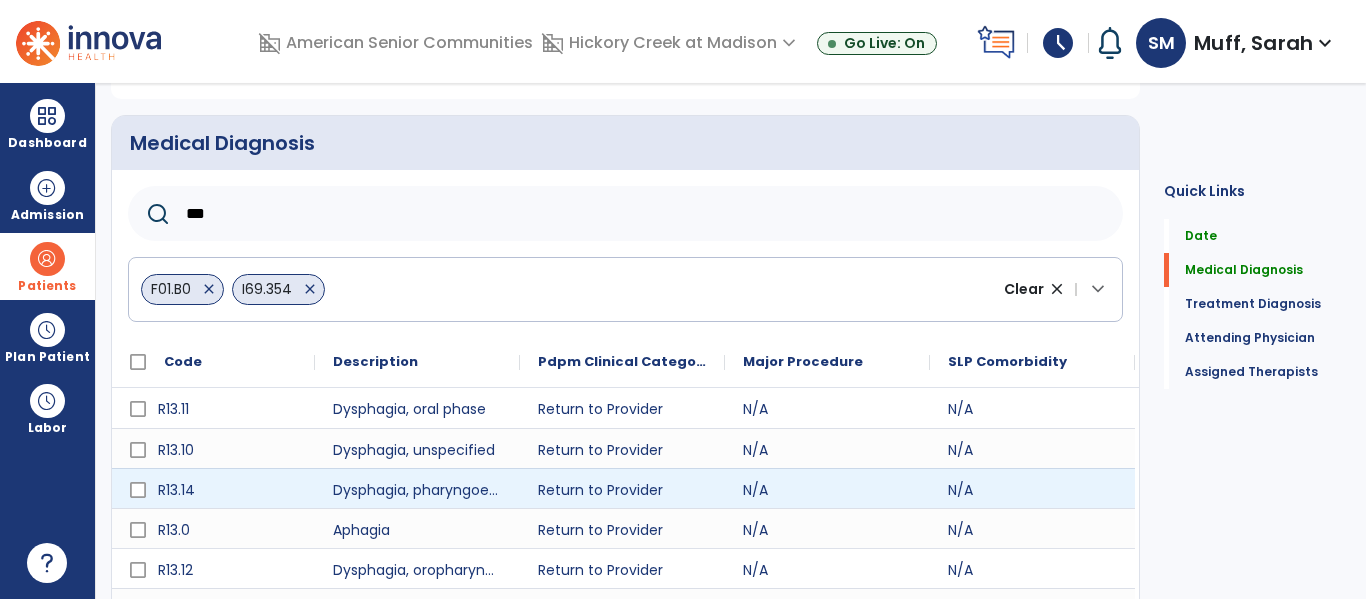 scroll, scrollTop: 212, scrollLeft: 0, axis: vertical 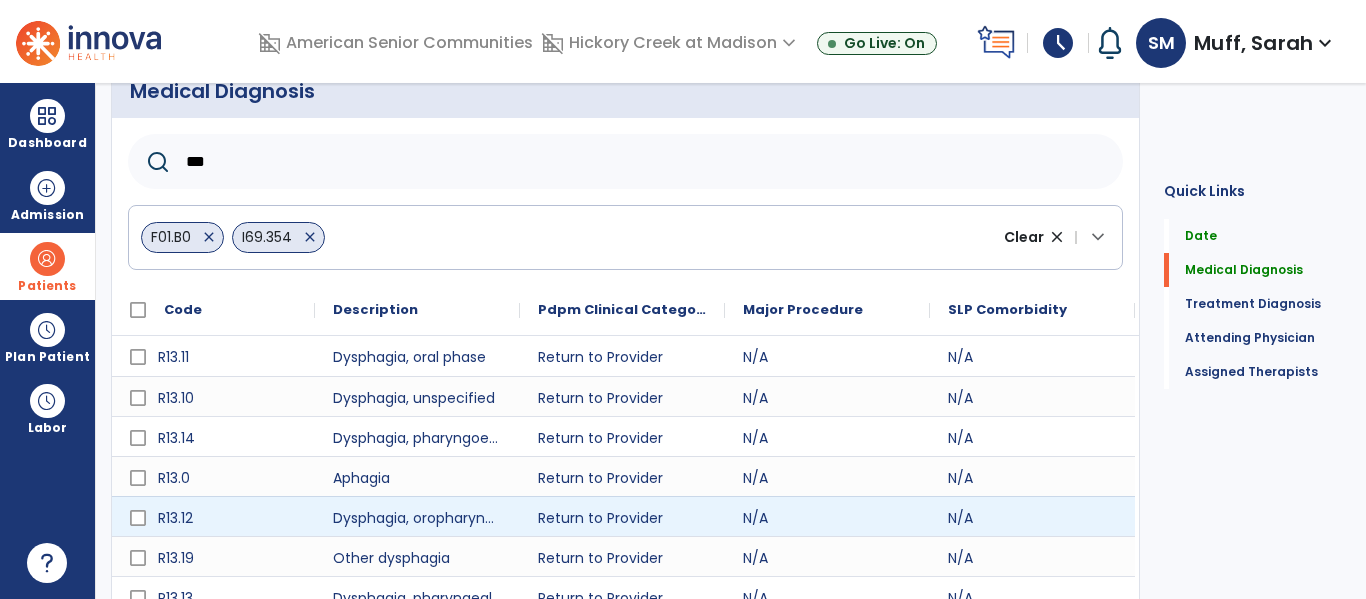type on "***" 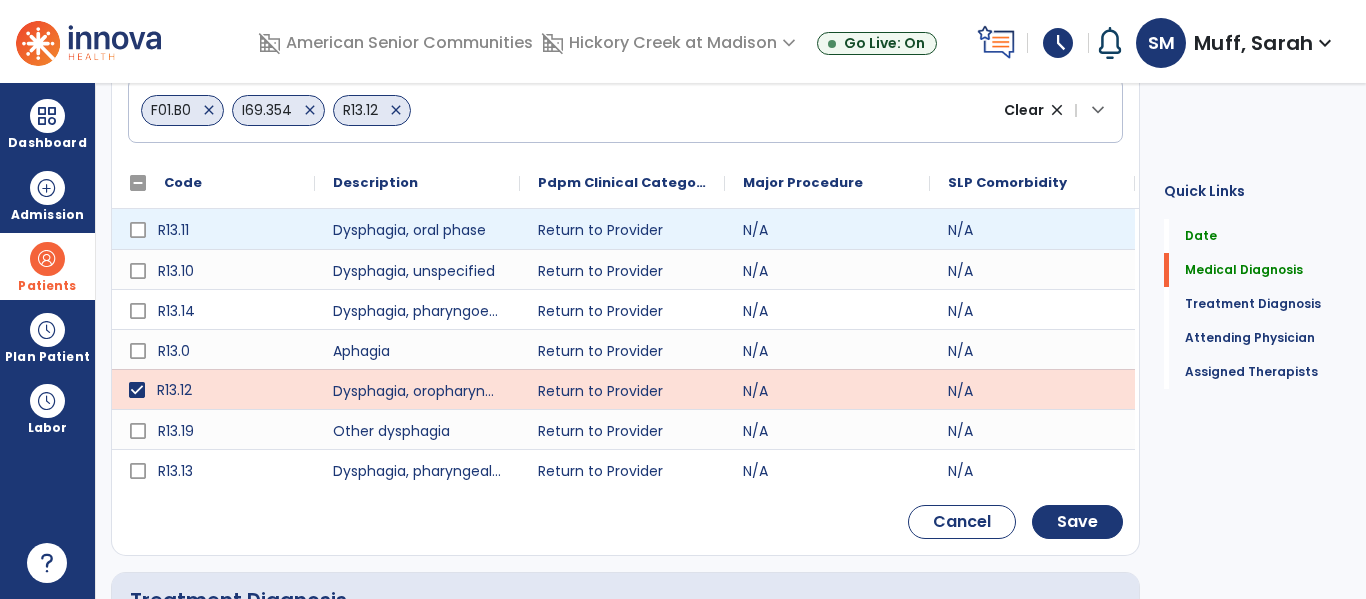 scroll, scrollTop: 366, scrollLeft: 0, axis: vertical 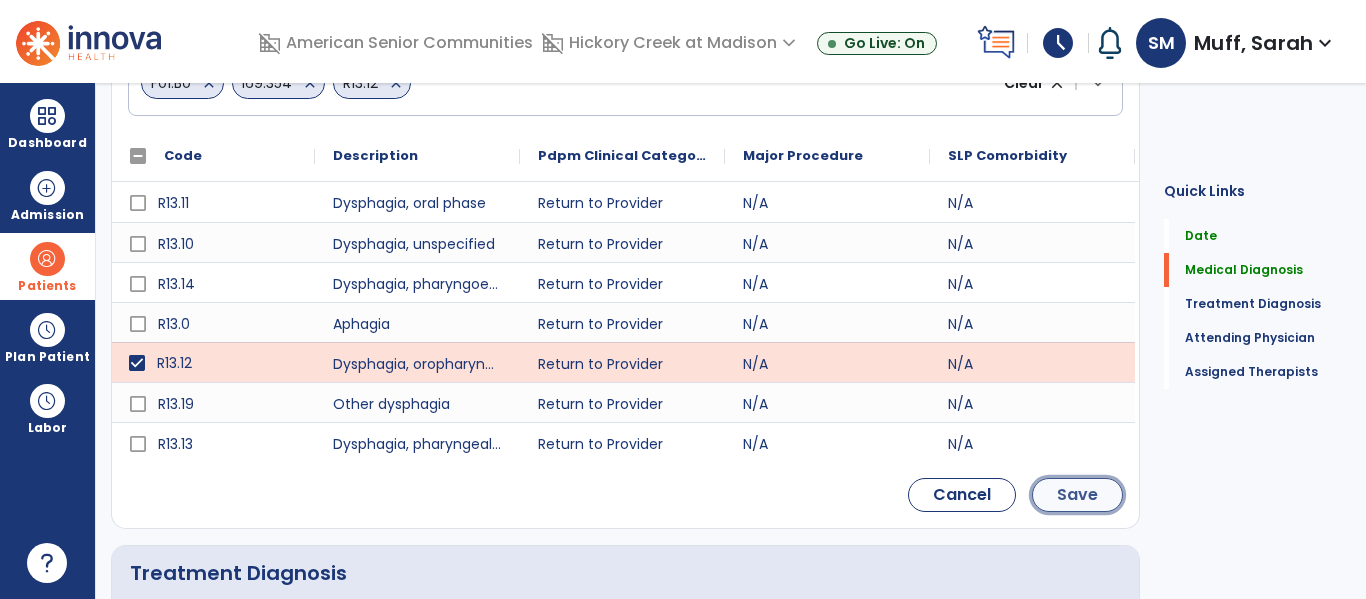click on "Save" 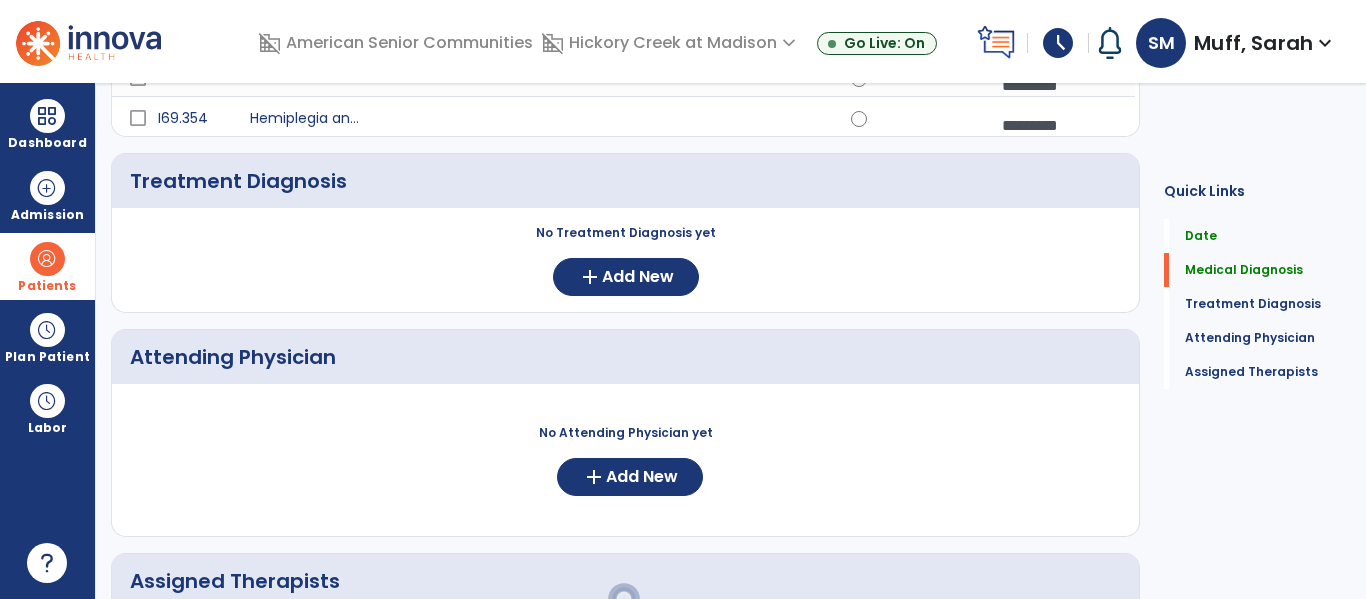 scroll, scrollTop: 200, scrollLeft: 0, axis: vertical 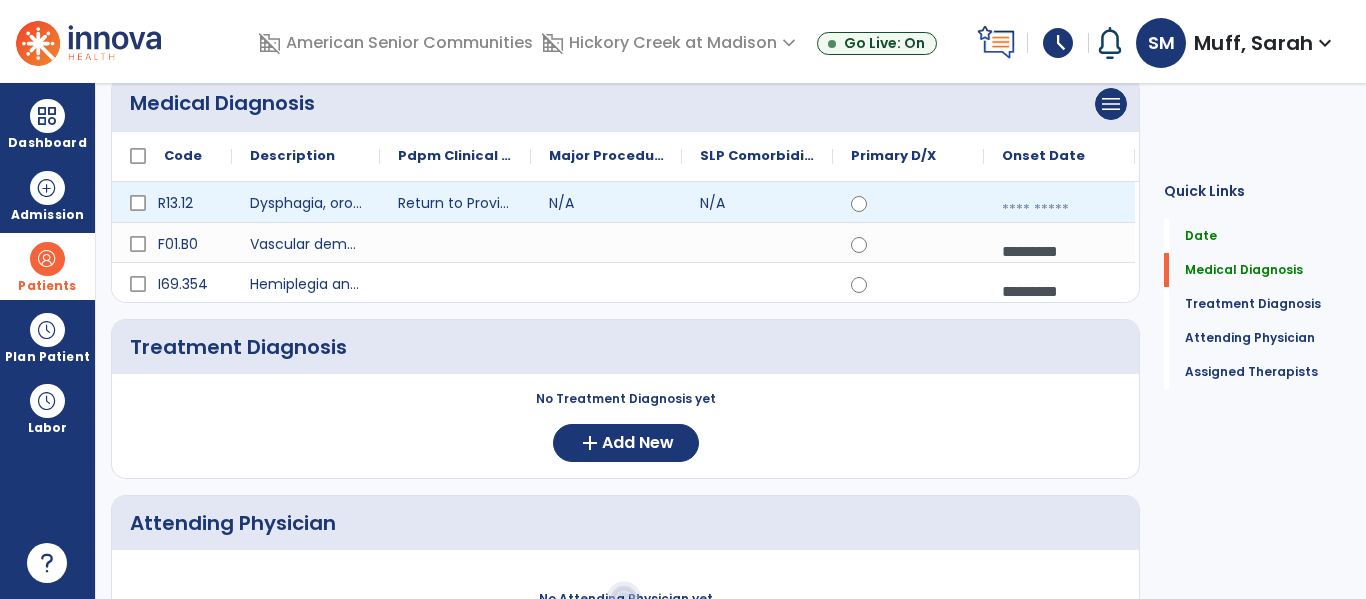 click at bounding box center (1059, 210) 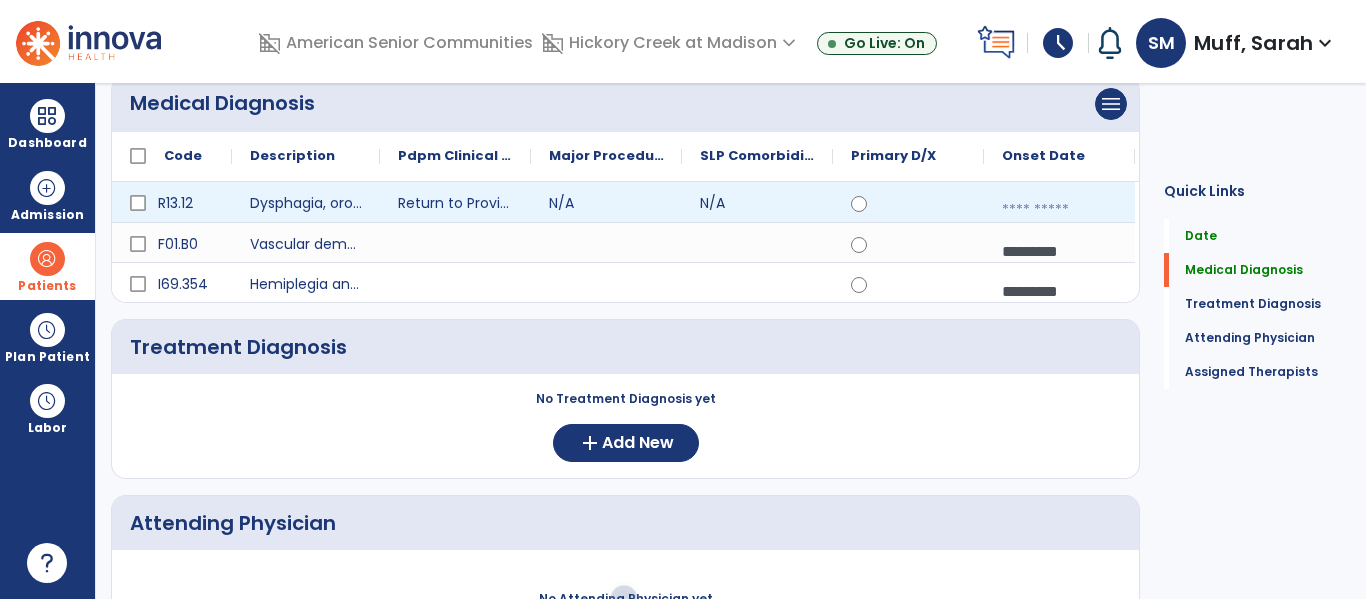 select on "*" 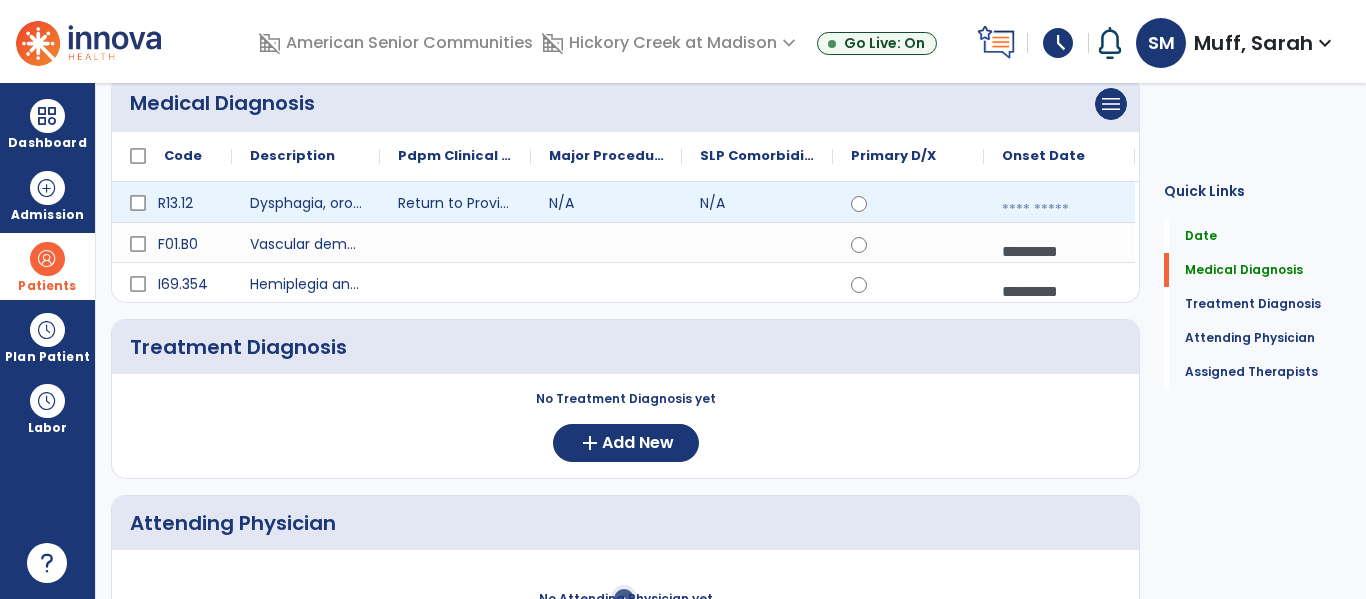 select on "****" 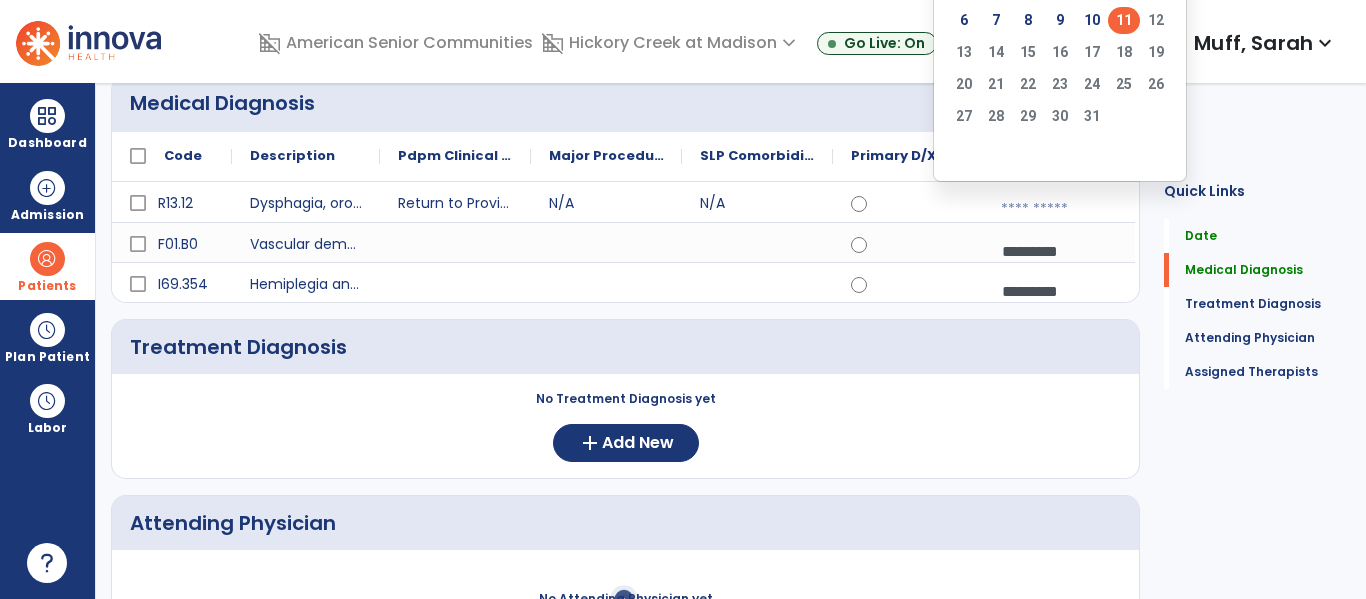 click on "menu   Add Medical Diagnosis   Delete Medical Diagnosis" 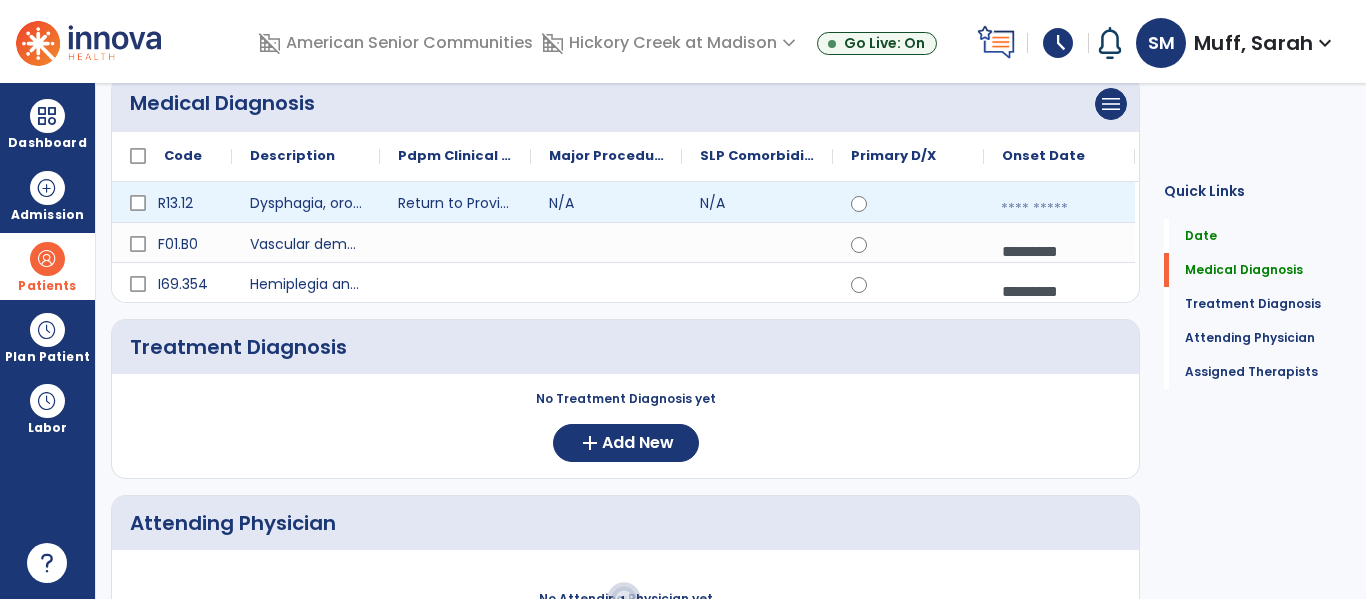 click at bounding box center (1059, 209) 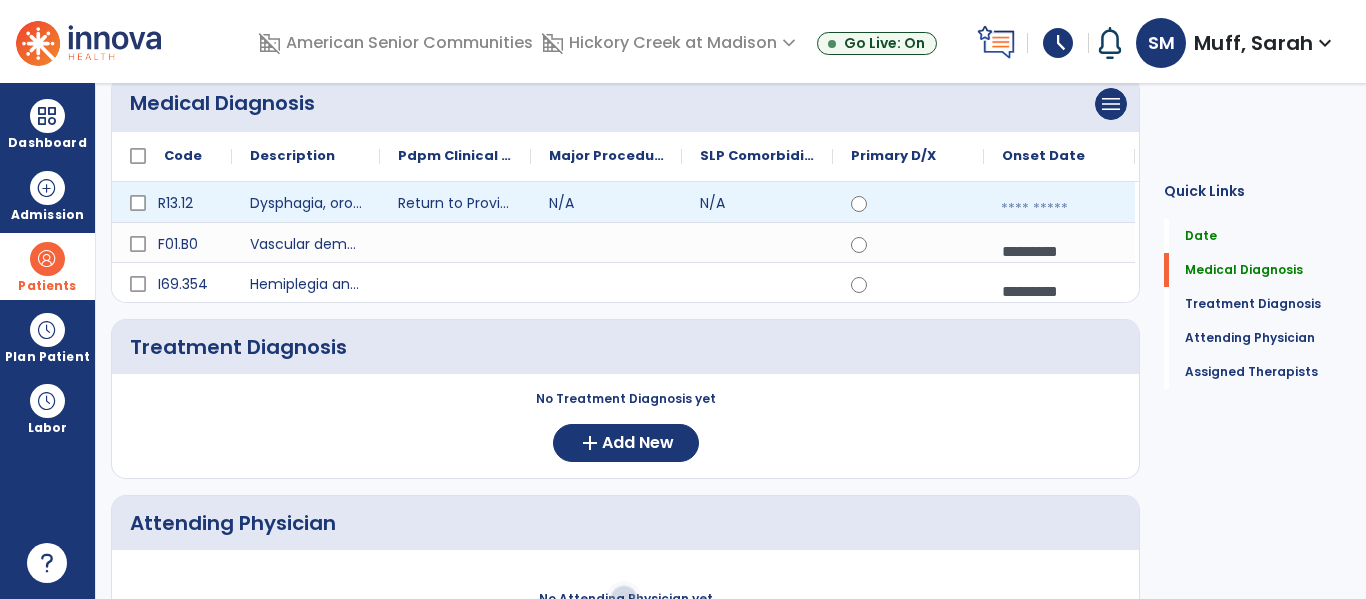 select on "*" 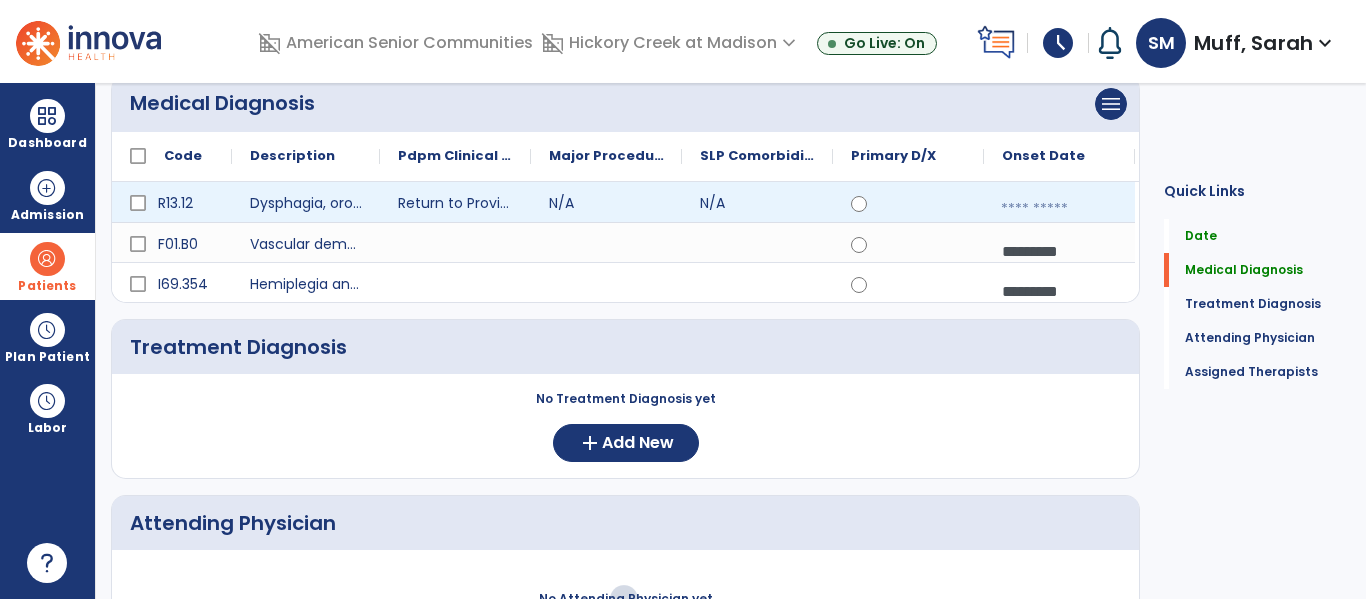 select on "****" 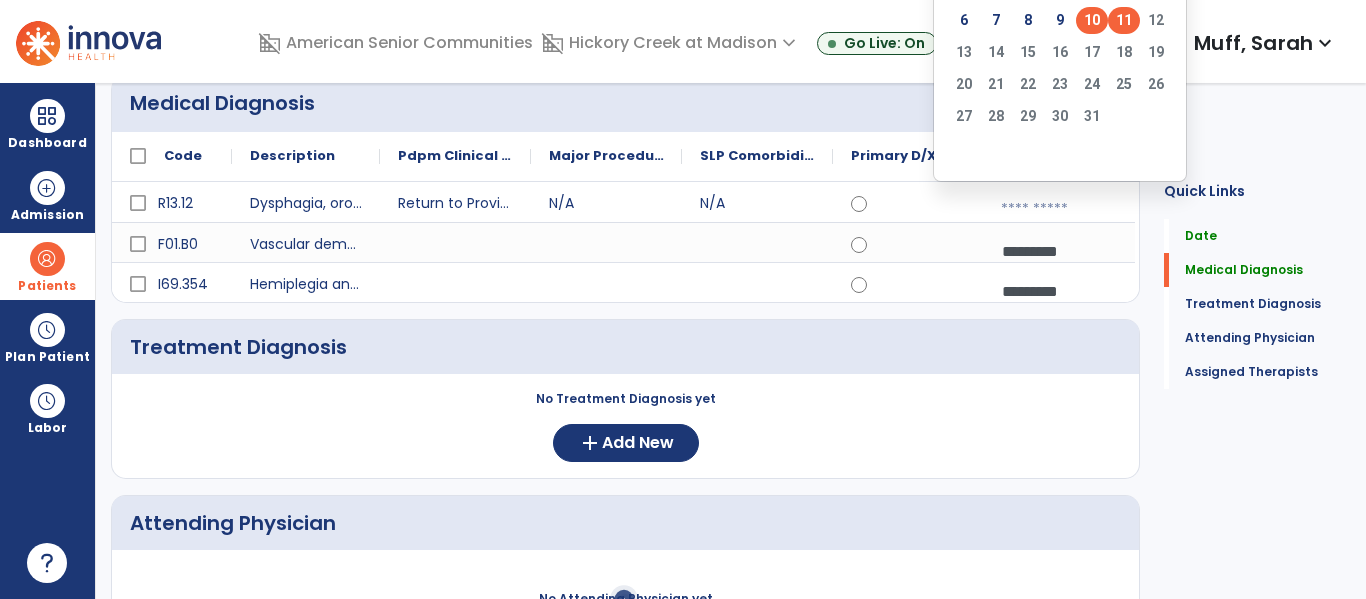 click on "10" 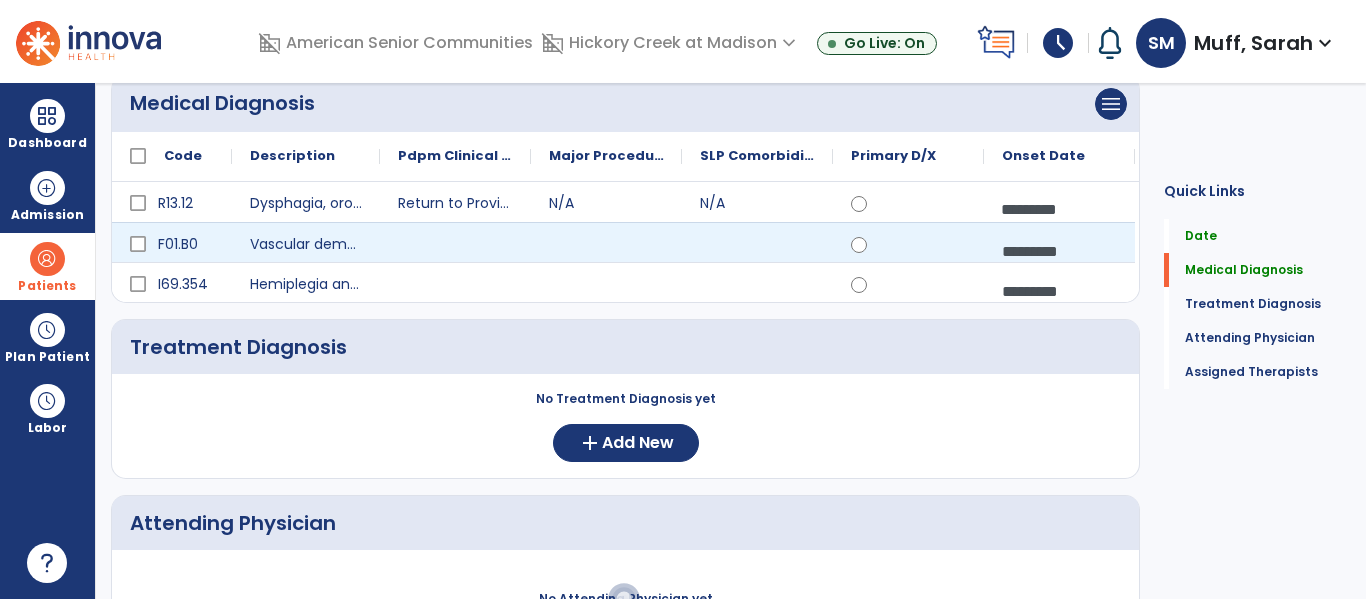 click on "*********" at bounding box center [1059, 251] 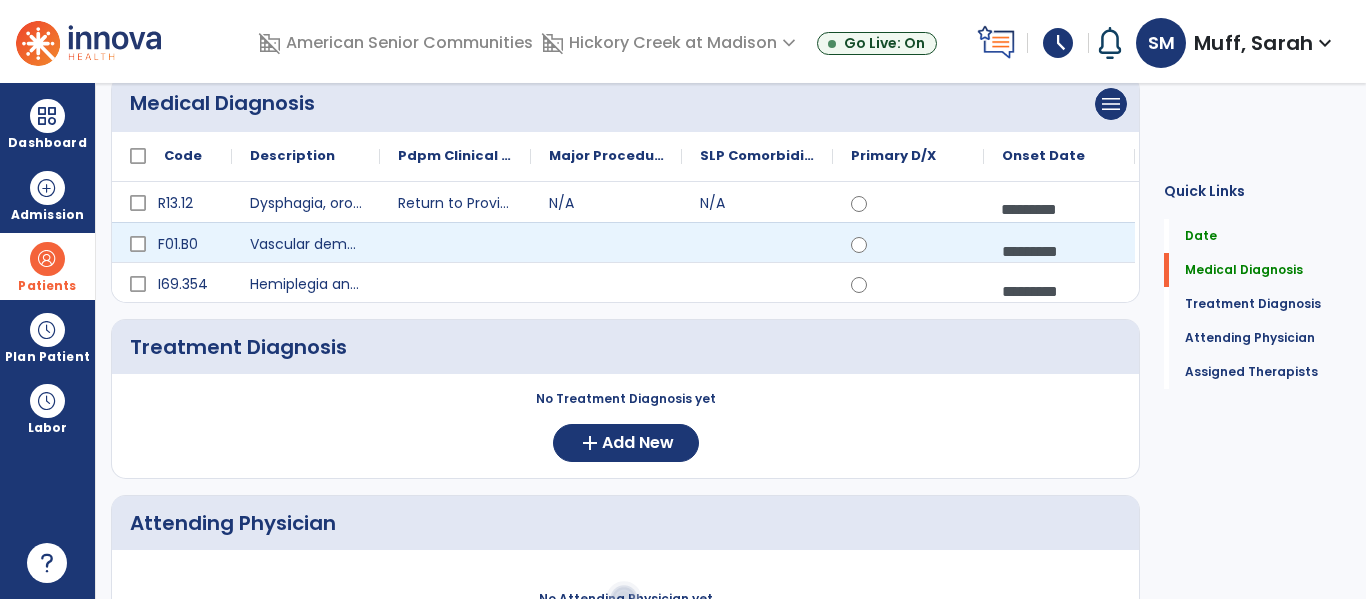 select on "*" 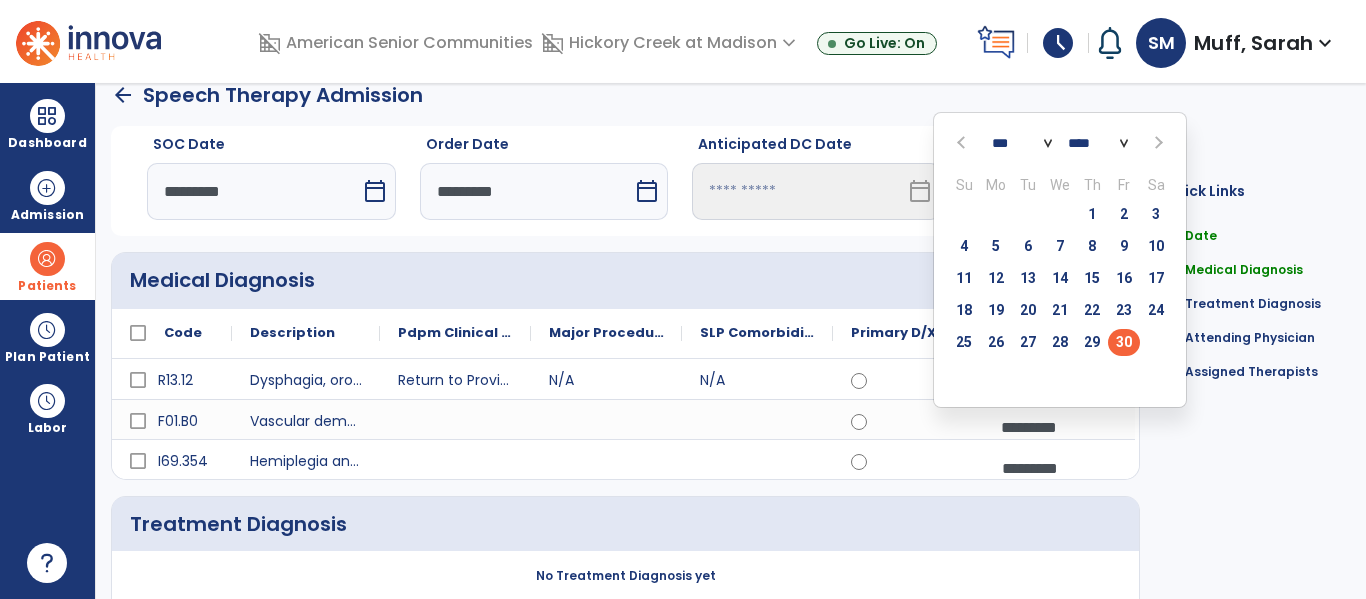scroll, scrollTop: 0, scrollLeft: 0, axis: both 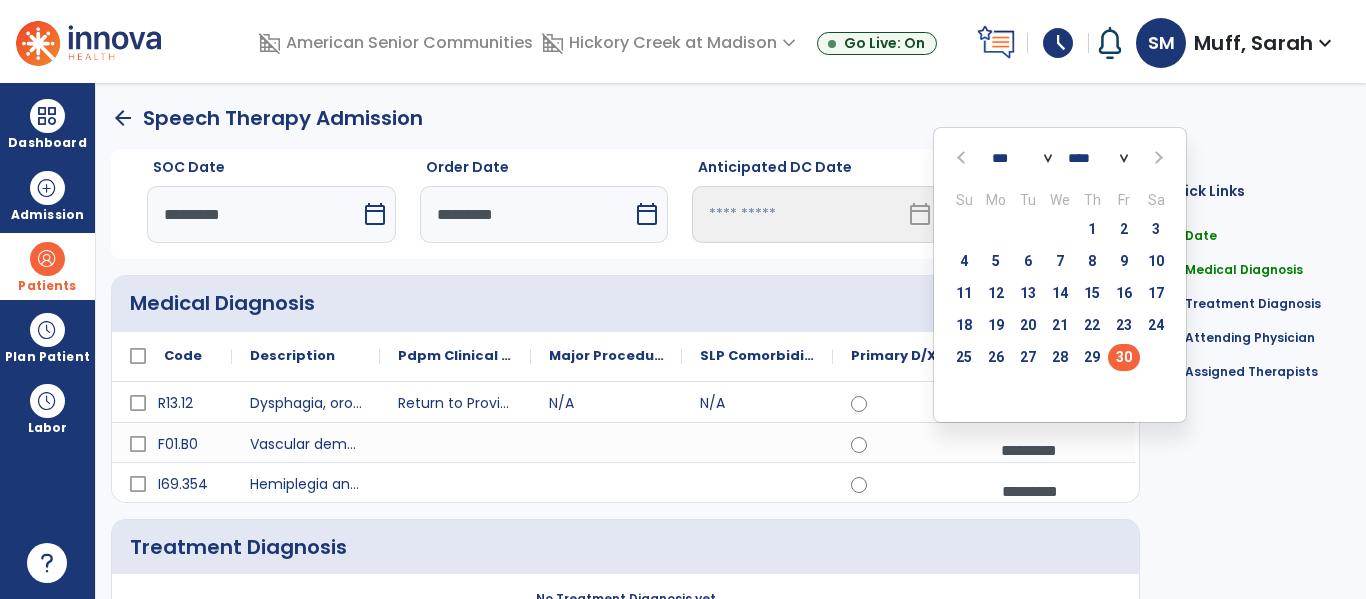 click on "**** **** **** **** **** **** **** **** **** **** **** **** **** **** **** **** **** **** **** **** **** **** **** **** **** **** **** **** **** **** **** **** **** **** **** **** **** **** **** **** **** **** **** **** **** **** **** **** **** **** **** **** **** **** **** **** **** **** **** **** **** **** **** **** **** **** **** **** **** **** **** **** **** **** **** **** **** **** **** **** **** **** **** **** **** **** **** **** **** **** **** **** **** **** **** **** **** **** **** **** **** **** **** **** **** **** **** **** **** **** **** **** **** **** **** **** **** **** **** **** **** **** **** **** **** ****" 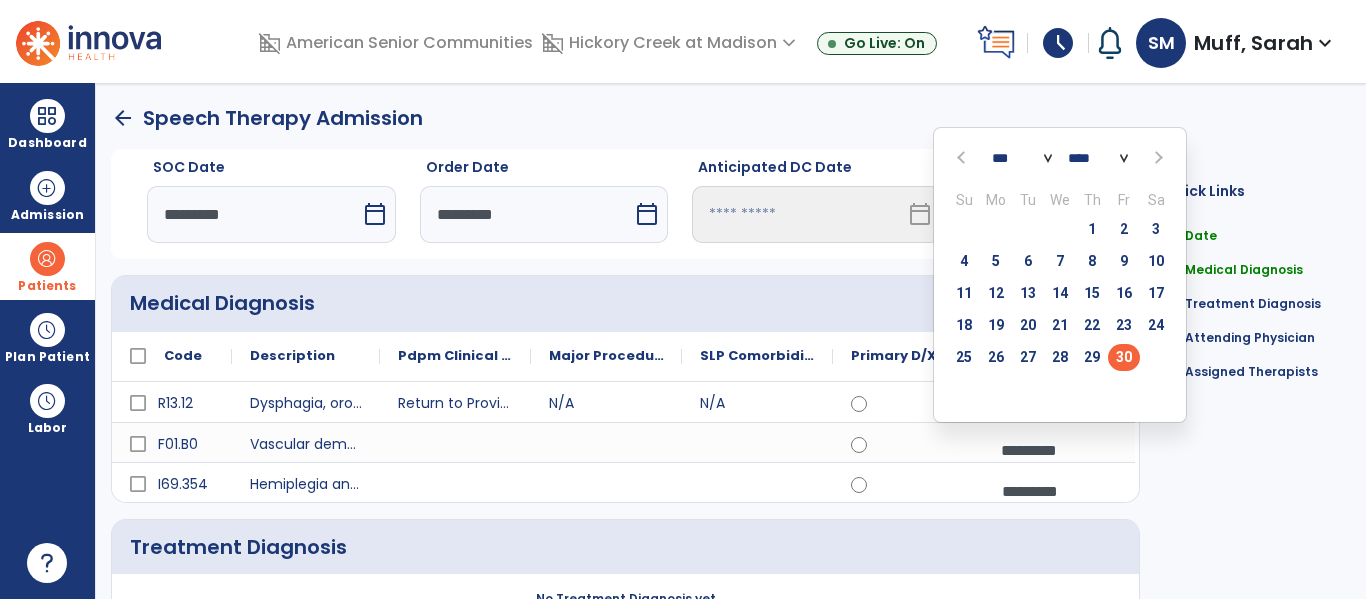 select on "****" 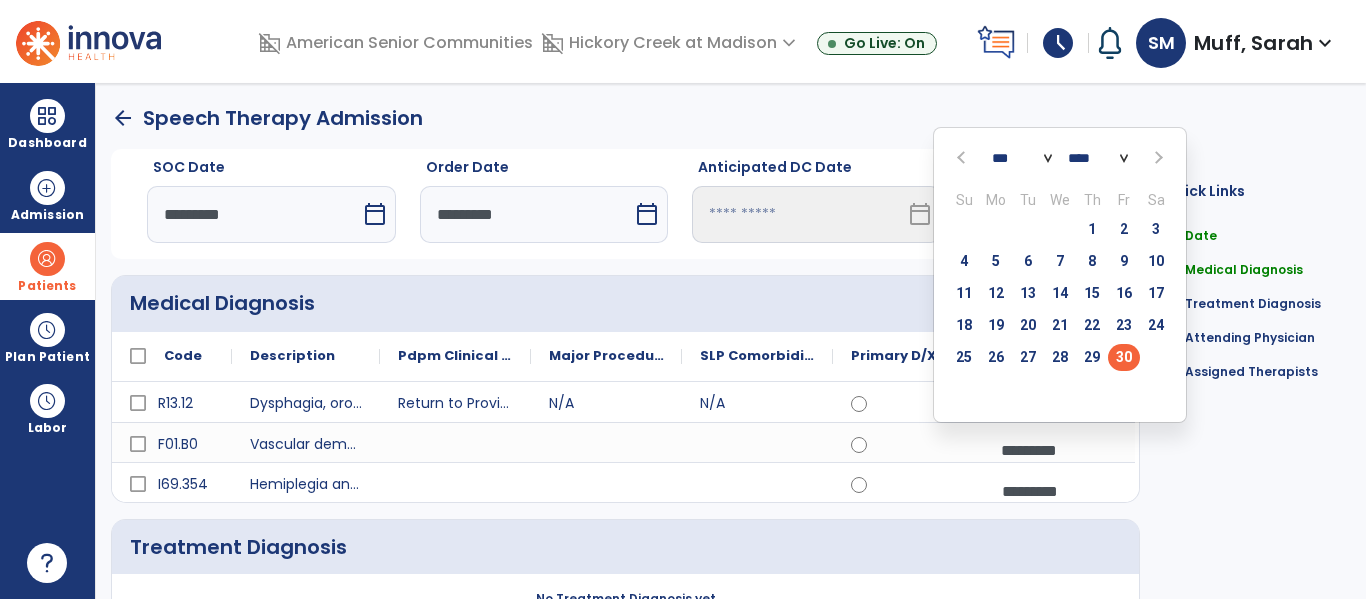 click on "**** **** **** **** **** **** **** **** **** **** **** **** **** **** **** **** **** **** **** **** **** **** **** **** **** **** **** **** **** **** **** **** **** **** **** **** **** **** **** **** **** **** **** **** **** **** **** **** **** **** **** **** **** **** **** **** **** **** **** **** **** **** **** **** **** **** **** **** **** **** **** **** **** **** **** **** **** **** **** **** **** **** **** **** **** **** **** **** **** **** **** **** **** **** **** **** **** **** **** **** **** **** **** **** **** **** **** **** **** **** **** **** **** **** **** **** **** **** **** **** **** **** **** **** **** ****" 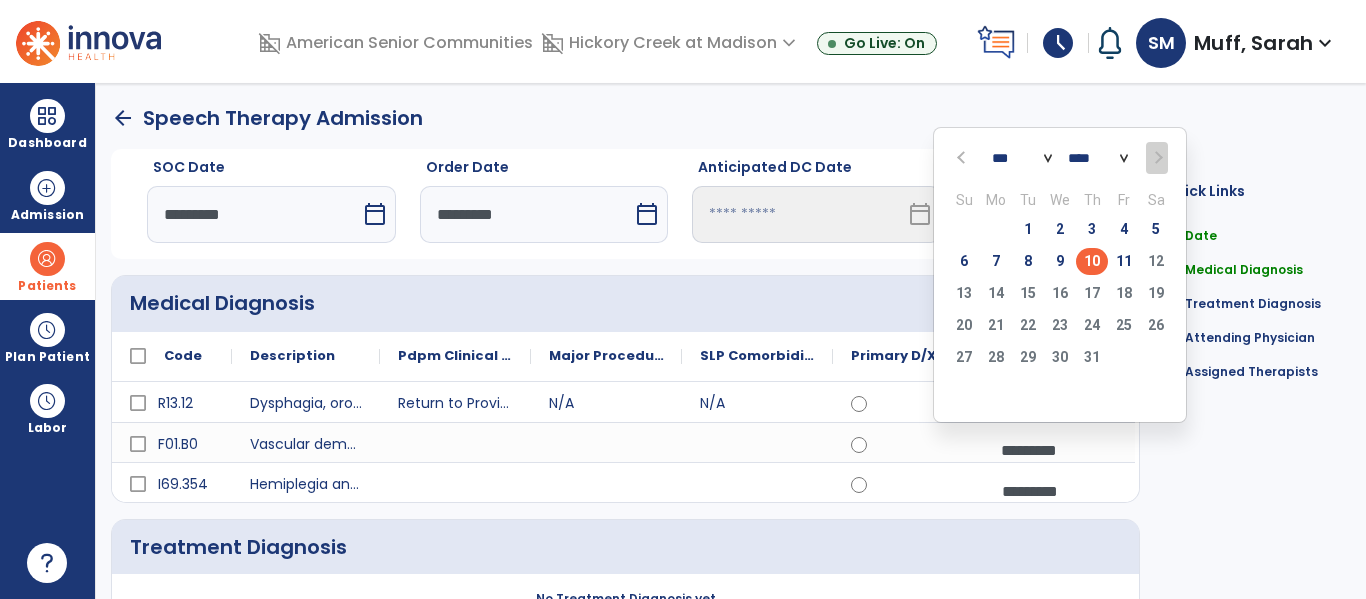 click on "10" 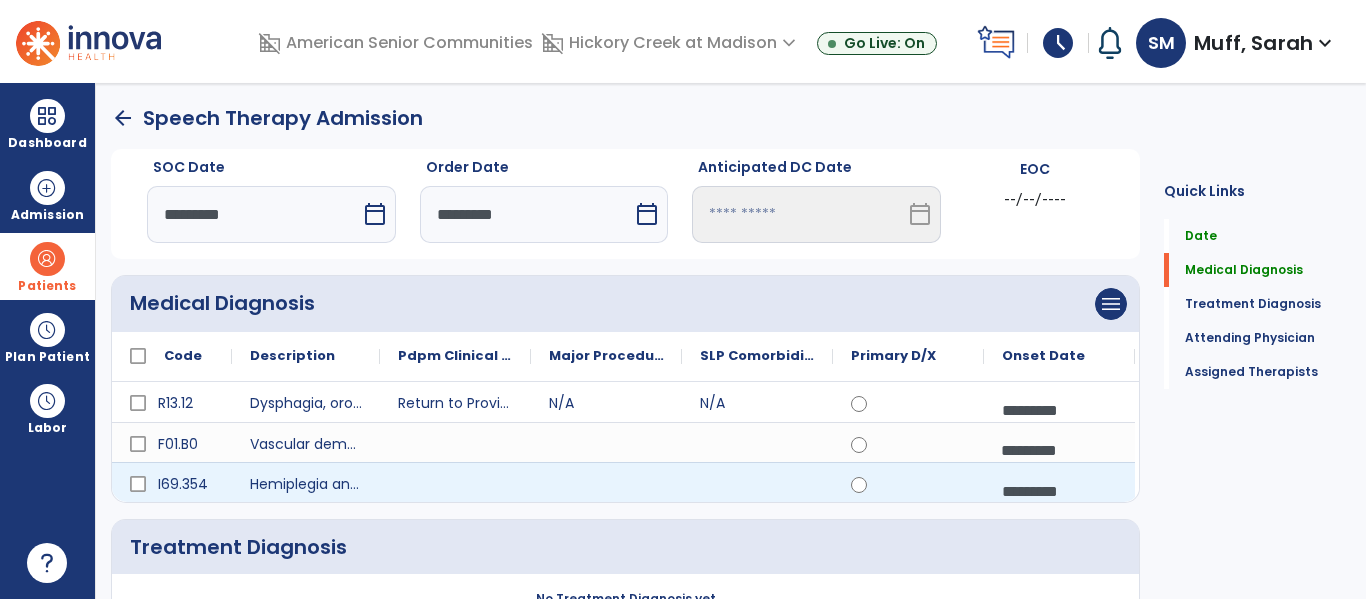 click on "*********" at bounding box center [1059, 491] 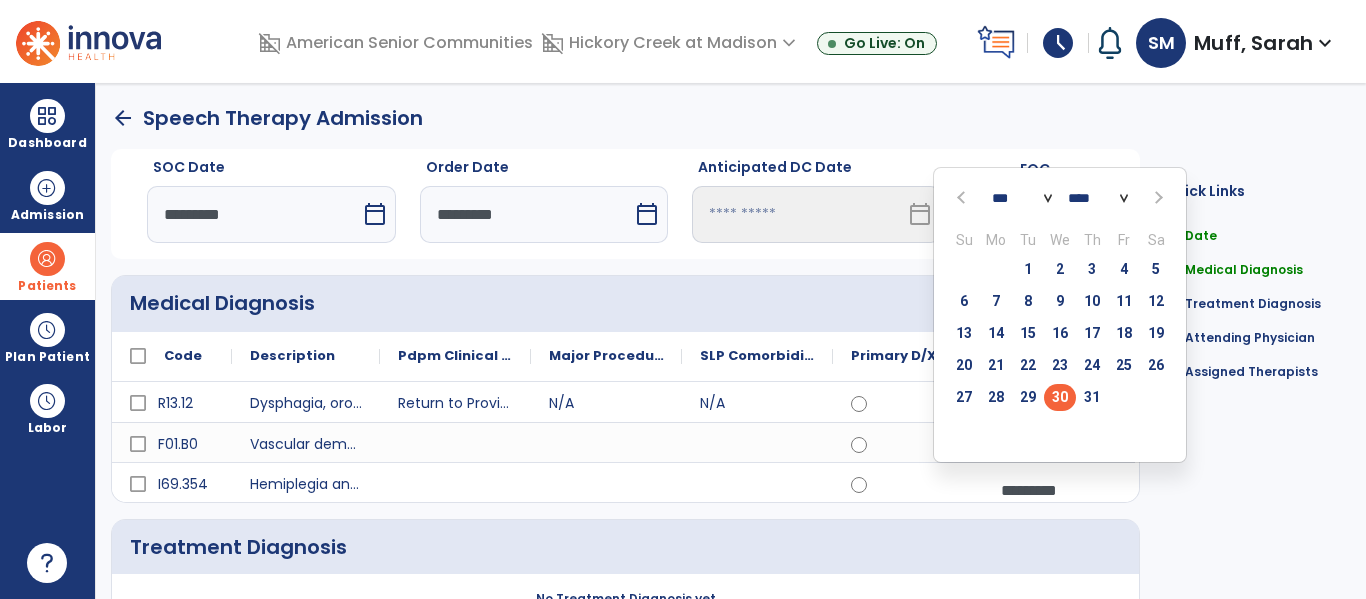 click on "**** **** **** **** **** **** **** **** **** **** **** **** **** **** **** **** **** **** **** **** **** **** **** **** **** **** **** **** **** **** **** **** **** **** **** **** **** **** **** **** **** **** **** **** **** **** **** **** **** **** **** **** **** **** **** **** **** **** **** **** **** **** **** **** **** **** **** **** **** **** **** **** **** **** **** **** **** **** **** **** **** **** **** **** **** **** **** **** **** **** **** **** **** **** **** **** **** **** **** **** **** **** **** **** **** **** **** **** **** **** **** **** **** **** **** **** **** **** **** **** **** **** **** **** **** ****" 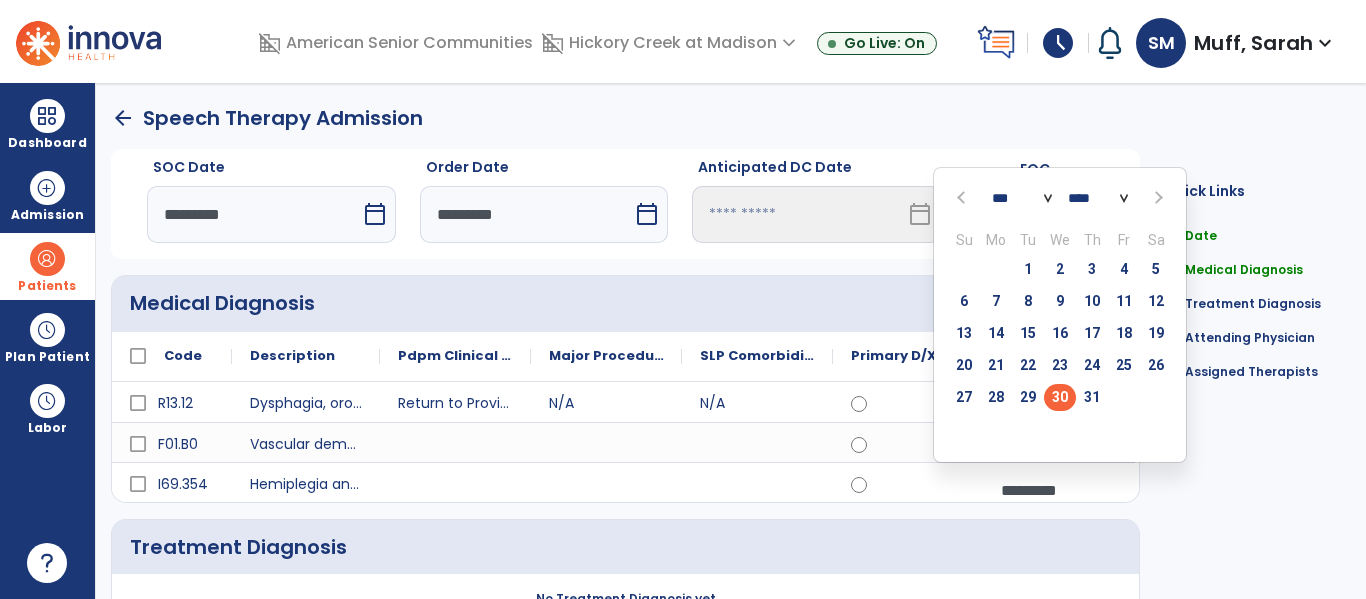 select on "****" 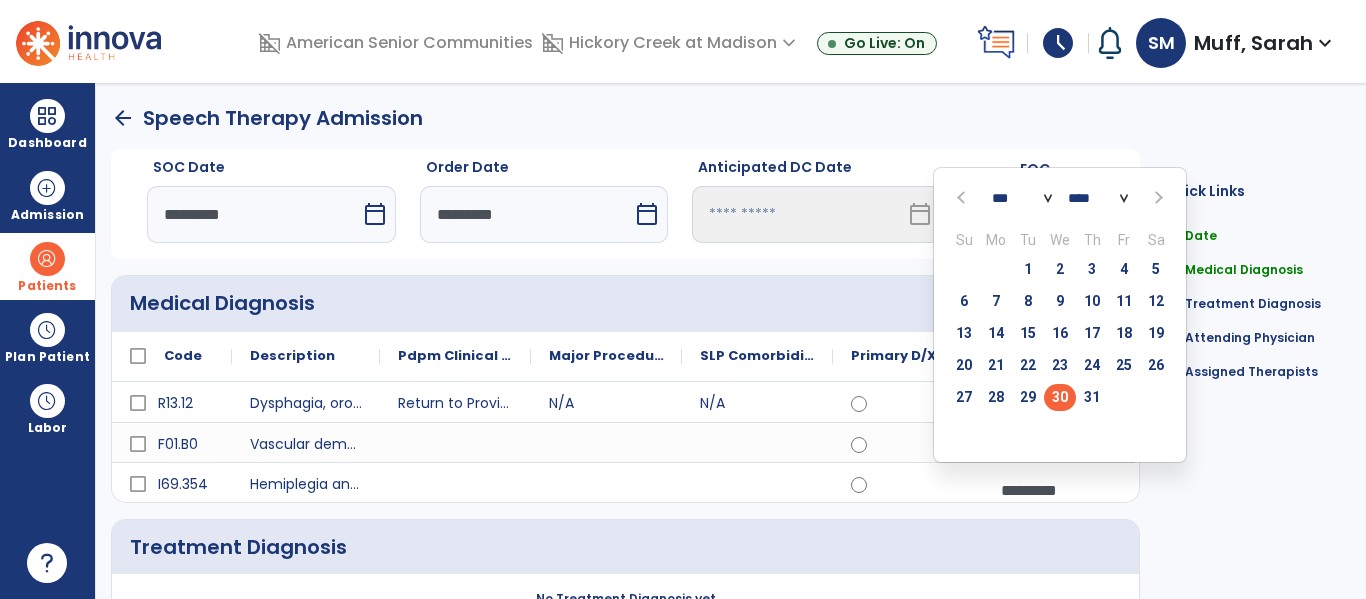 click on "**** **** **** **** **** **** **** **** **** **** **** **** **** **** **** **** **** **** **** **** **** **** **** **** **** **** **** **** **** **** **** **** **** **** **** **** **** **** **** **** **** **** **** **** **** **** **** **** **** **** **** **** **** **** **** **** **** **** **** **** **** **** **** **** **** **** **** **** **** **** **** **** **** **** **** **** **** **** **** **** **** **** **** **** **** **** **** **** **** **** **** **** **** **** **** **** **** **** **** **** **** **** **** **** **** **** **** **** **** **** **** **** **** **** **** **** **** **** **** **** **** **** **** **** **** ****" 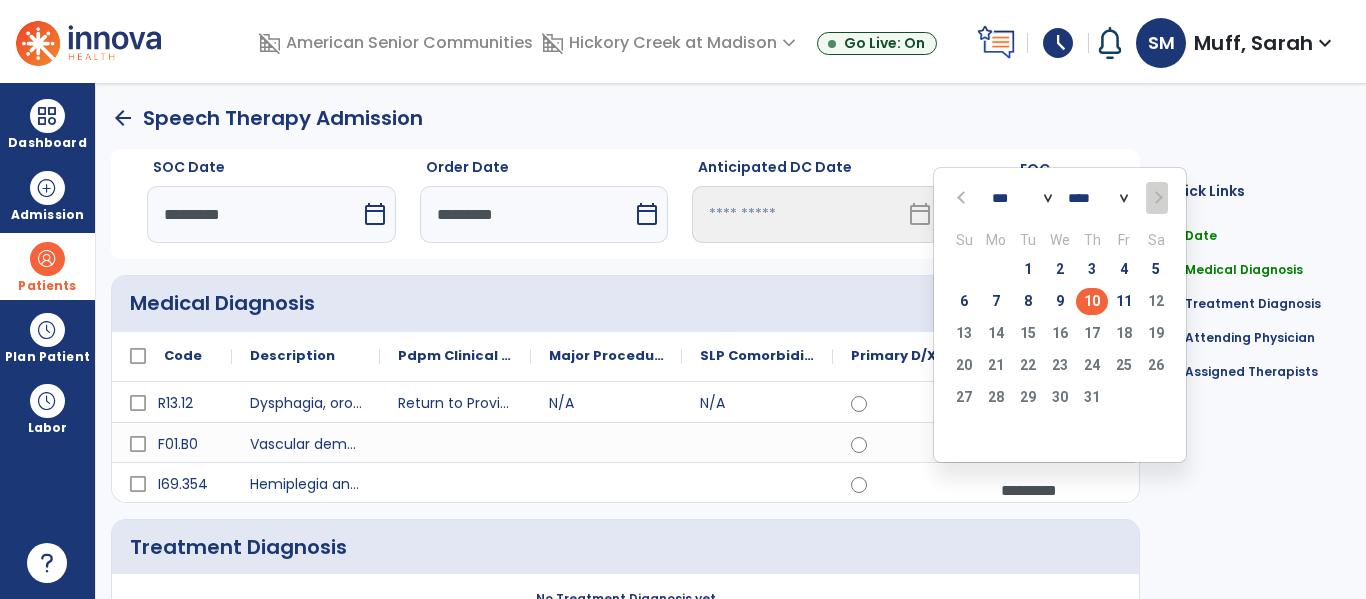 click on "10" 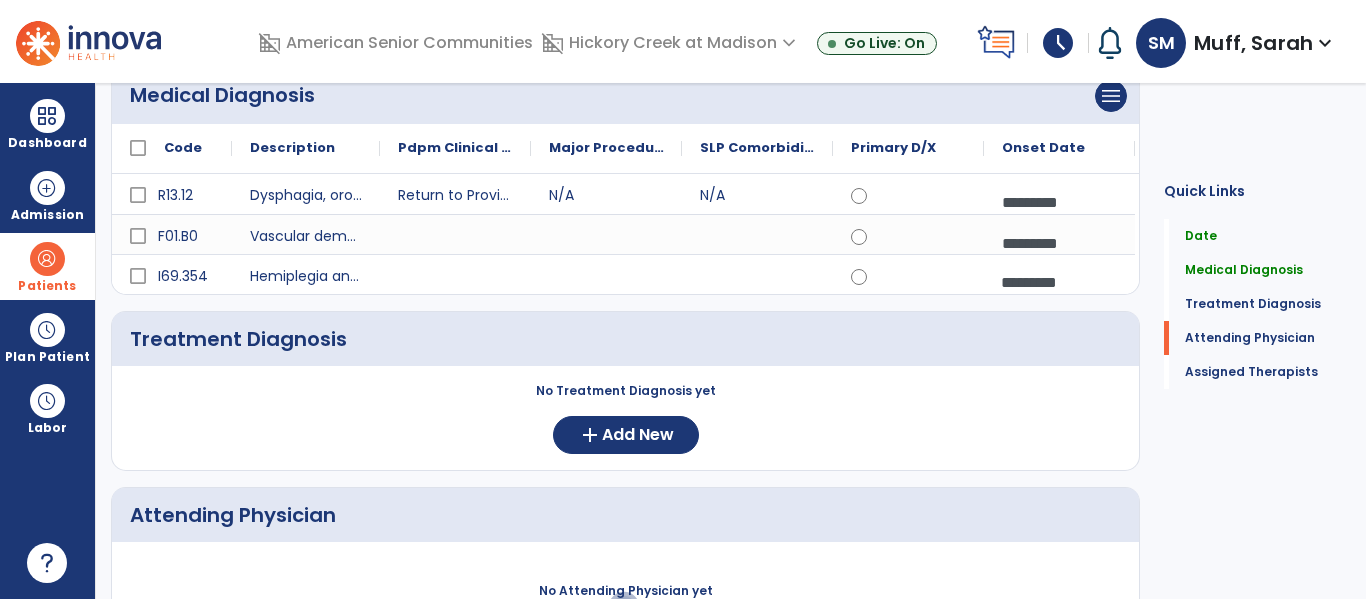 scroll, scrollTop: 621, scrollLeft: 0, axis: vertical 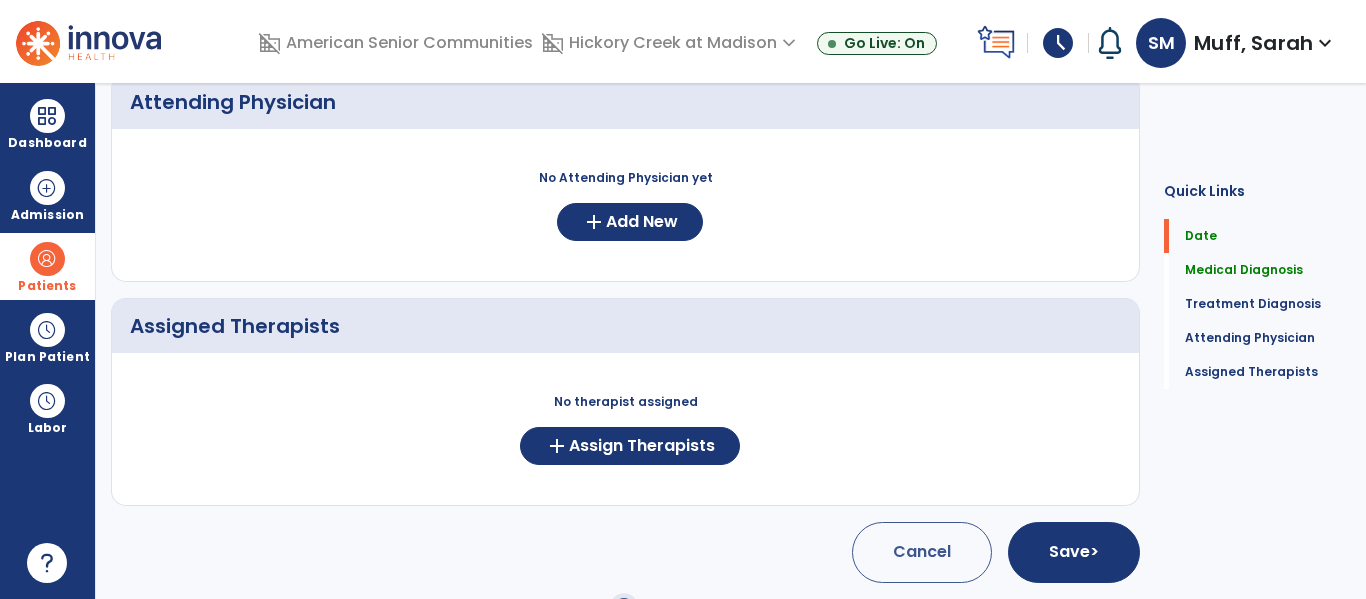 click on "No therapist assigned  add  Assign Therapists" 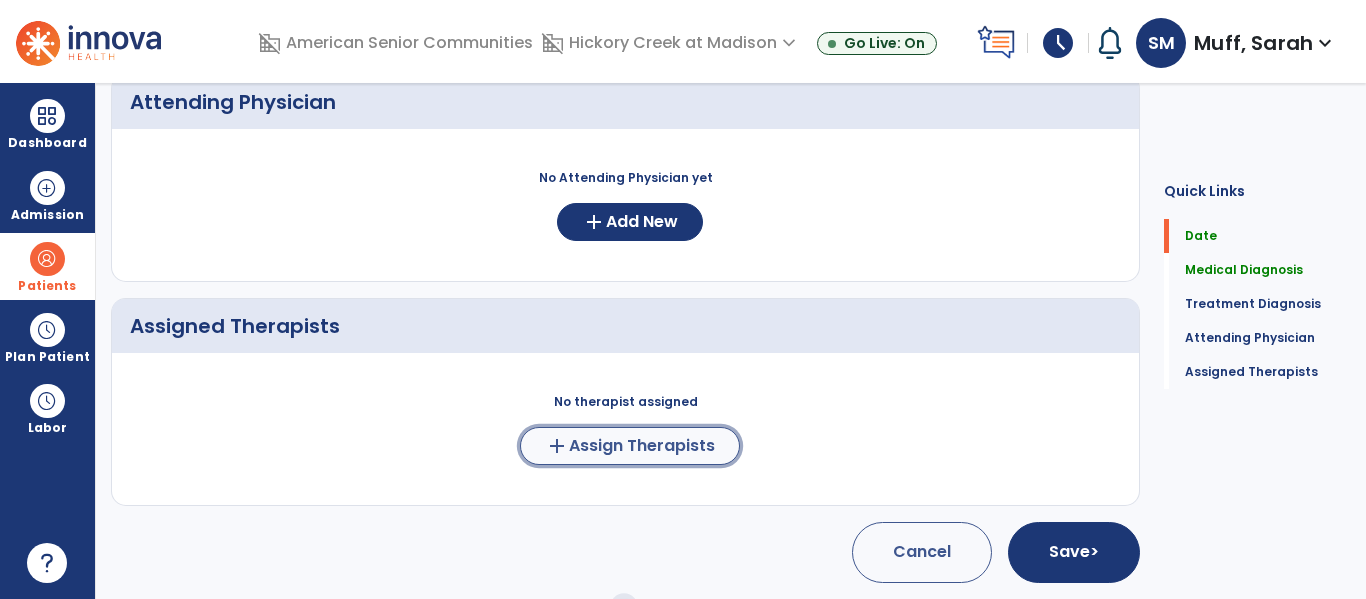click on "Assign Therapists" 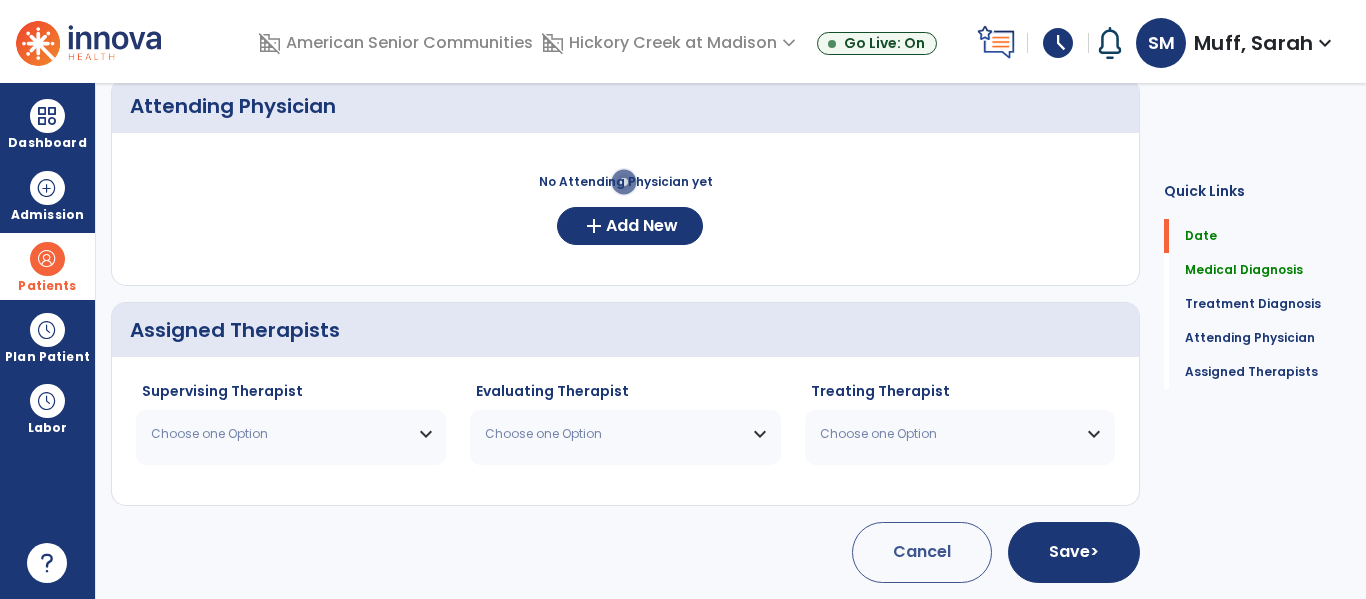 scroll, scrollTop: 617, scrollLeft: 0, axis: vertical 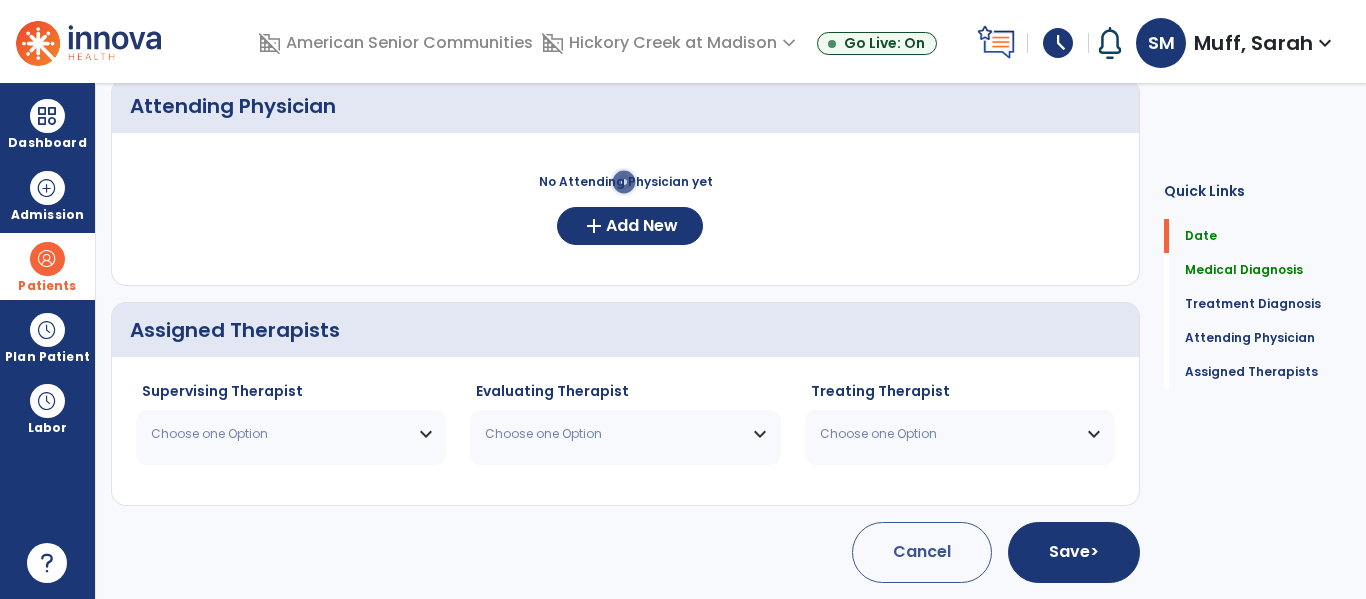 click on "Choose one Option" at bounding box center [278, 434] 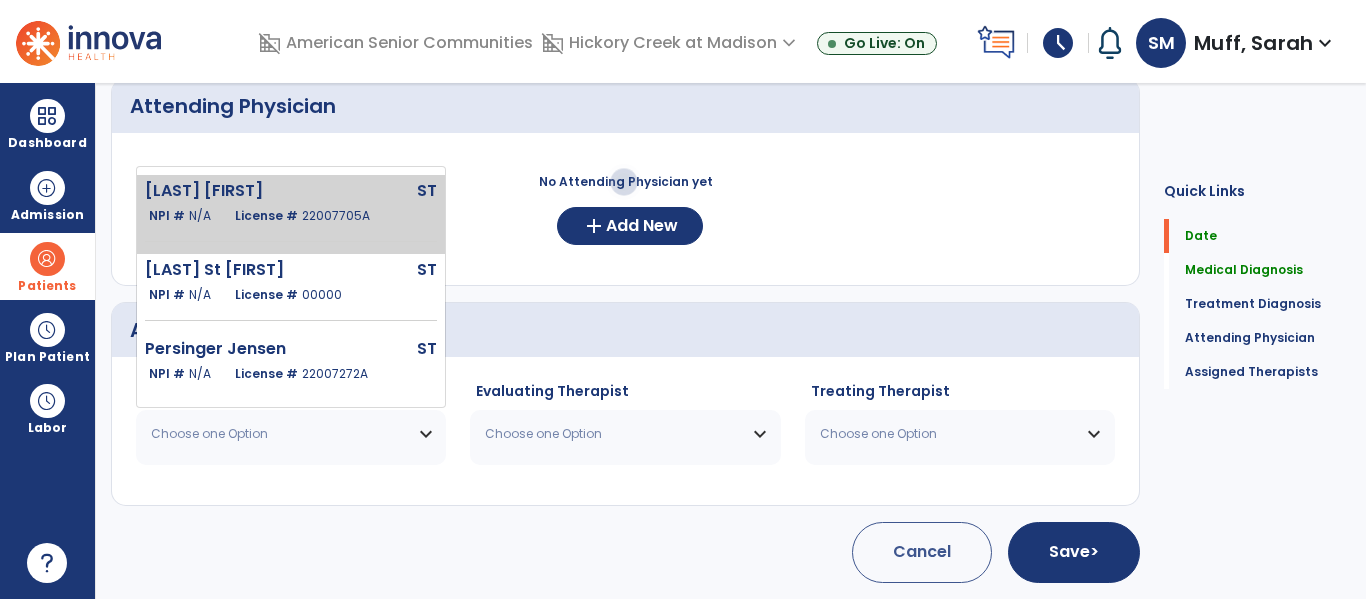 click on "Muff Sarah ST NPI # N/A License # 22007705A" 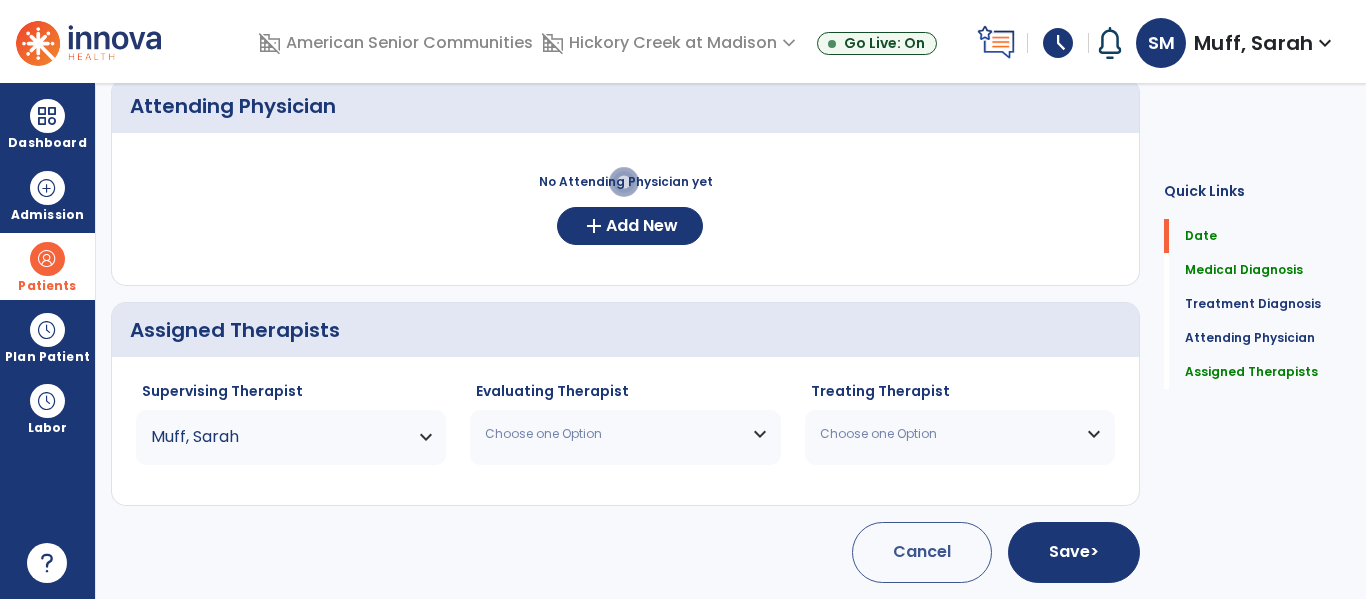 click on "Choose one Option" at bounding box center [612, 434] 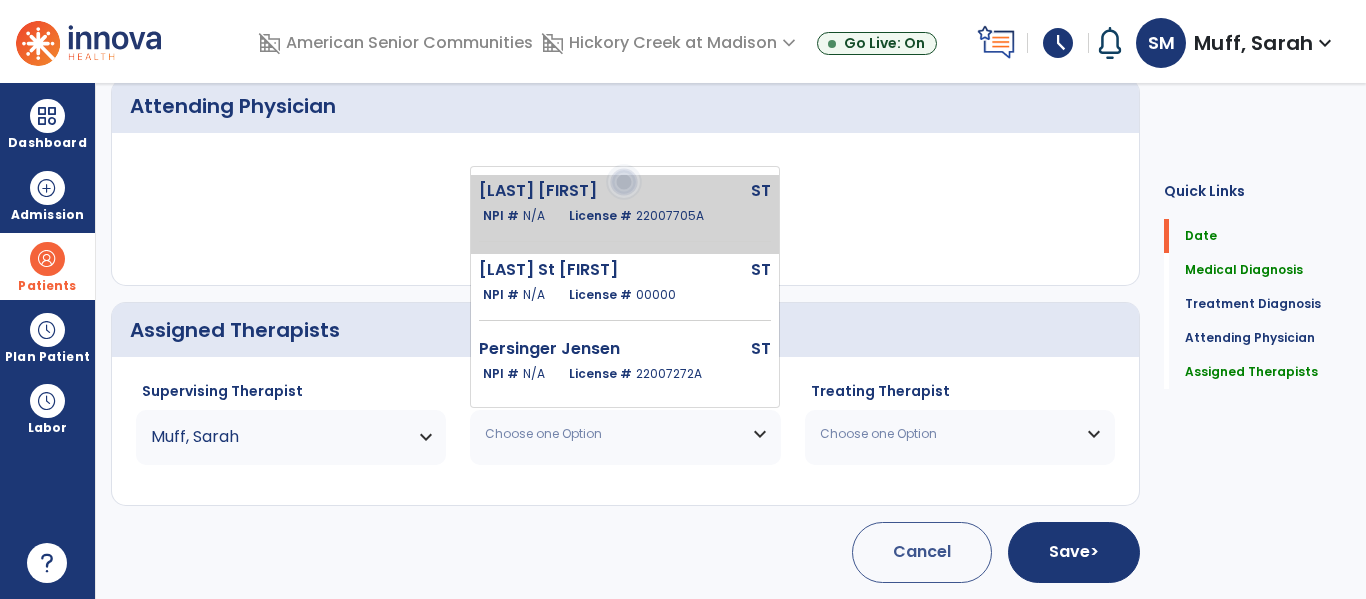 click on "22007705A" 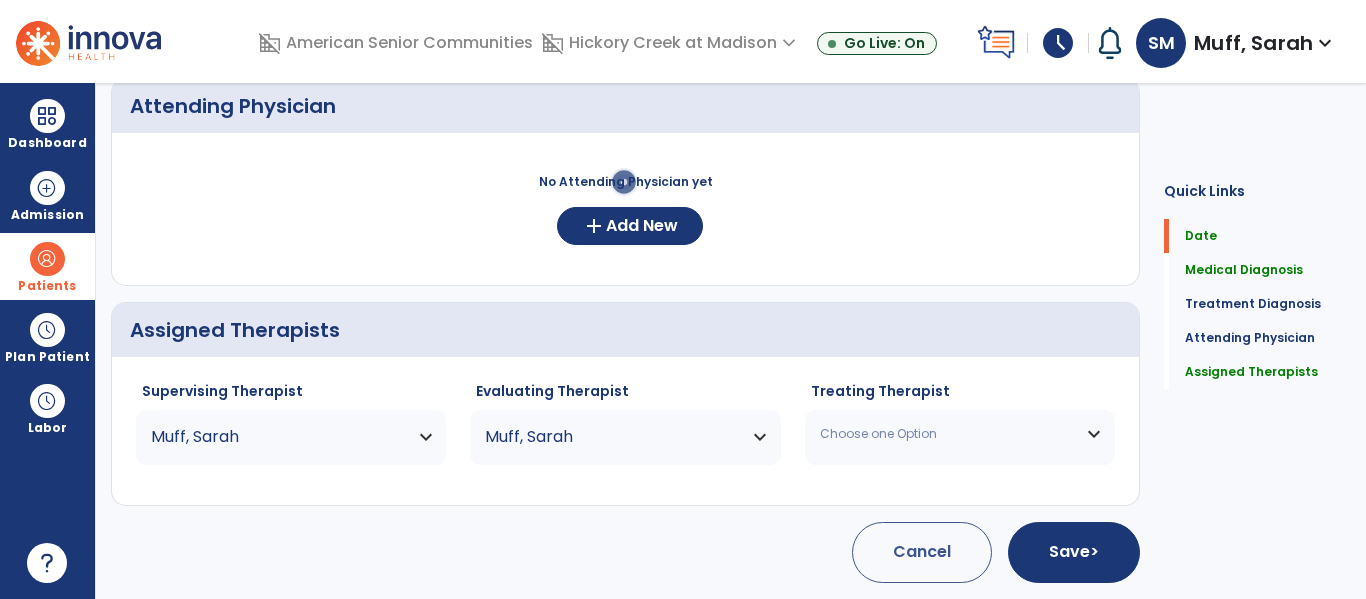 click on "Choose one Option" at bounding box center [947, 434] 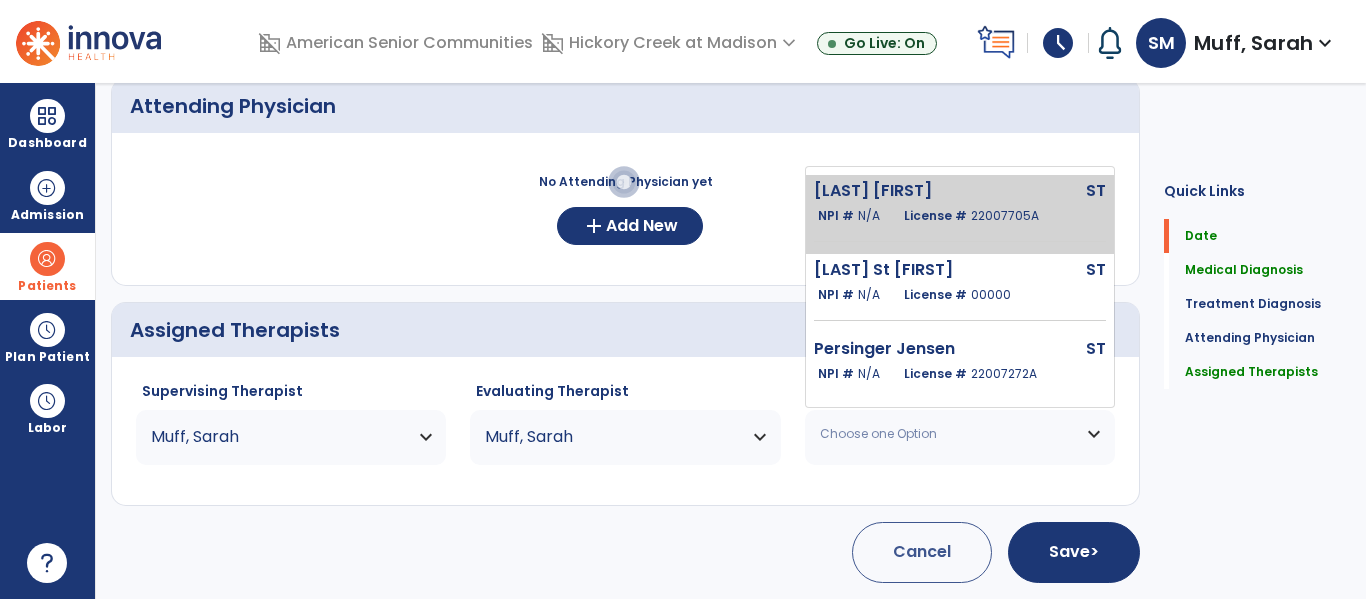 click on "ST" 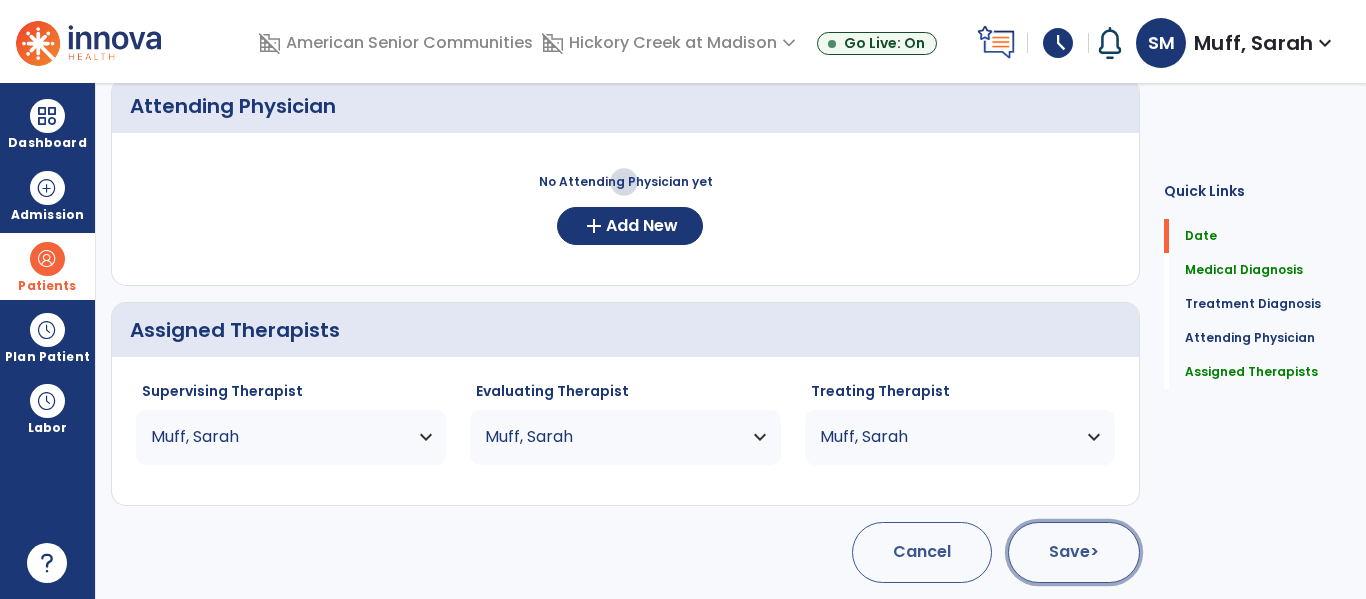 click on "Save  >" 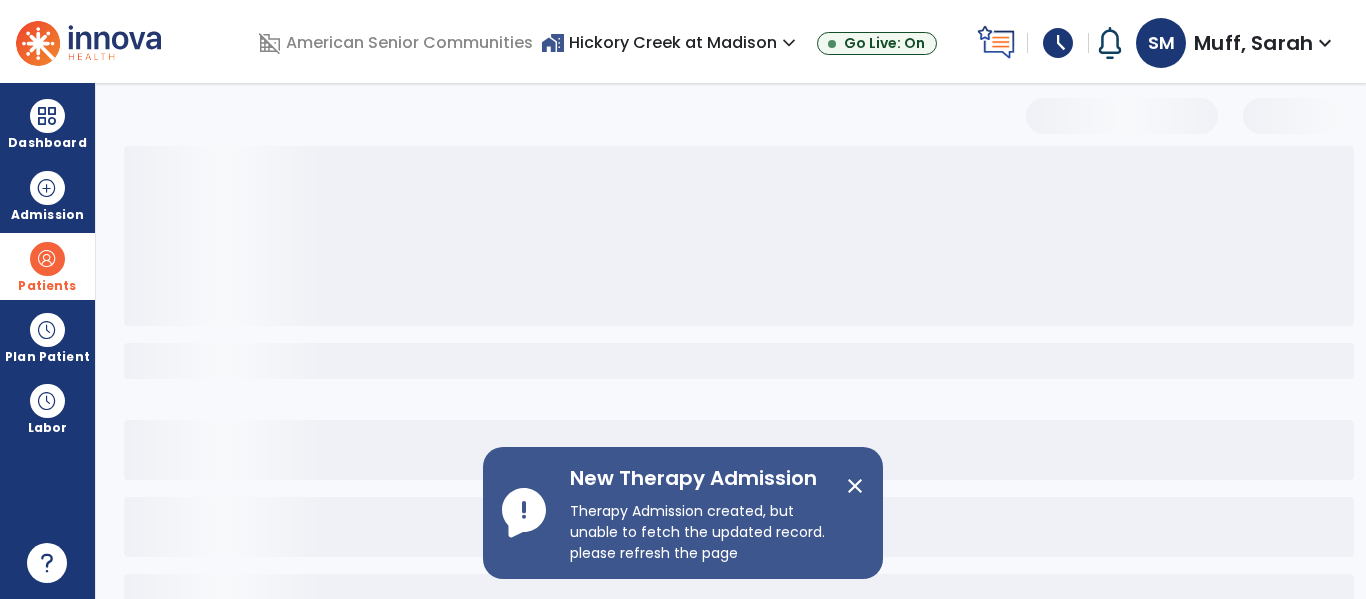 scroll, scrollTop: 144, scrollLeft: 0, axis: vertical 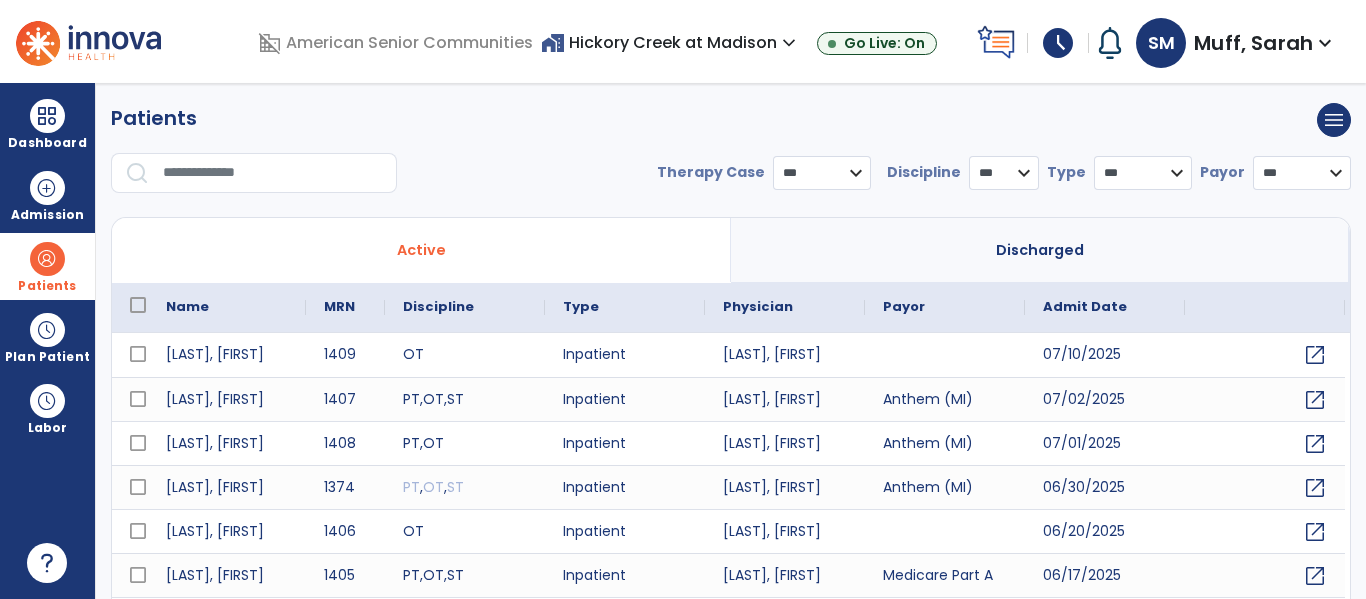 click at bounding box center (47, 259) 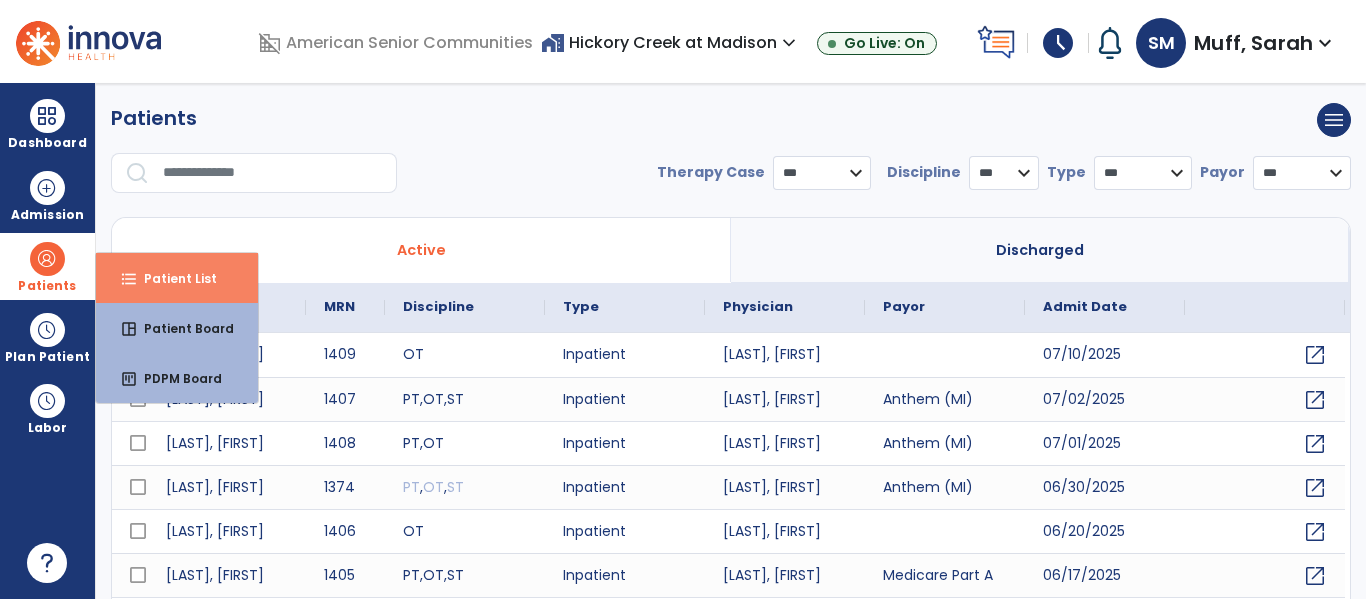 click on "Patient List" at bounding box center (172, 278) 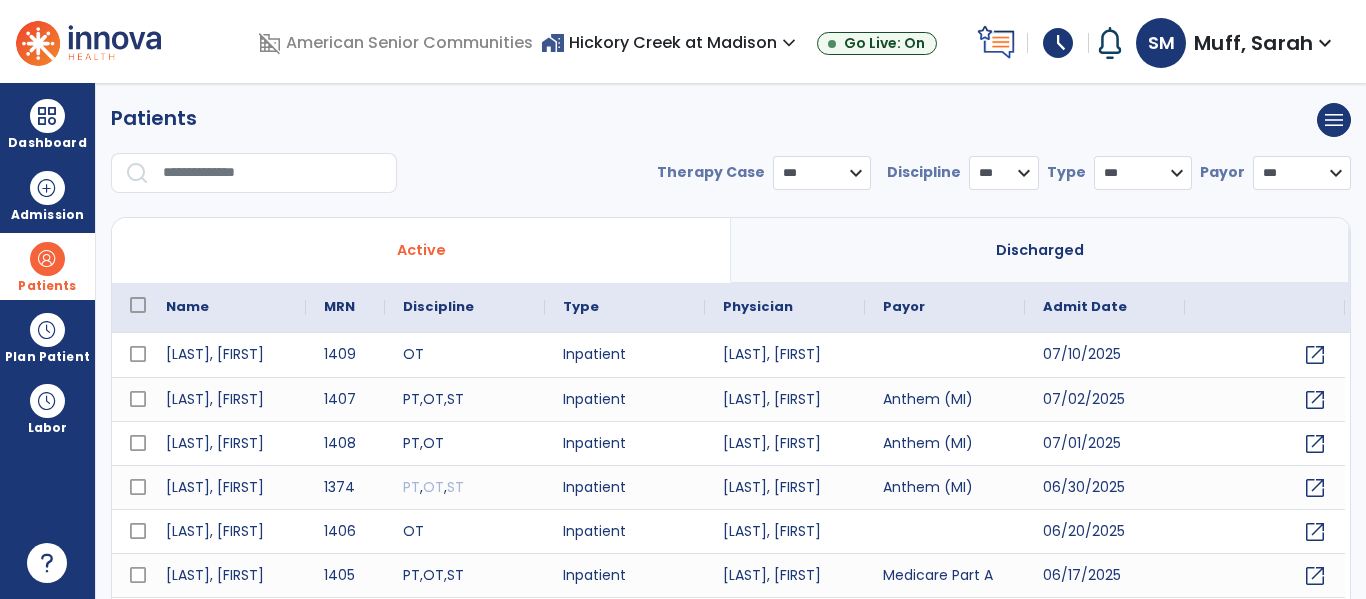 click on "Patients" at bounding box center [47, 266] 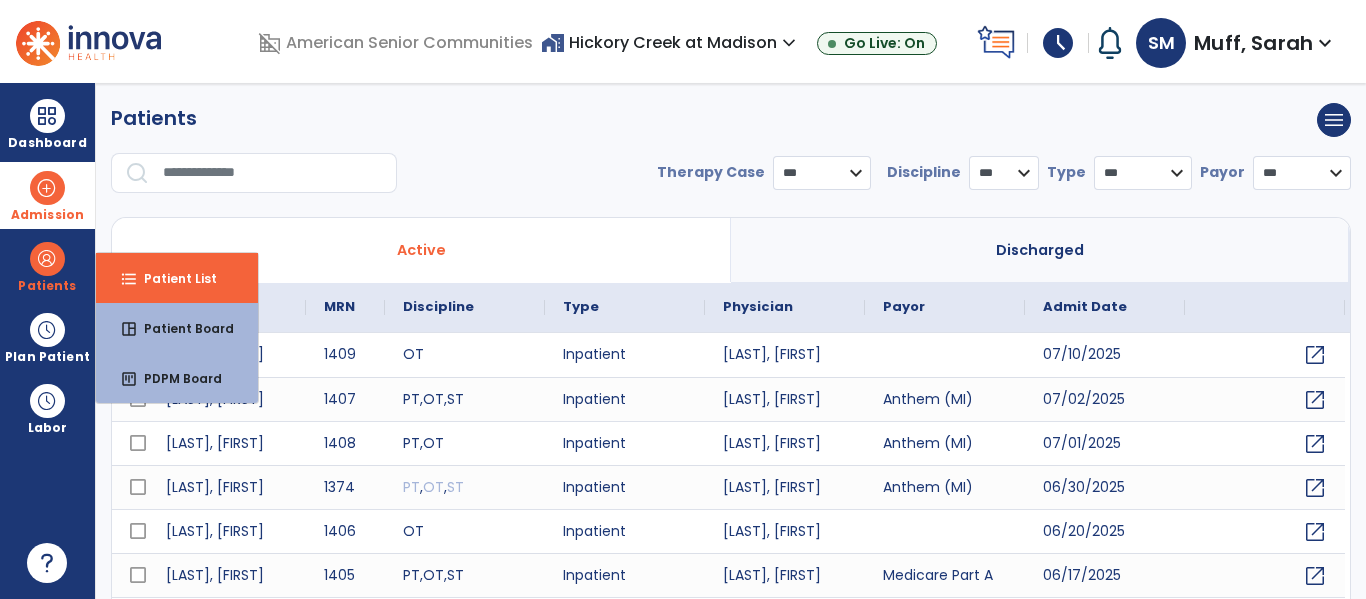 click on "Admission" at bounding box center (47, 195) 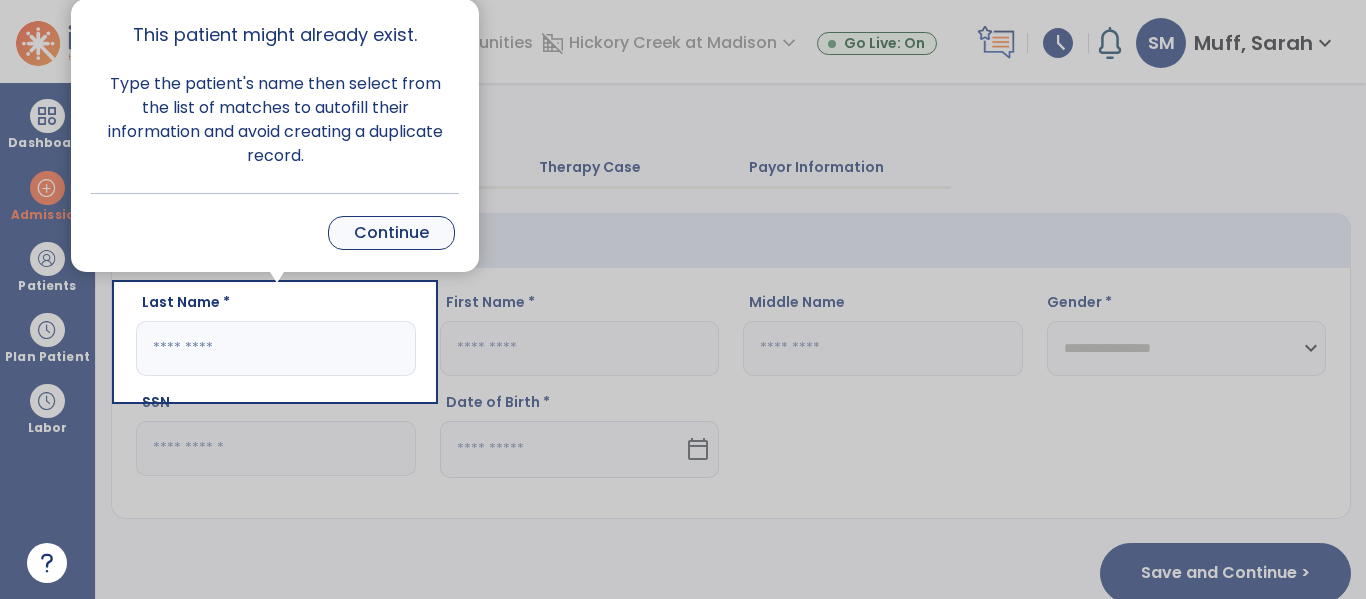click on "Continue" at bounding box center (391, 233) 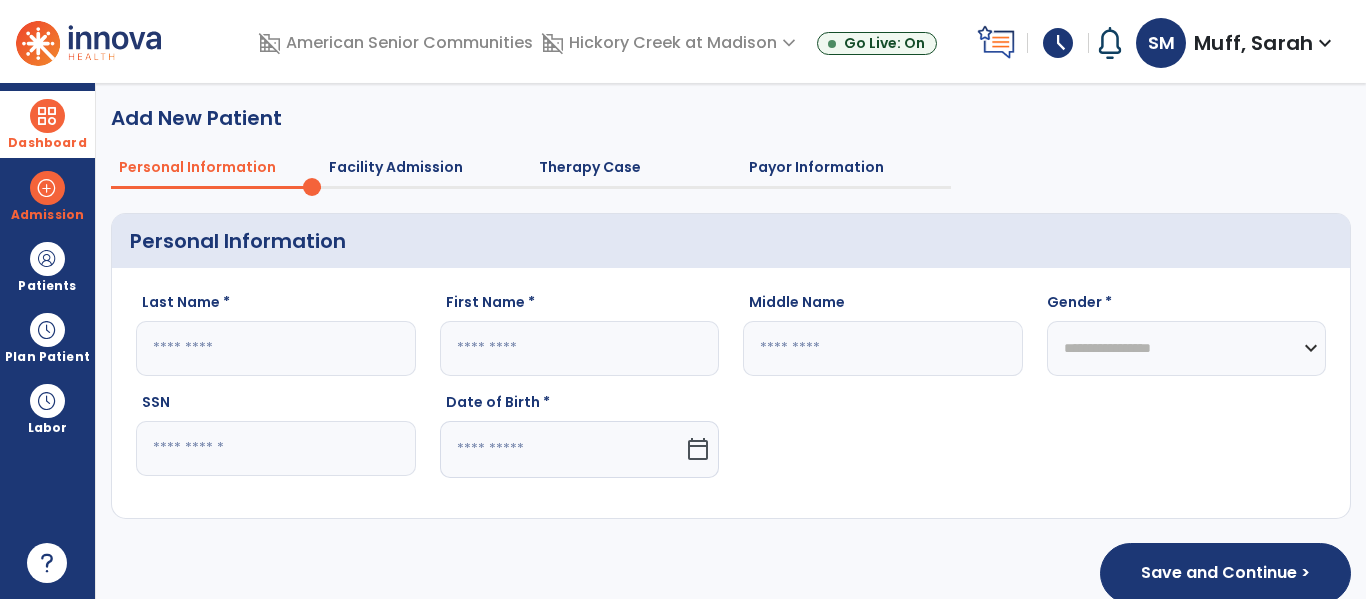 click on "Dashboard  dashboard  Therapist Dashboard" at bounding box center (47, 124) 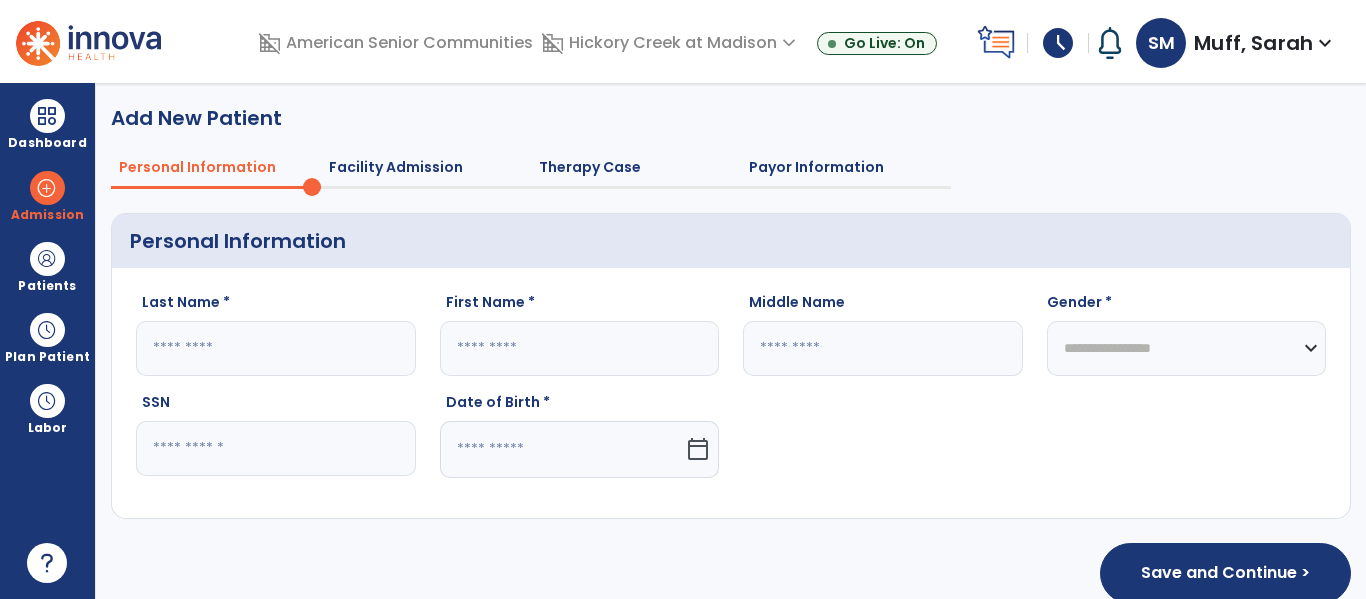 click on "**********" at bounding box center (731, 341) 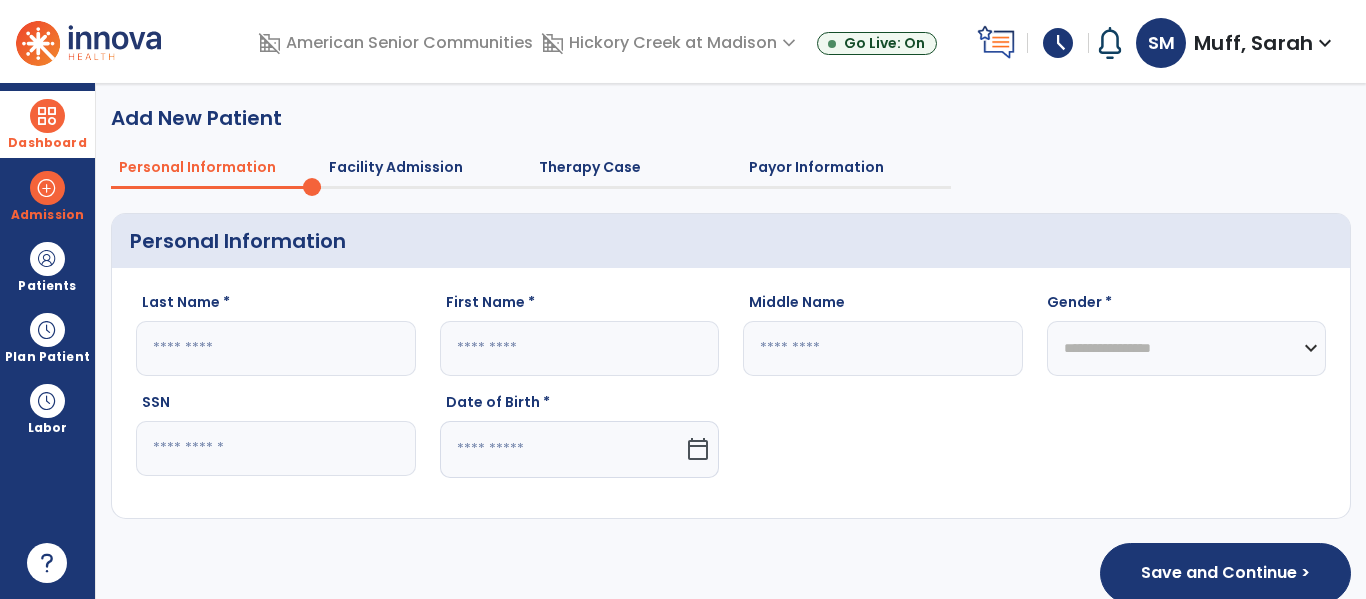click on "Dashboard" at bounding box center (47, 124) 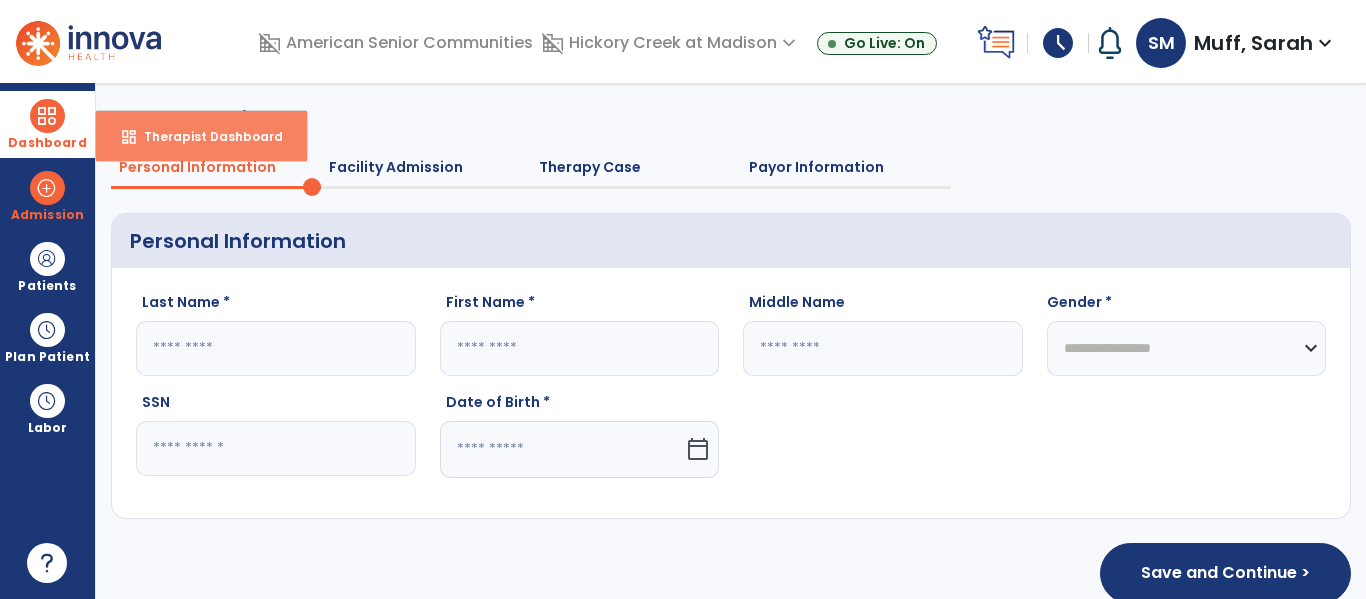 click on "dashboard  Therapist Dashboard" at bounding box center (201, 136) 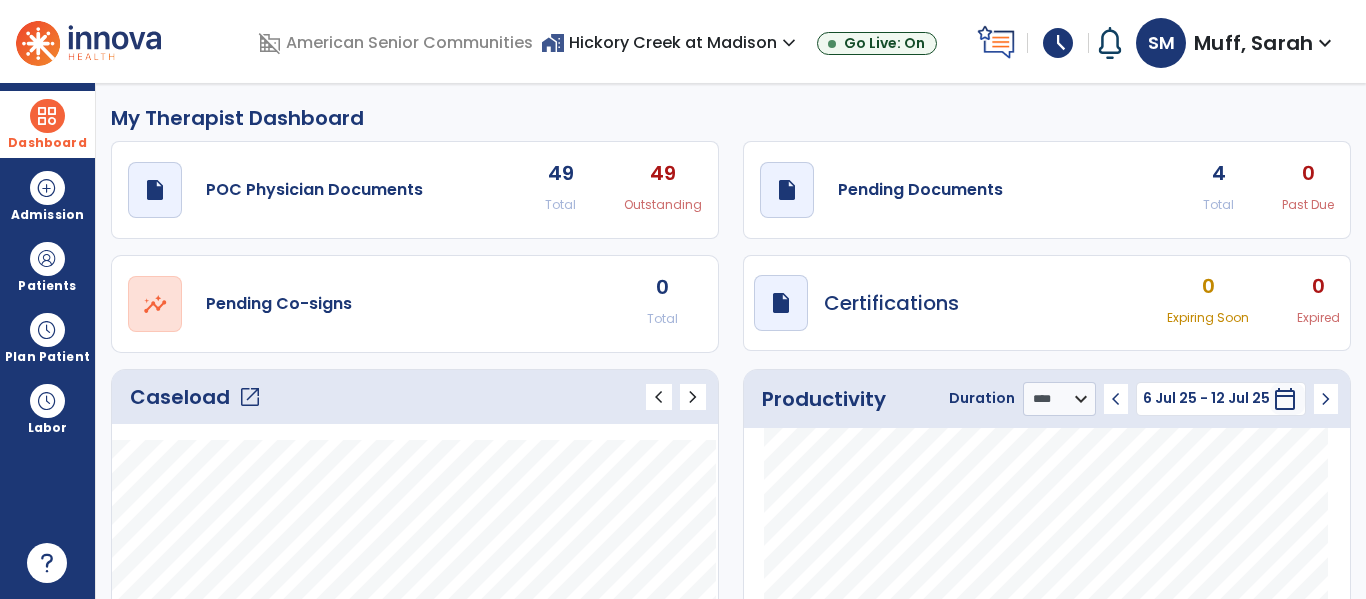 click on "Caseload   open_in_new" 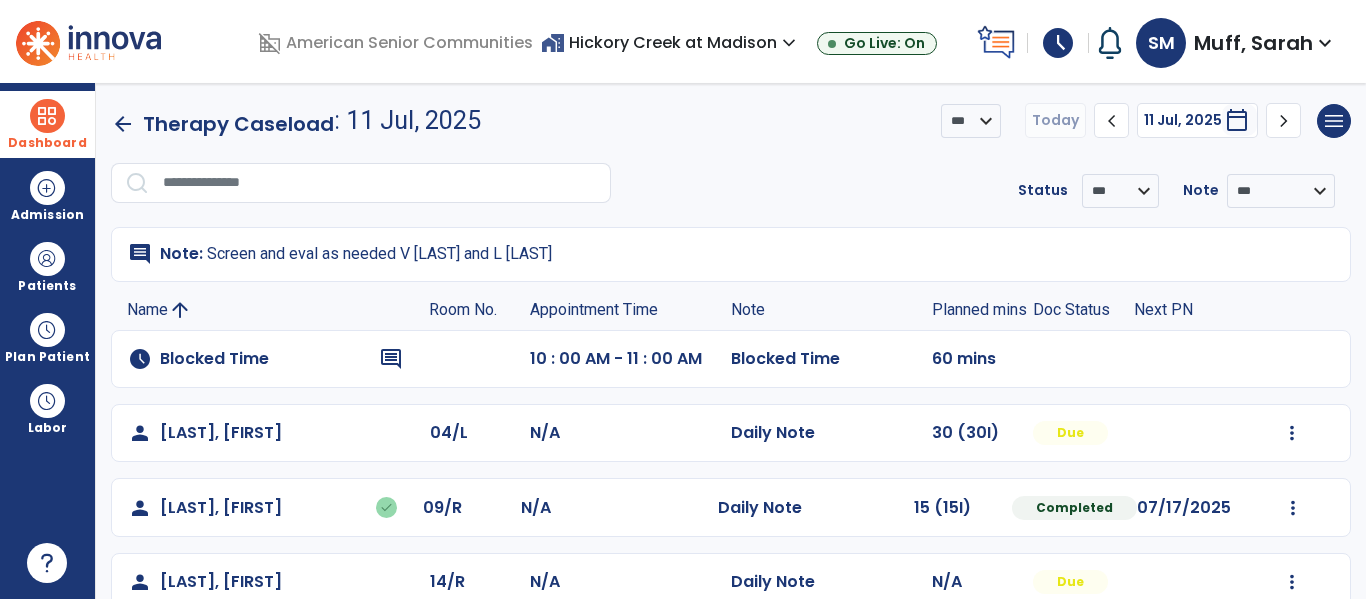 scroll, scrollTop: 260, scrollLeft: 0, axis: vertical 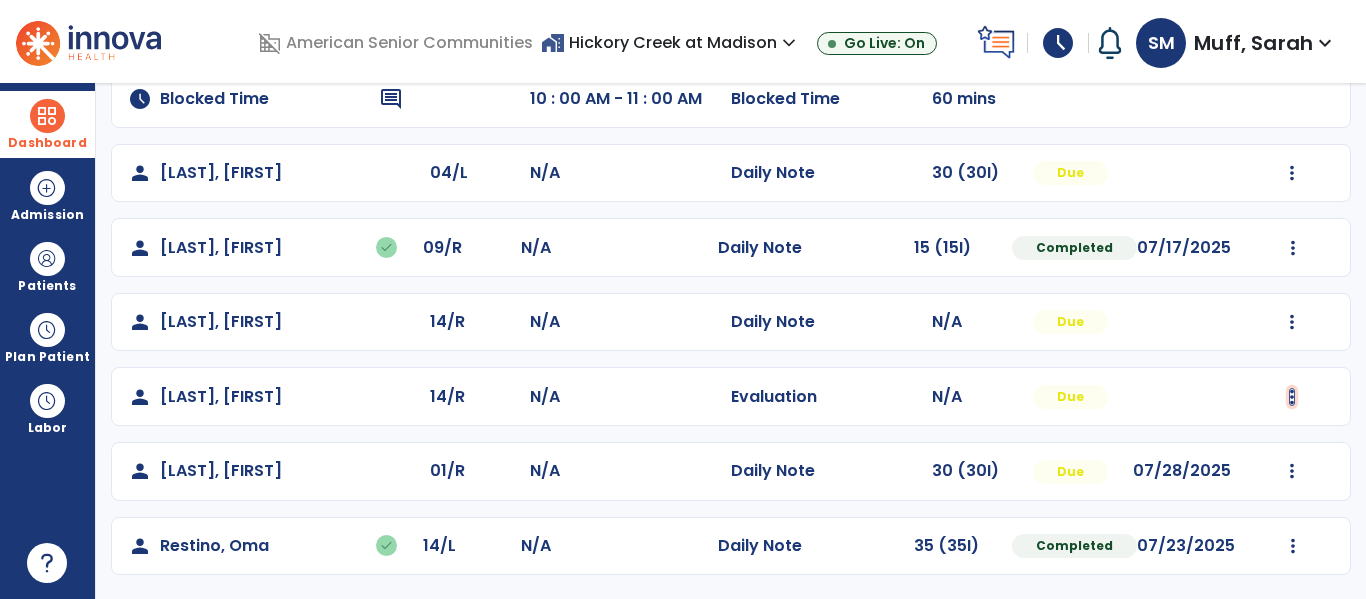 click at bounding box center (1292, 173) 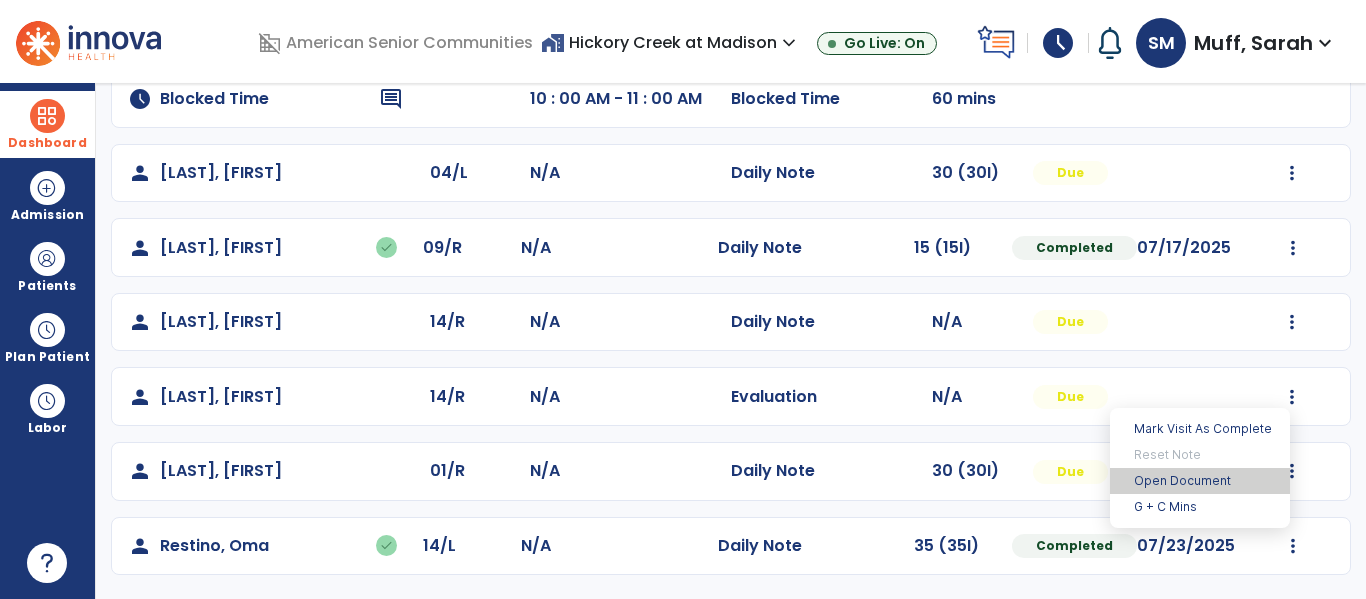 click on "Open Document" at bounding box center [1200, 481] 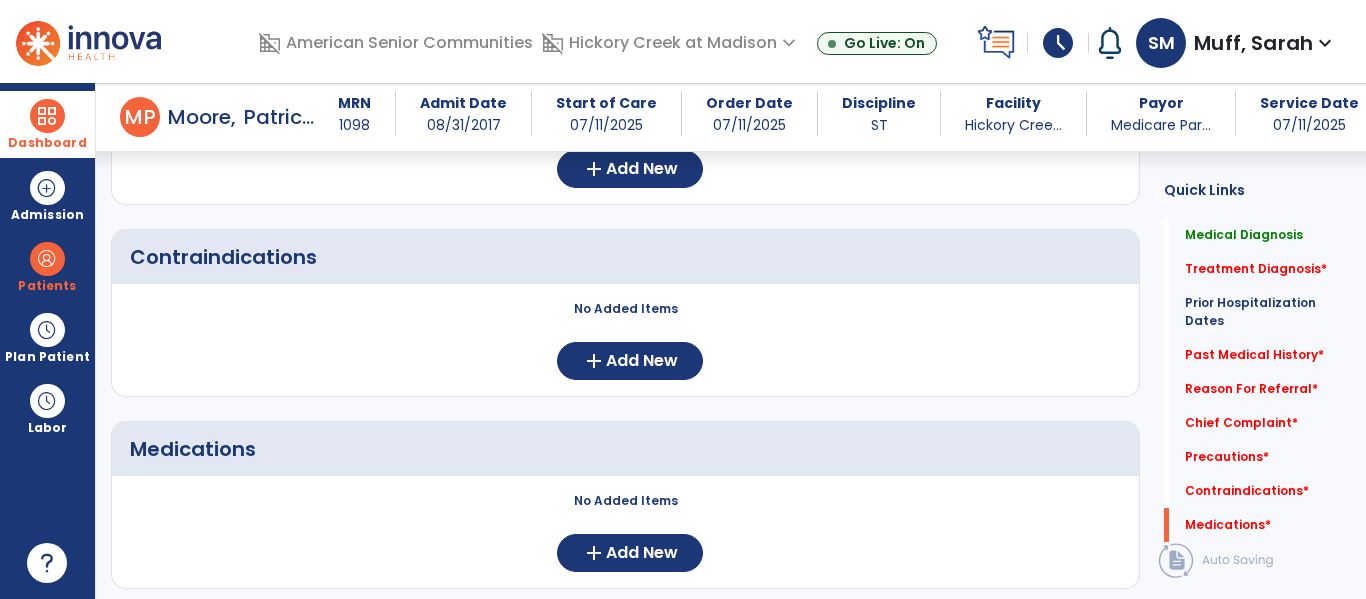 scroll, scrollTop: 1767, scrollLeft: 0, axis: vertical 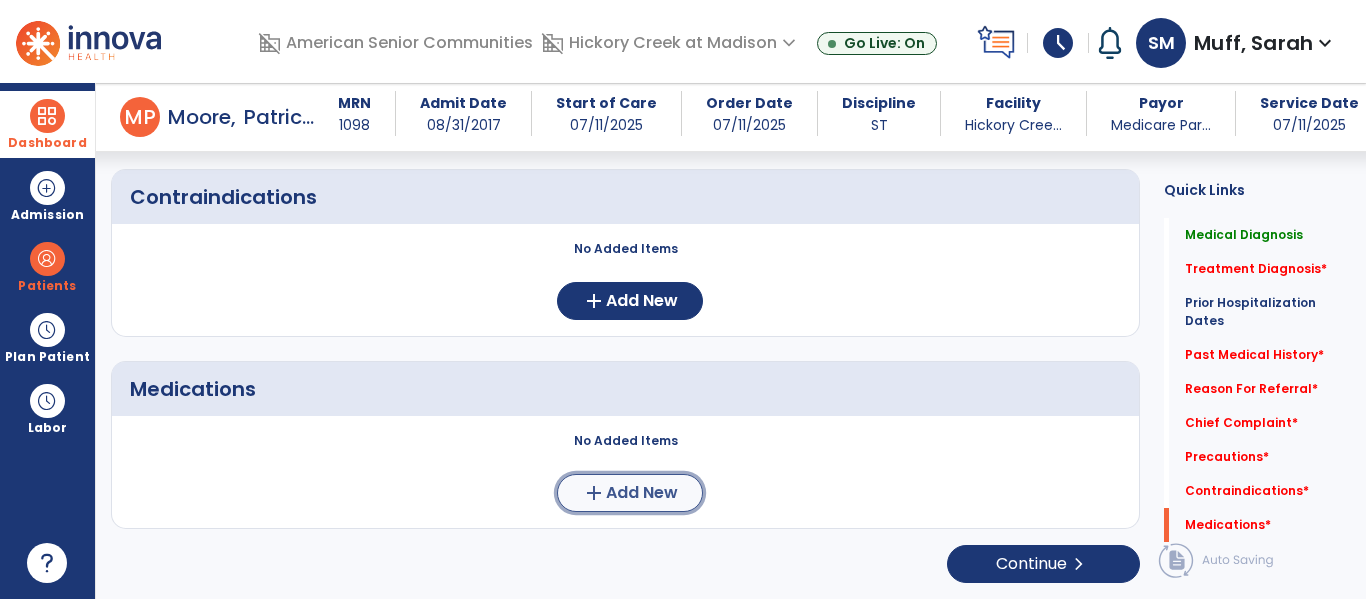click on "Add New" 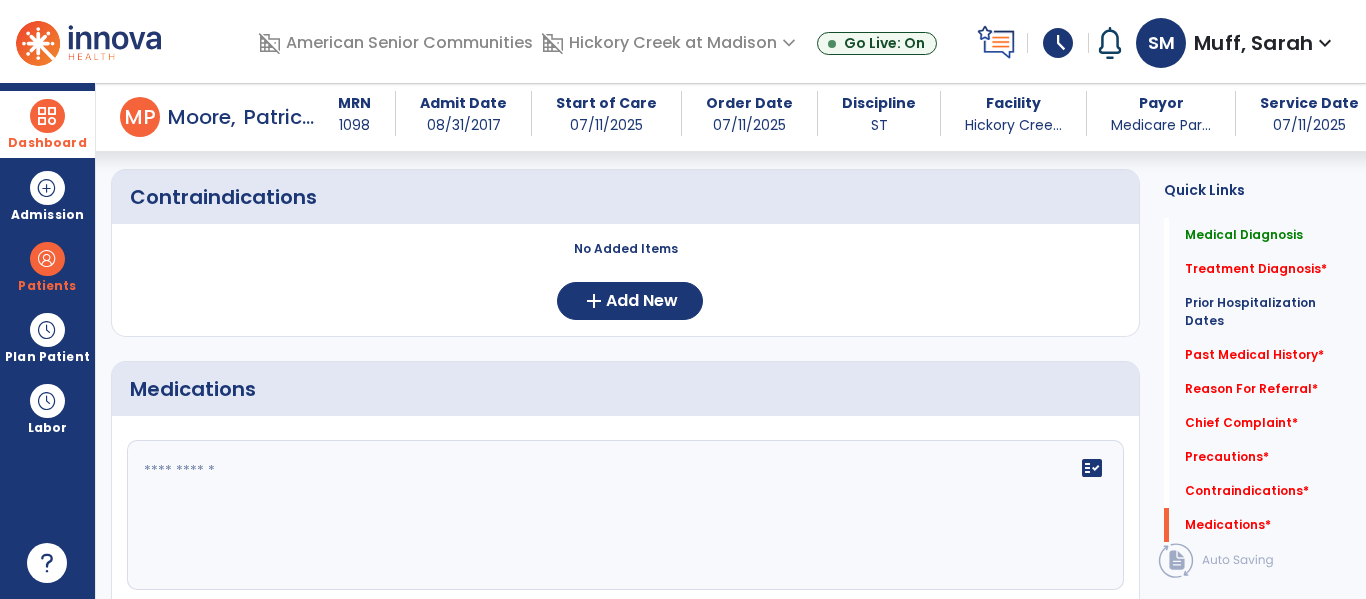 click on "fact_check" 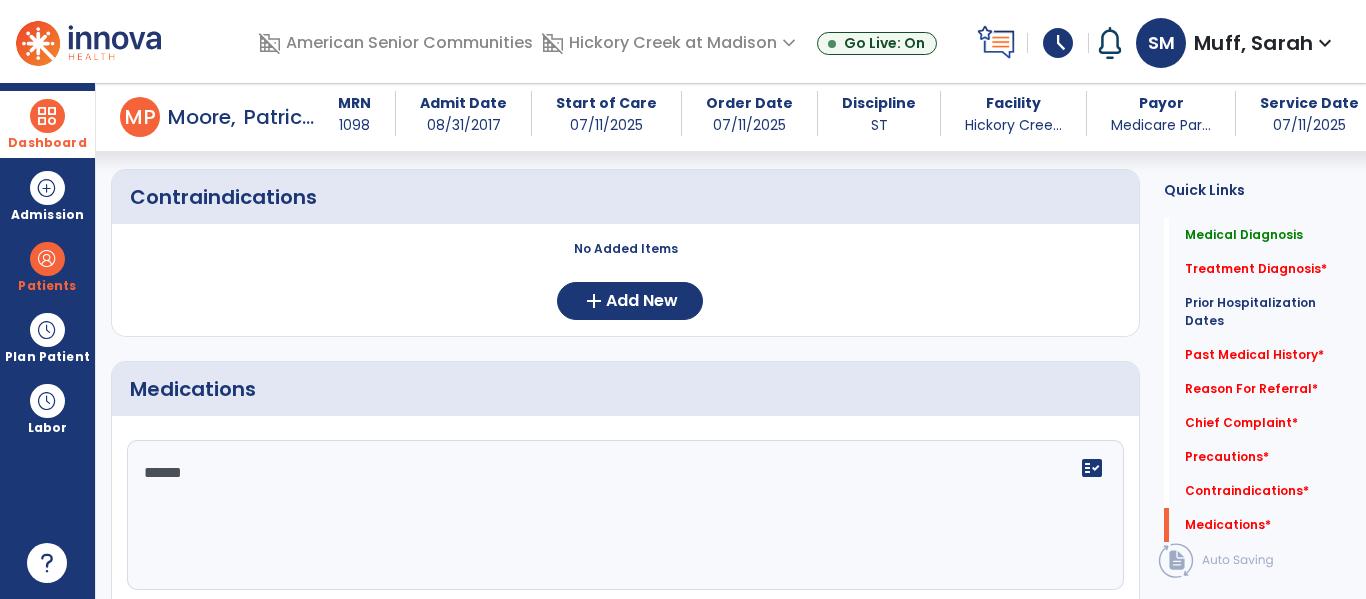 type on "*******" 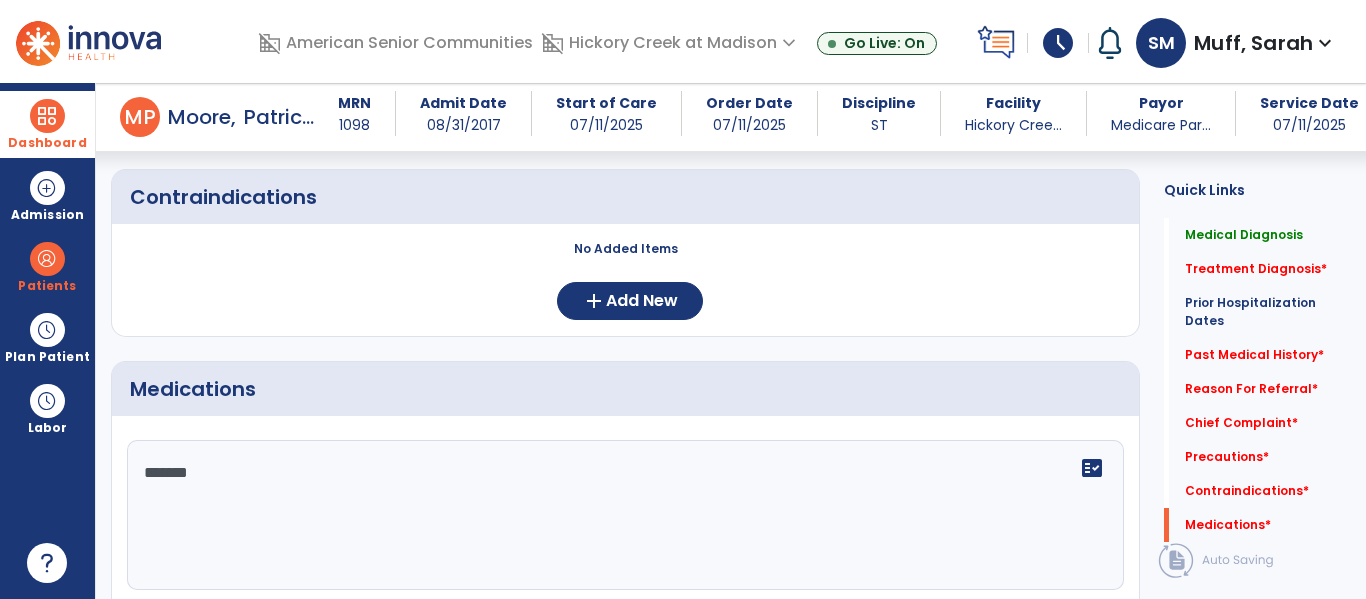 scroll, scrollTop: 1952, scrollLeft: 0, axis: vertical 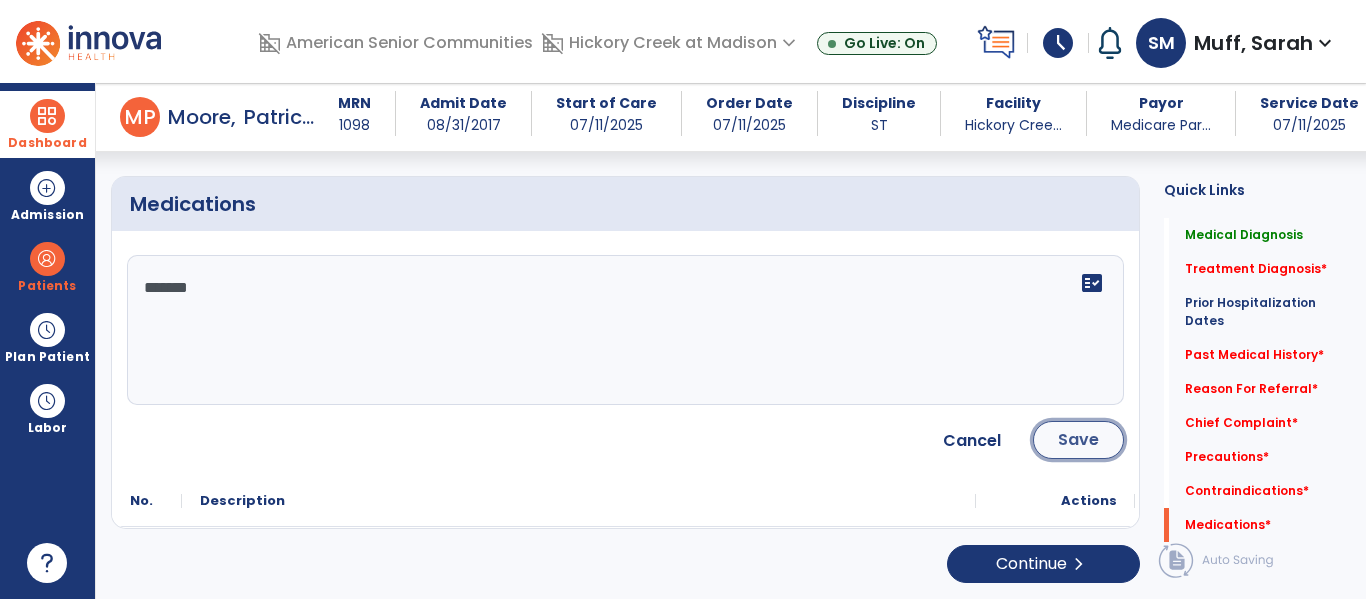 click on "Save" 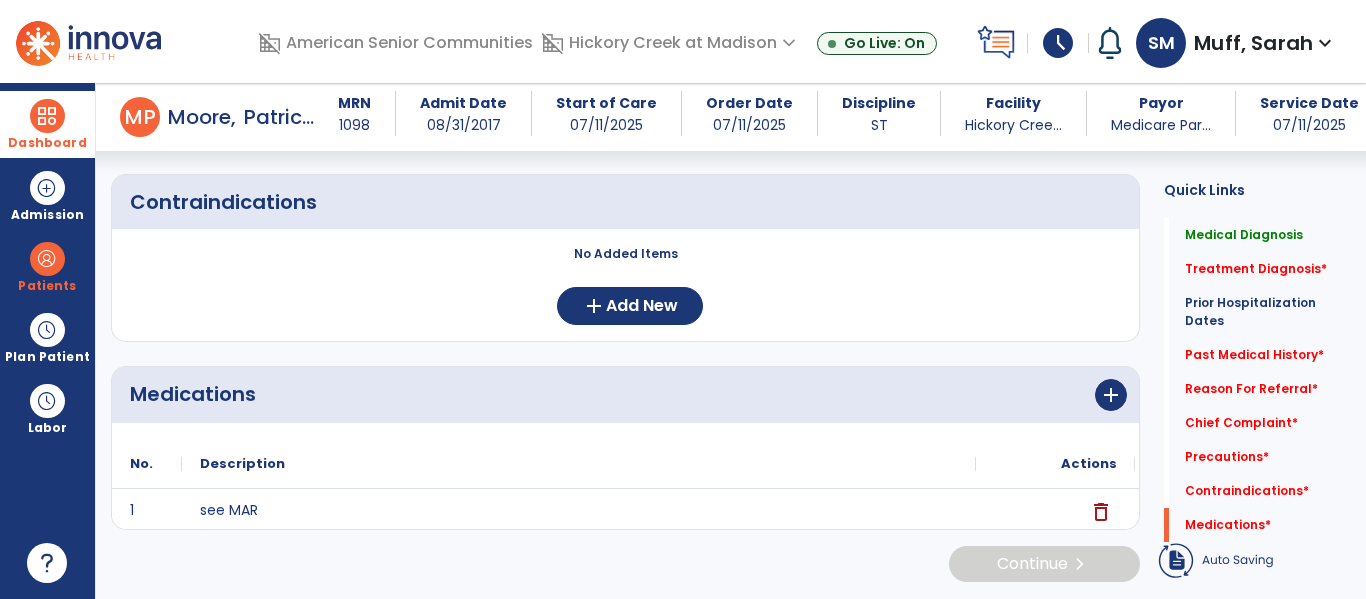 scroll, scrollTop: 1764, scrollLeft: 0, axis: vertical 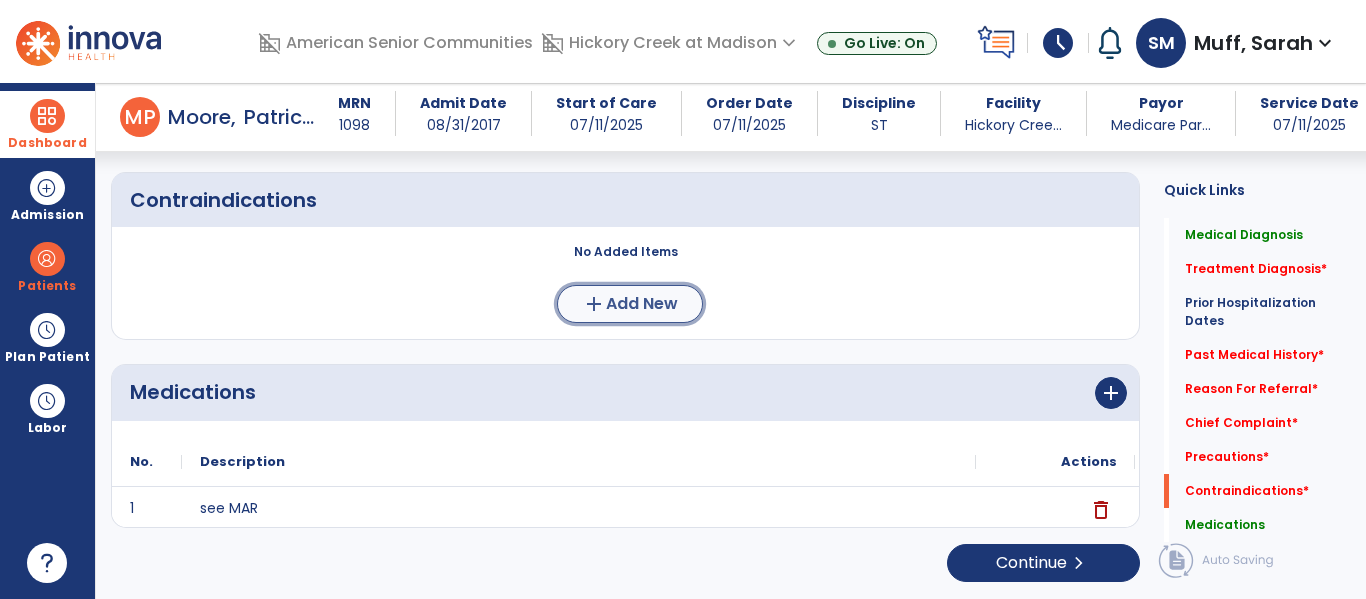 click on "Add New" 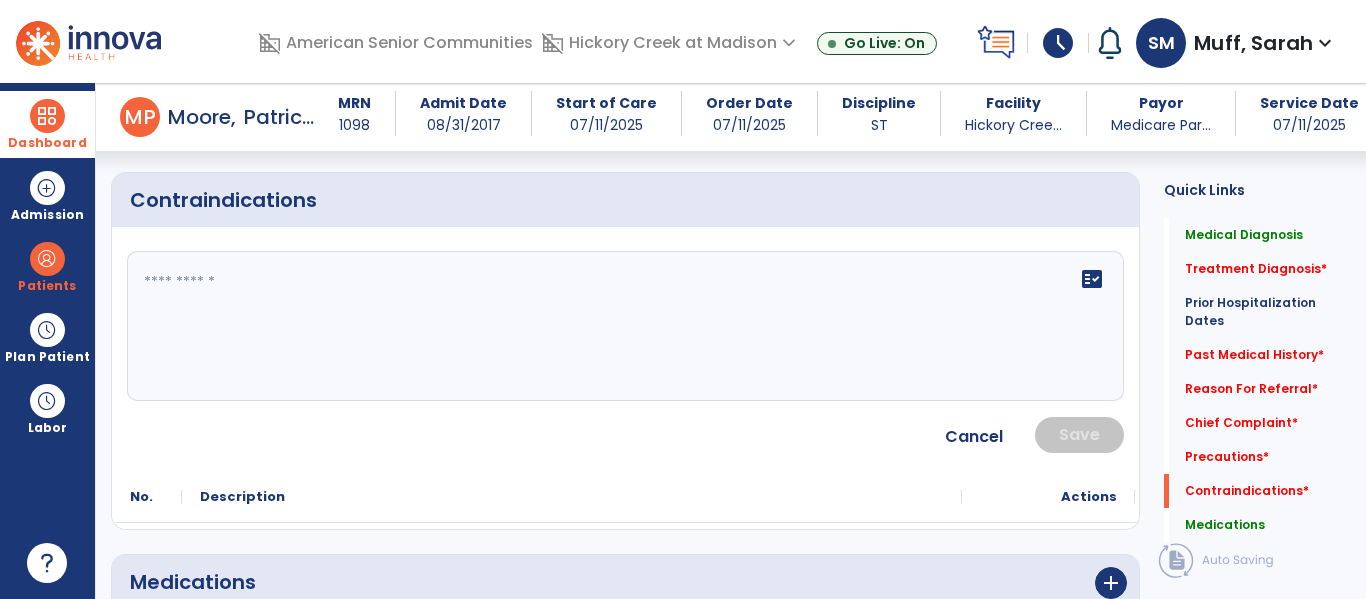 click on "fact_check" 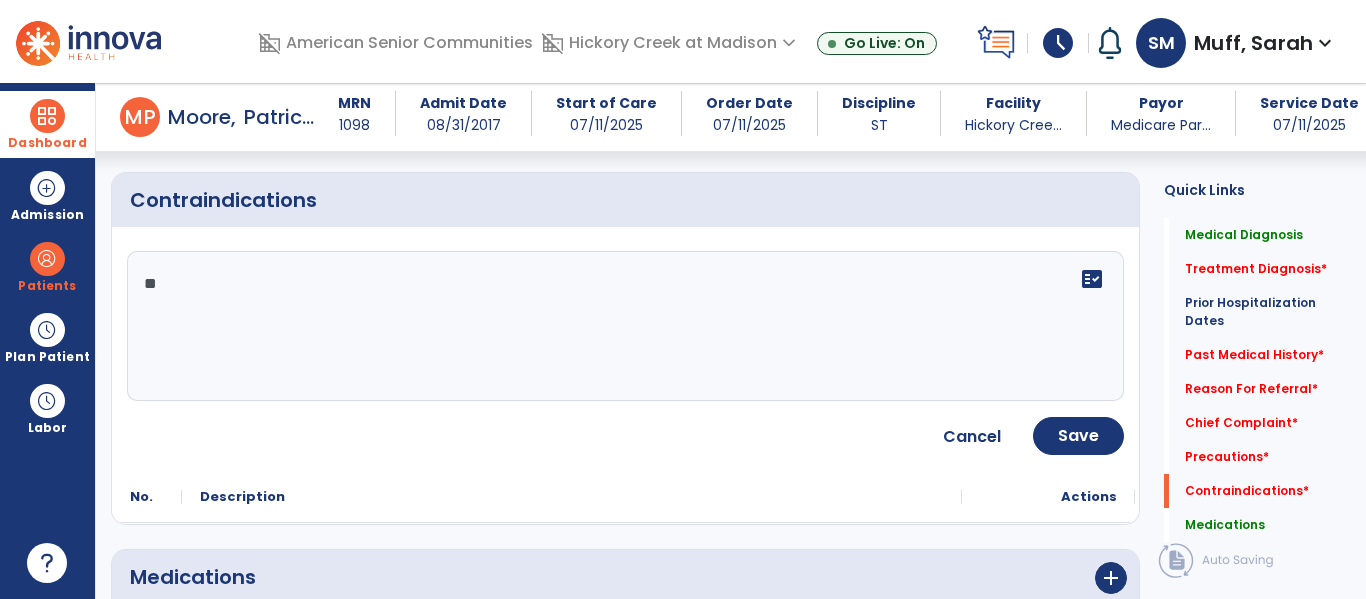 type on "*" 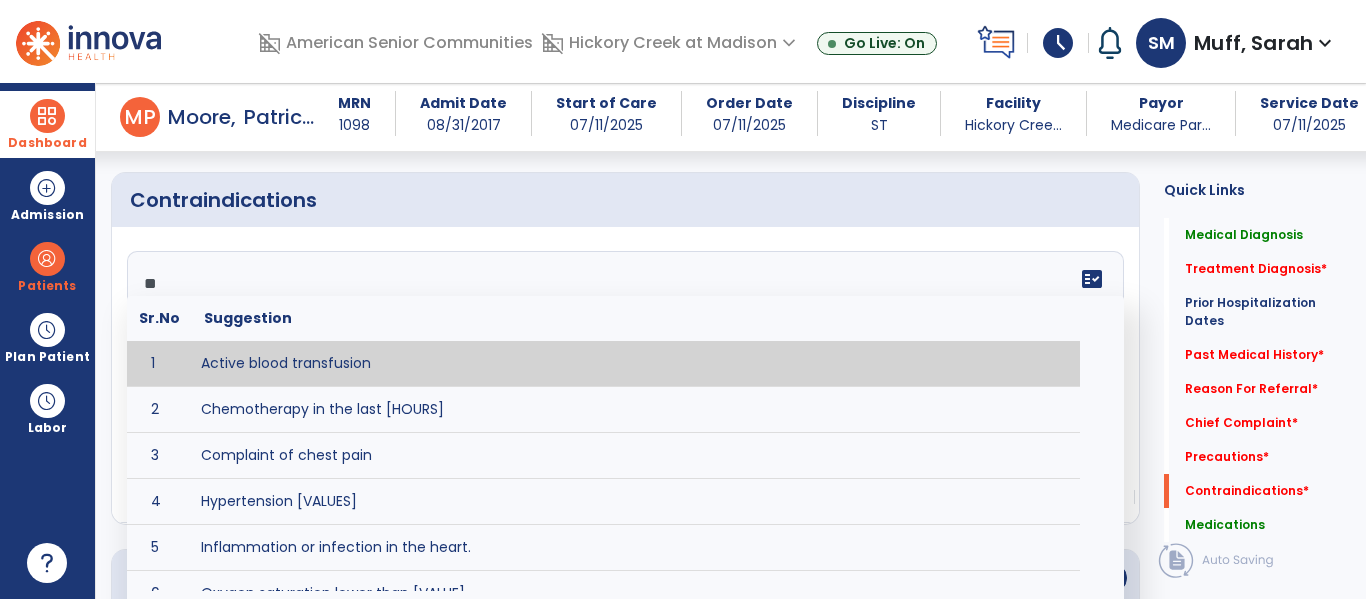 type on "***" 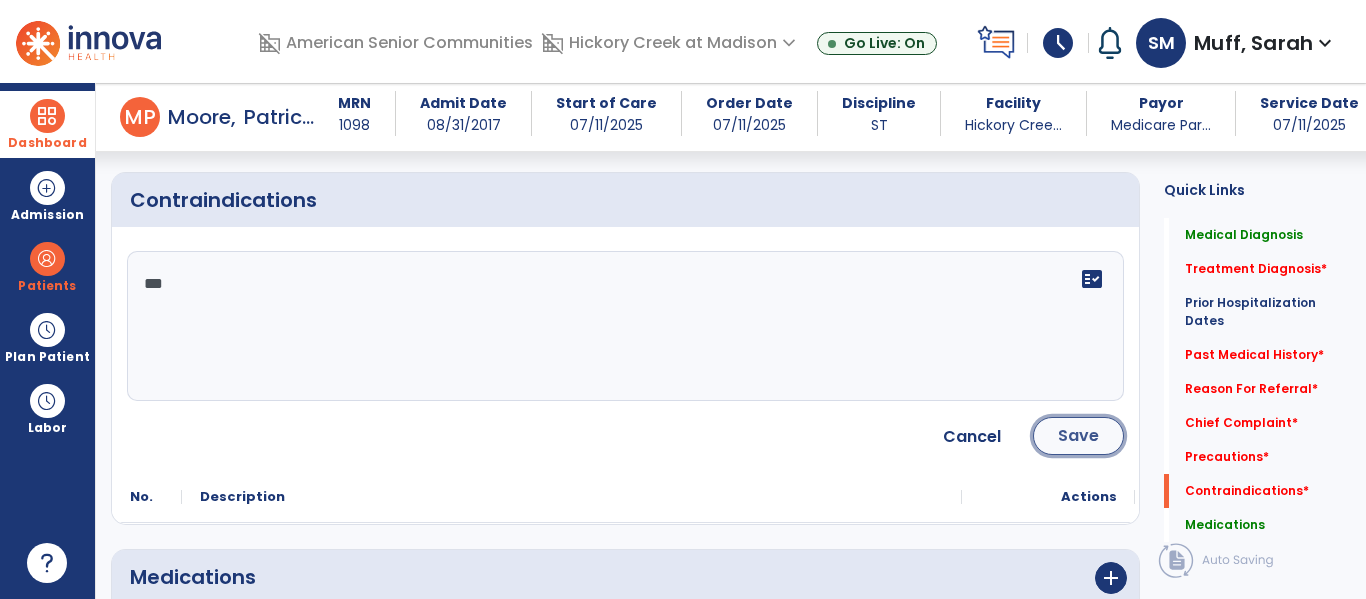 click on "Save" 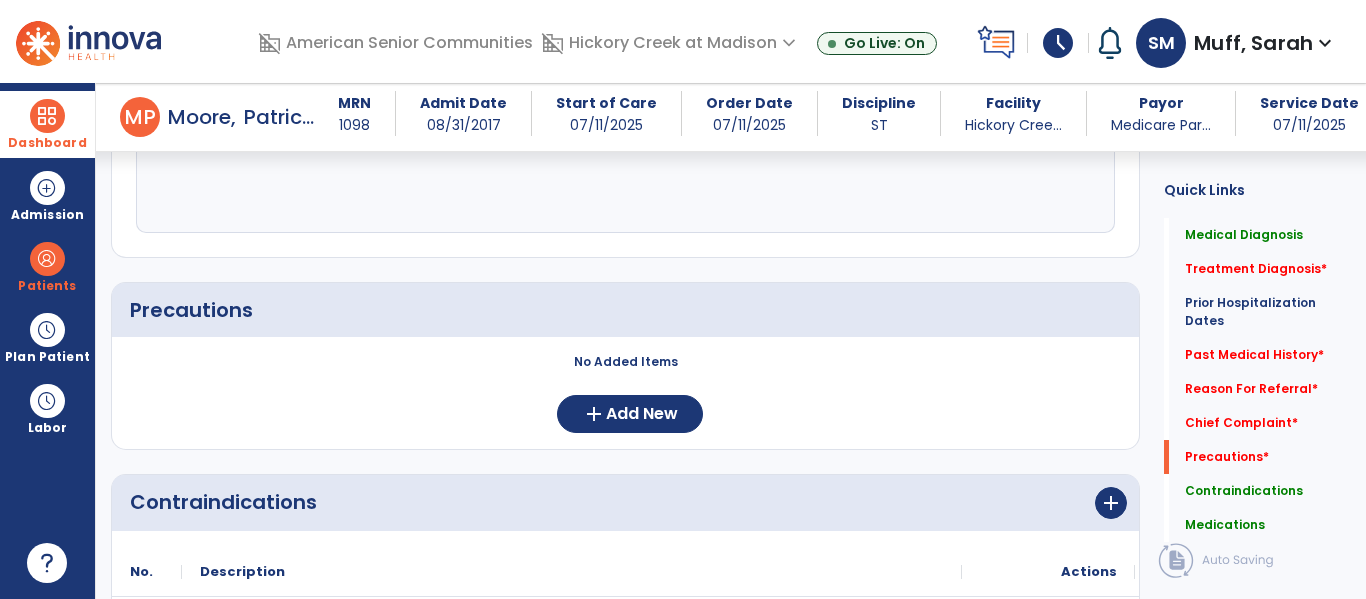 scroll, scrollTop: 1458, scrollLeft: 0, axis: vertical 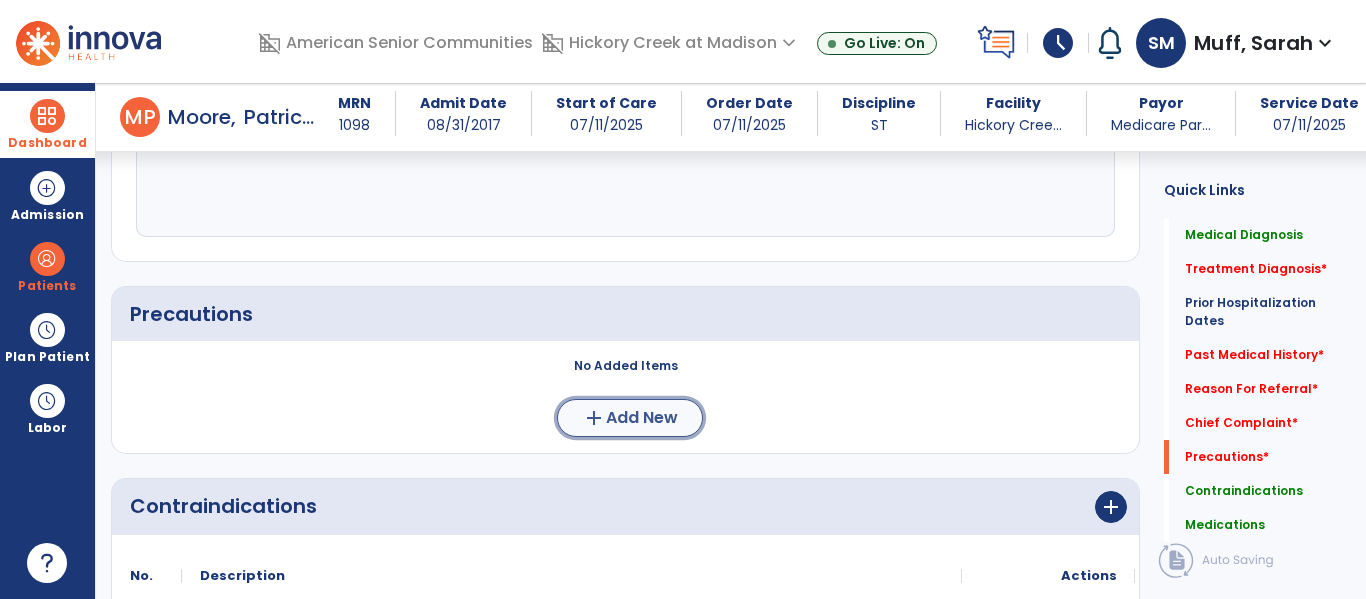 click on "add  Add New" 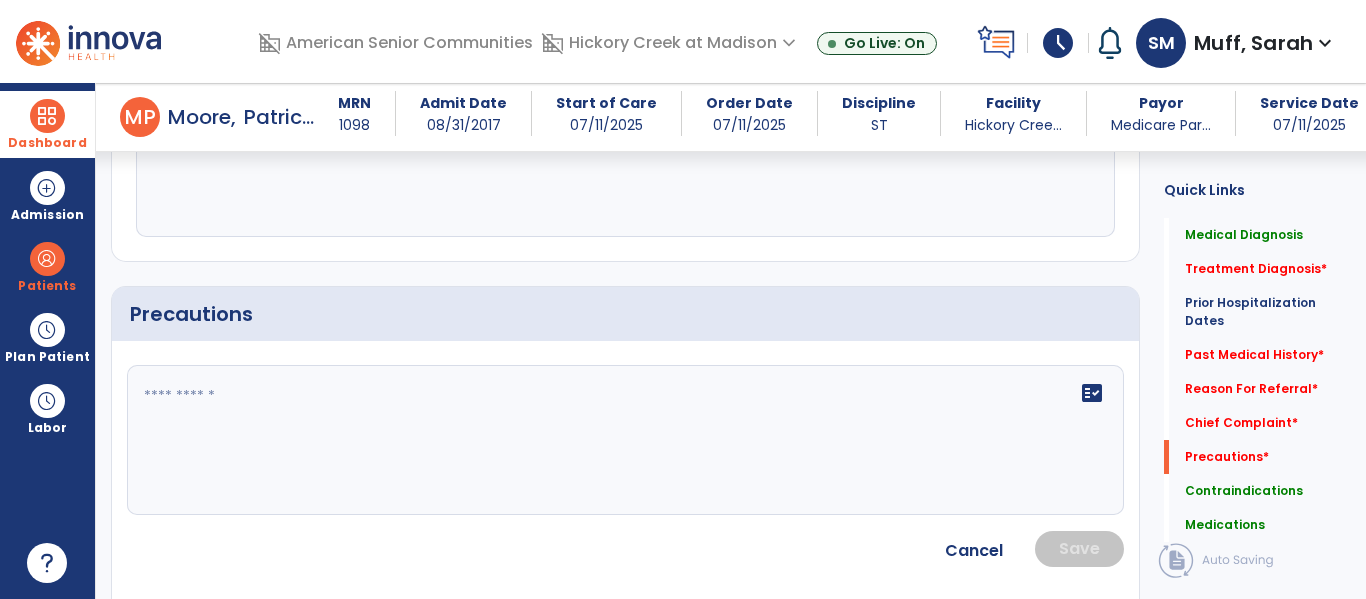 click on "fact_check" 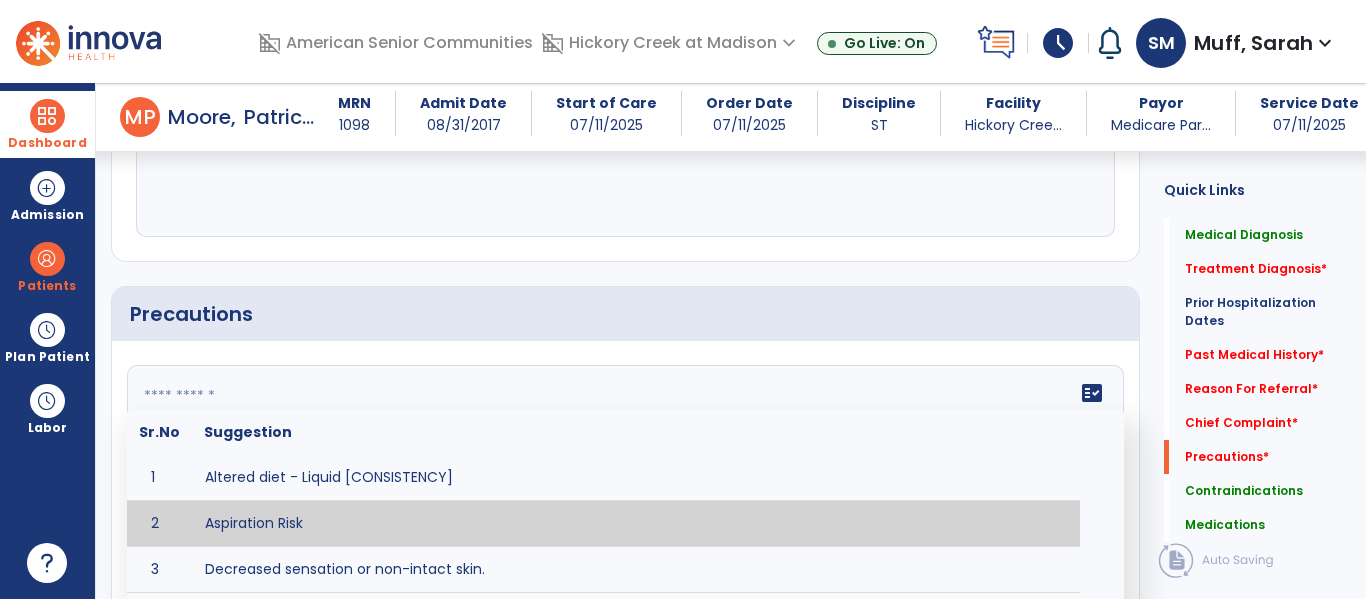 type on "**********" 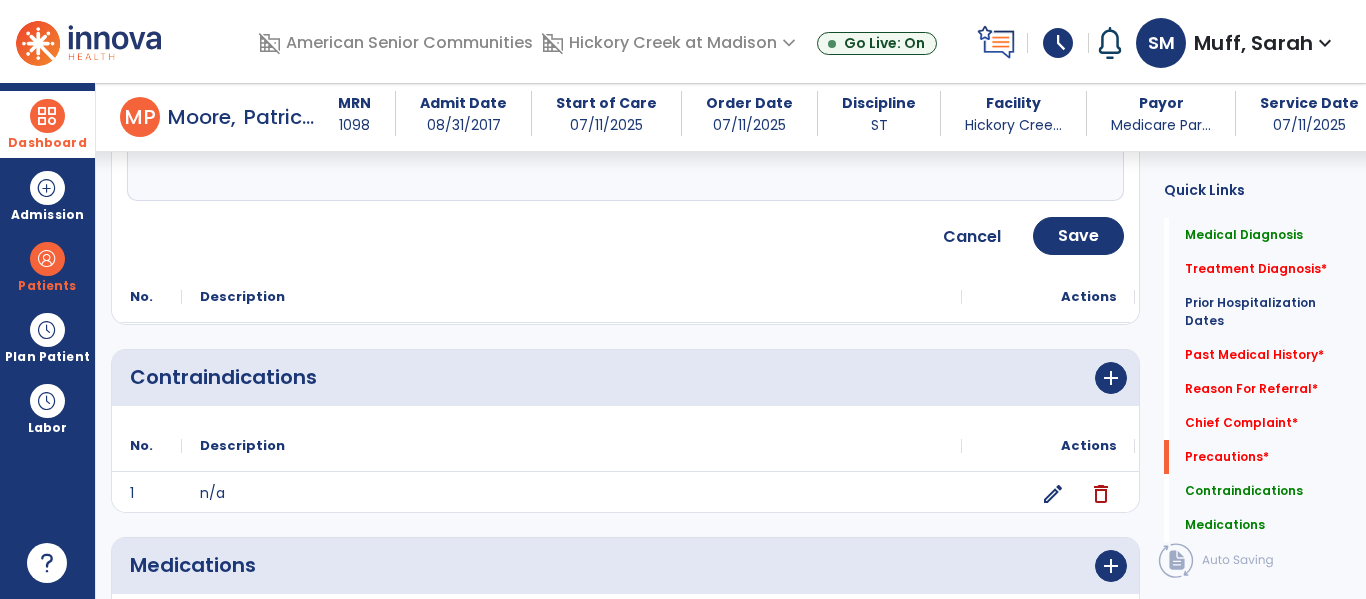 scroll, scrollTop: 1769, scrollLeft: 0, axis: vertical 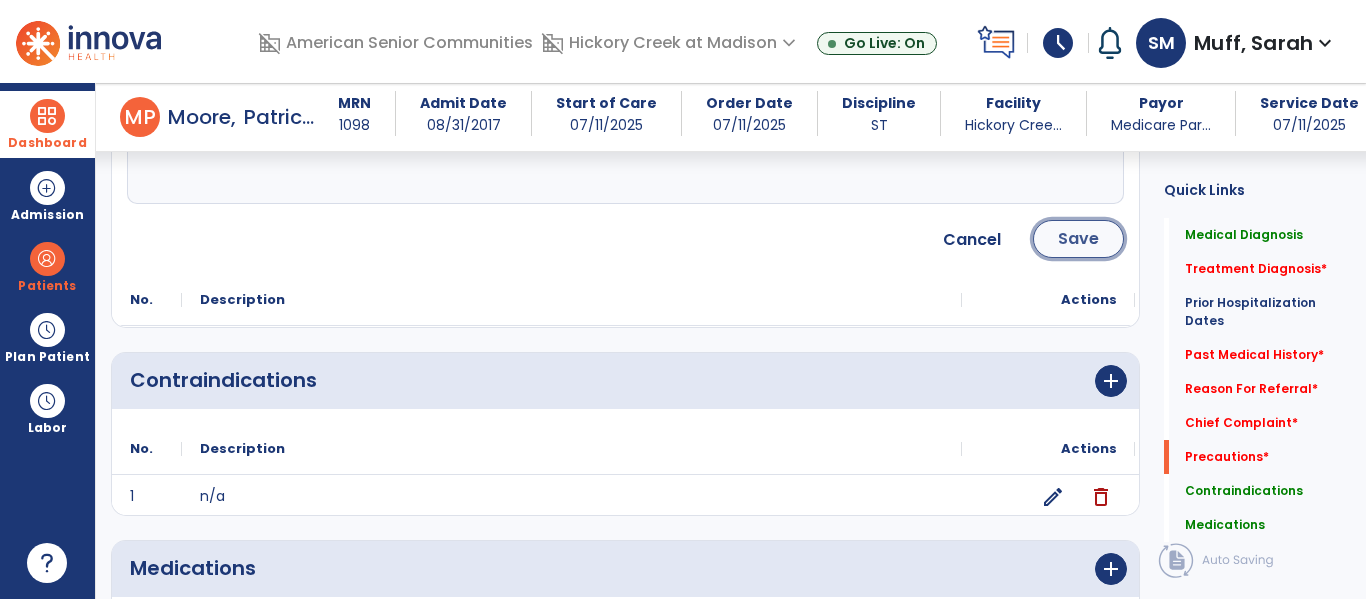 click on "Save" 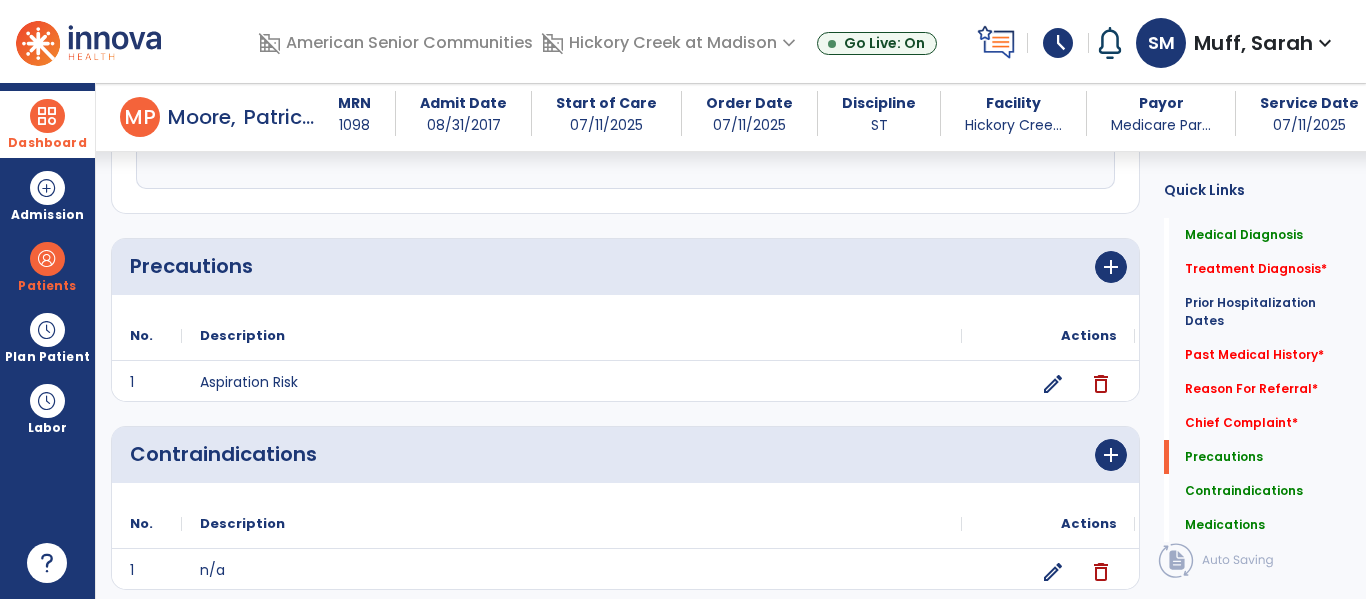 scroll, scrollTop: 1502, scrollLeft: 0, axis: vertical 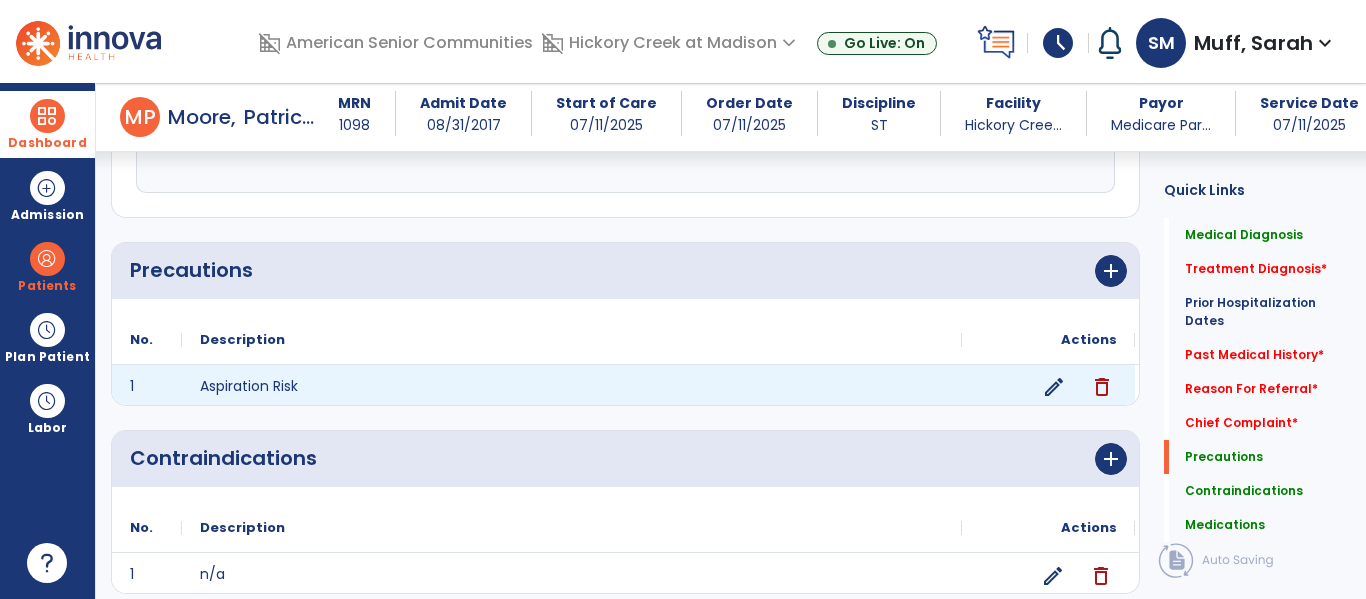 click on "edit" 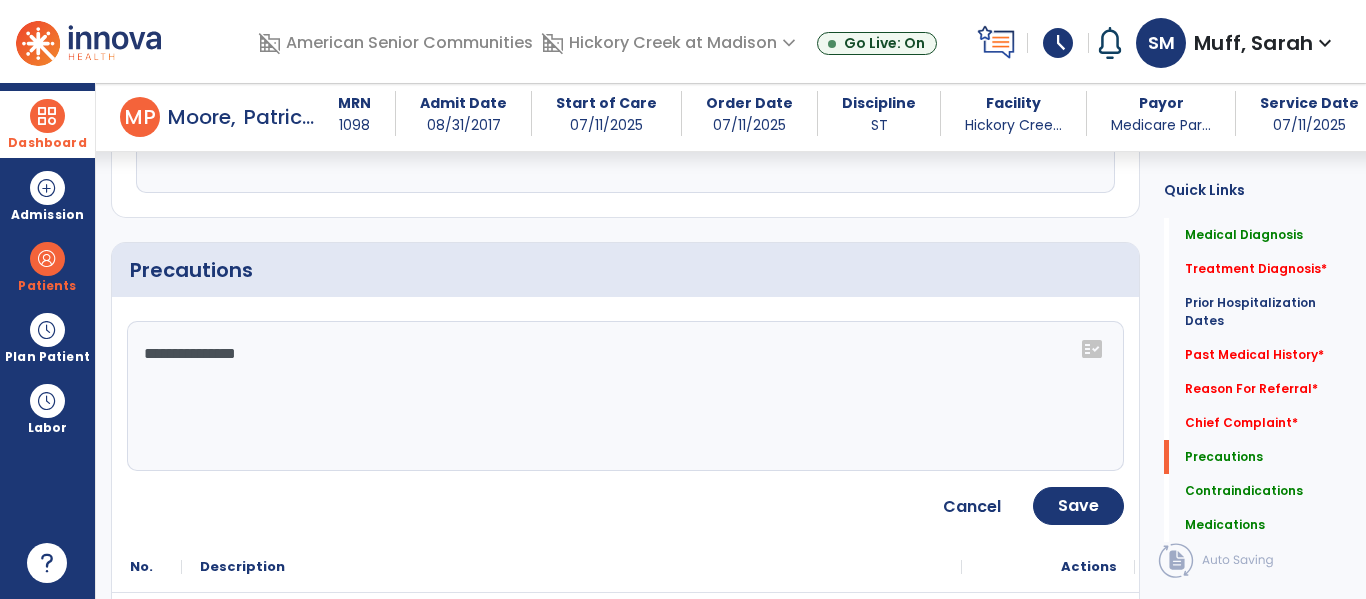 click on "**********" 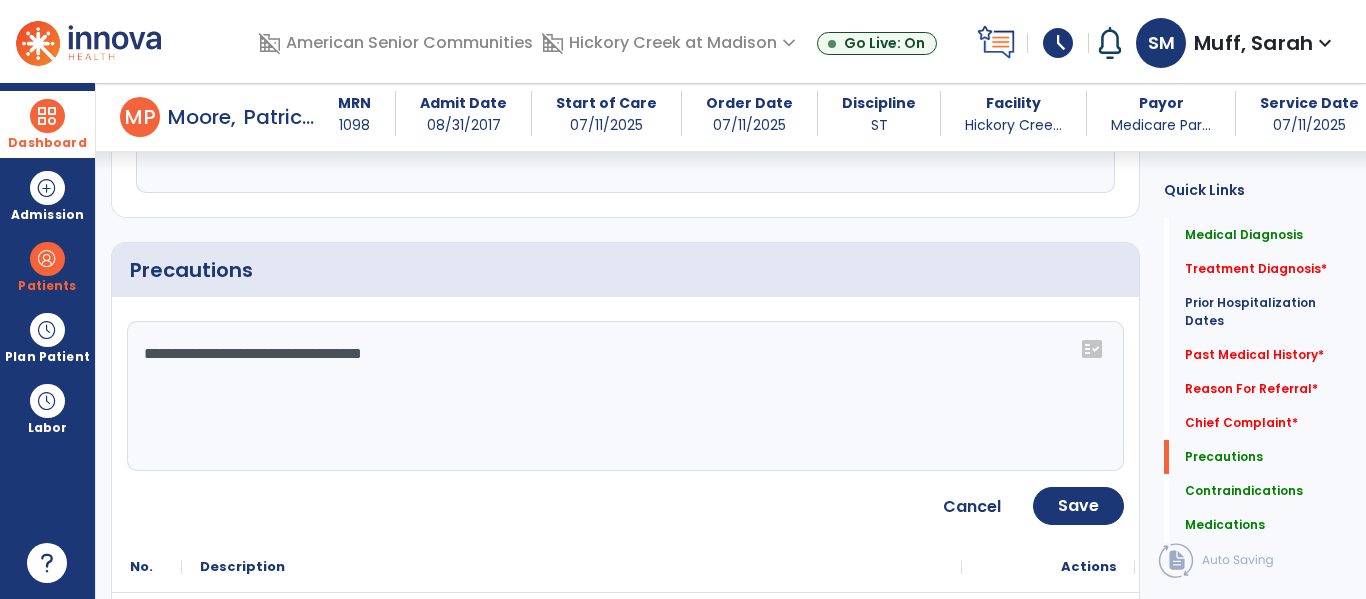 type on "**********" 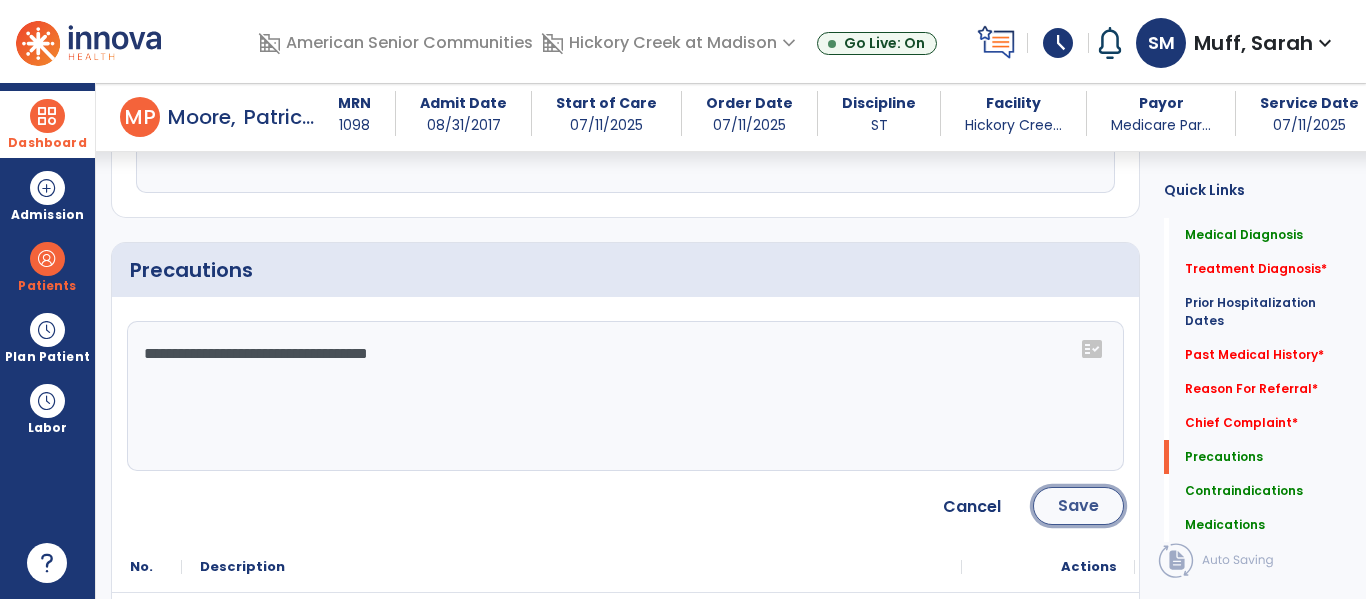 click on "Save" 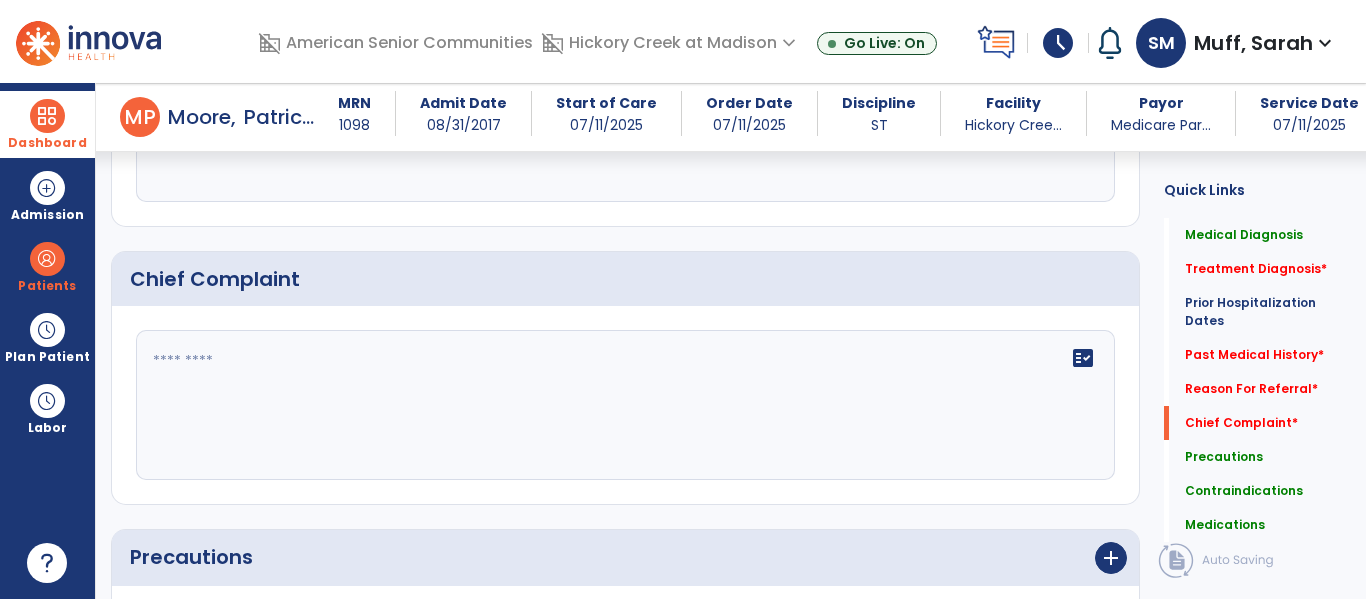scroll, scrollTop: 1200, scrollLeft: 0, axis: vertical 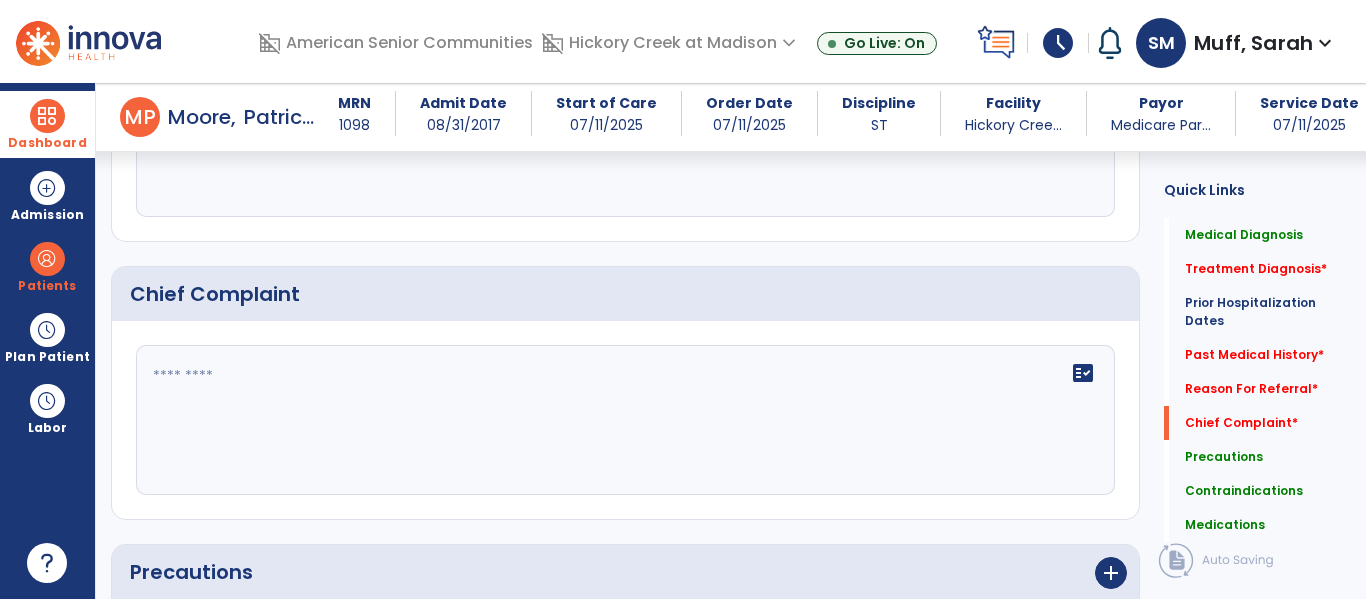 click on "fact_check" 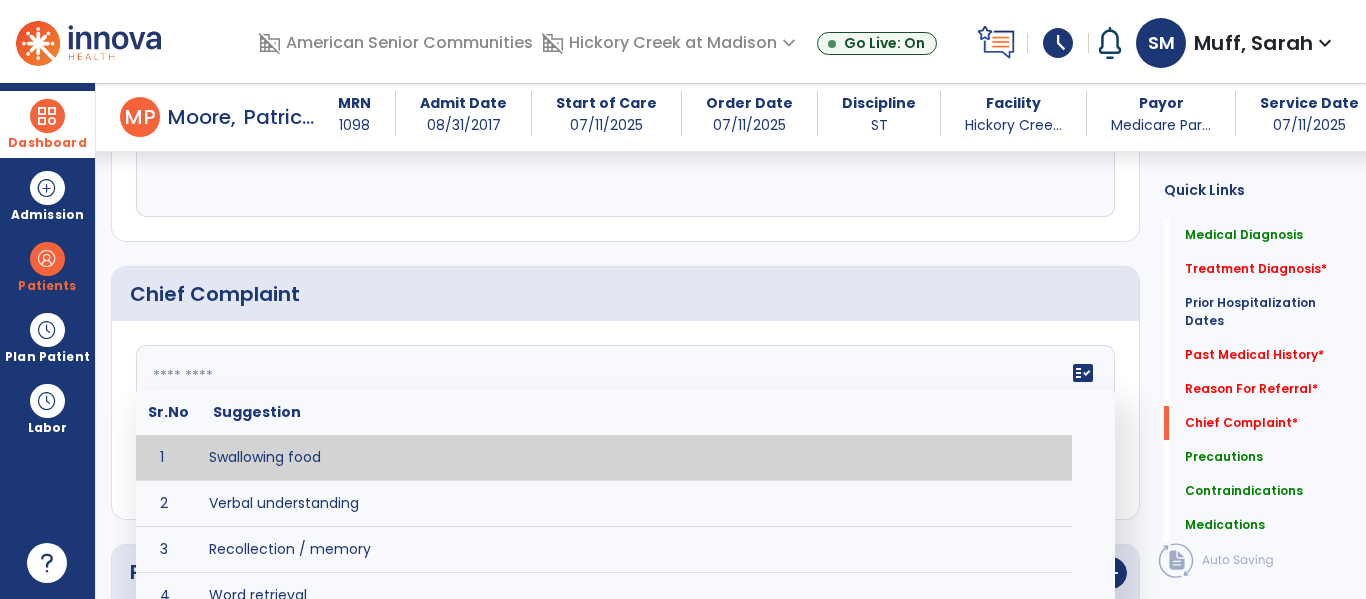 type on "**********" 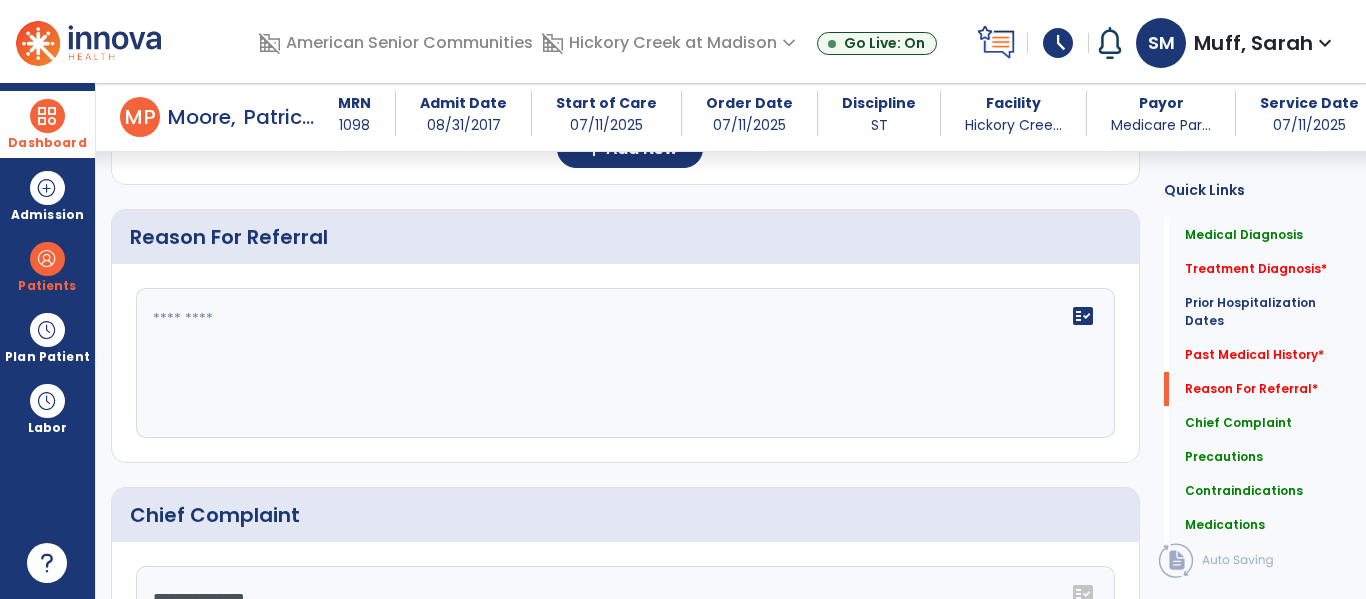 scroll, scrollTop: 972, scrollLeft: 0, axis: vertical 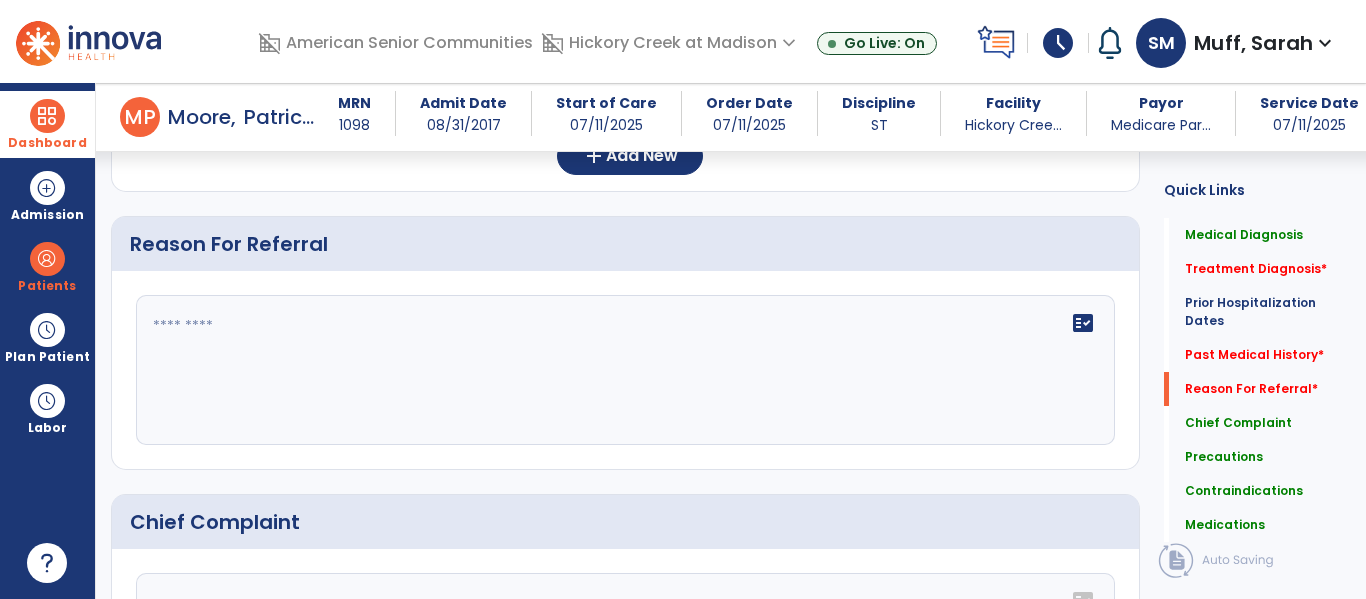 click on "fact_check" 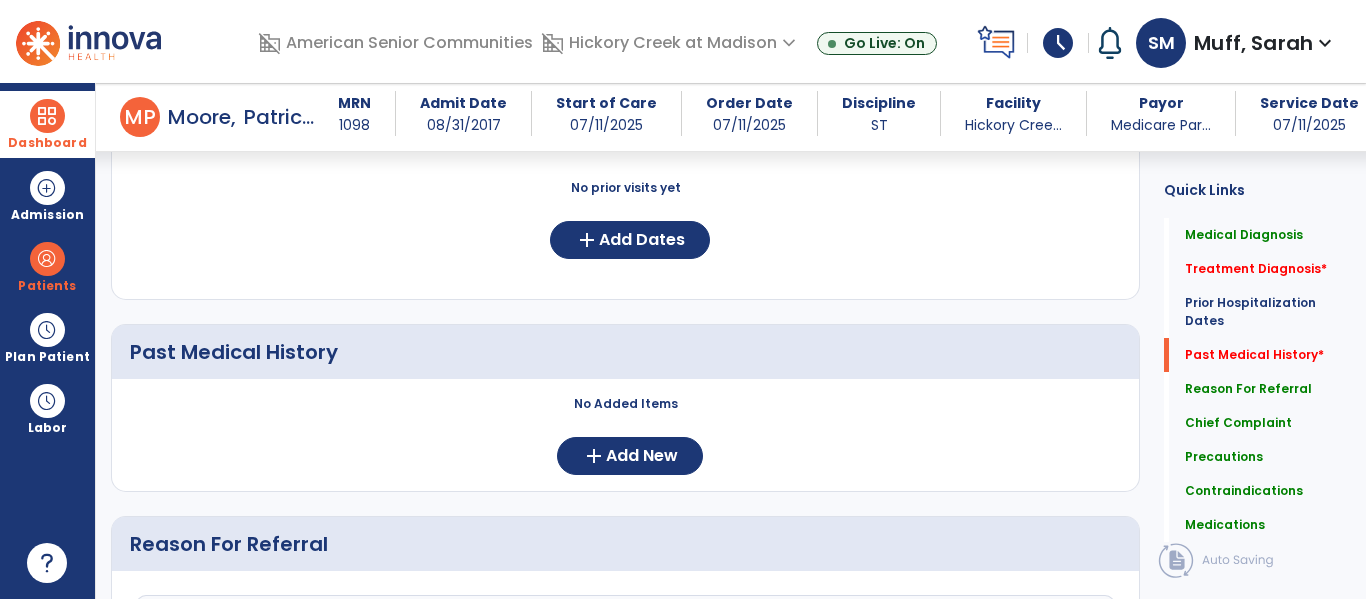 scroll, scrollTop: 671, scrollLeft: 0, axis: vertical 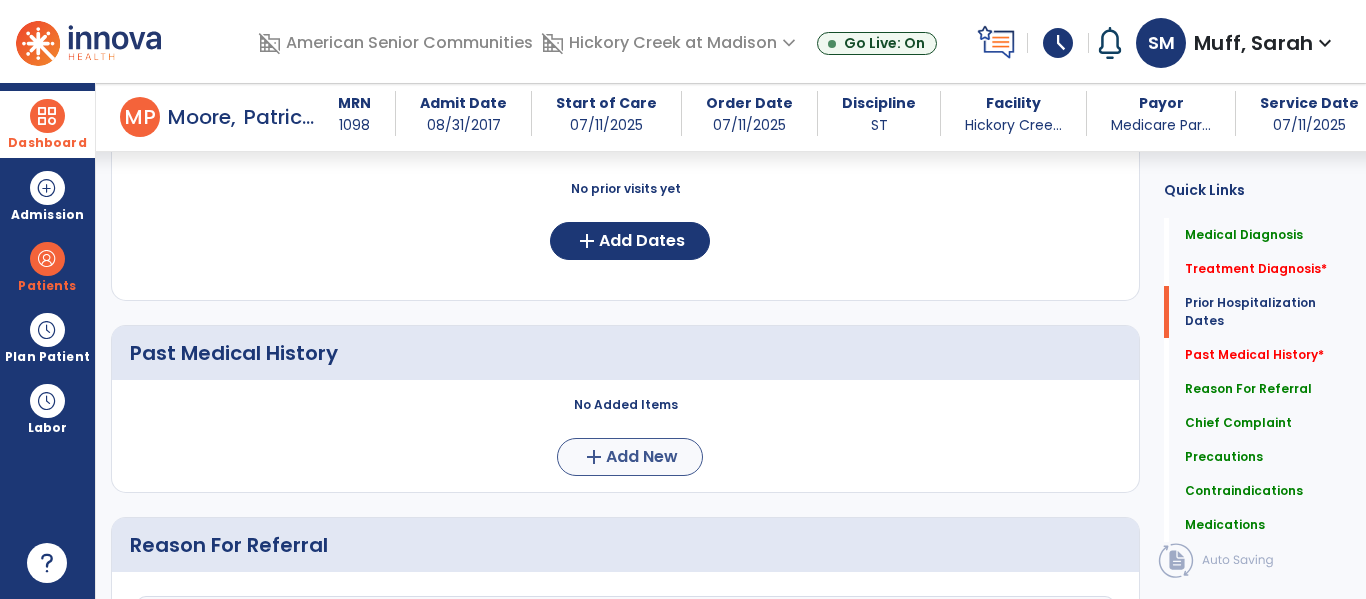 type on "**********" 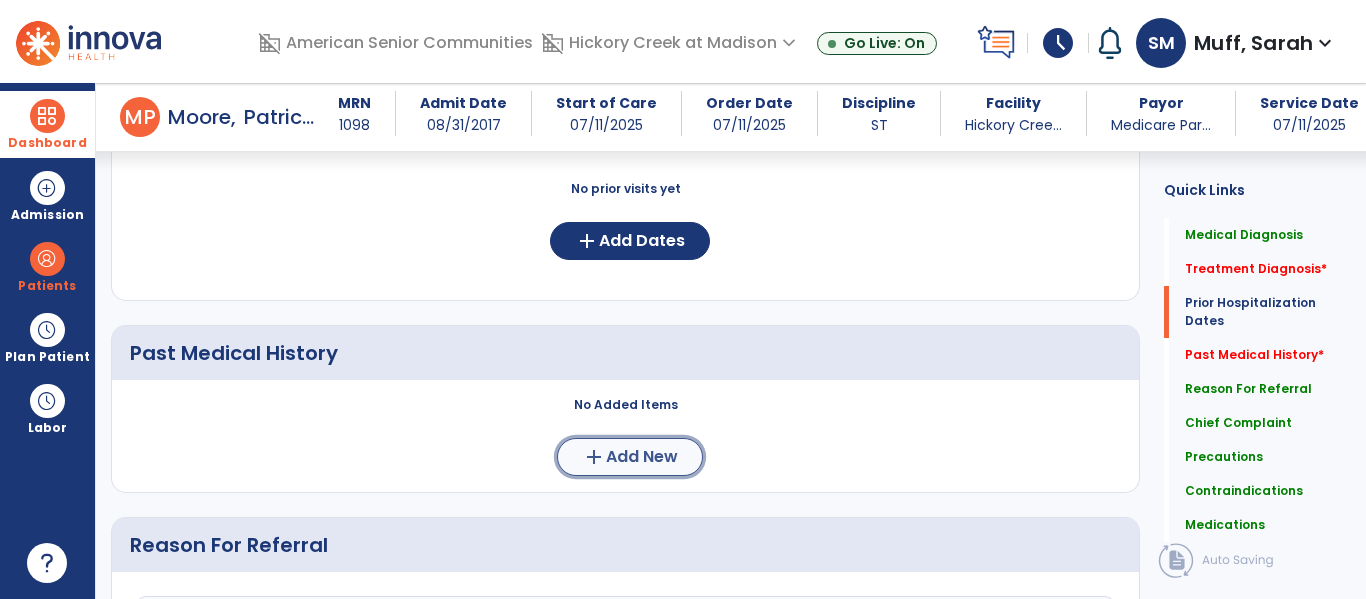 click on "add  Add New" 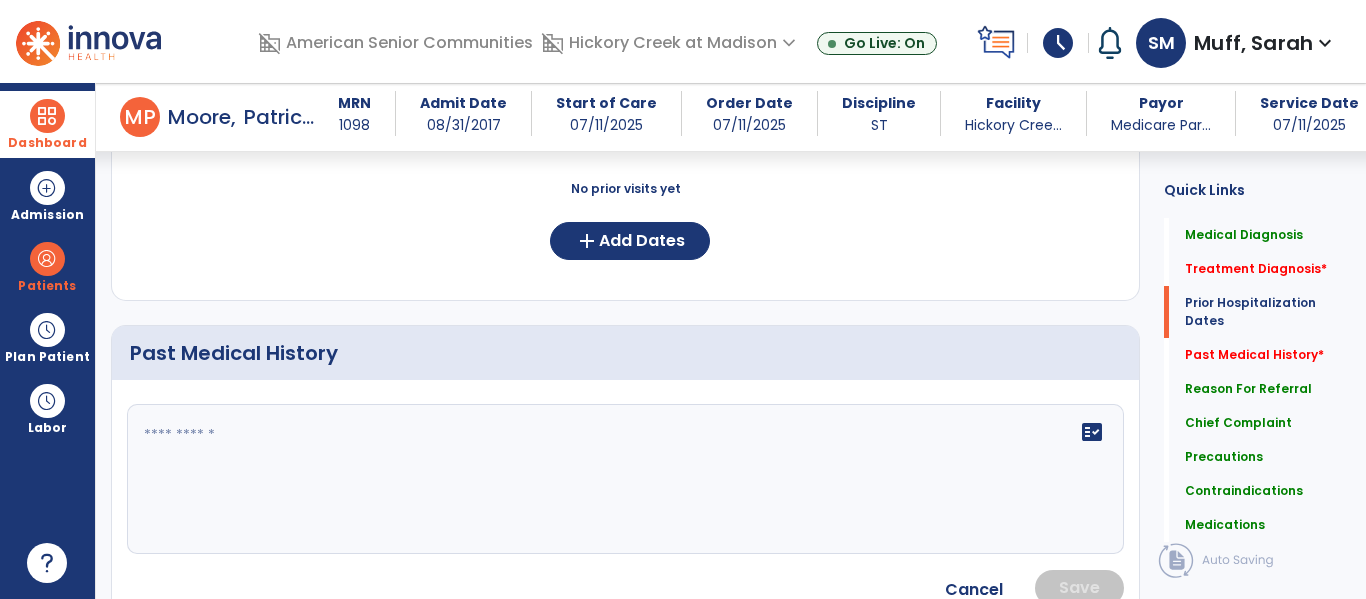 click 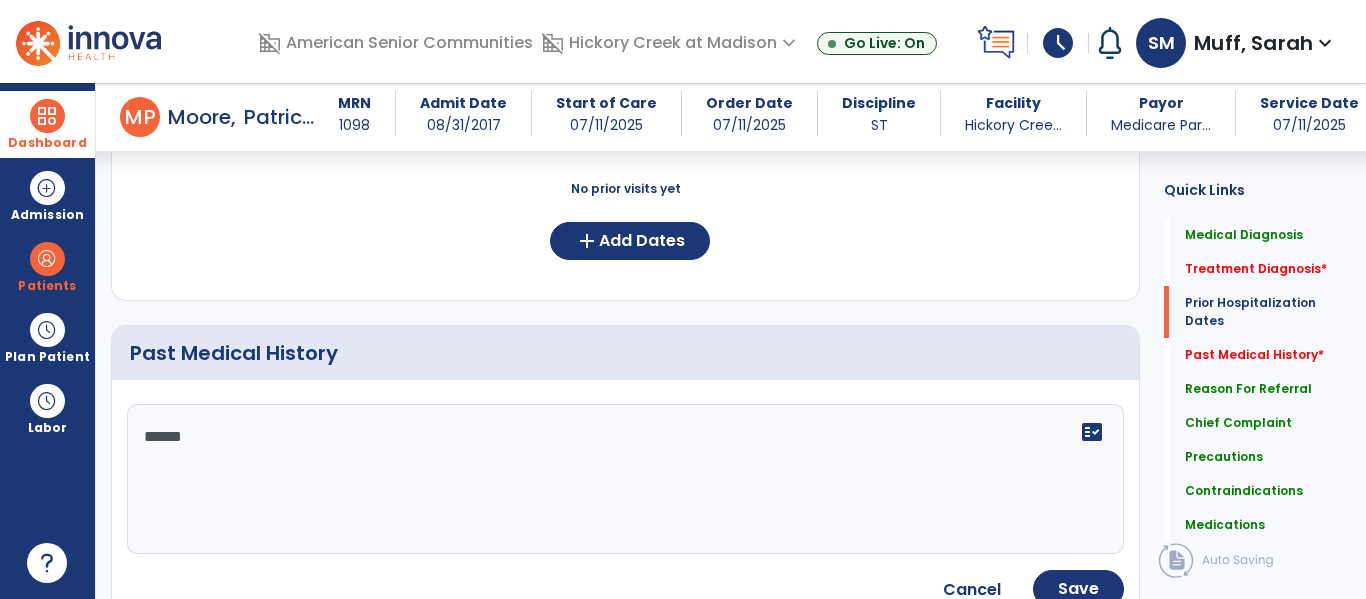 type on "*******" 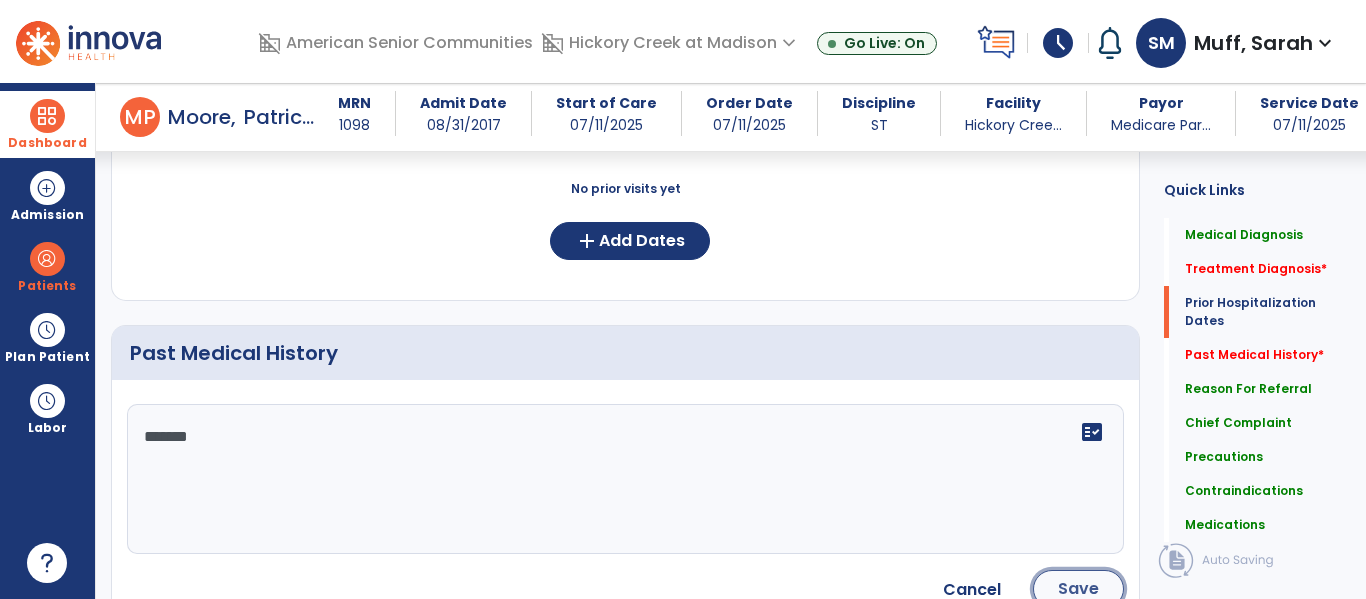 click on "Save" 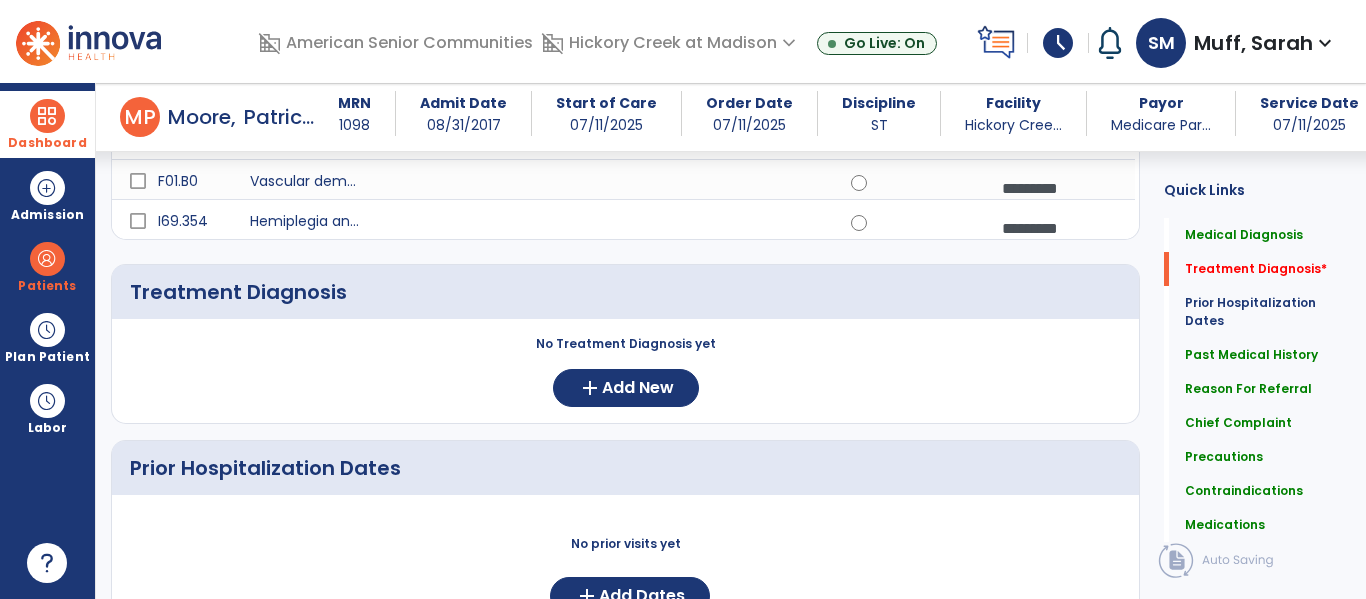 scroll, scrollTop: 314, scrollLeft: 0, axis: vertical 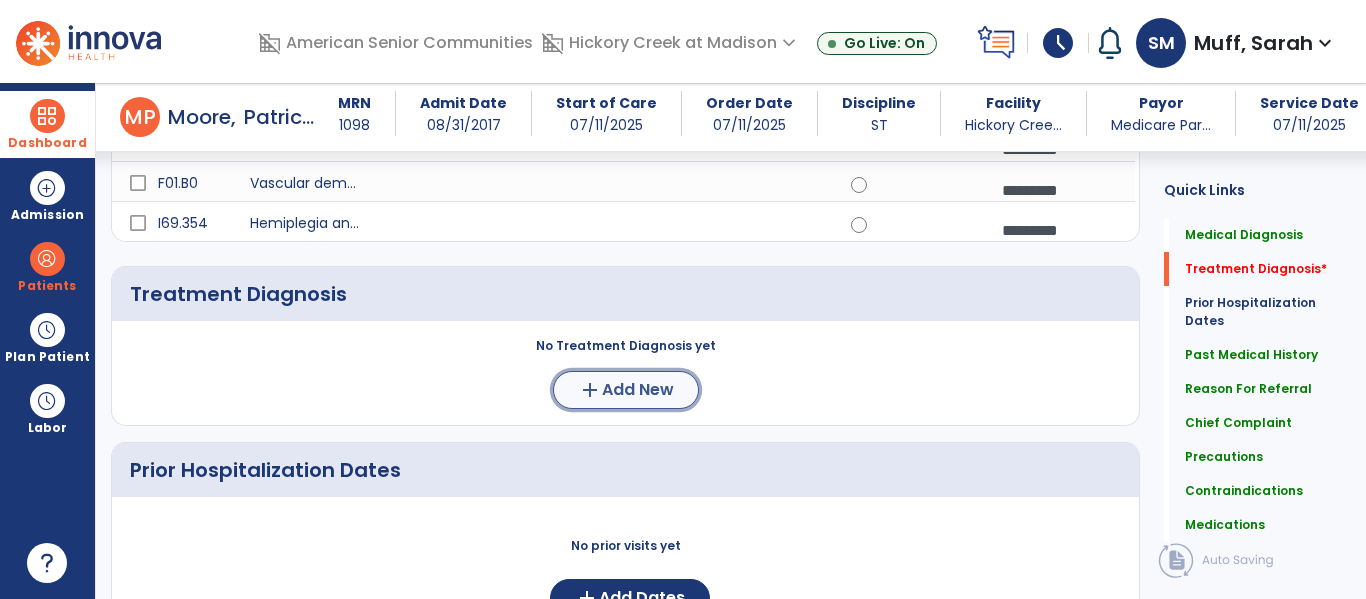 click on "add  Add New" 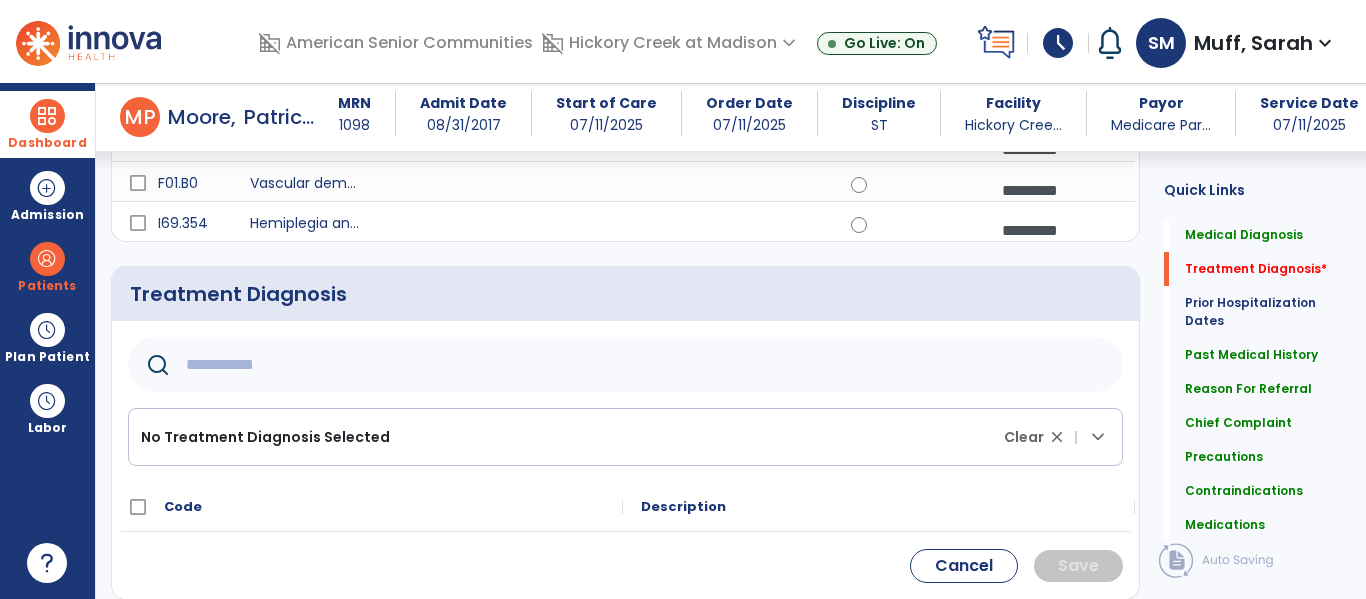 click 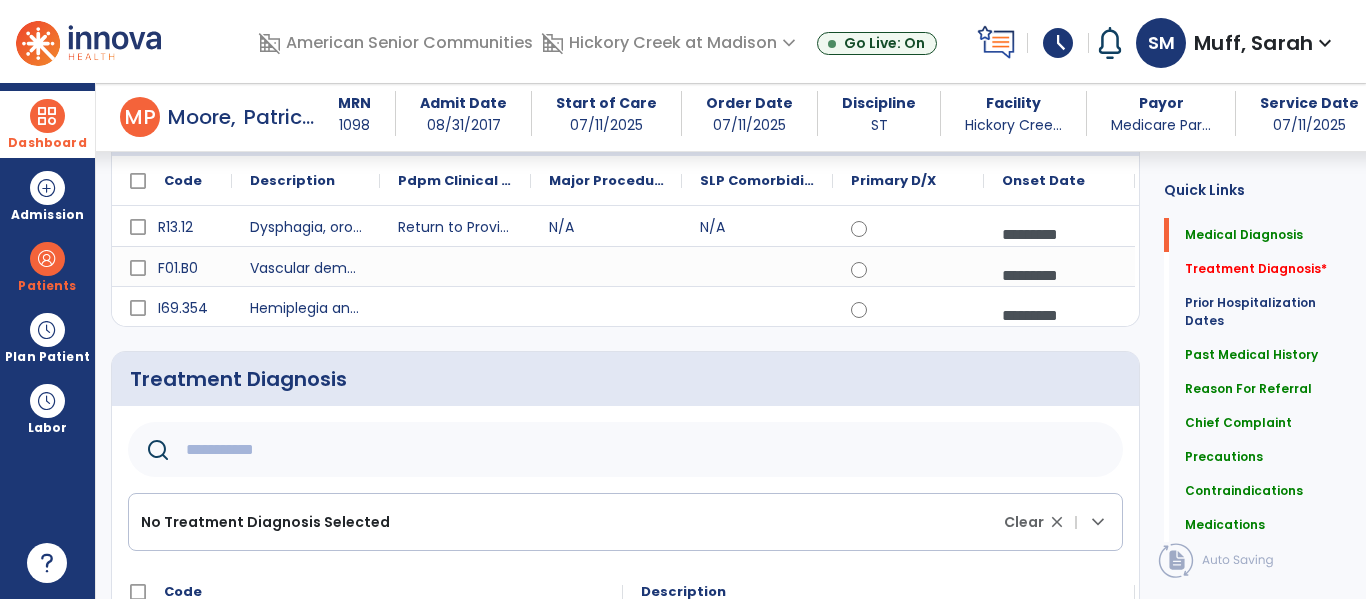 scroll, scrollTop: 213, scrollLeft: 0, axis: vertical 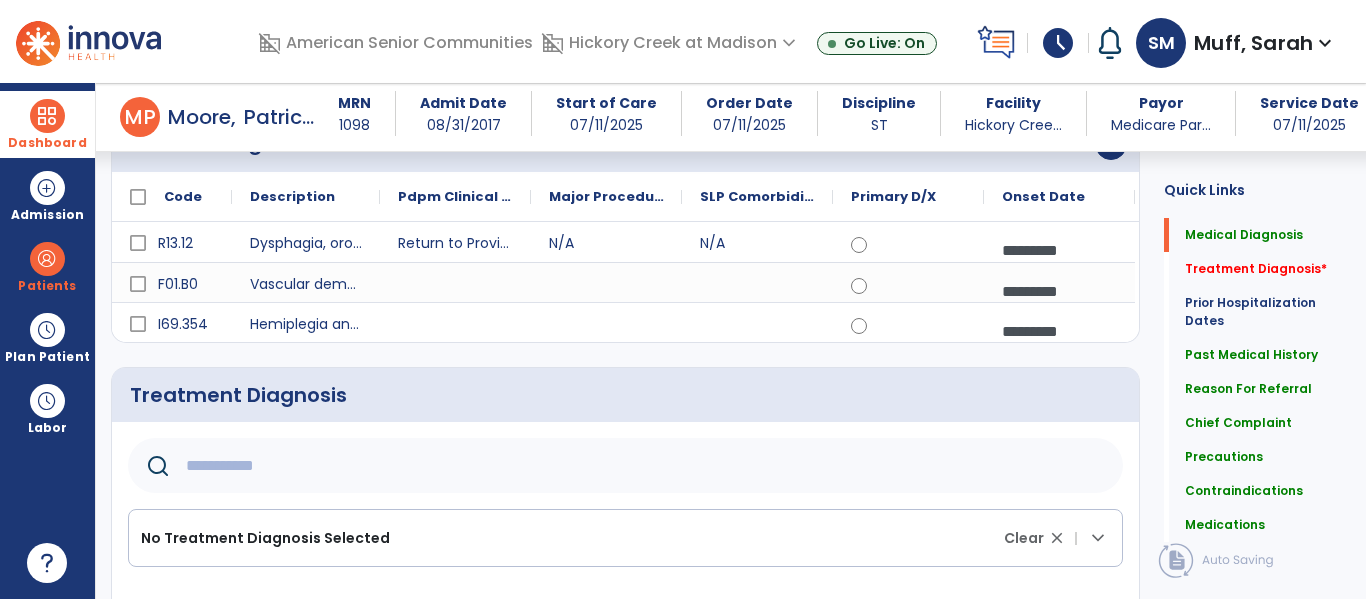 type on "*" 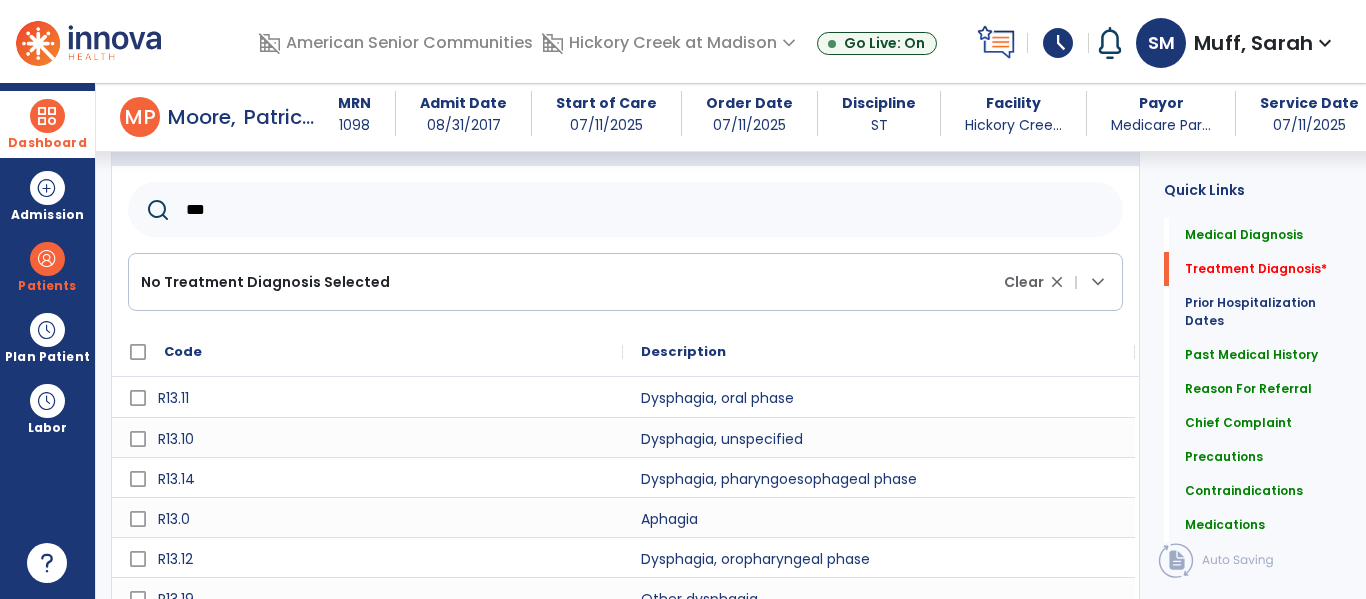 scroll, scrollTop: 473, scrollLeft: 0, axis: vertical 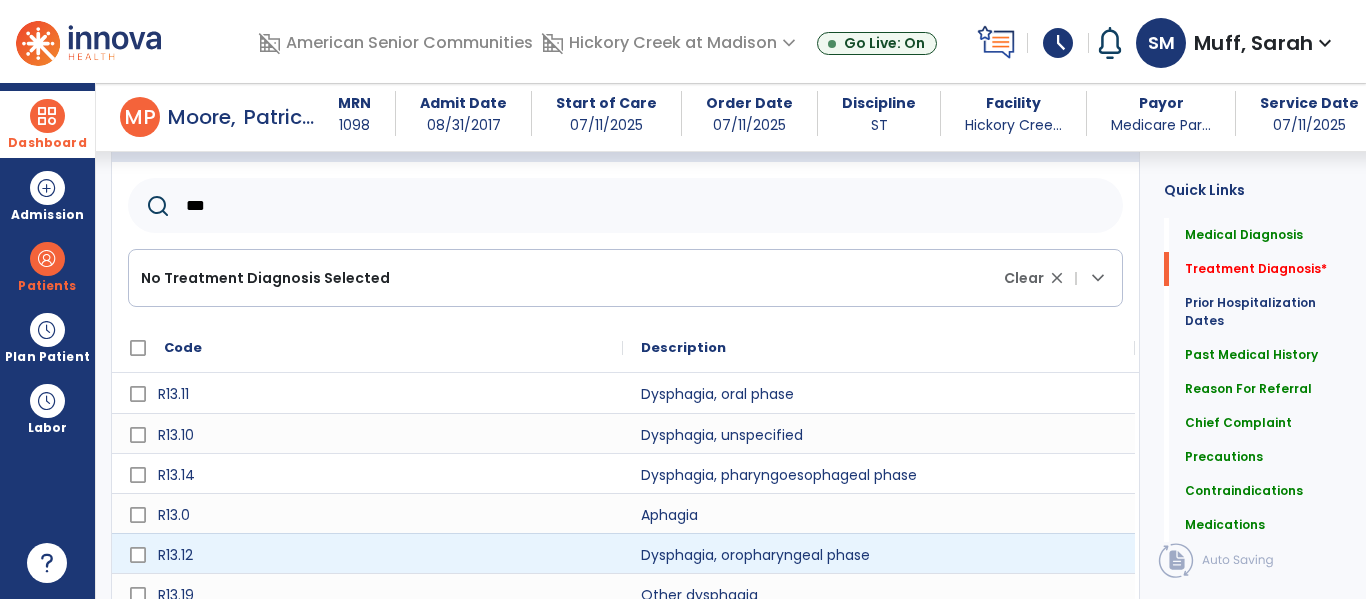 type on "***" 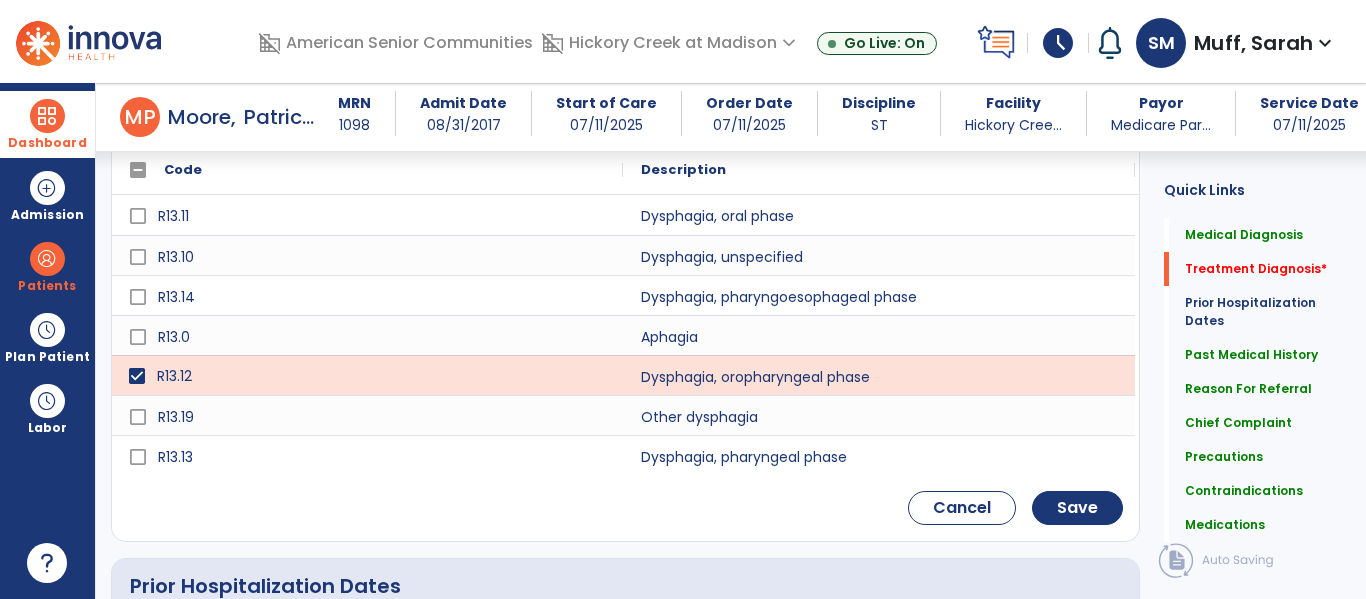 scroll, scrollTop: 670, scrollLeft: 0, axis: vertical 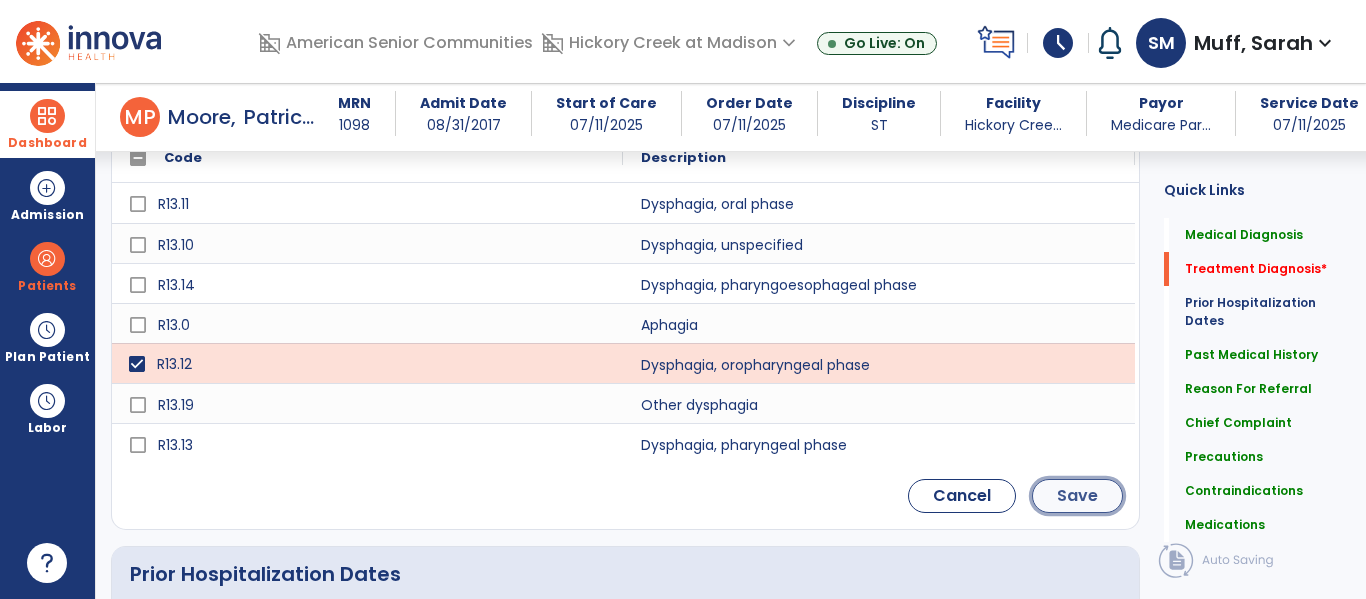 click on "Save" 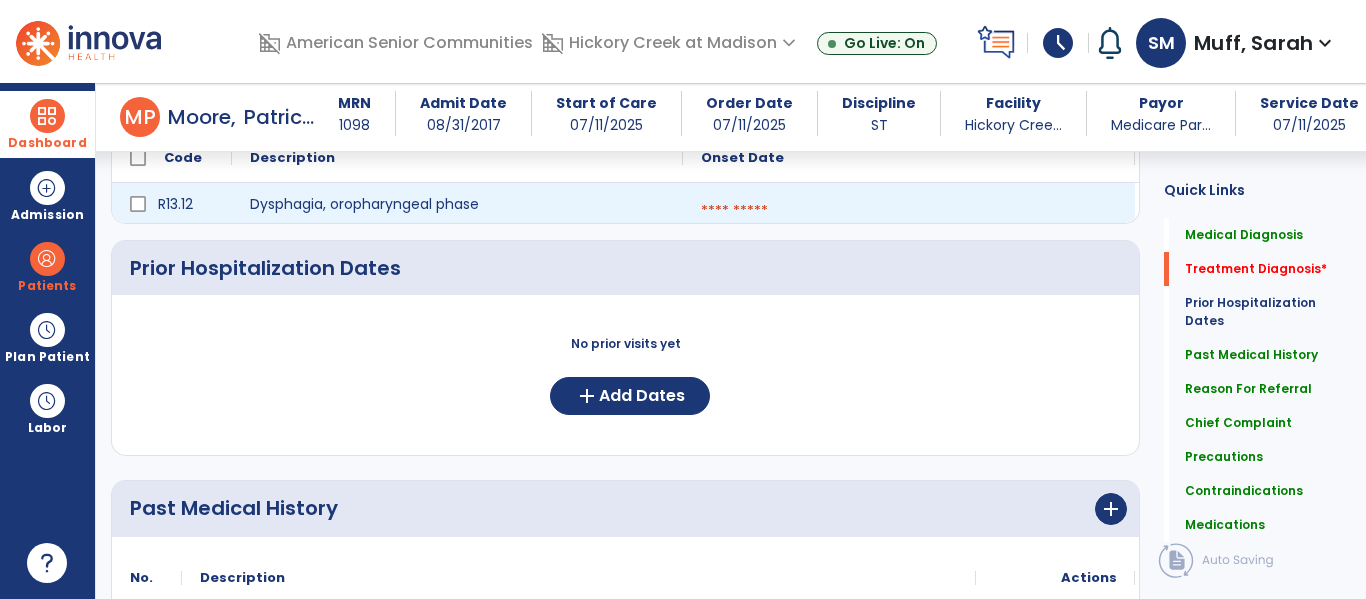 scroll, scrollTop: 211, scrollLeft: 0, axis: vertical 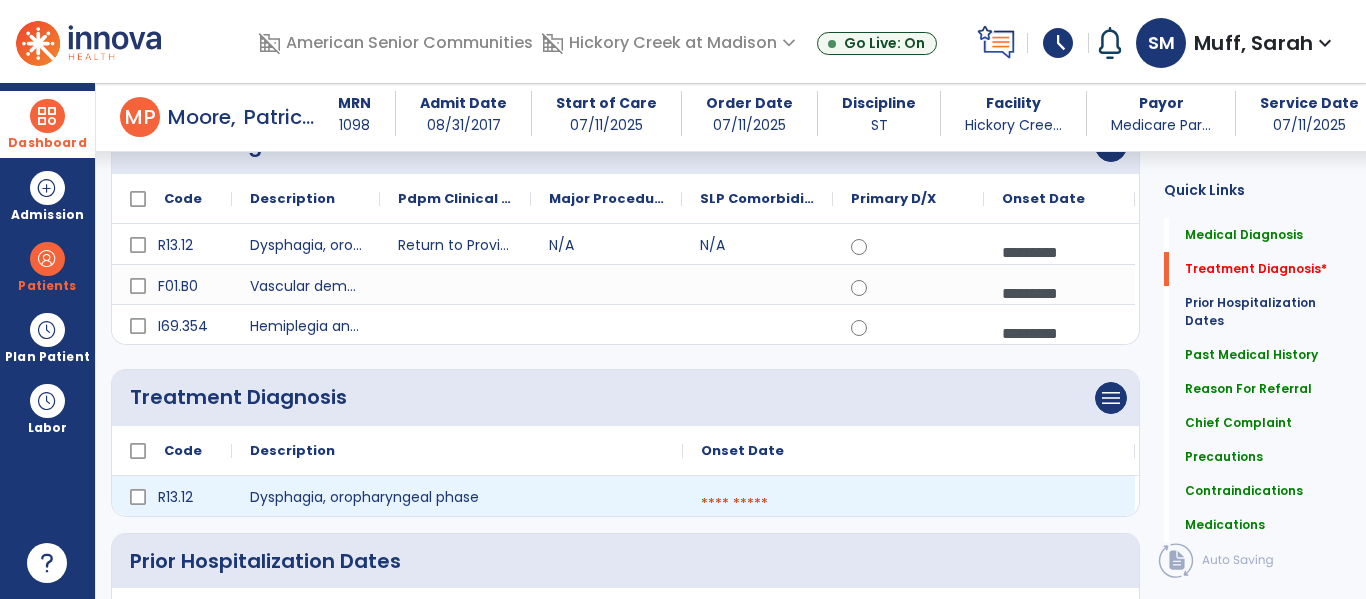click at bounding box center [909, 504] 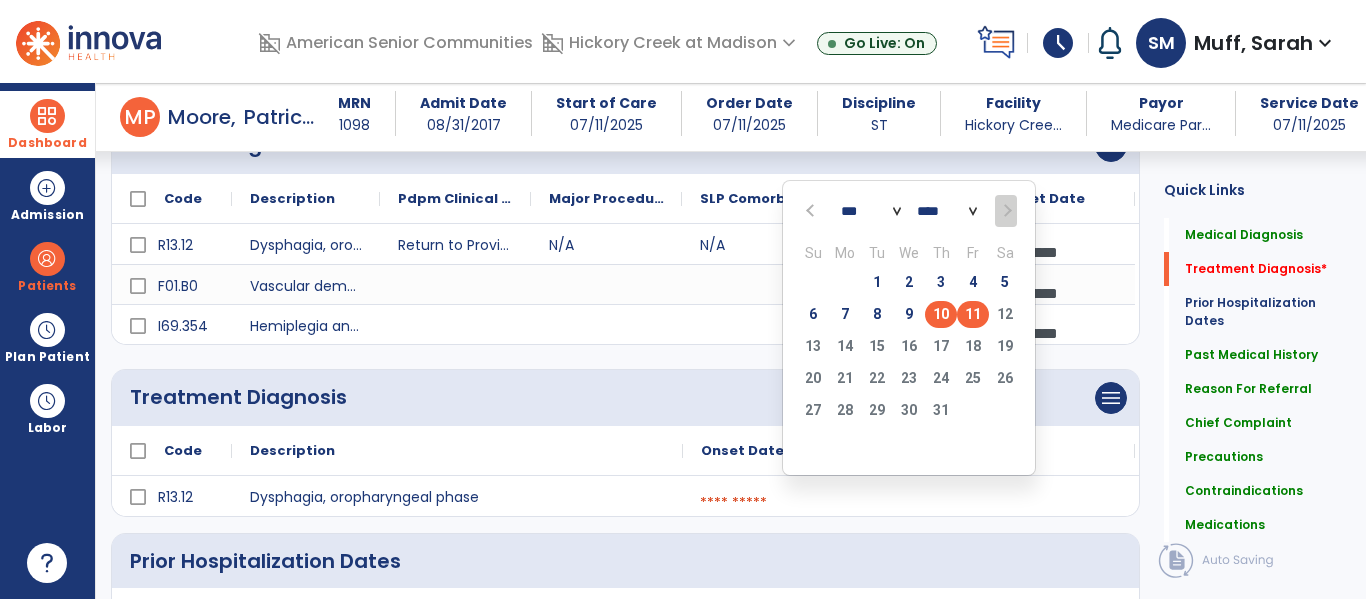 click on "10" 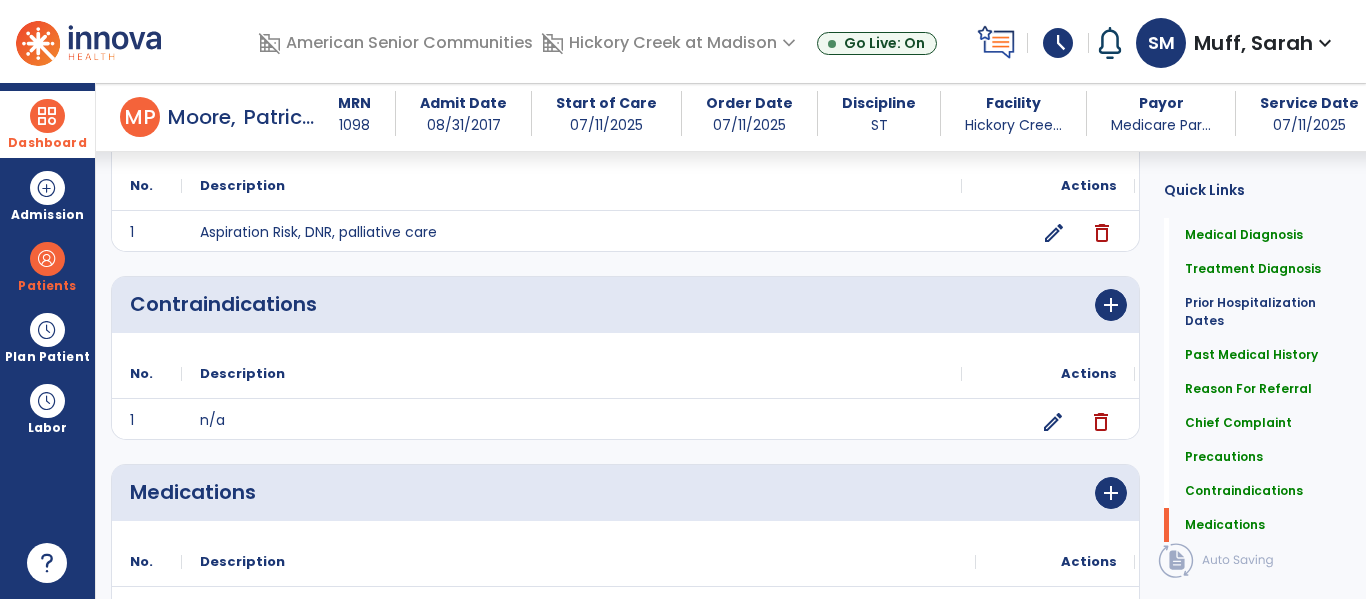 scroll, scrollTop: 1739, scrollLeft: 0, axis: vertical 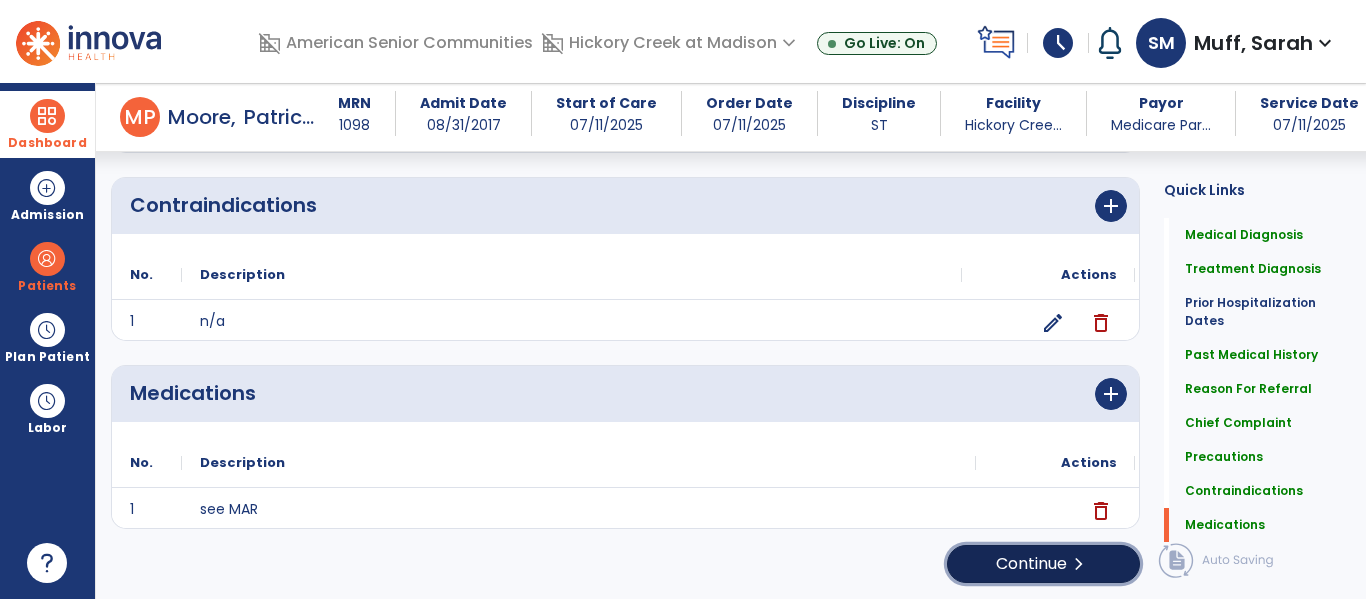 click on "Continue  chevron_right" 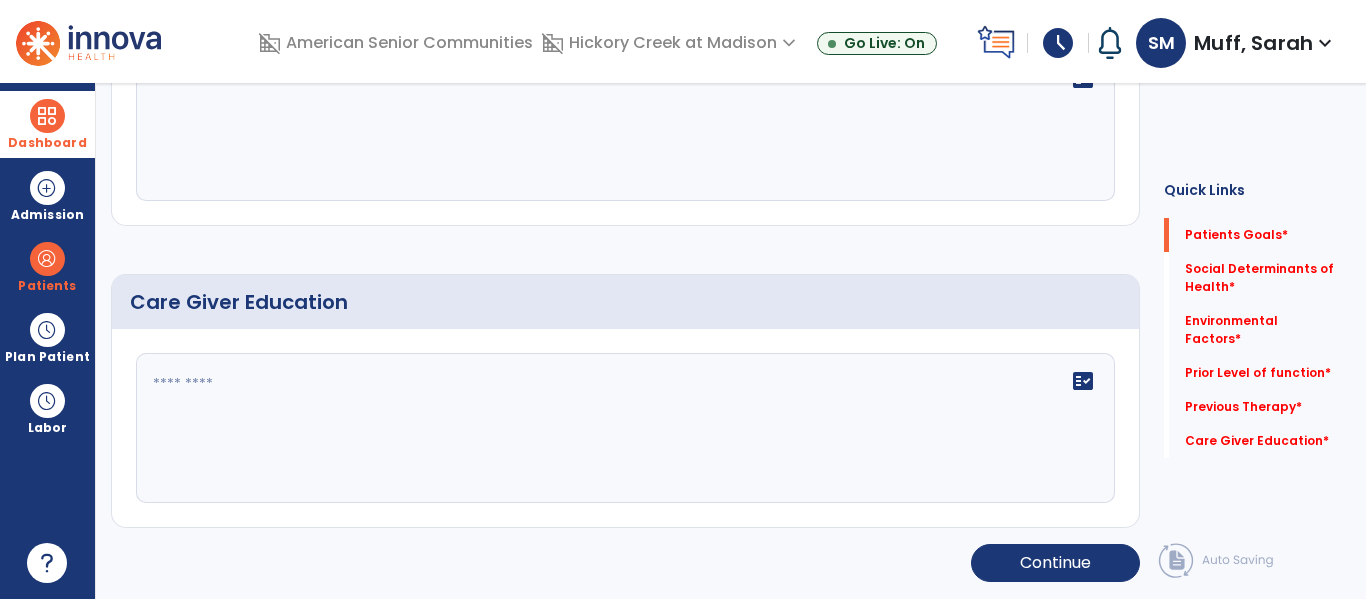 scroll, scrollTop: 0, scrollLeft: 0, axis: both 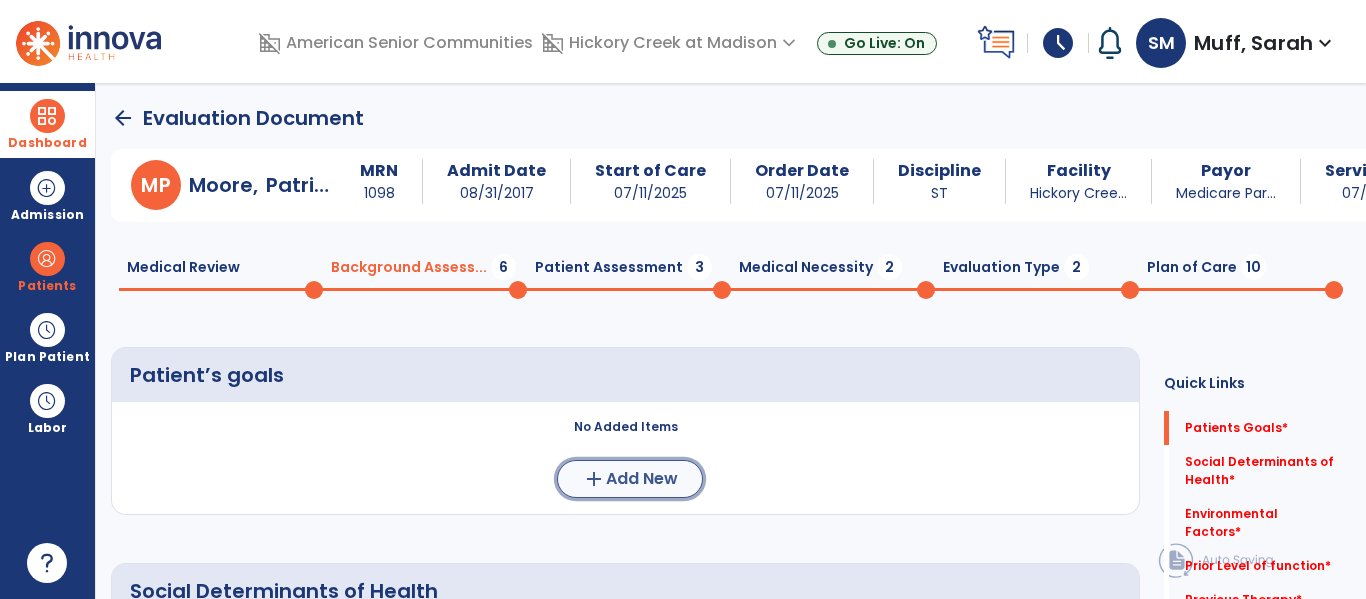 click on "Add New" 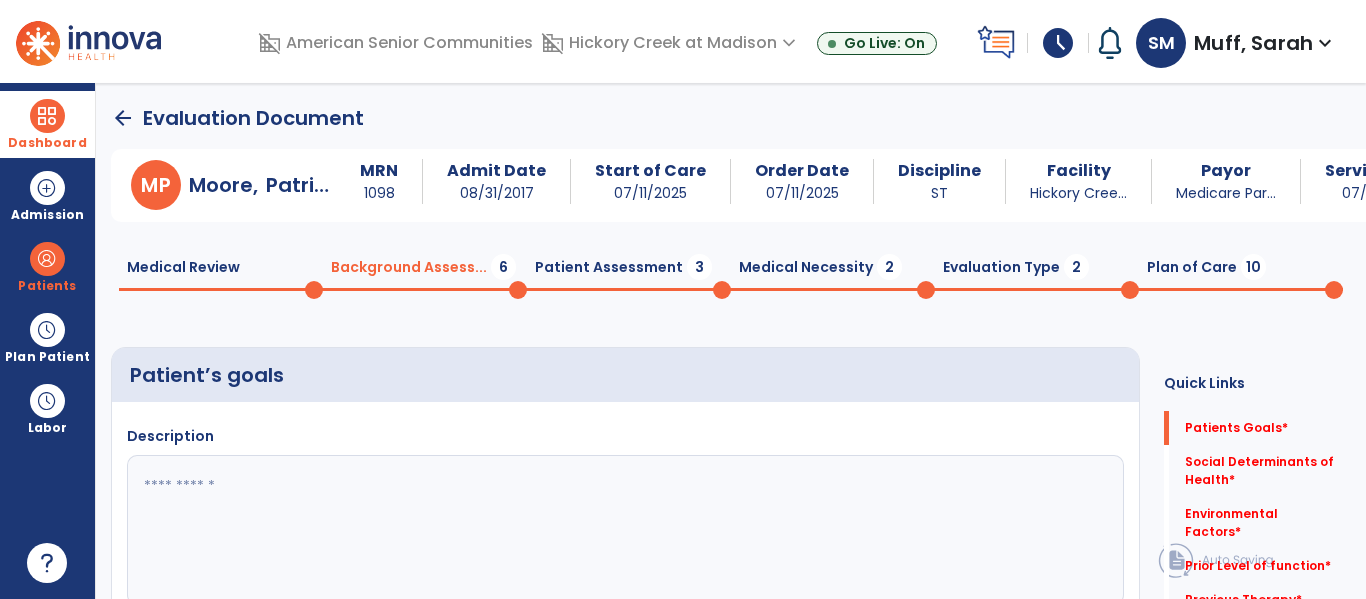 click 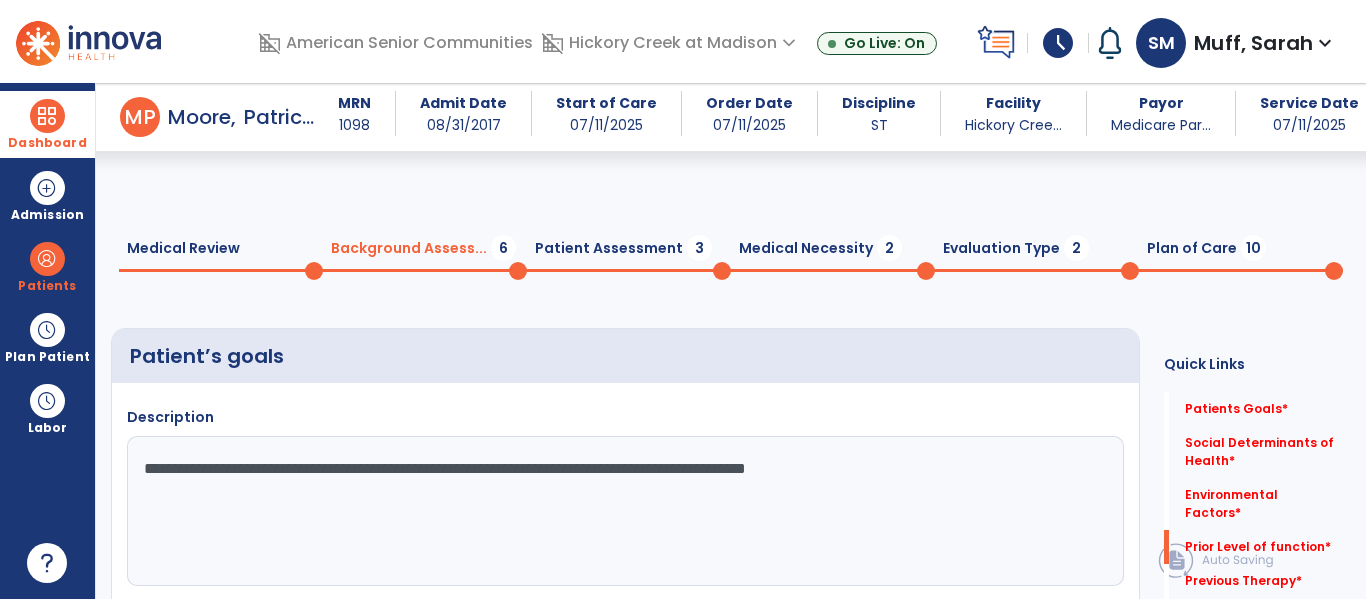 scroll, scrollTop: 1519, scrollLeft: 0, axis: vertical 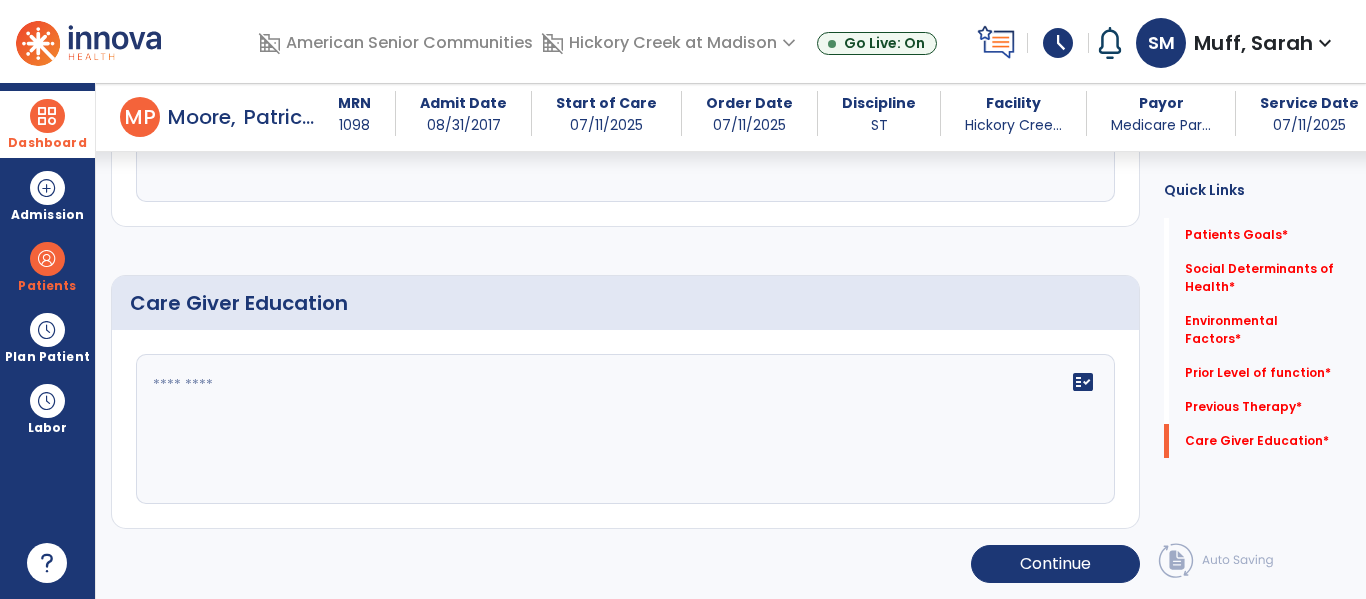 type on "**********" 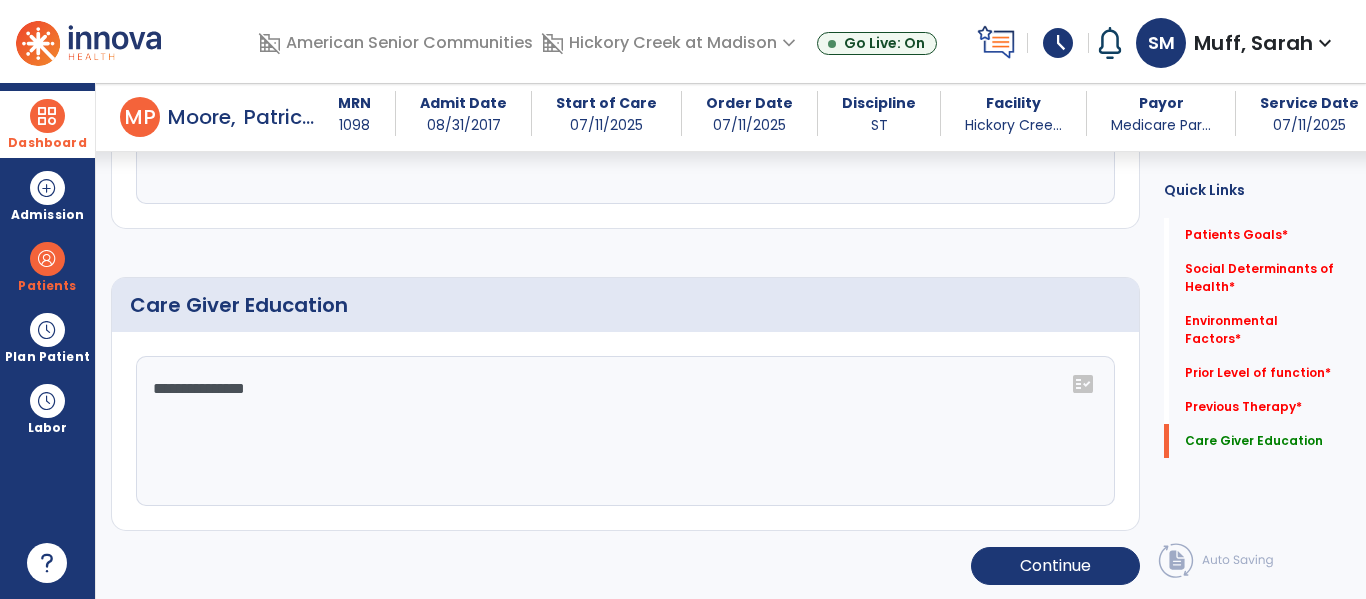 scroll, scrollTop: 1519, scrollLeft: 0, axis: vertical 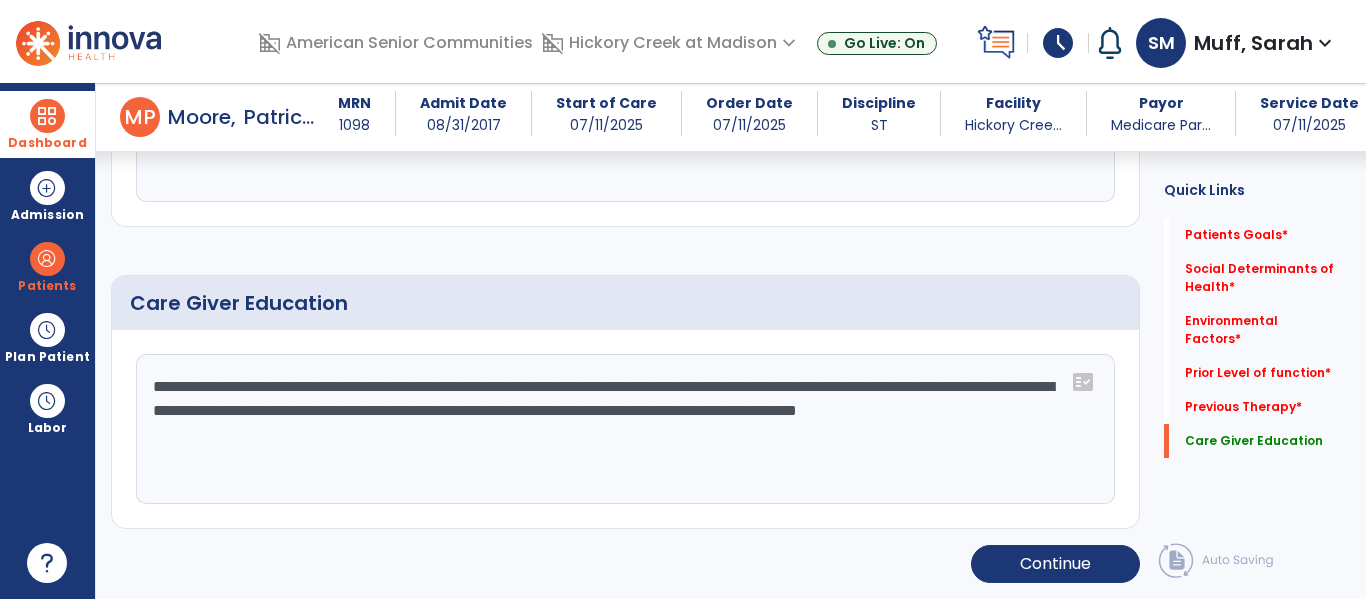 click on "**********" 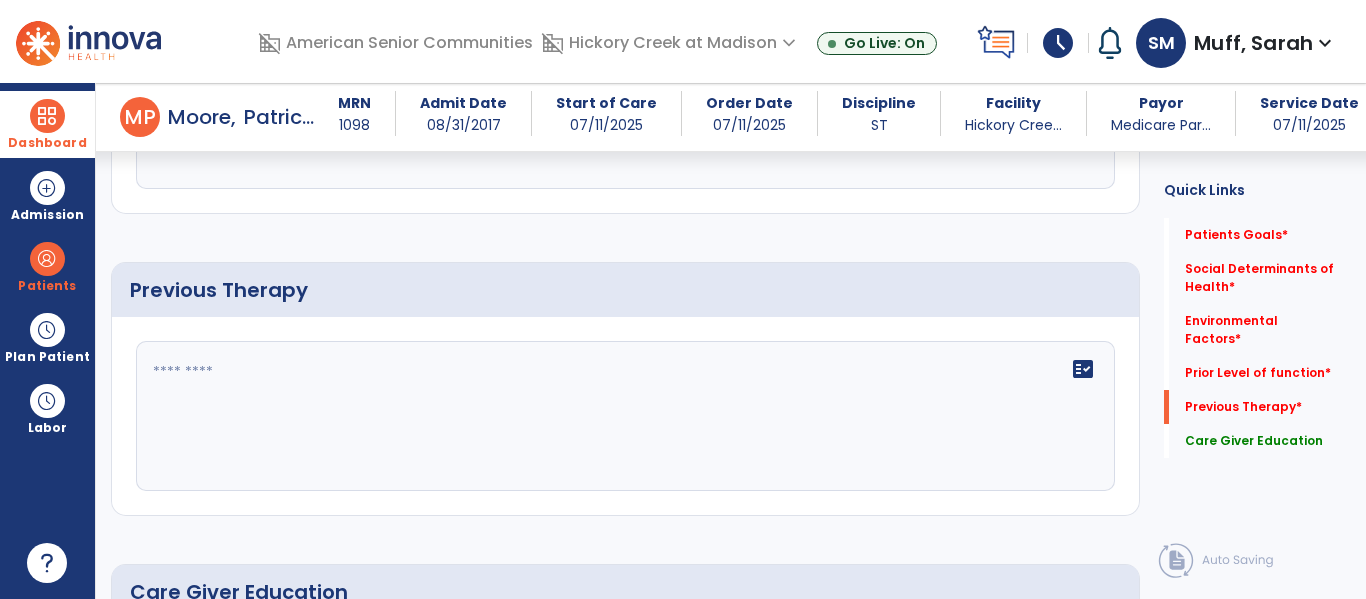 scroll, scrollTop: 1229, scrollLeft: 0, axis: vertical 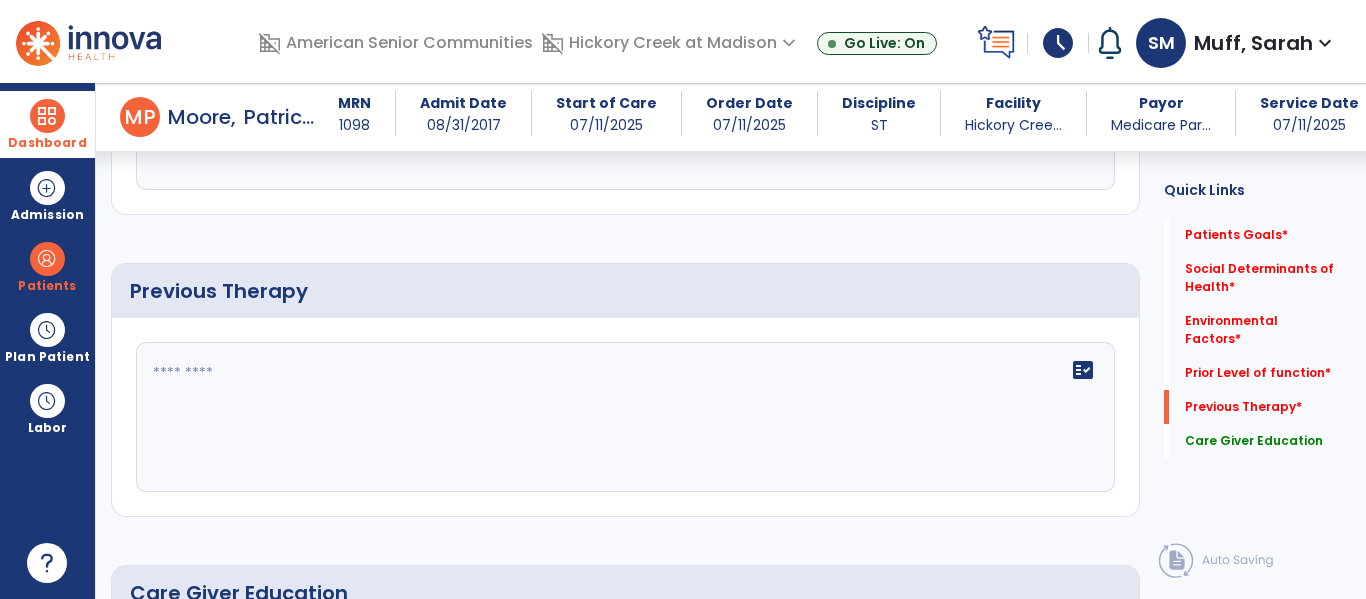 type on "**********" 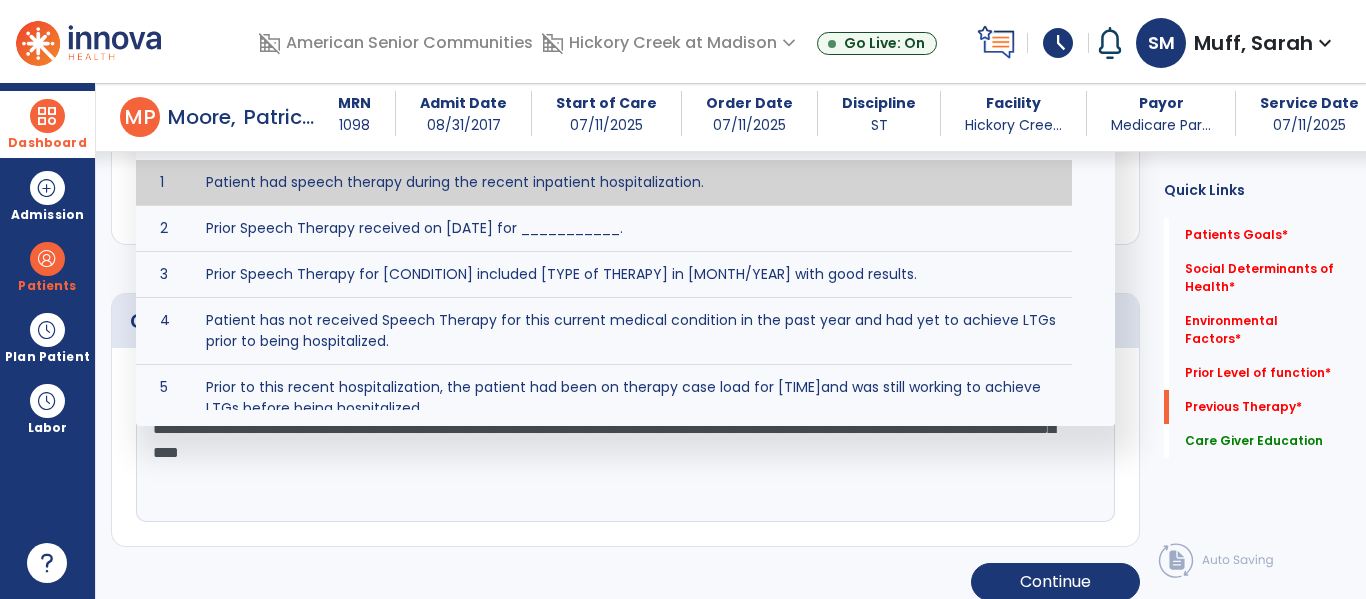 scroll, scrollTop: 1519, scrollLeft: 0, axis: vertical 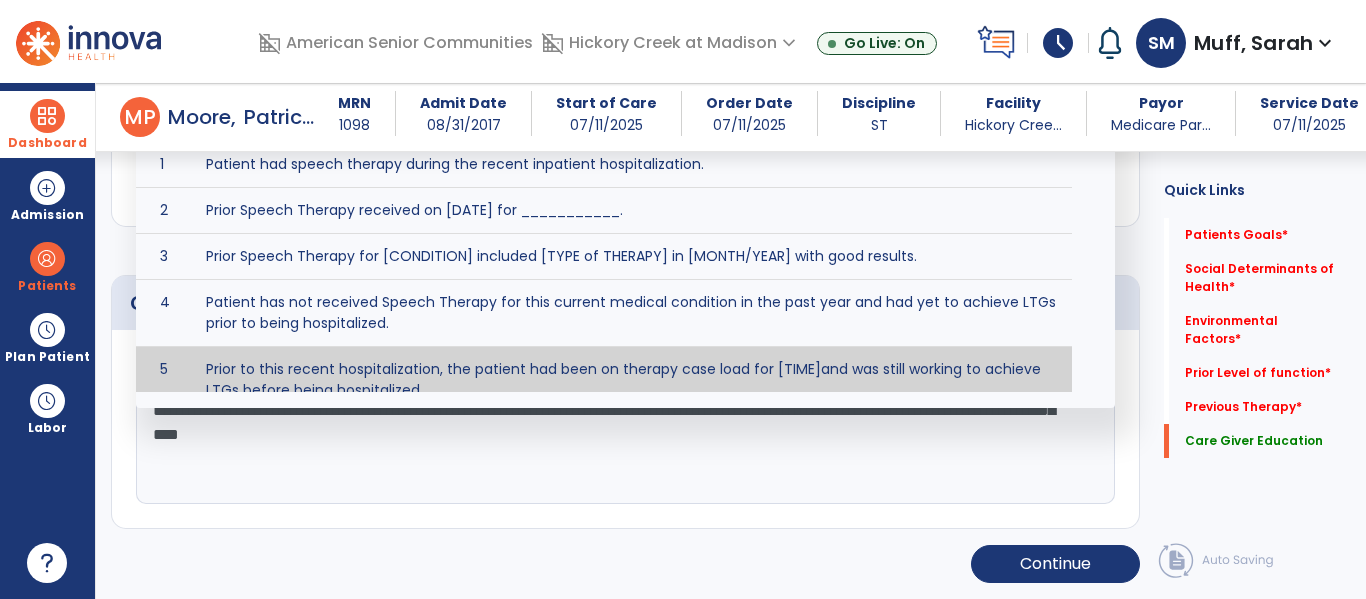 click on "**********" 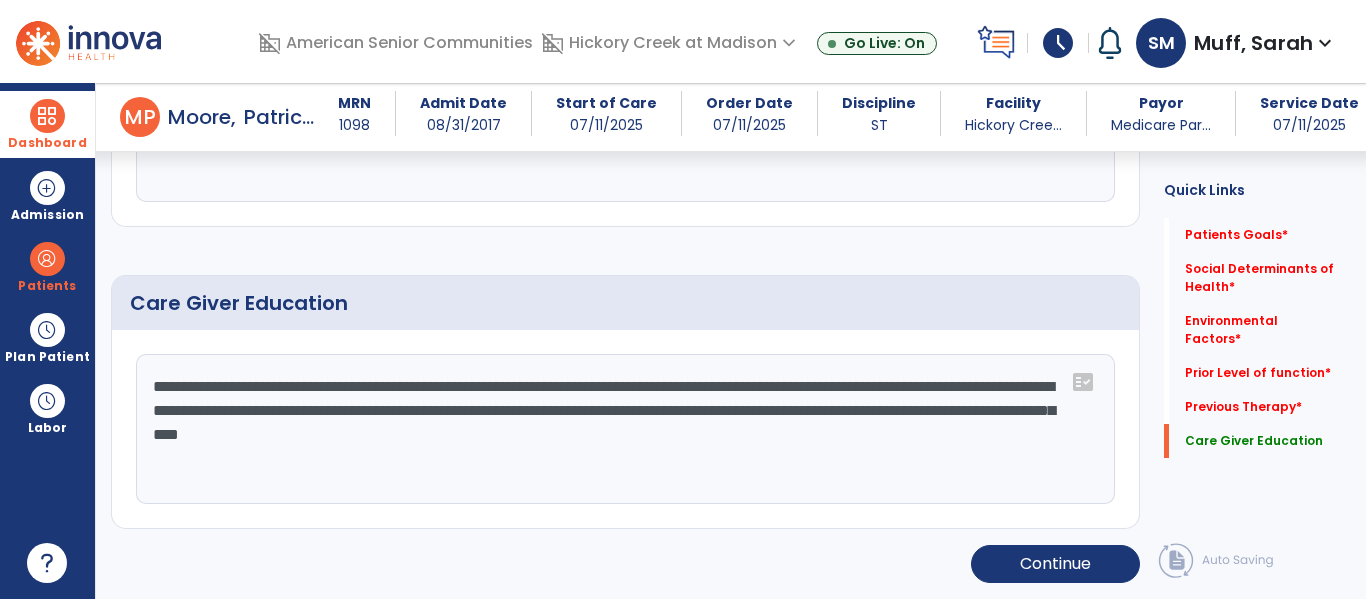 drag, startPoint x: 1019, startPoint y: 469, endPoint x: 121, endPoint y: 343, distance: 906.7966 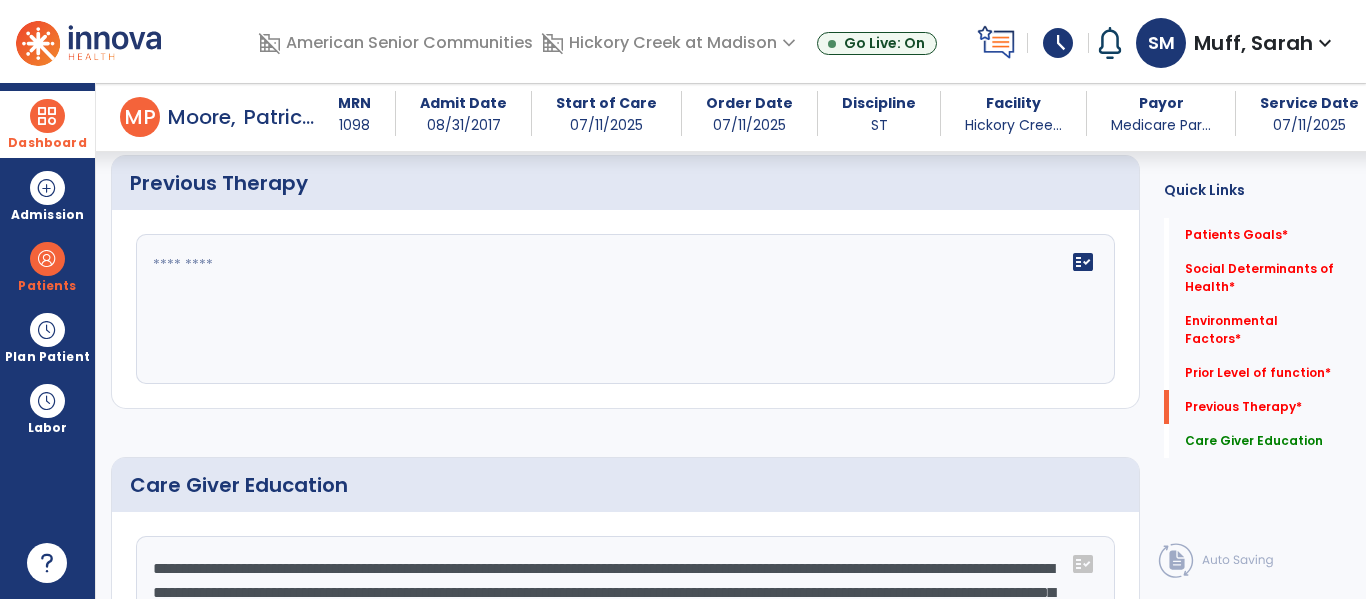 scroll, scrollTop: 1294, scrollLeft: 0, axis: vertical 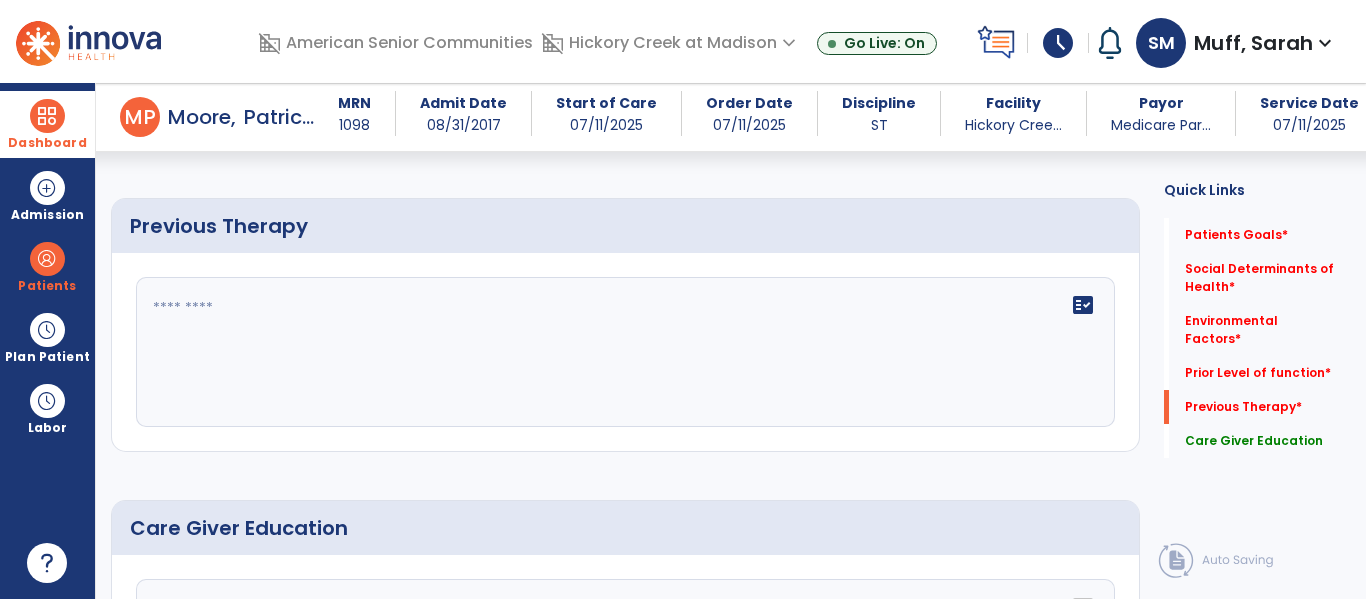 click on "fact_check" 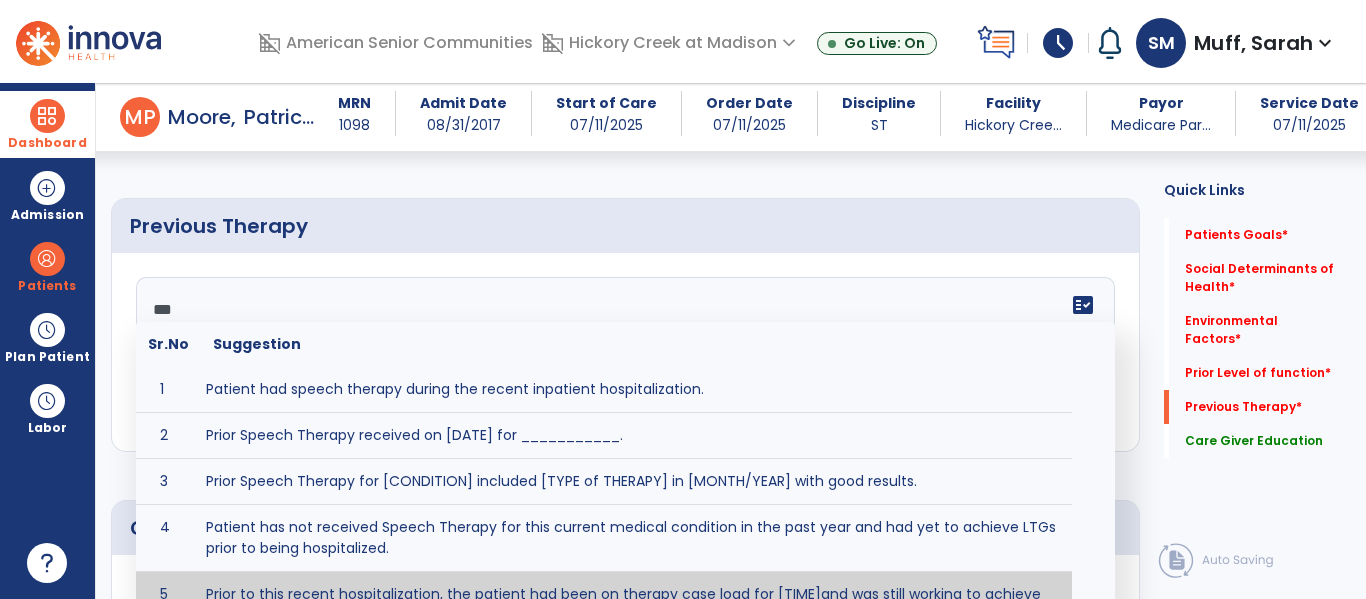 scroll, scrollTop: 22, scrollLeft: 0, axis: vertical 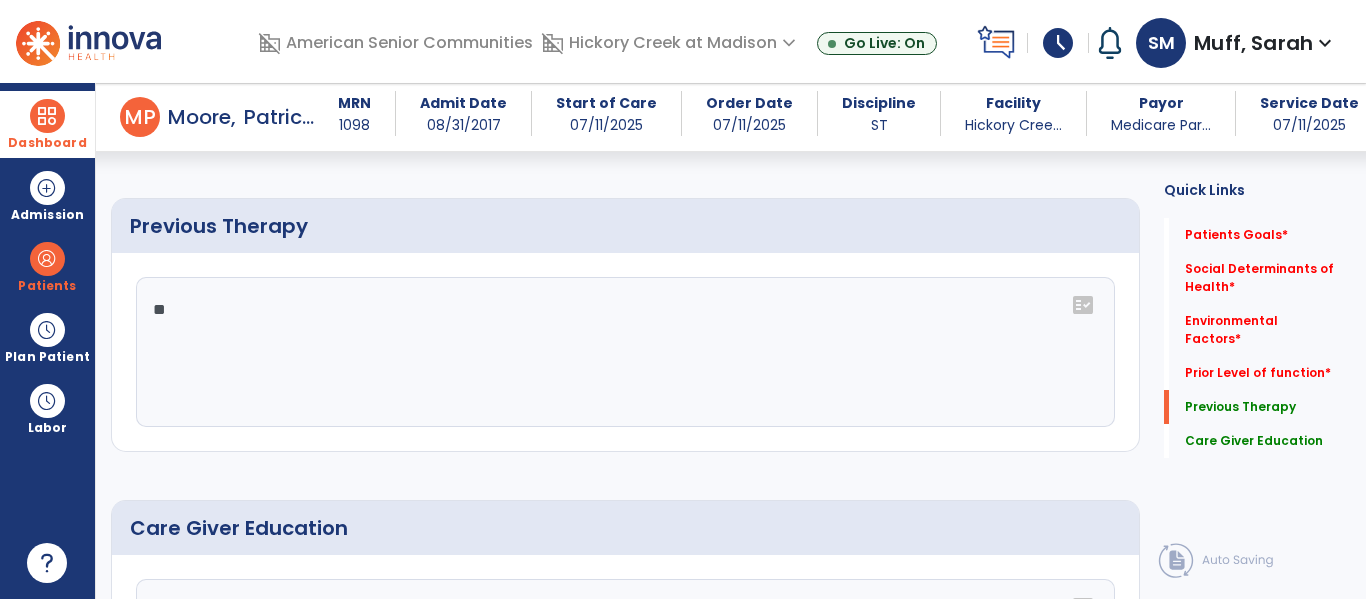 type on "*" 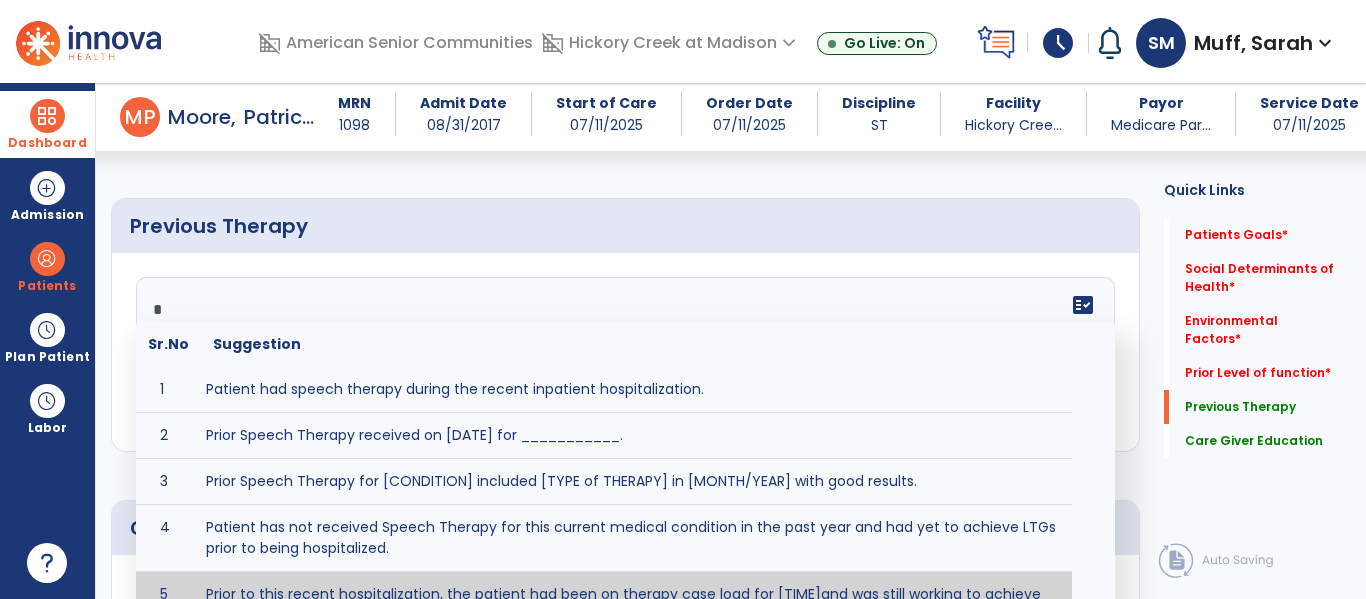 scroll, scrollTop: 22, scrollLeft: 0, axis: vertical 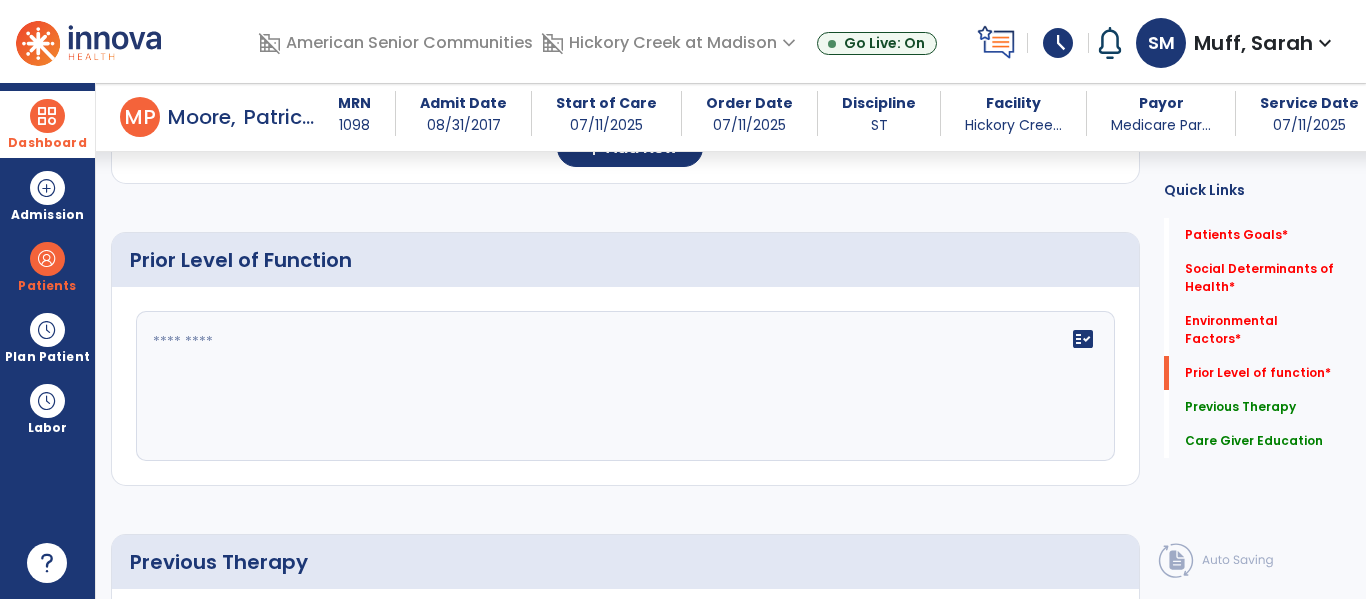 type on "**********" 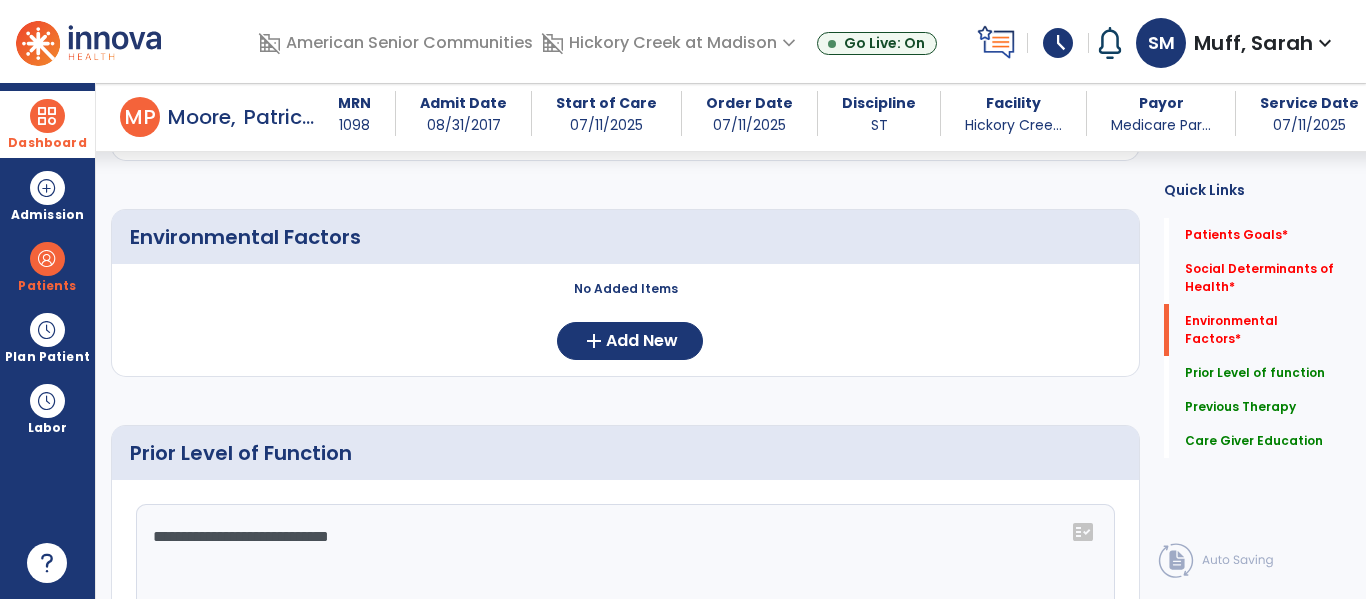 scroll, scrollTop: 764, scrollLeft: 0, axis: vertical 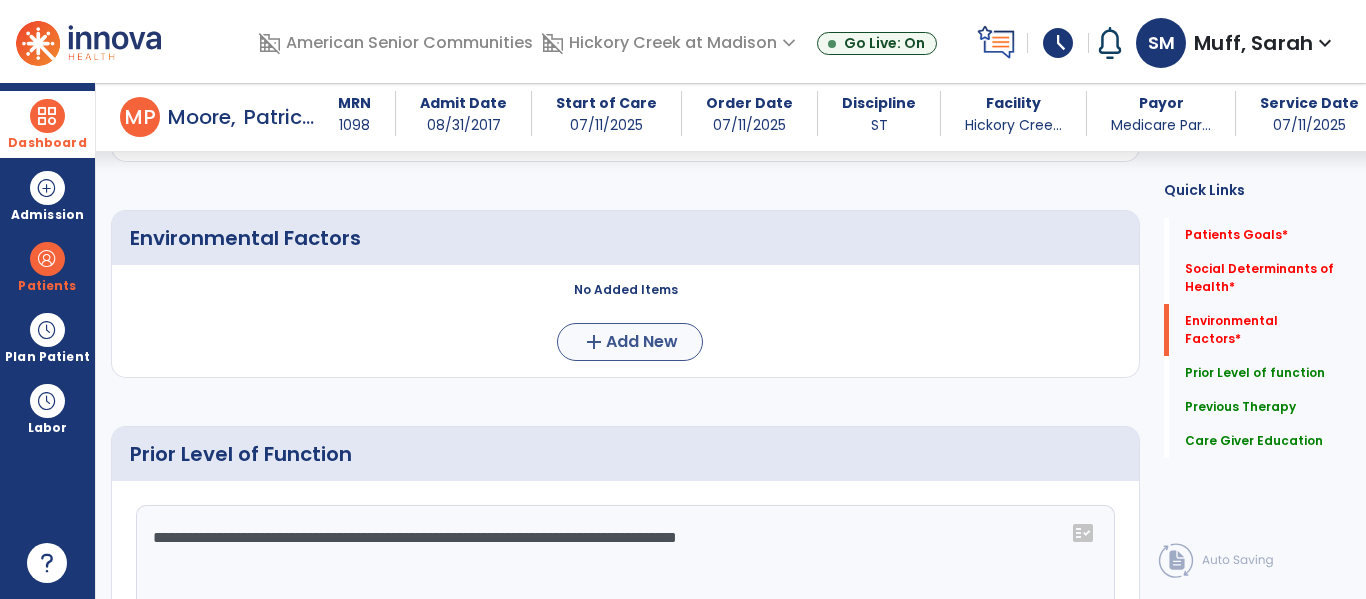 type on "**********" 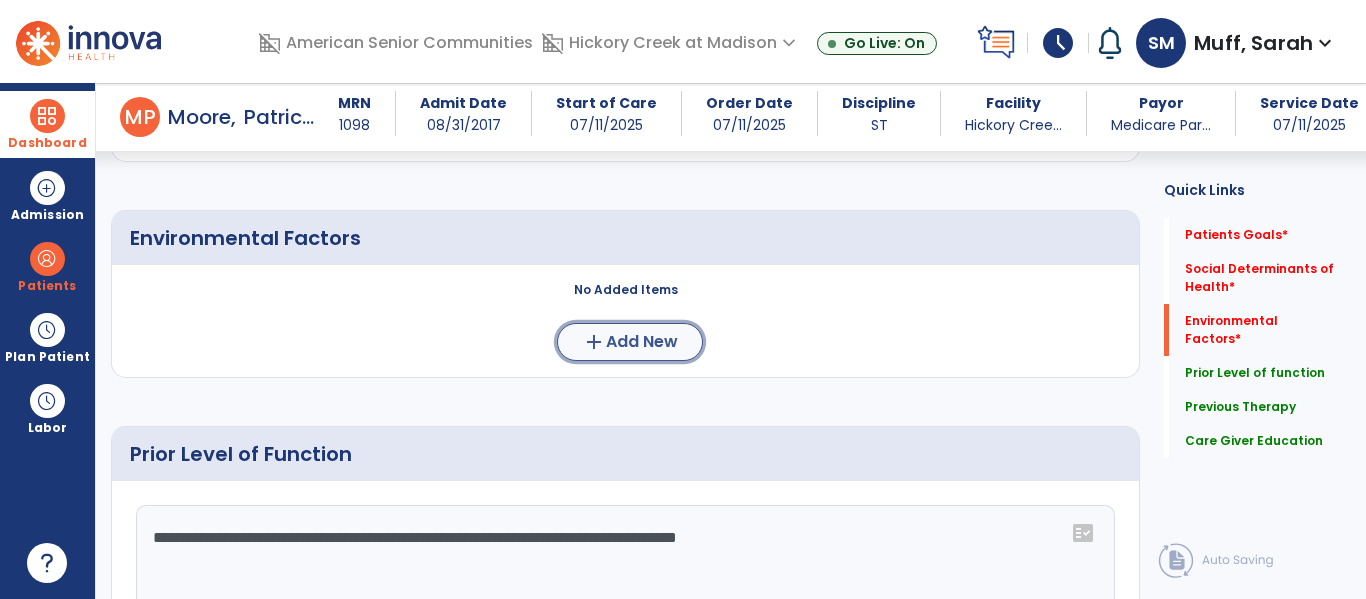 click on "Add New" 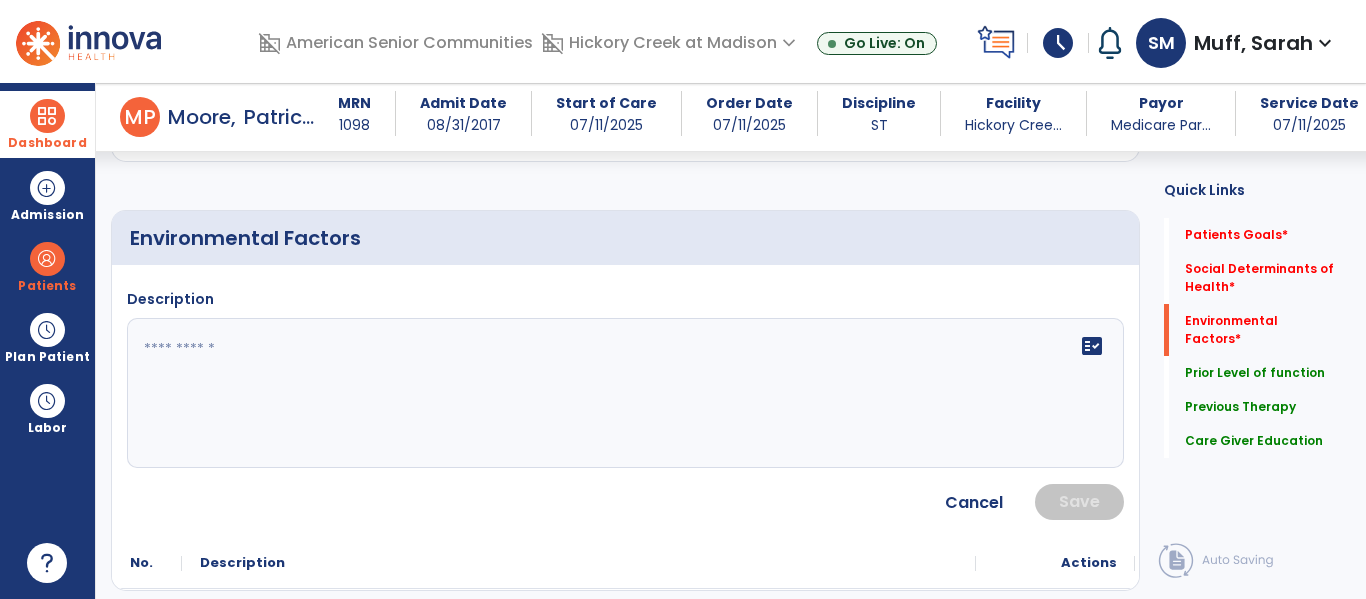 click 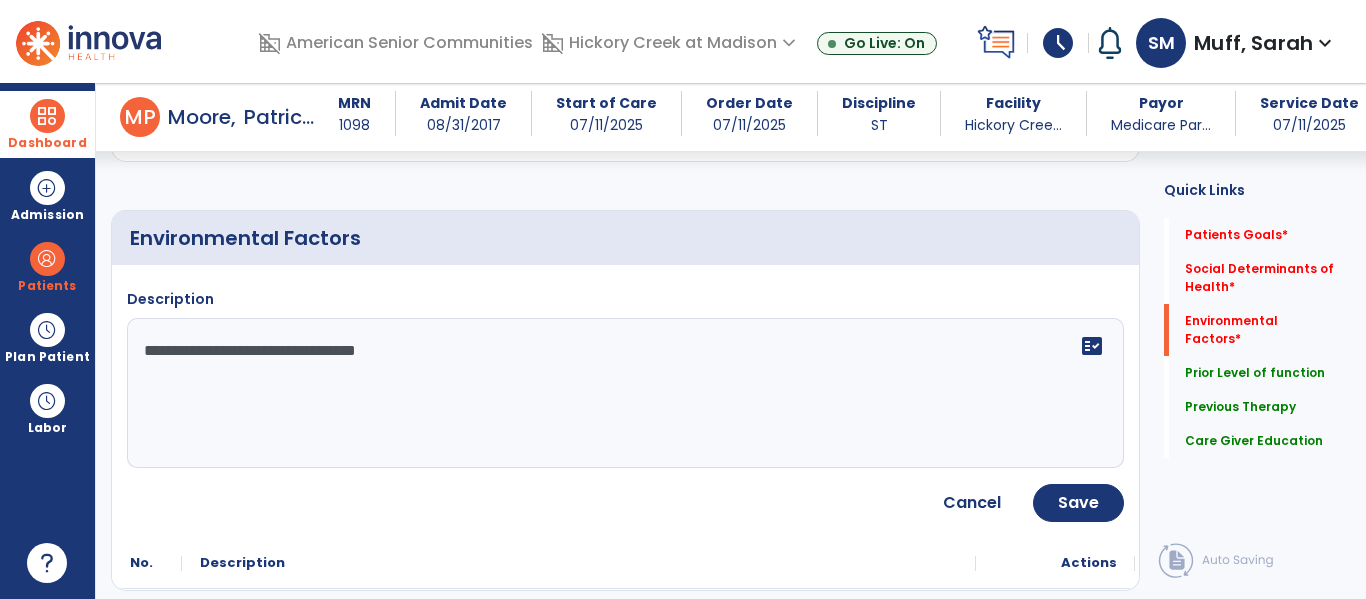 type on "**********" 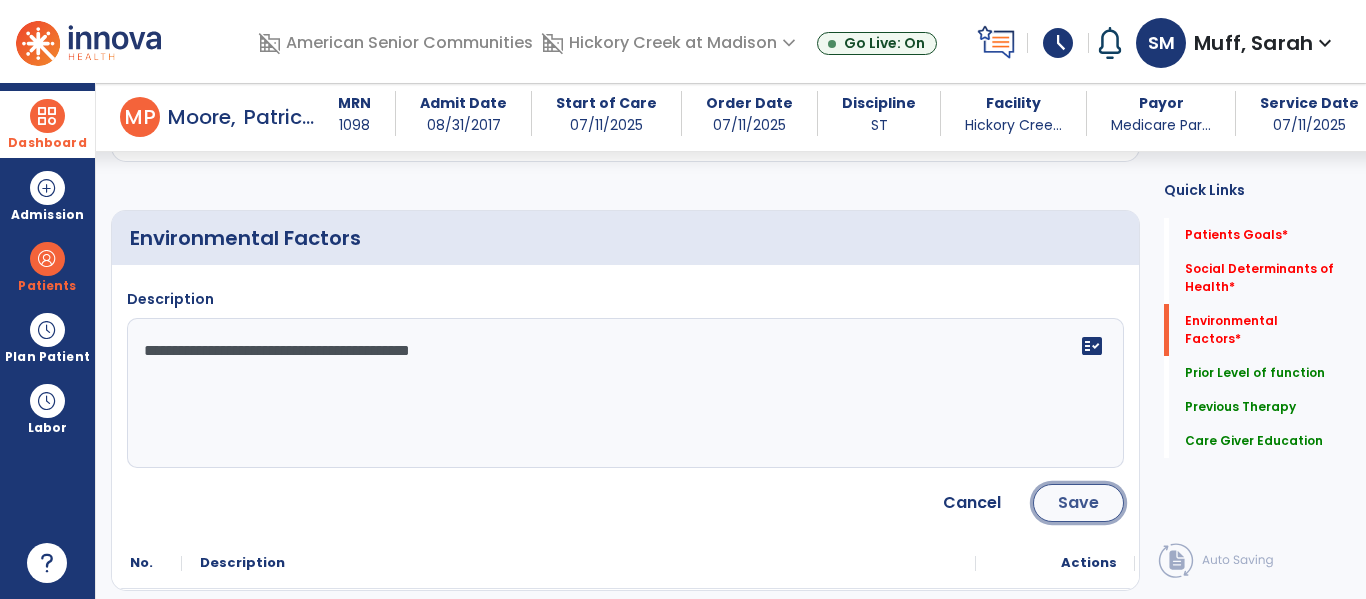 click on "Save" 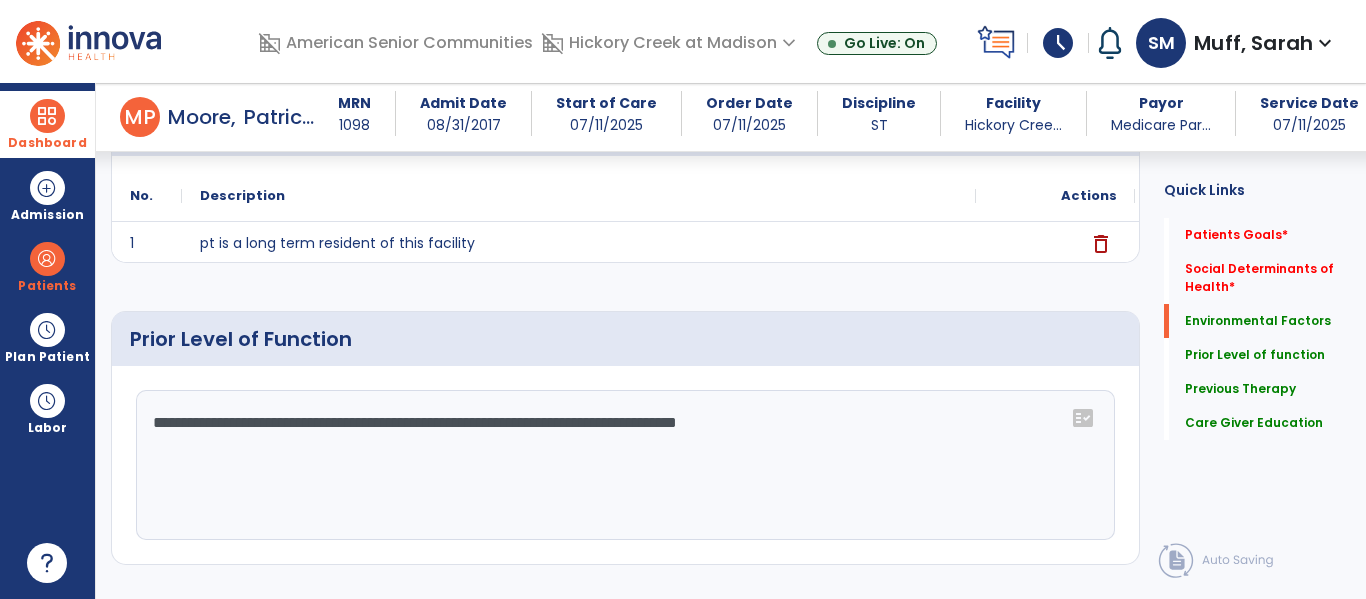scroll, scrollTop: 886, scrollLeft: 0, axis: vertical 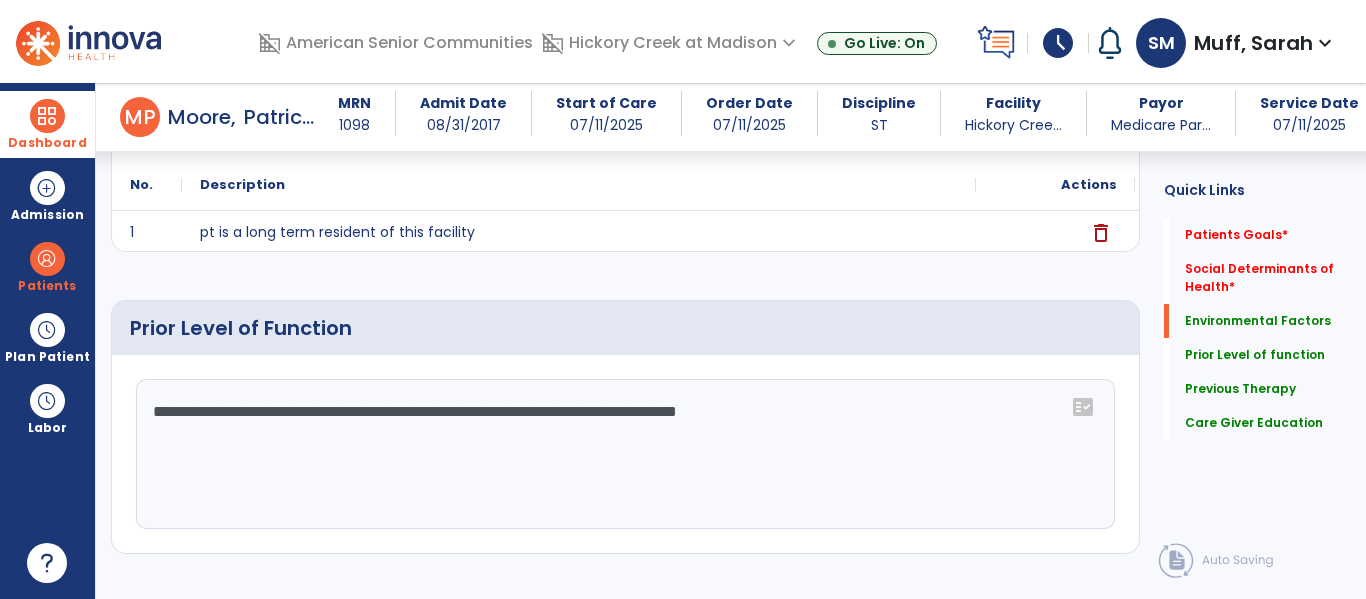click on "**********" 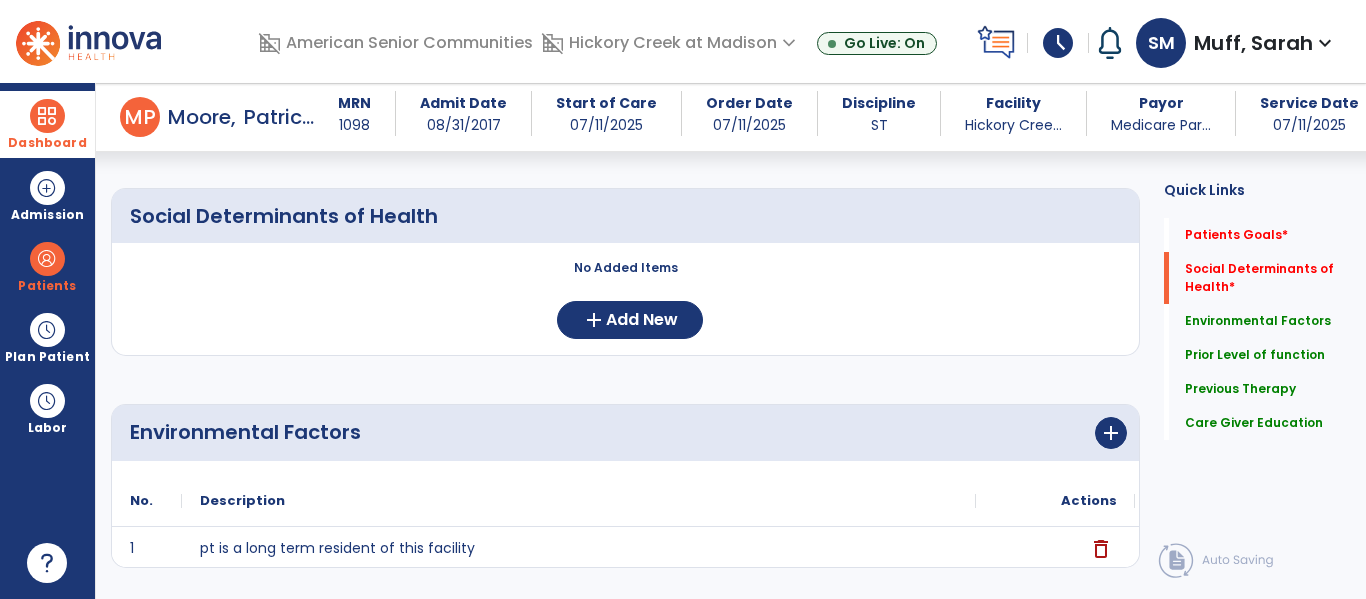 scroll, scrollTop: 528, scrollLeft: 0, axis: vertical 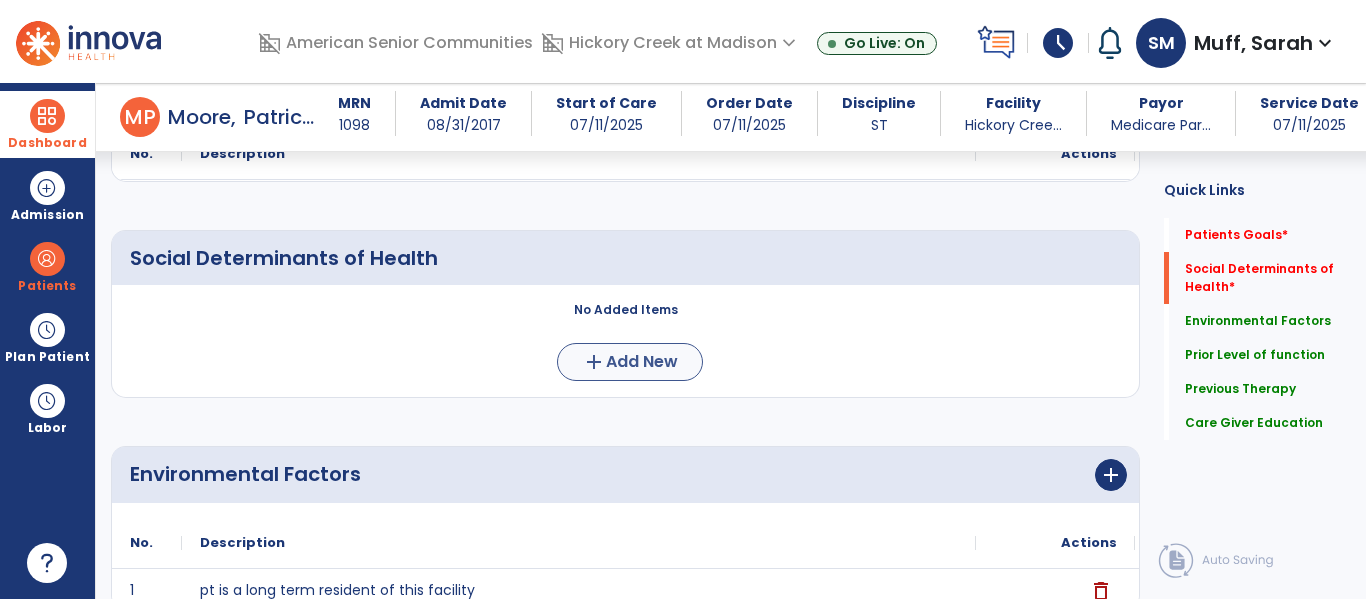 type on "**********" 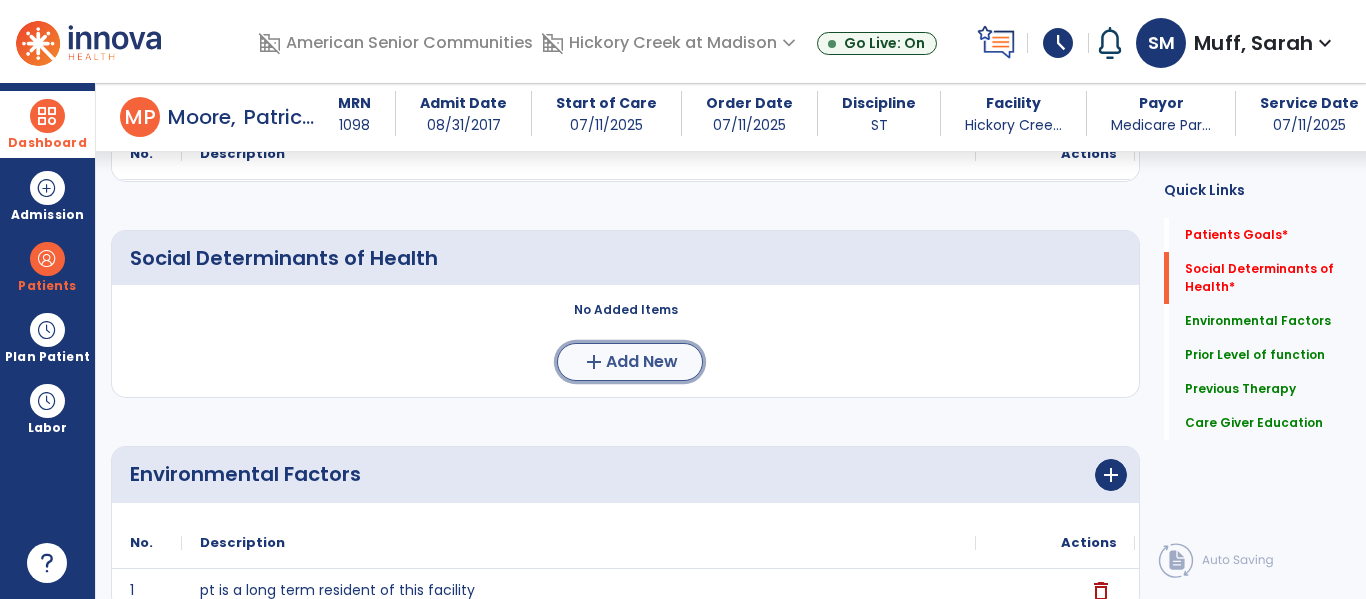 click on "Add New" 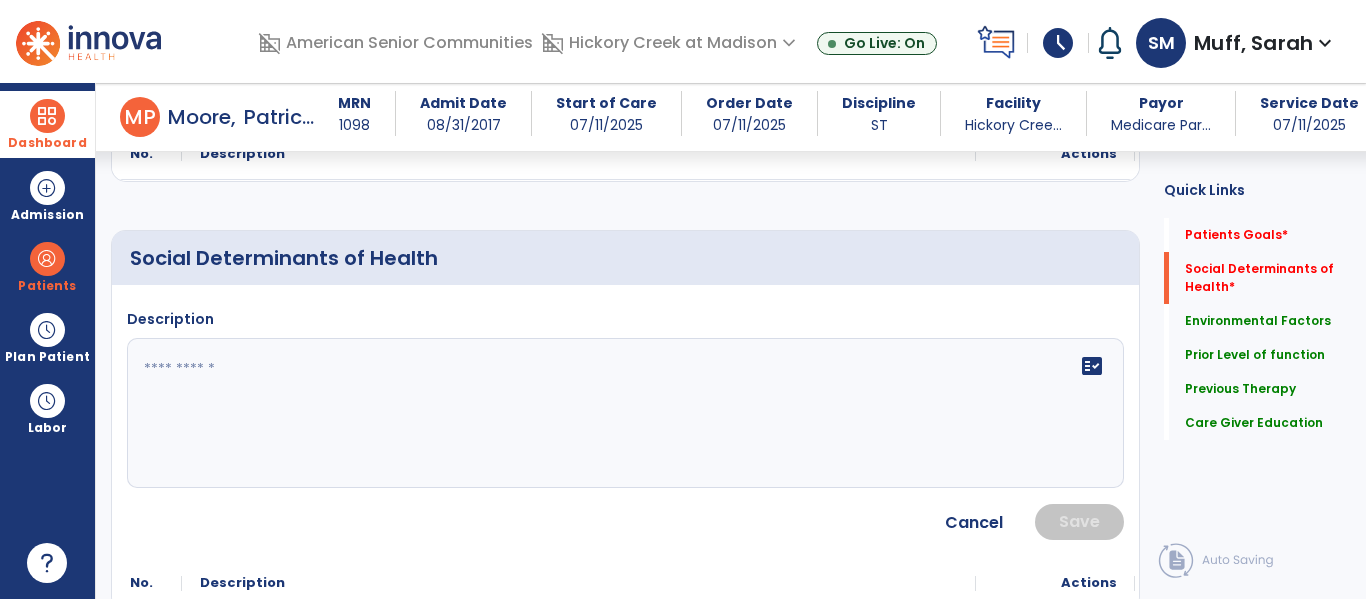 click 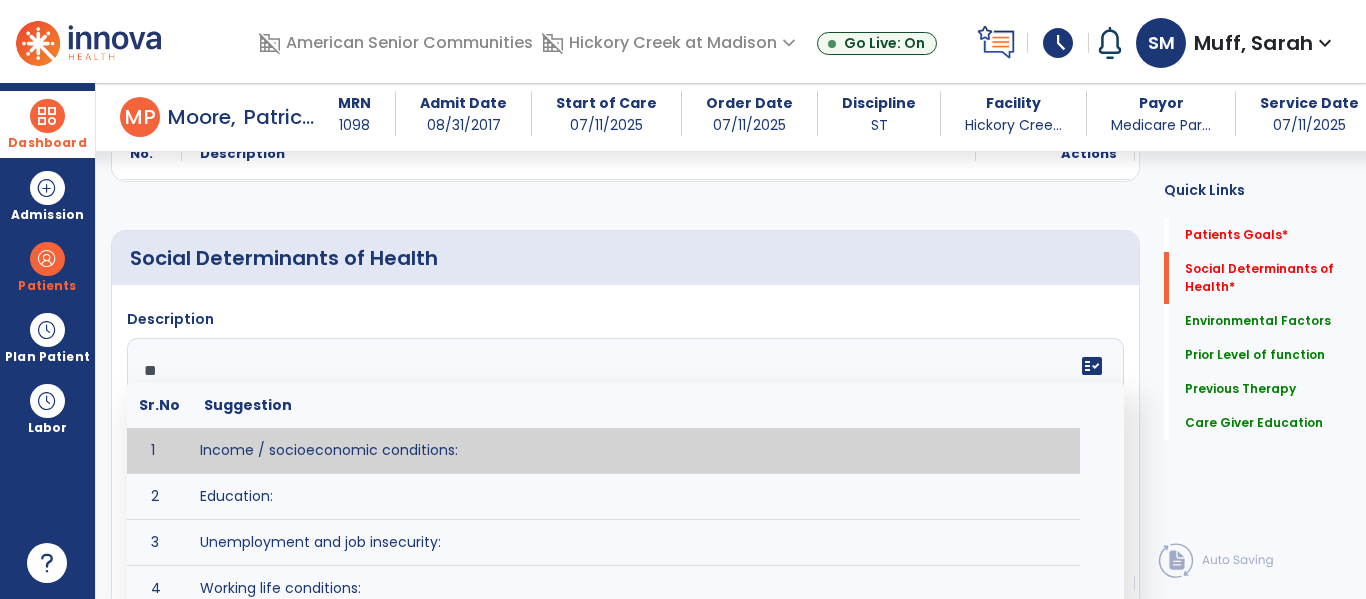 type on "***" 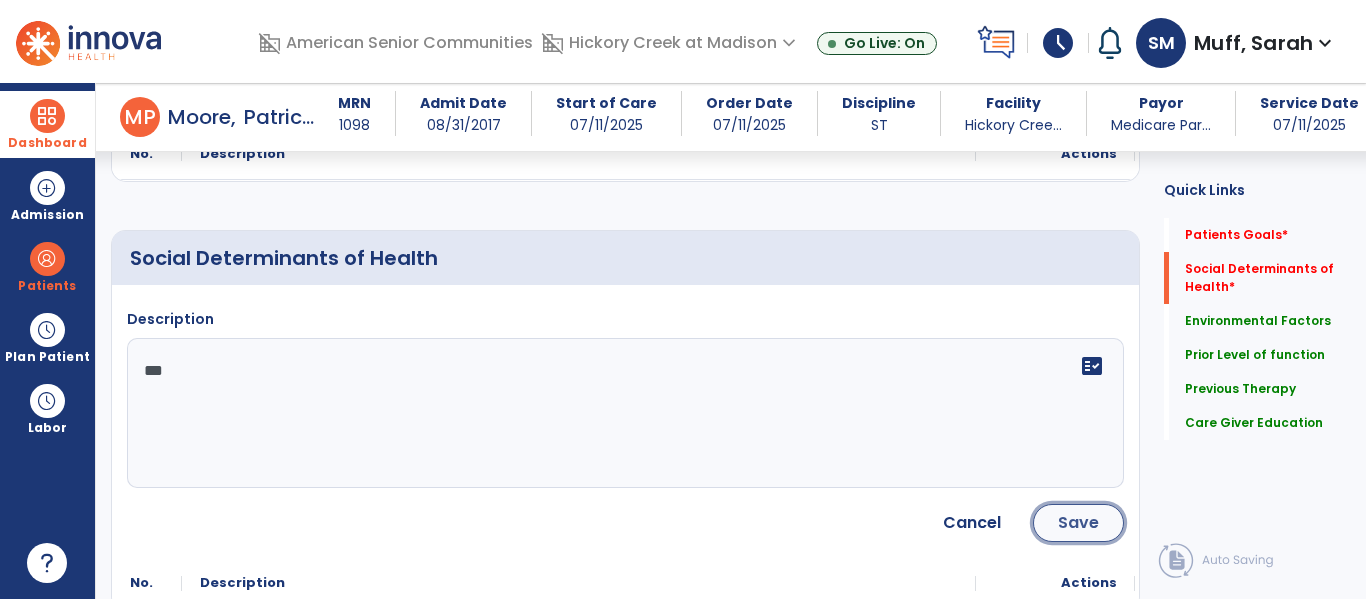 click on "Save" 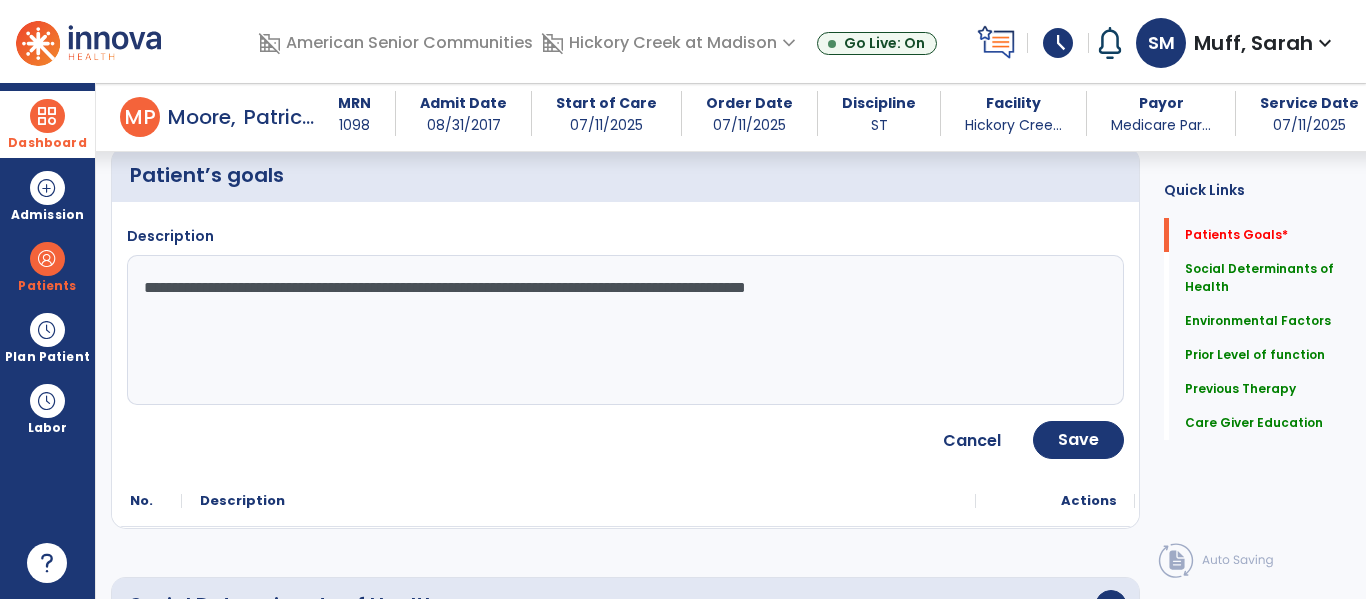 scroll, scrollTop: 169, scrollLeft: 0, axis: vertical 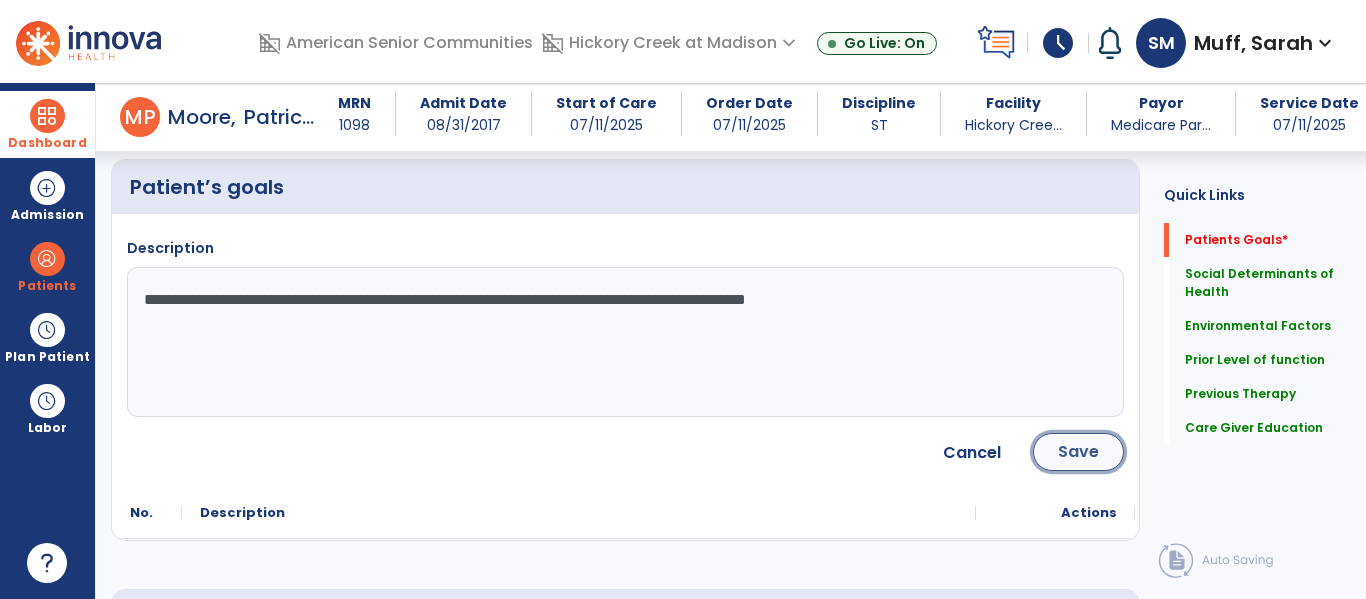 click on "Save" 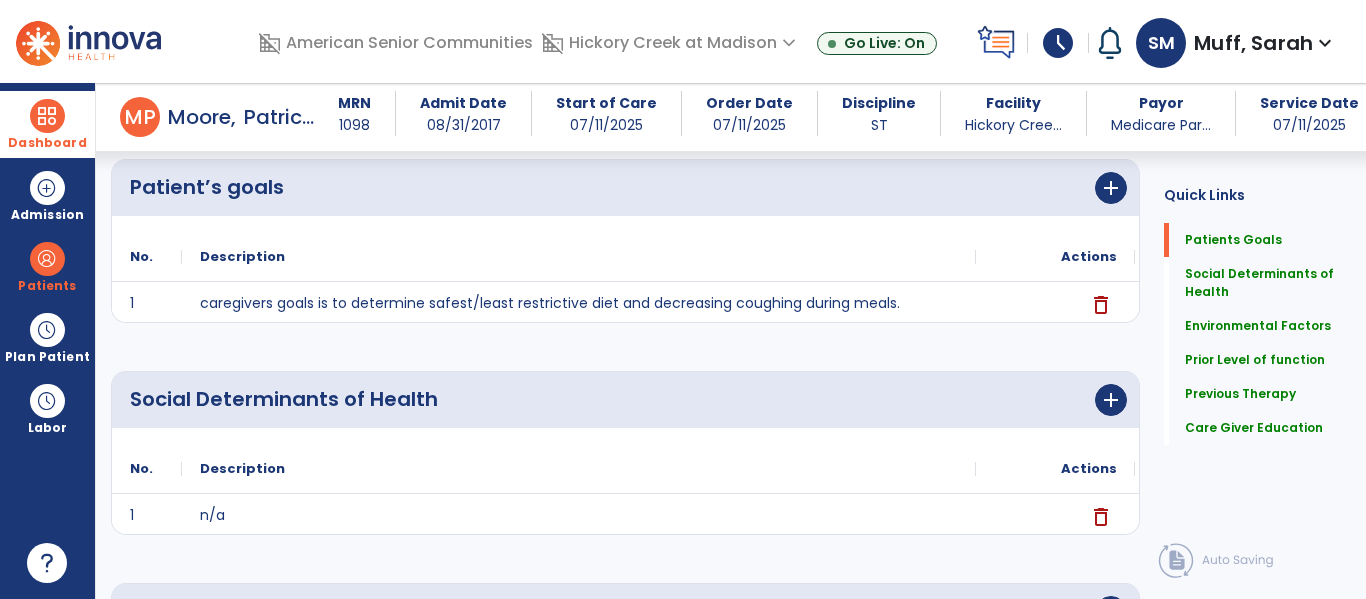 scroll, scrollTop: 0, scrollLeft: 0, axis: both 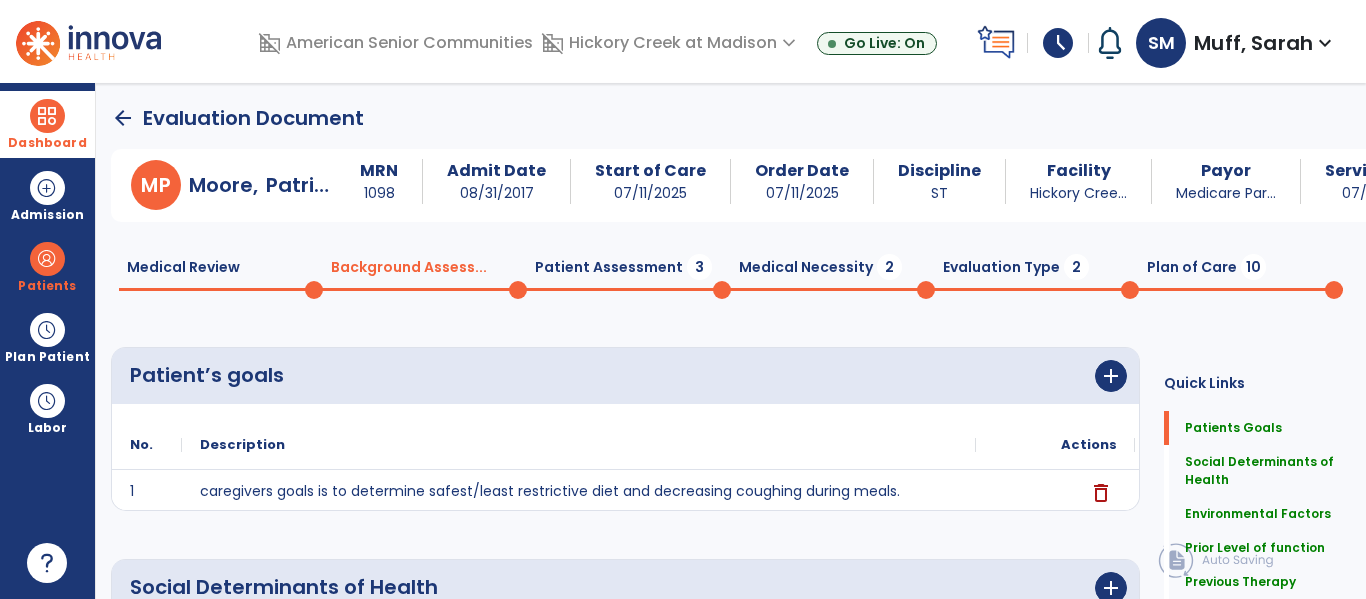 click on "Evaluation Type  2" 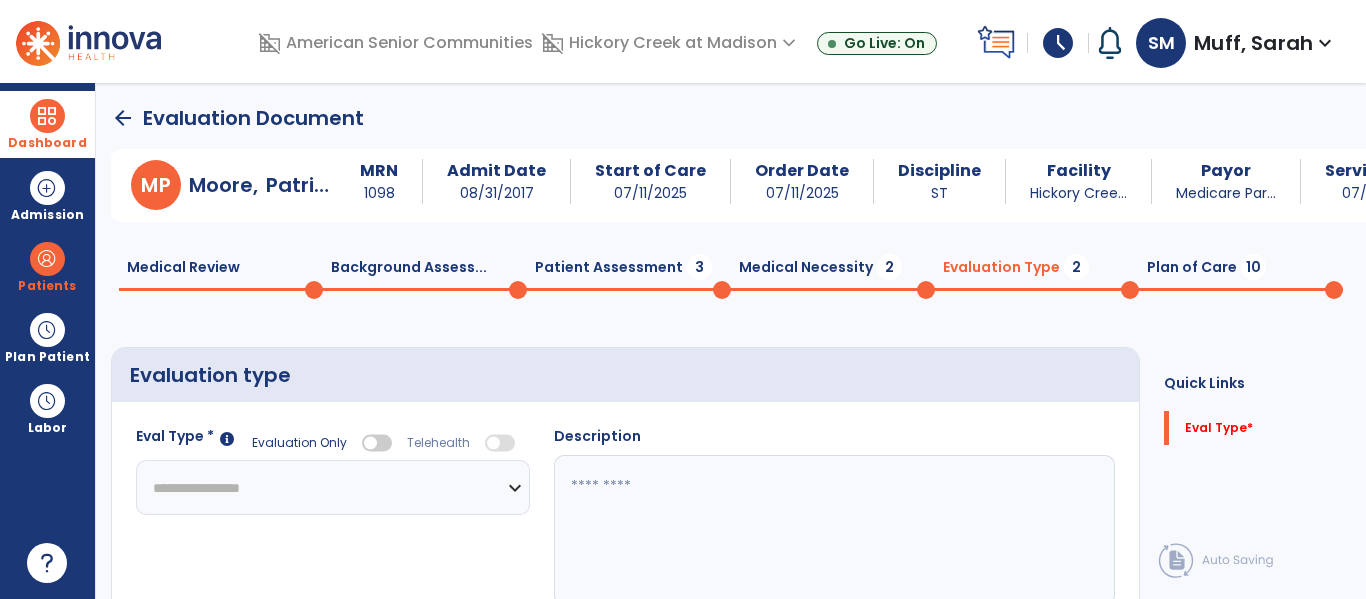 click on "**********" 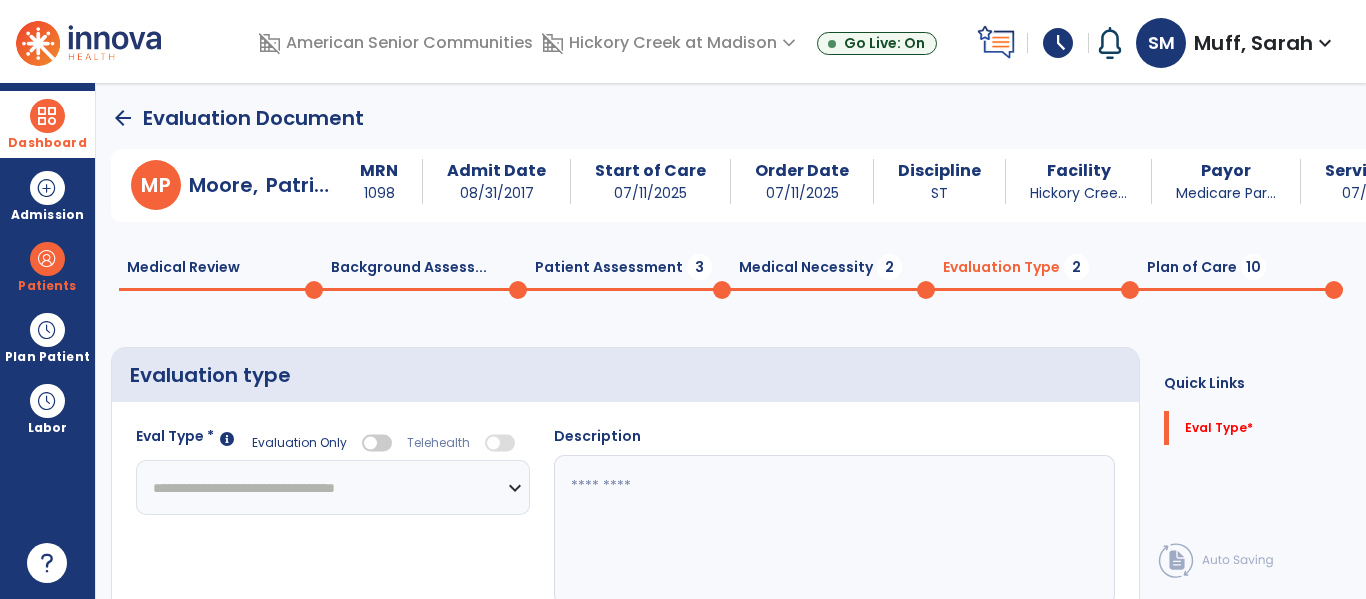 click on "**********" 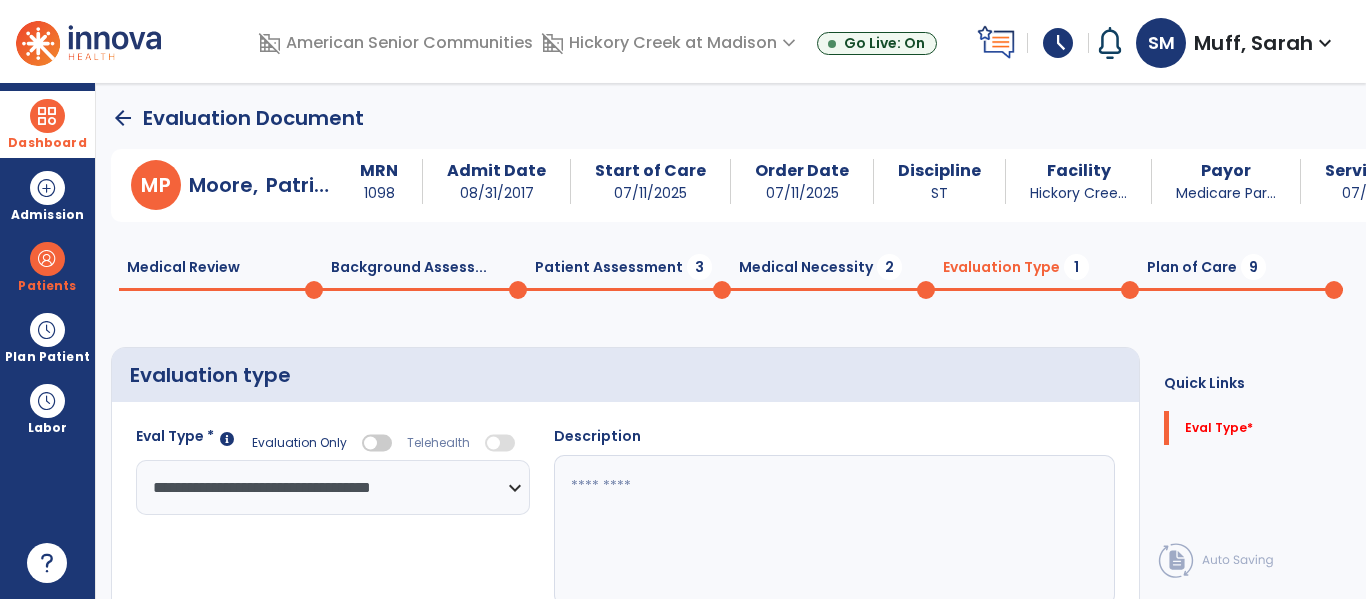 click on "Medical Necessity  2" 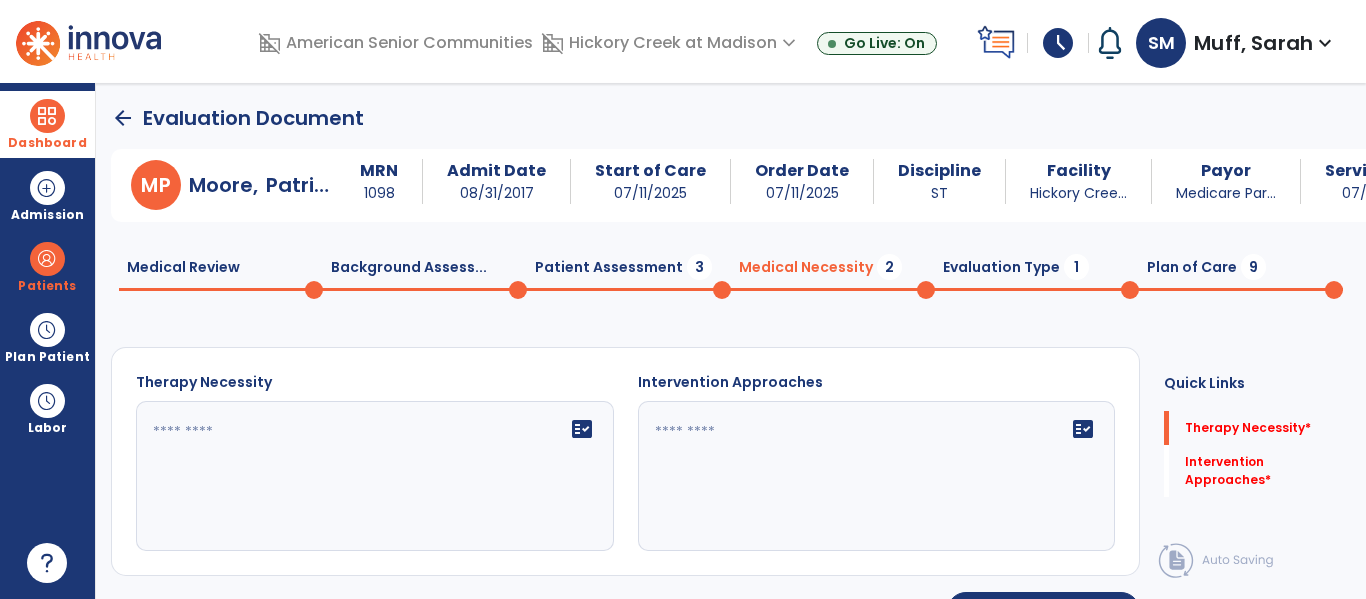 click 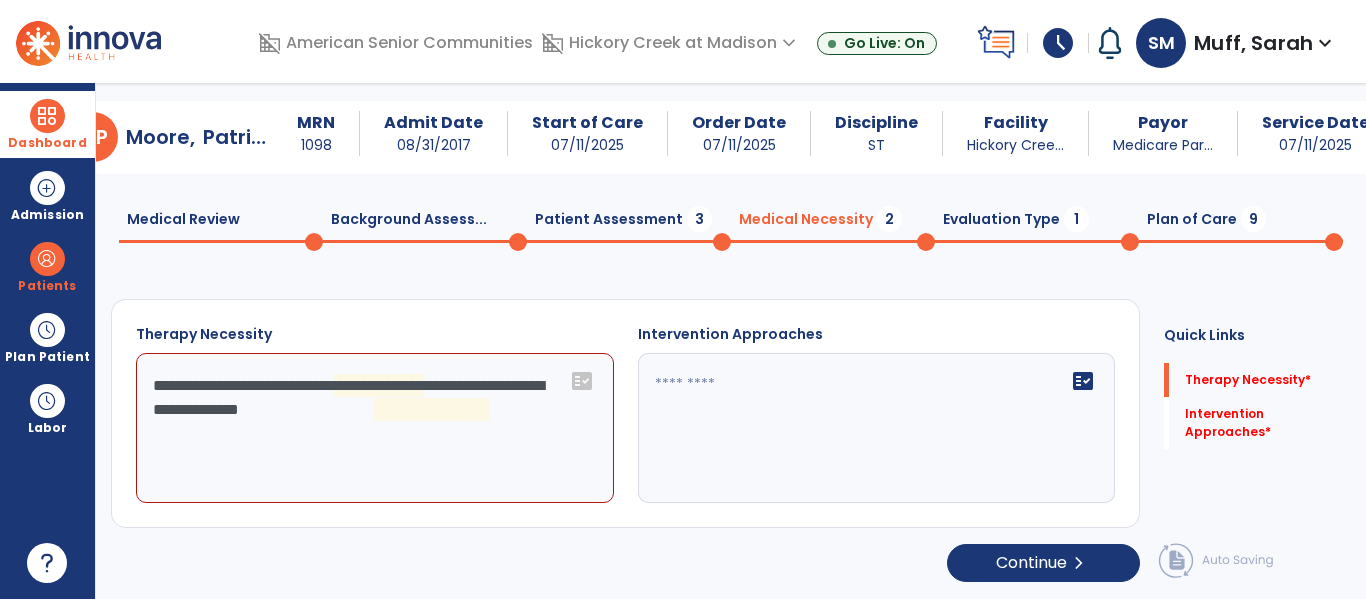 scroll, scrollTop: 29, scrollLeft: 0, axis: vertical 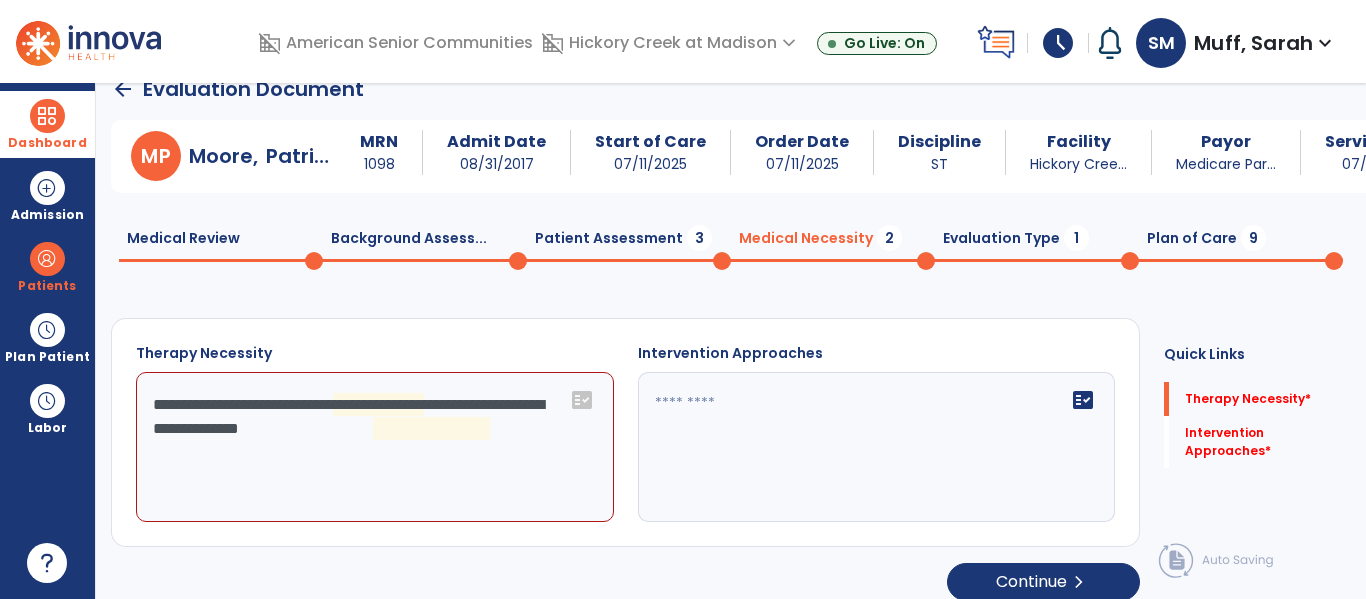 click on "**********" 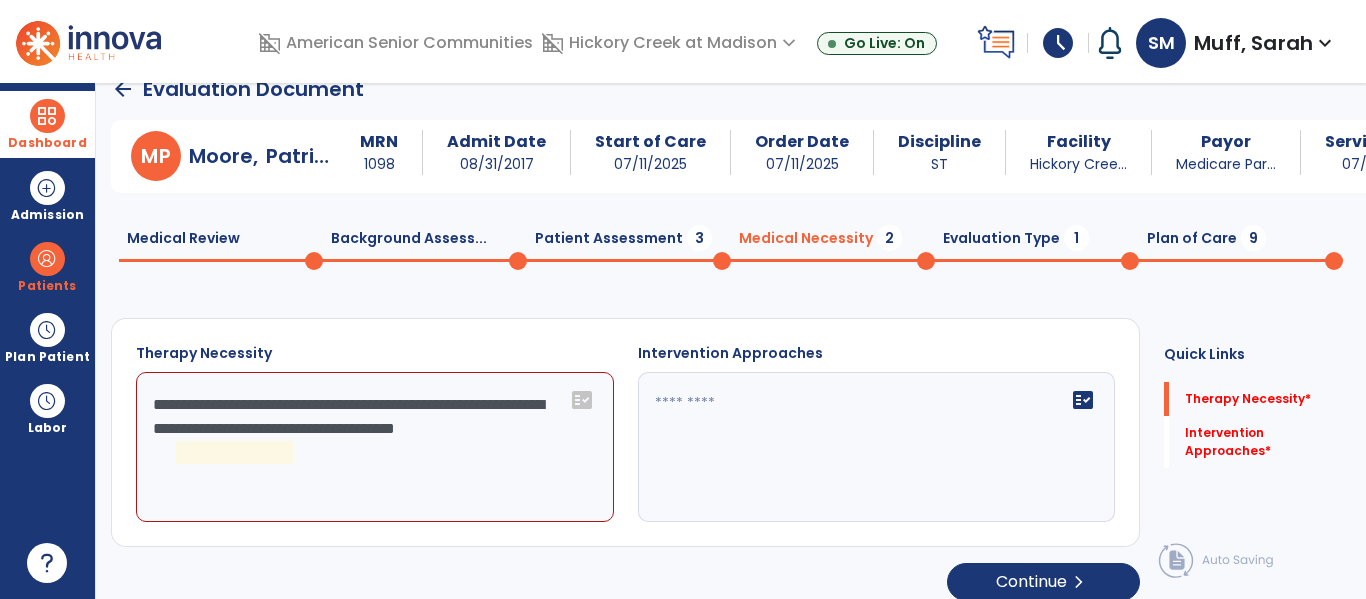 click on "**********" 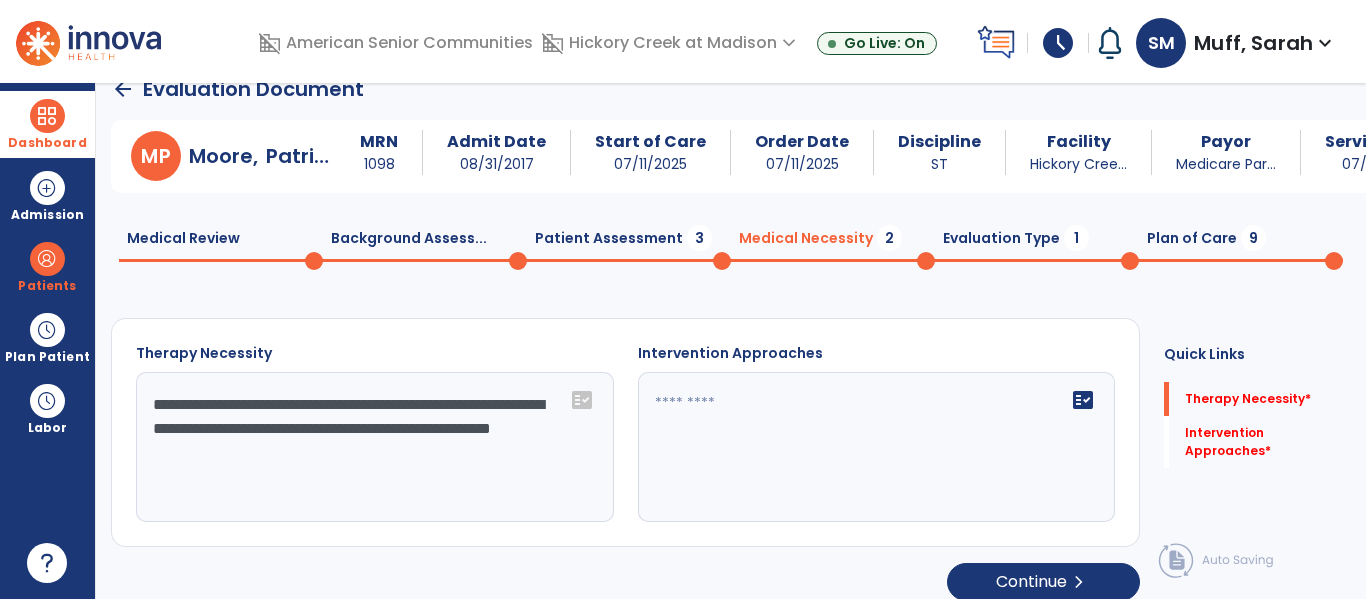 type on "**********" 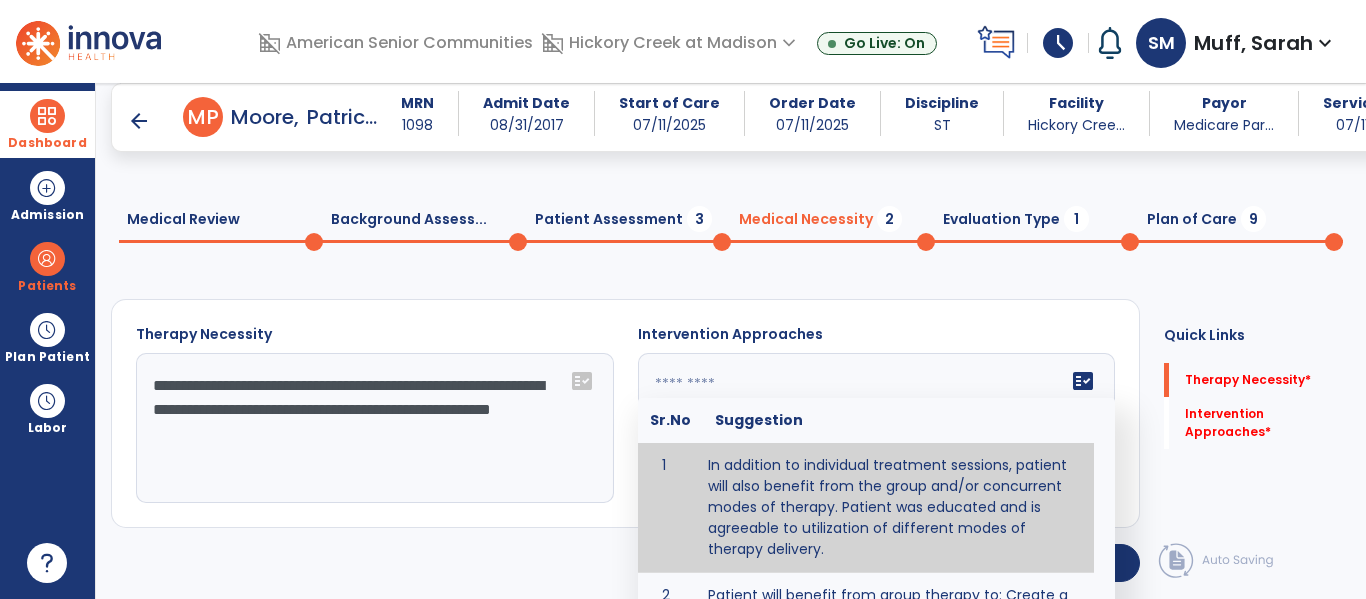 scroll, scrollTop: 139, scrollLeft: 0, axis: vertical 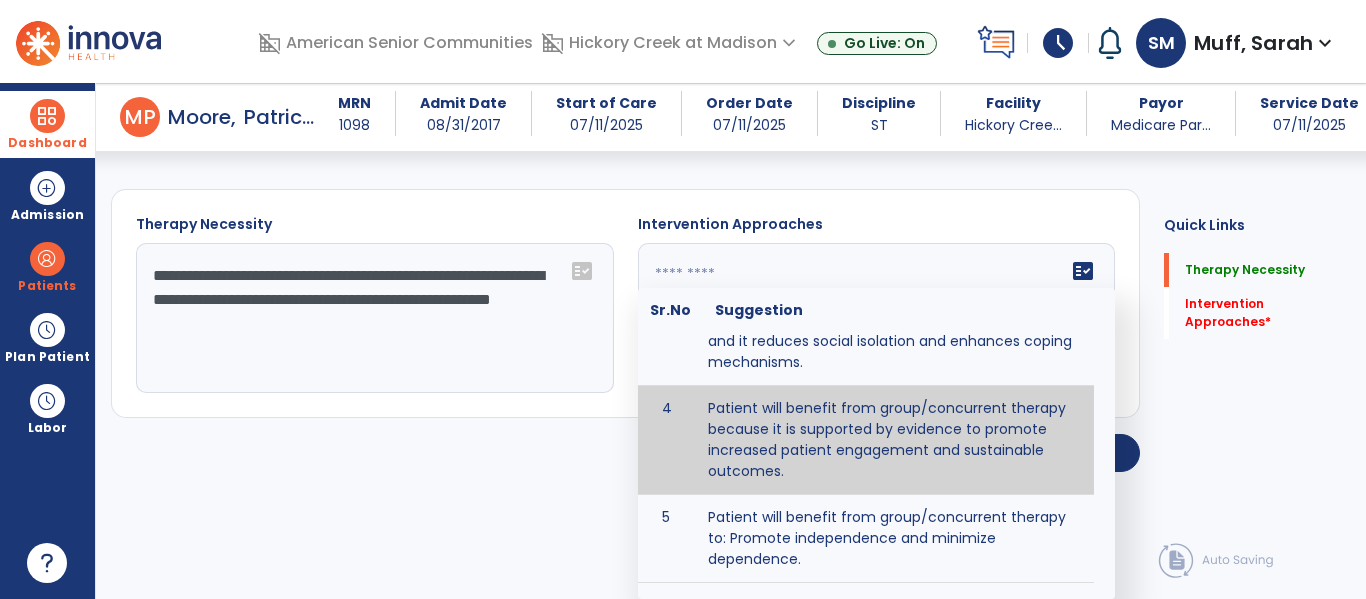 type on "**********" 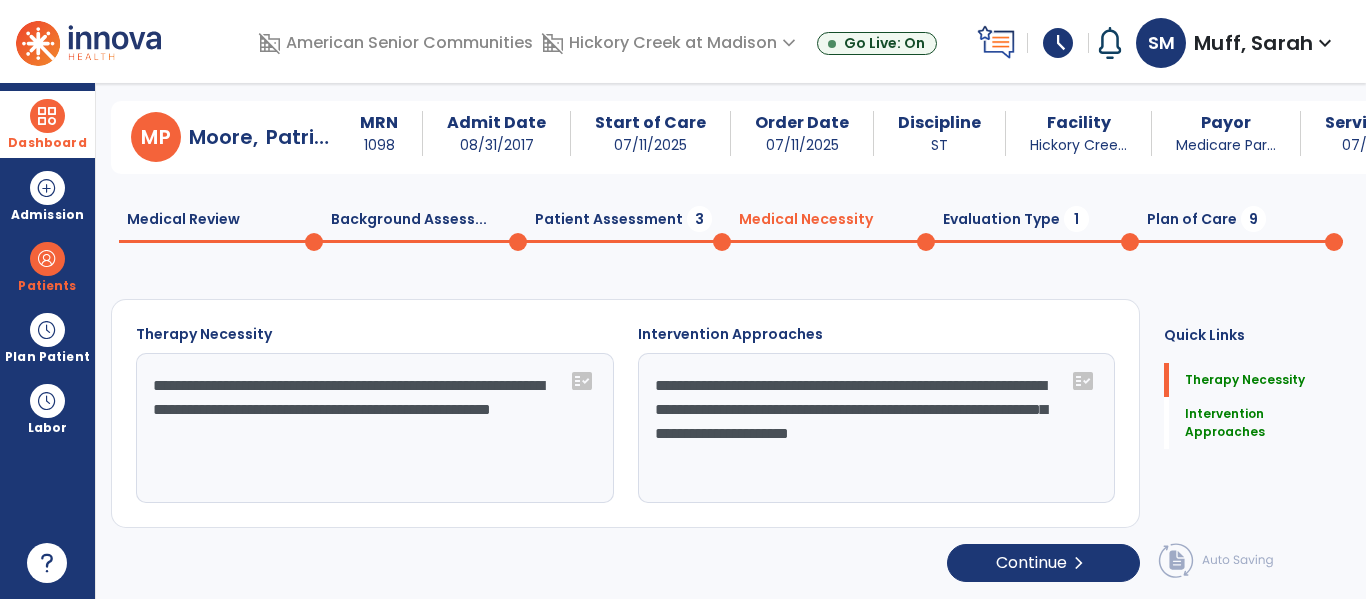 scroll, scrollTop: 27, scrollLeft: 0, axis: vertical 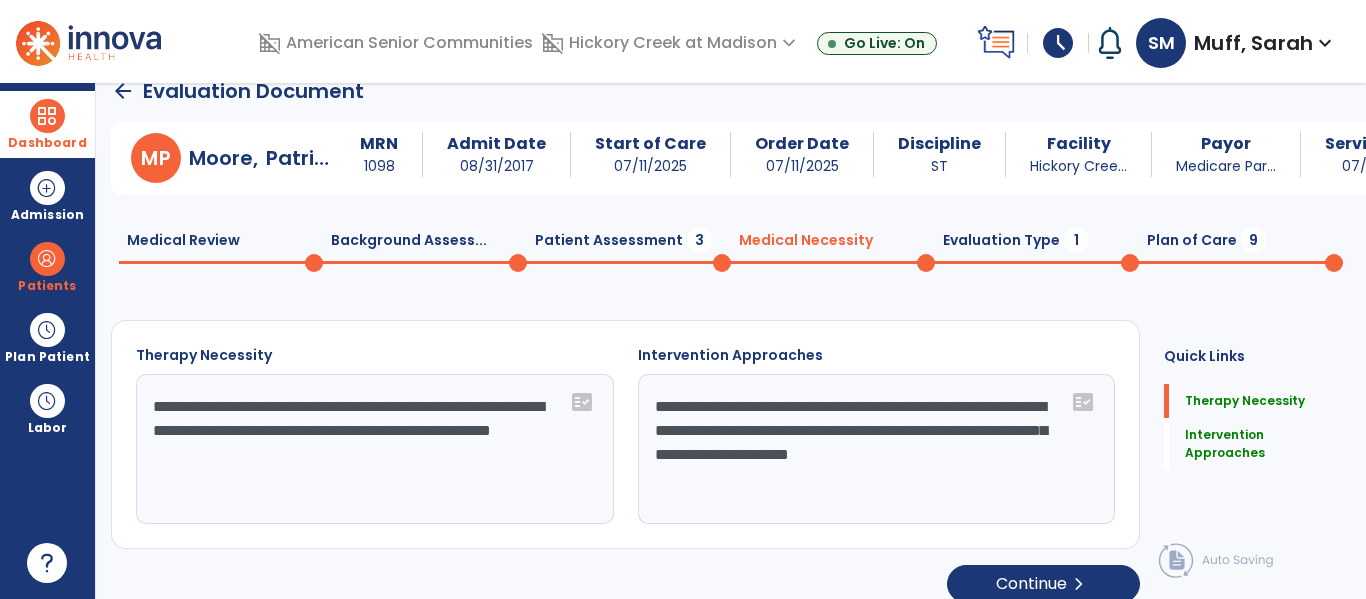 click on "9" 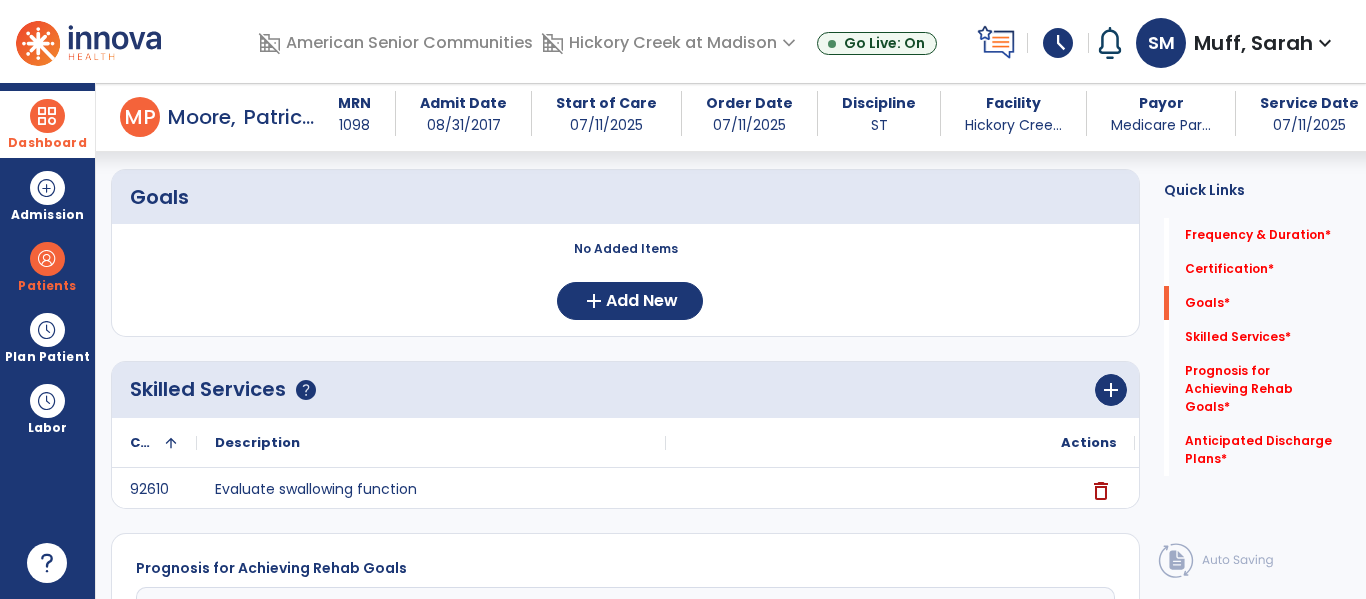 scroll, scrollTop: 0, scrollLeft: 0, axis: both 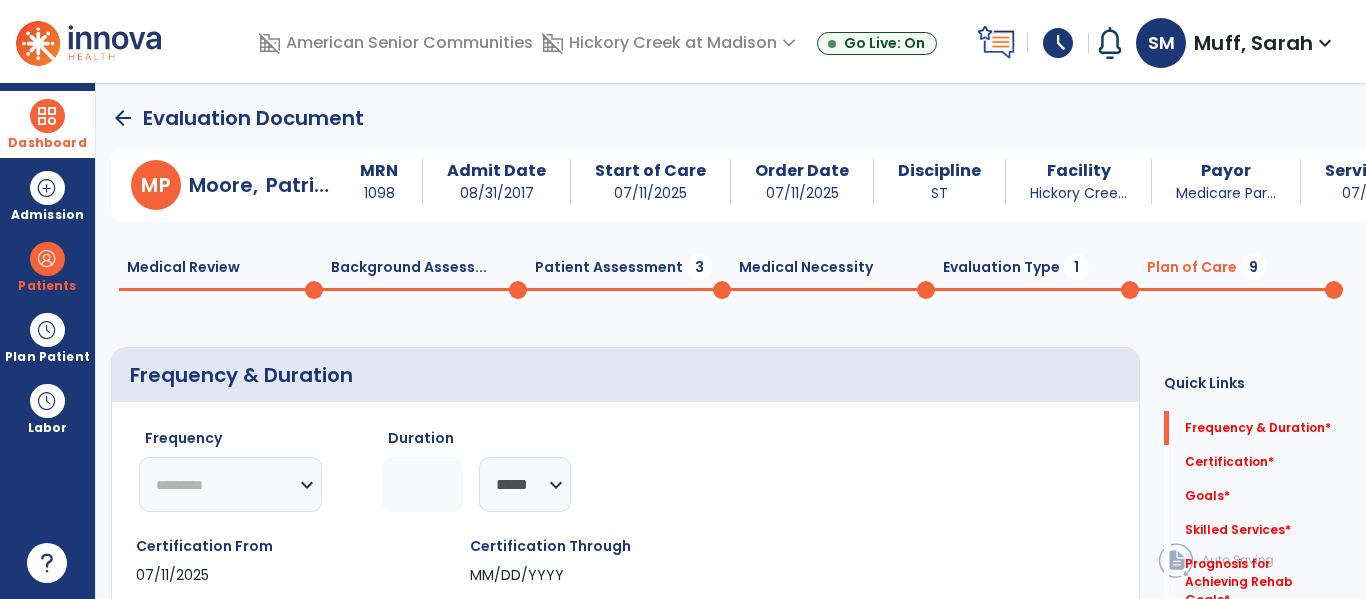 click on "arrow_back" 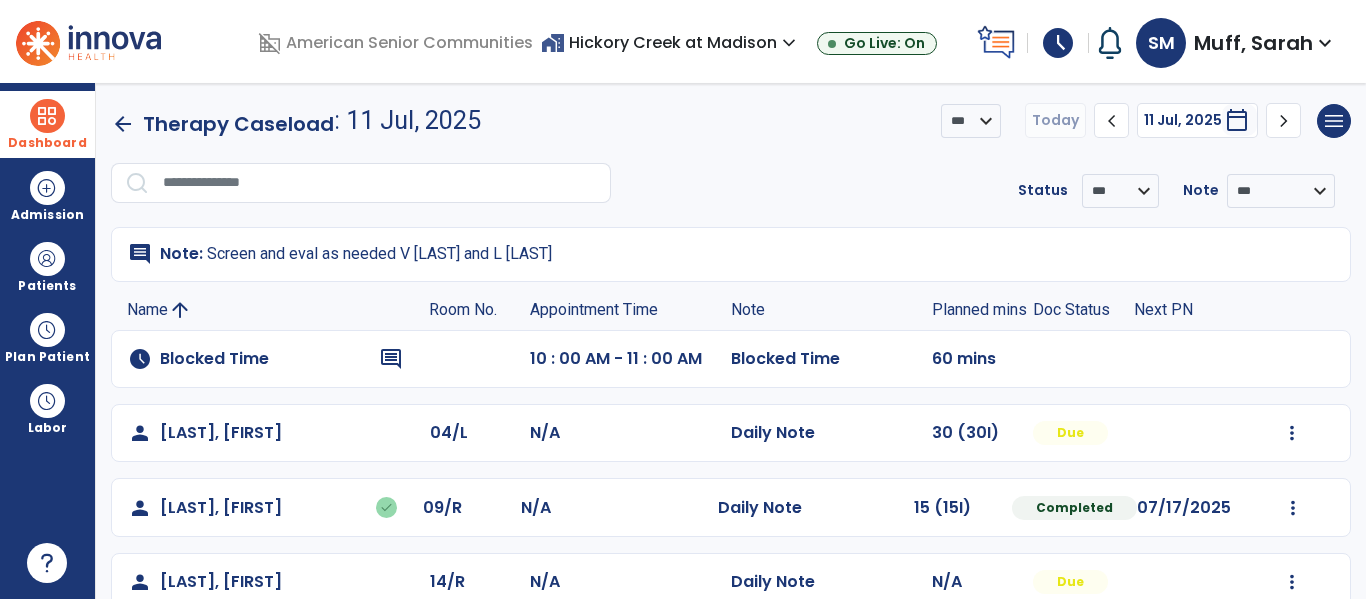 click on "Dashboard  dashboard  Therapist Dashboard" at bounding box center (47, 124) 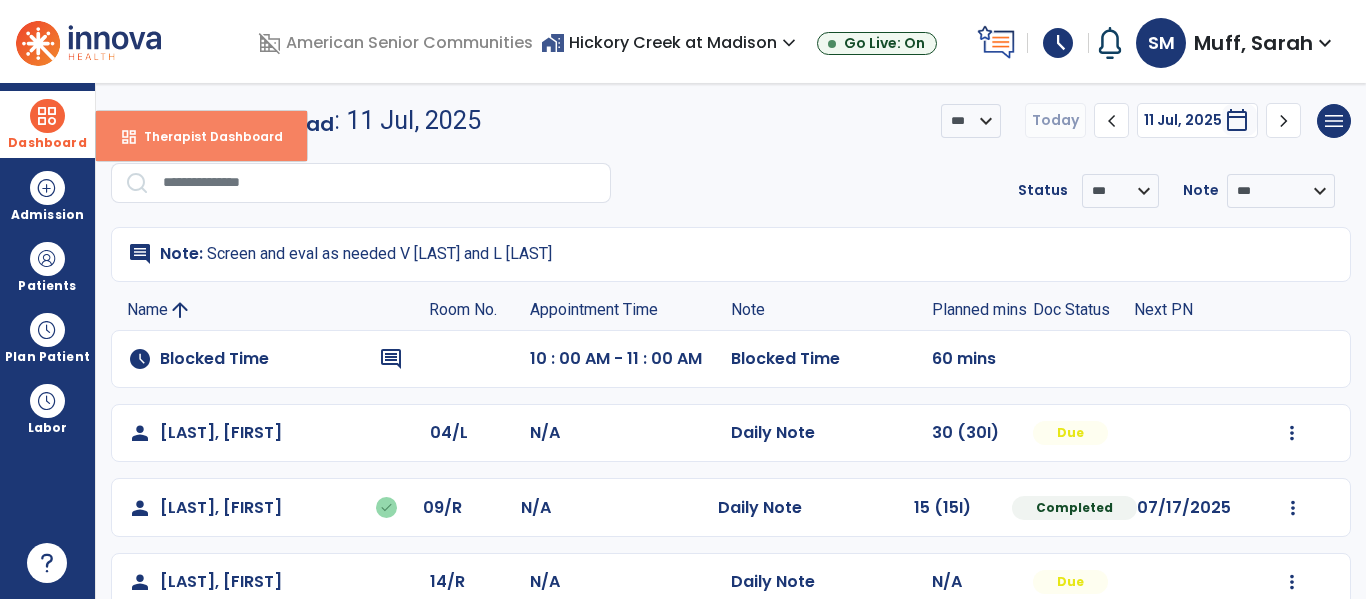 click on "dashboard  Therapist Dashboard" at bounding box center [201, 136] 